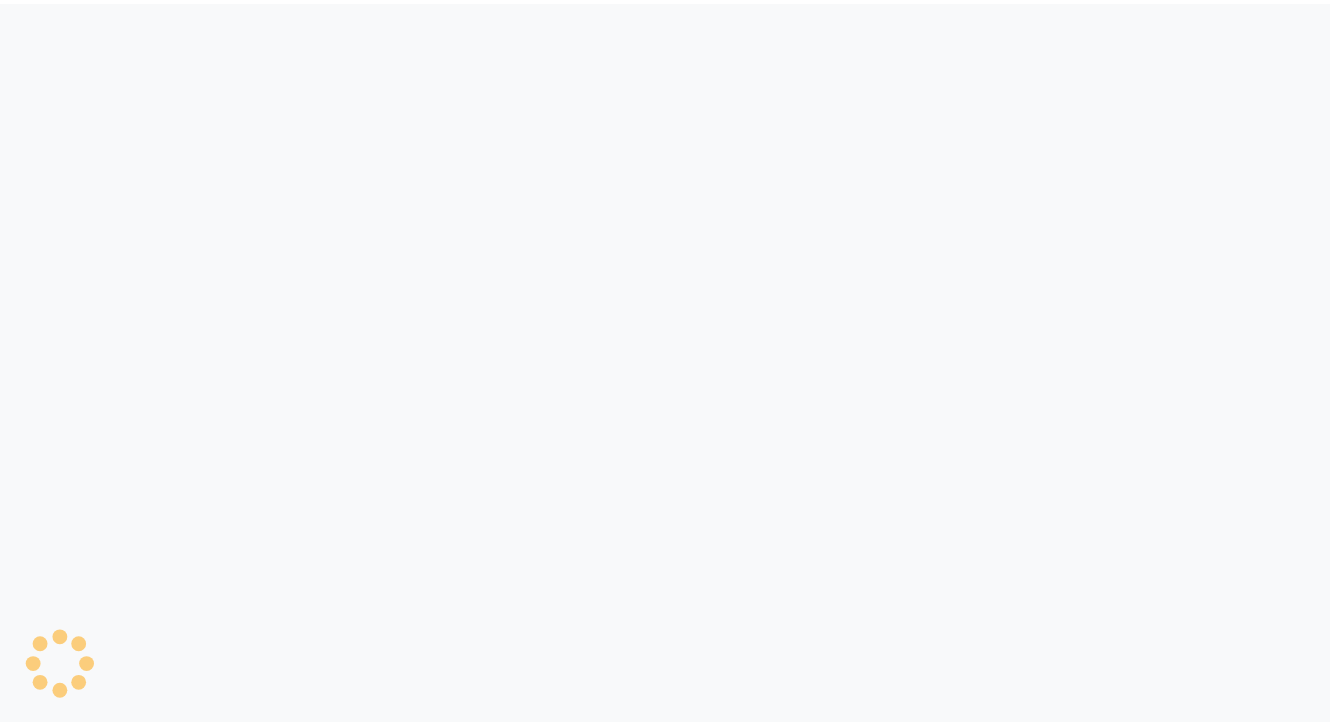 scroll, scrollTop: 0, scrollLeft: 0, axis: both 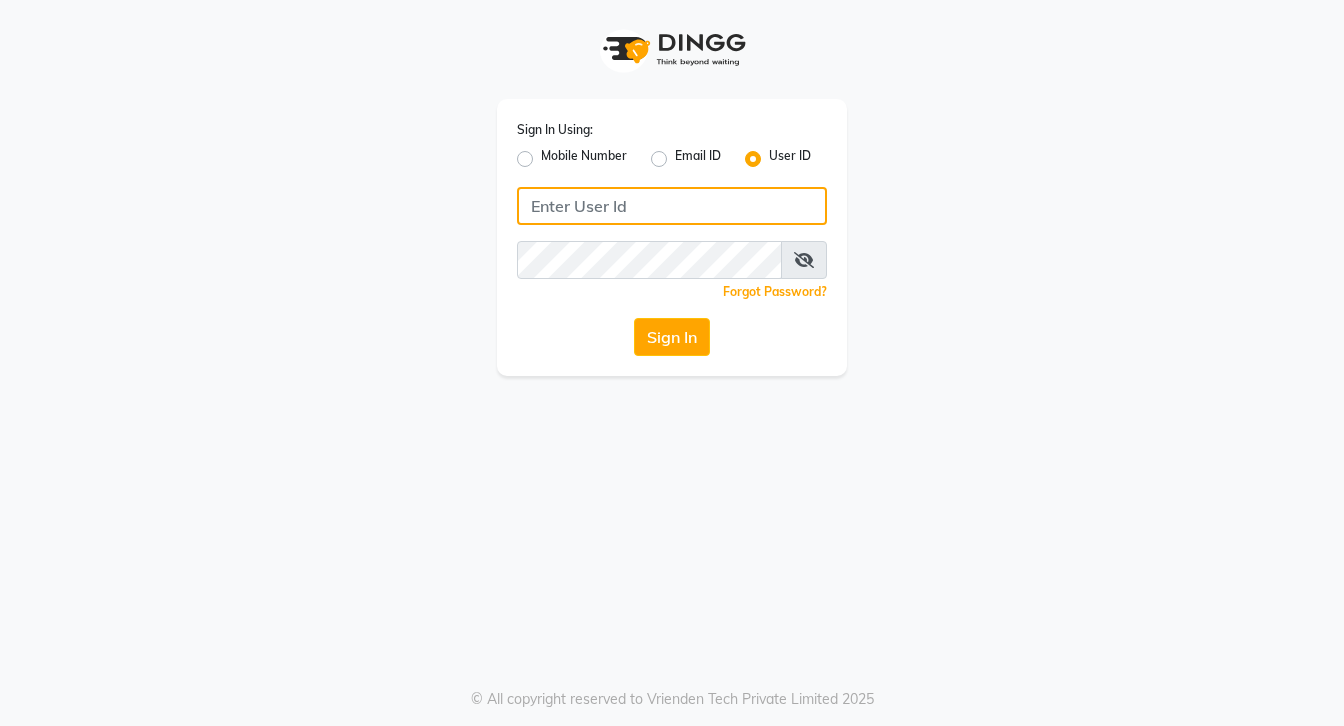 type on "galaxy" 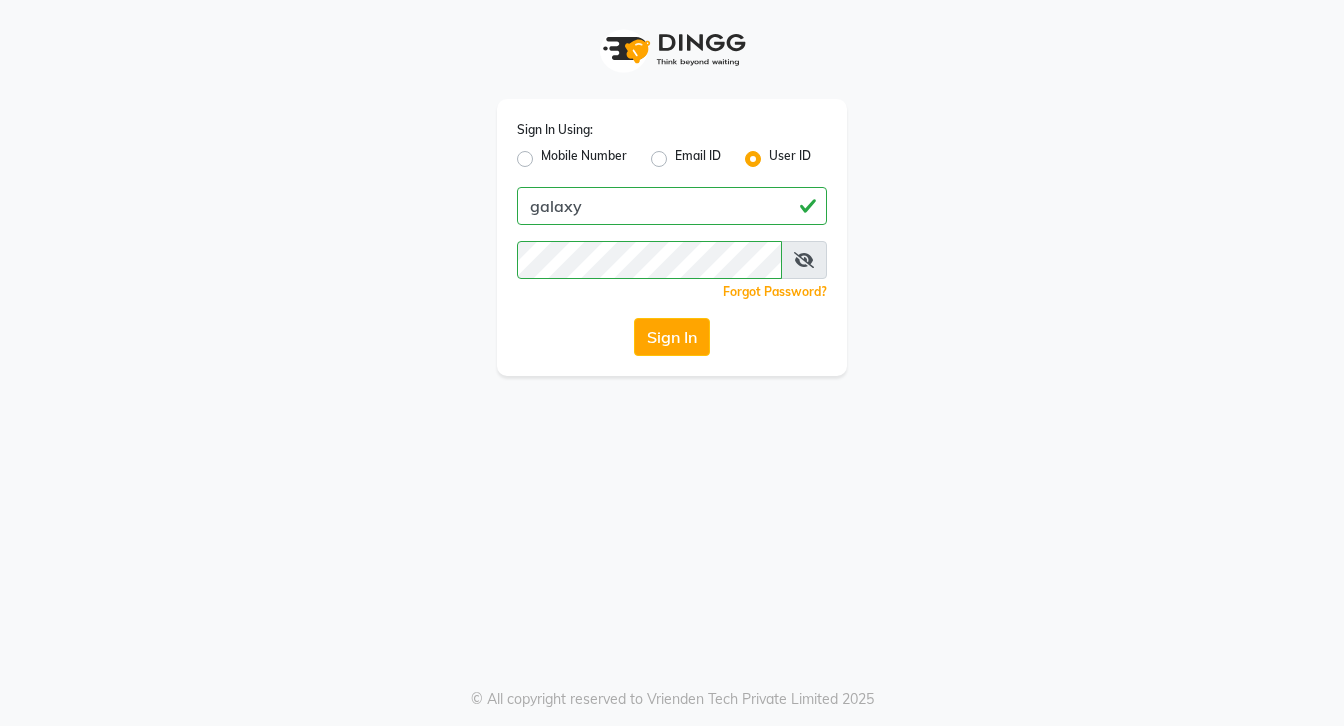 click at bounding box center [804, 260] 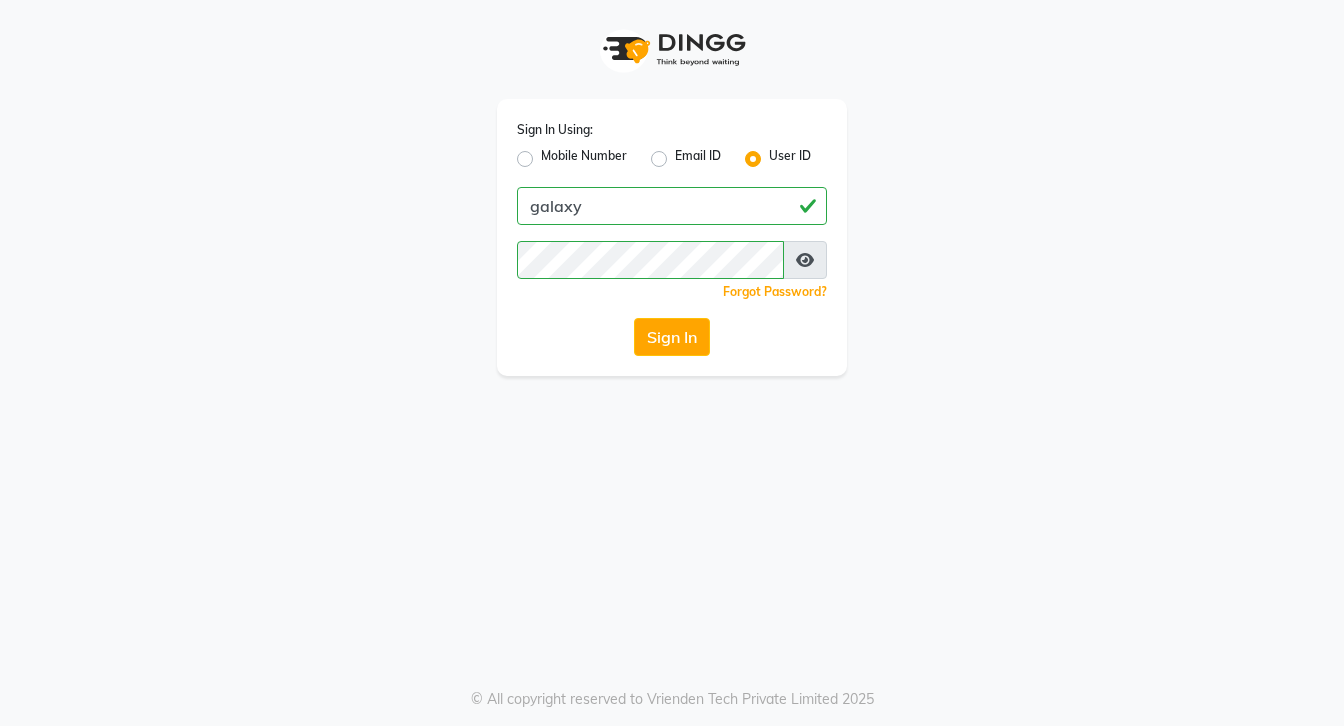 click on "Sign In" 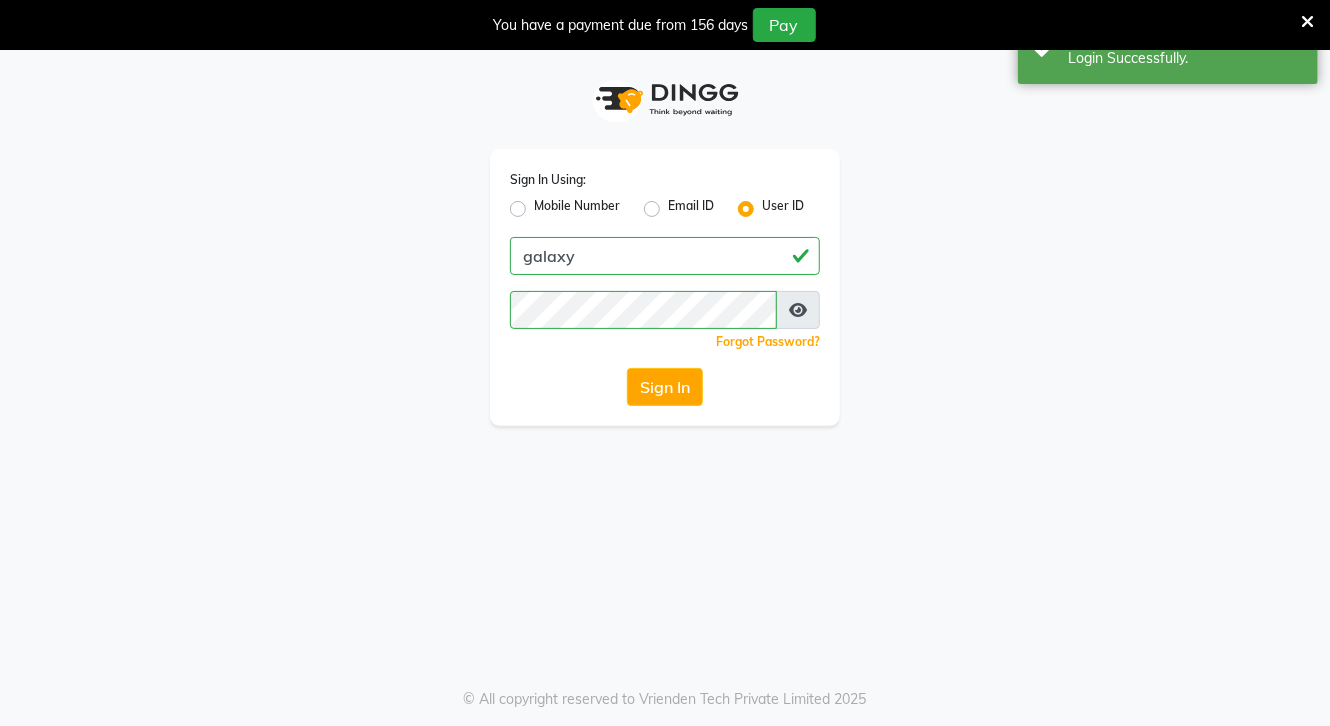 select on "service" 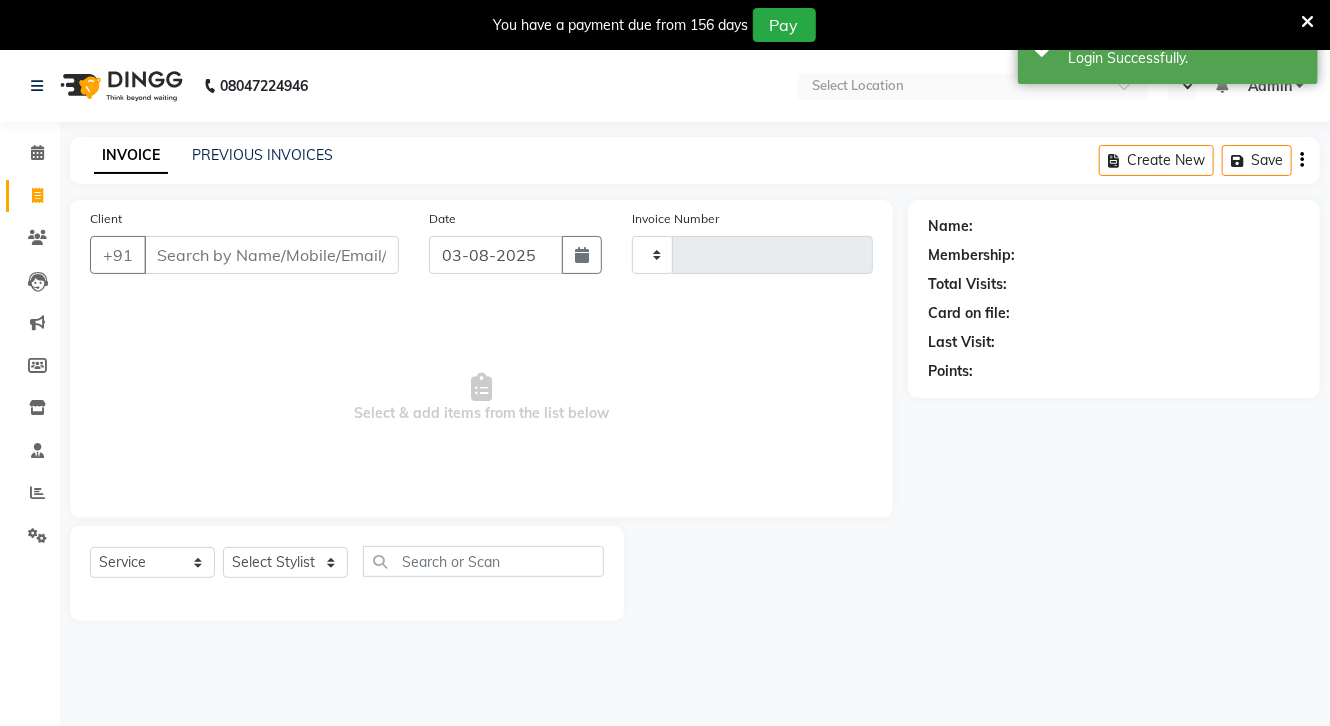 type on "0617" 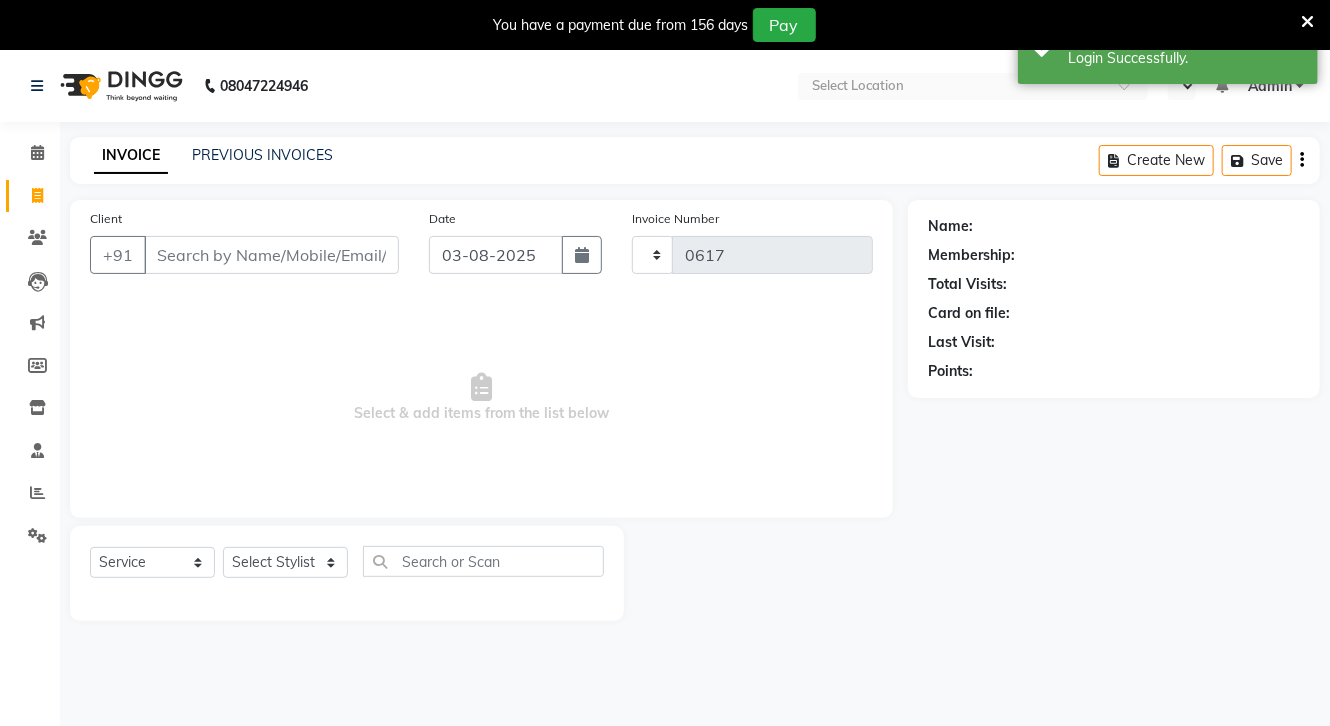 select on "en" 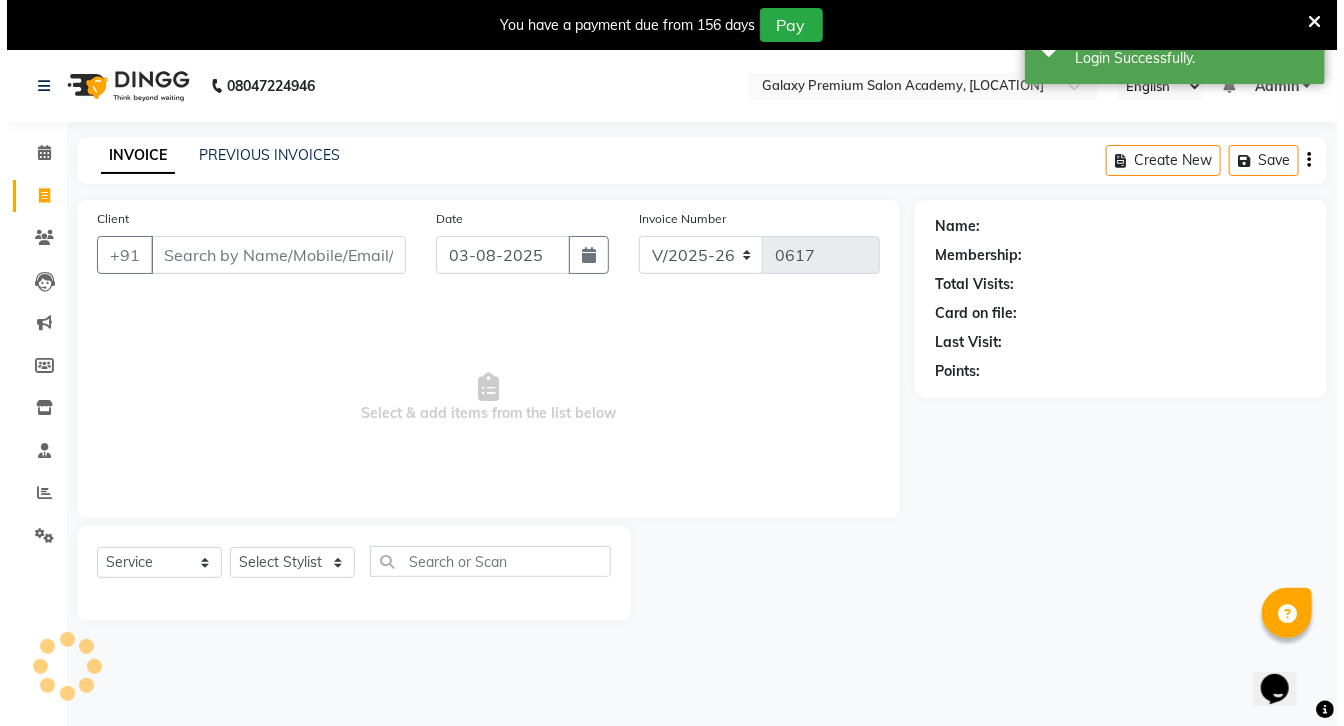 scroll, scrollTop: 0, scrollLeft: 0, axis: both 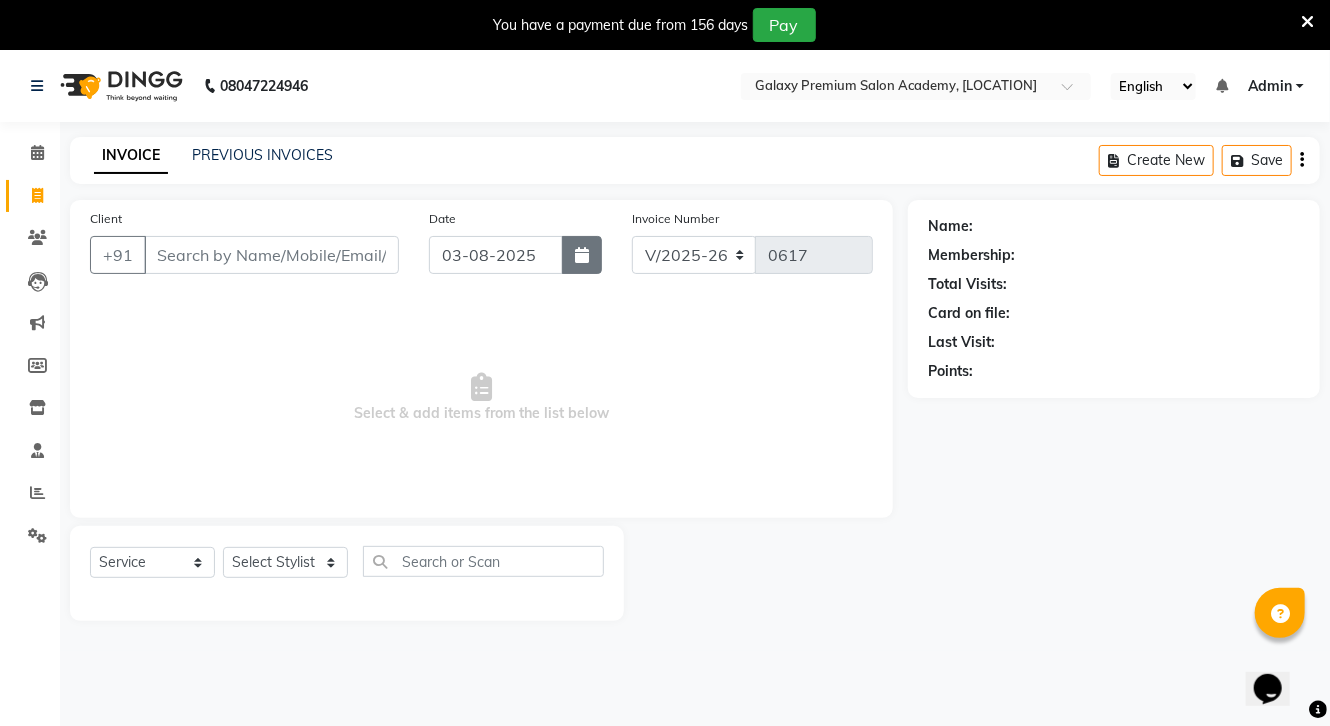 click 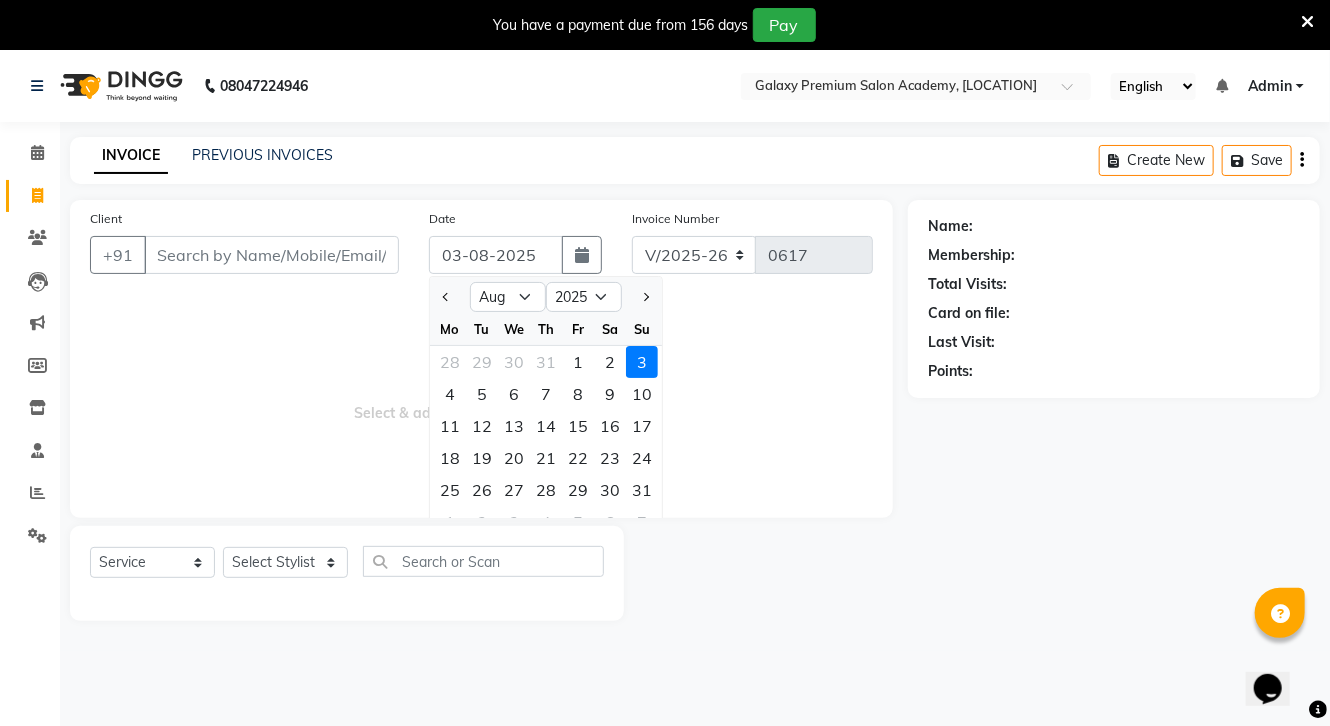 drag, startPoint x: 225, startPoint y: 312, endPoint x: 187, endPoint y: 378, distance: 76.15773 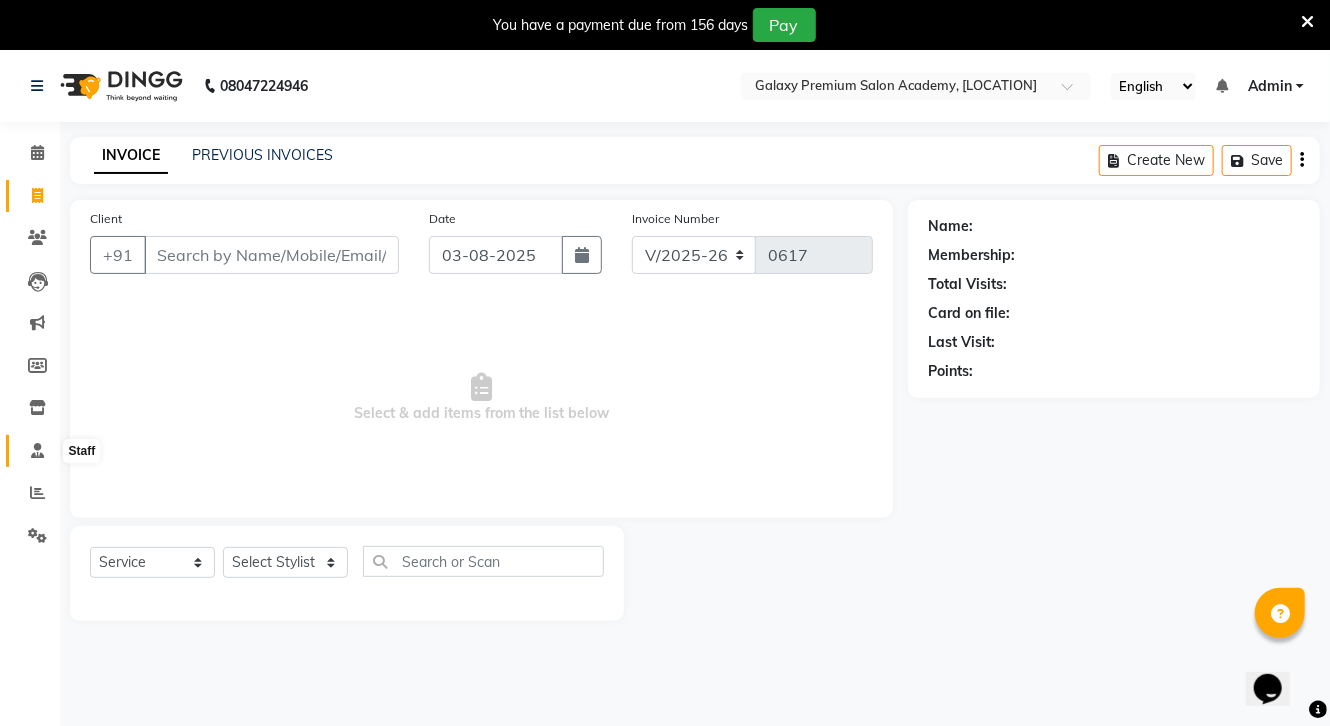click 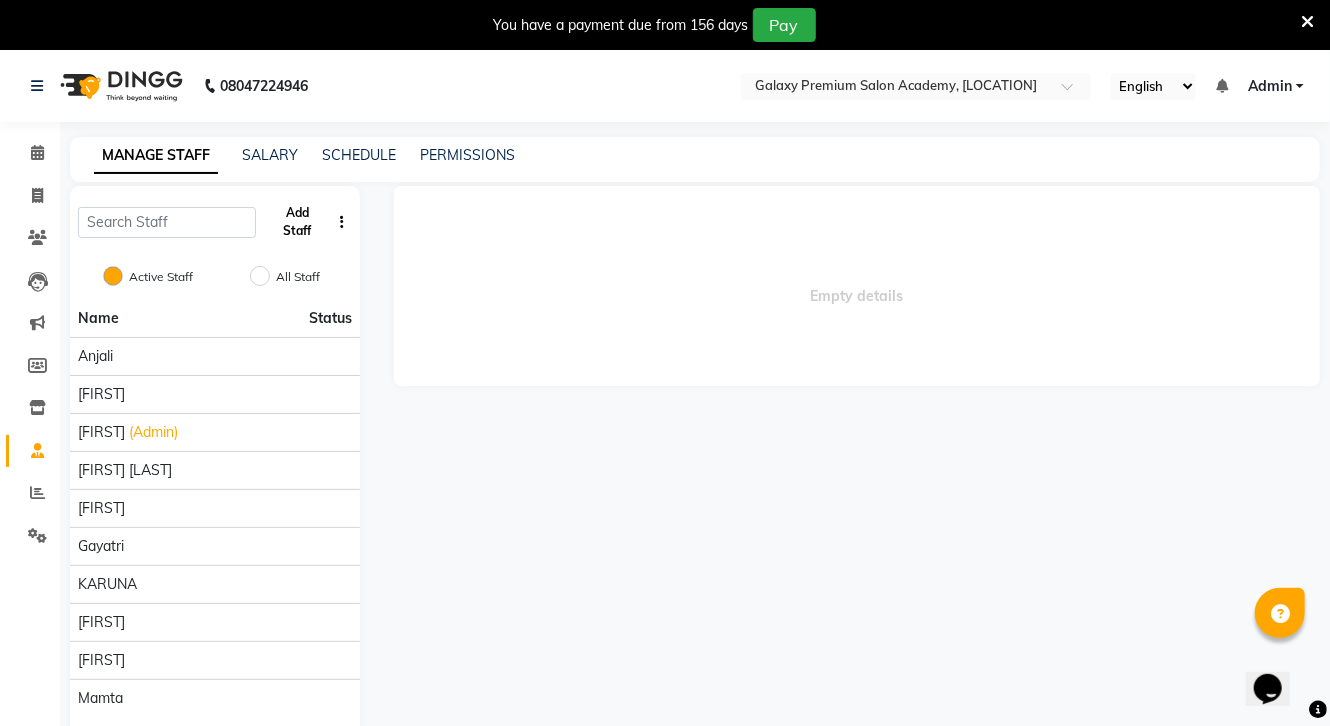 click on "Add Staff" 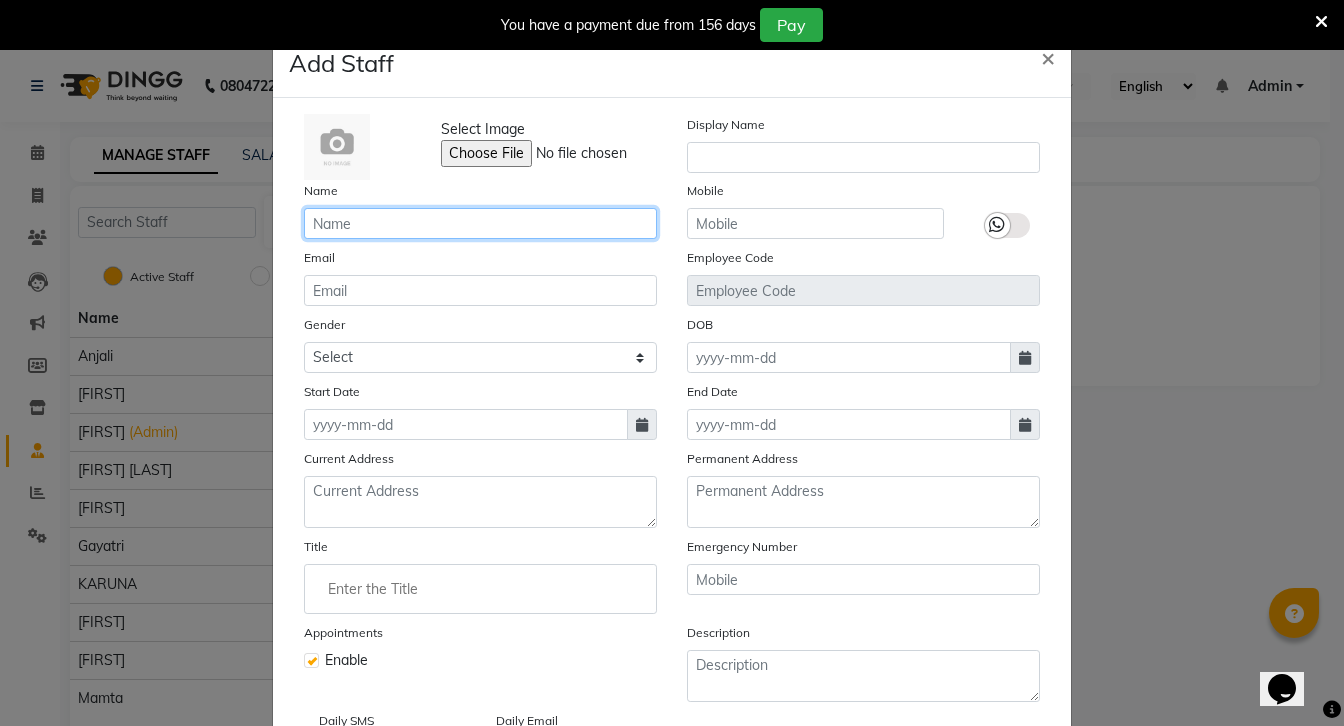 click 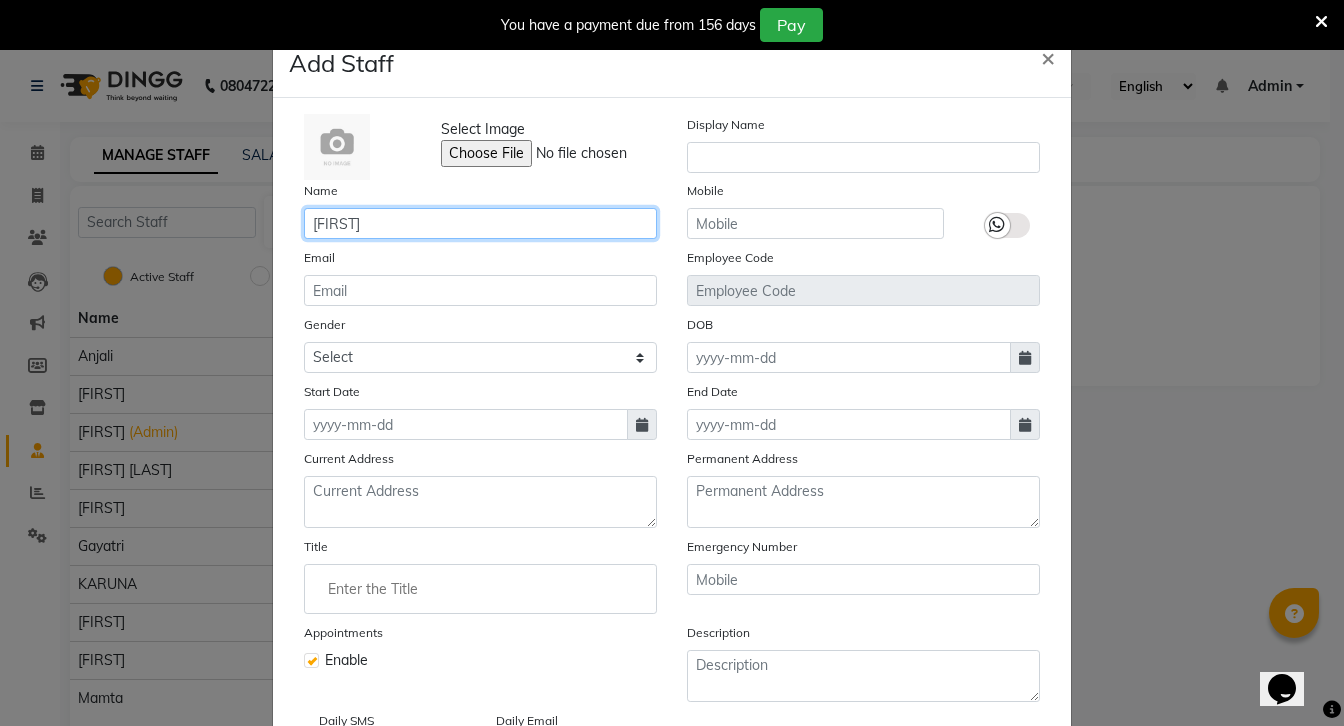 type on "[FIRST]" 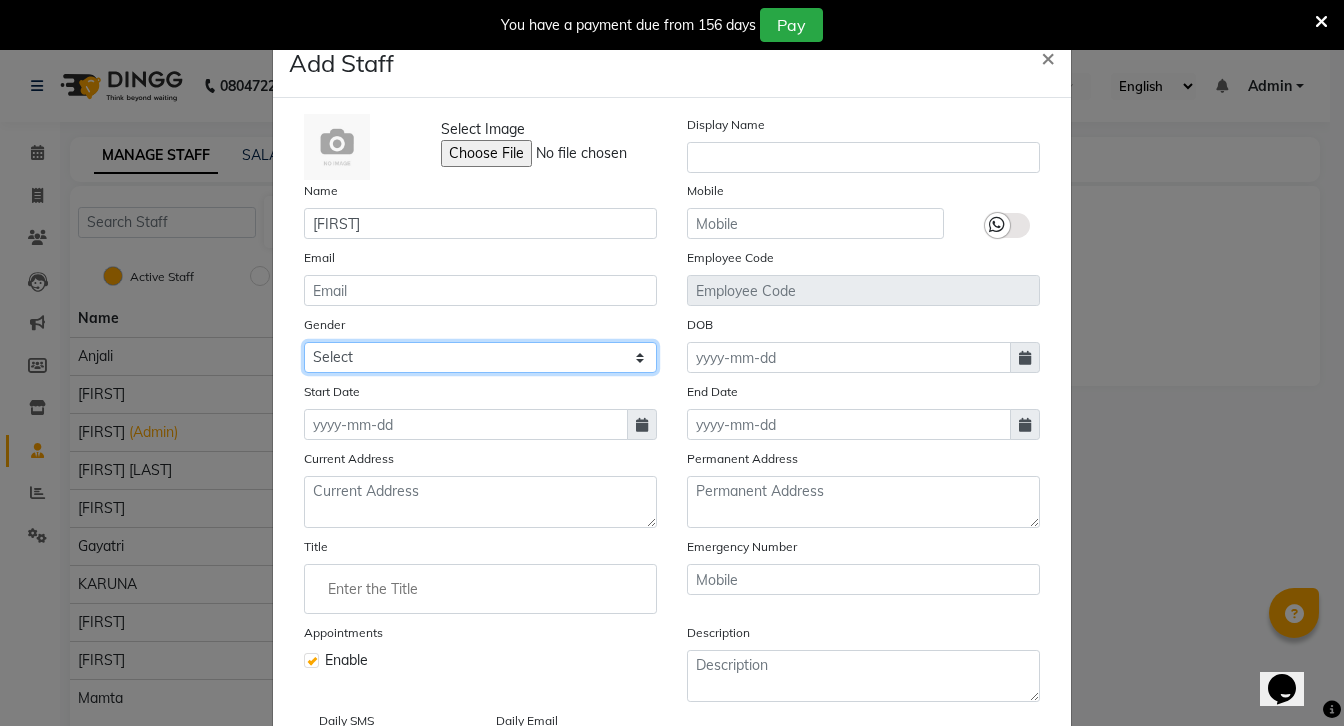 click on "Select Male Female Other Prefer Not To Say" 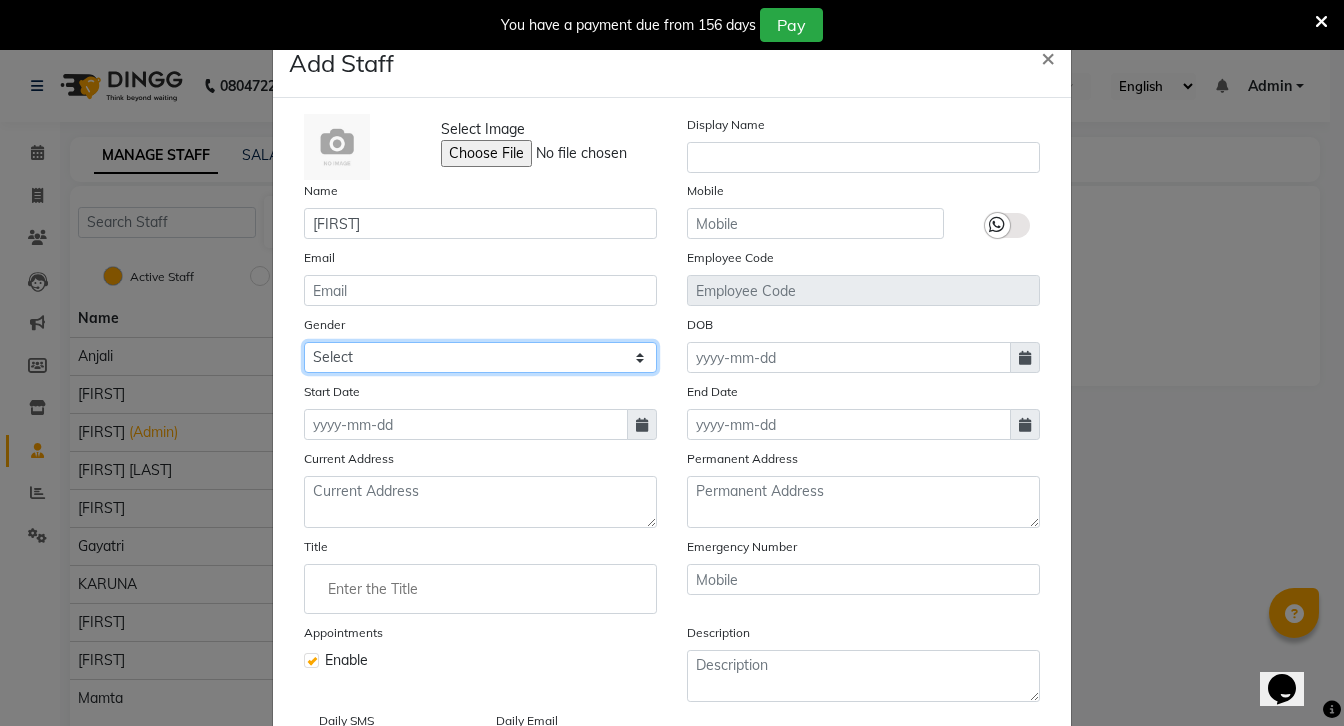 select on "female" 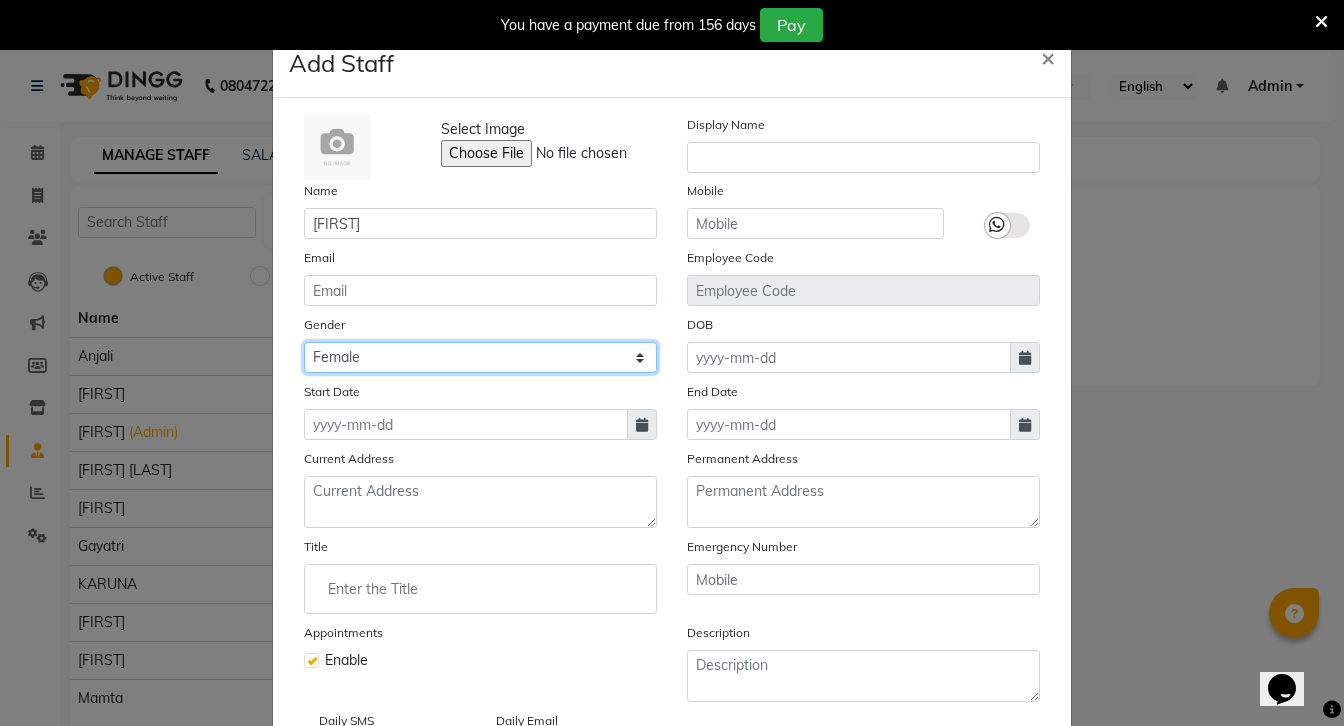 click on "Select Male Female Other Prefer Not To Say" 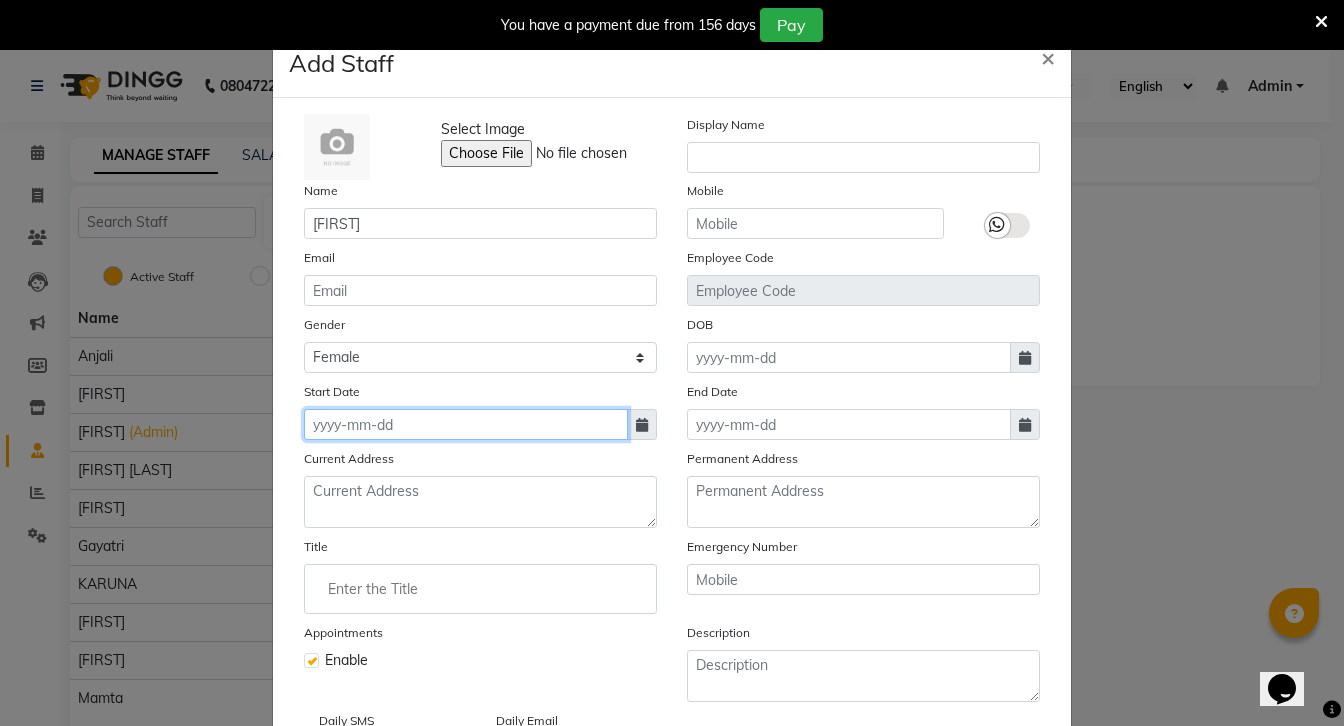 click 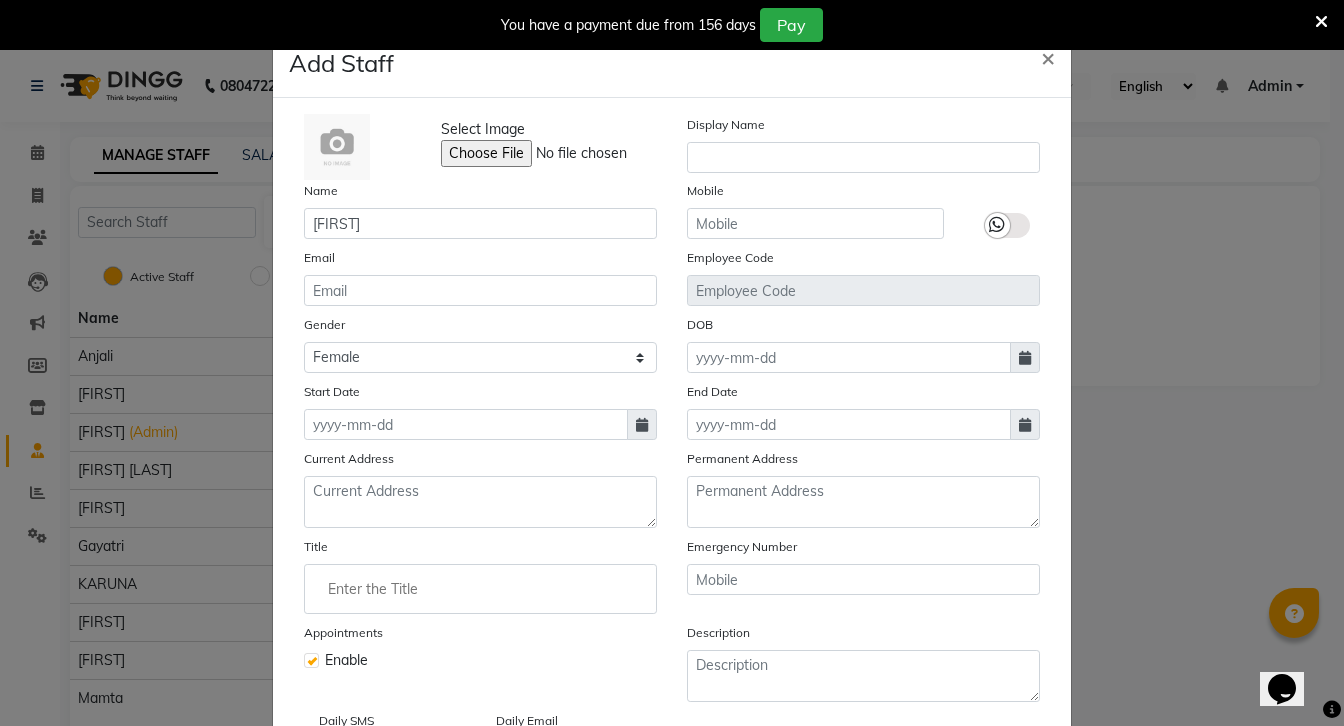 select on "8" 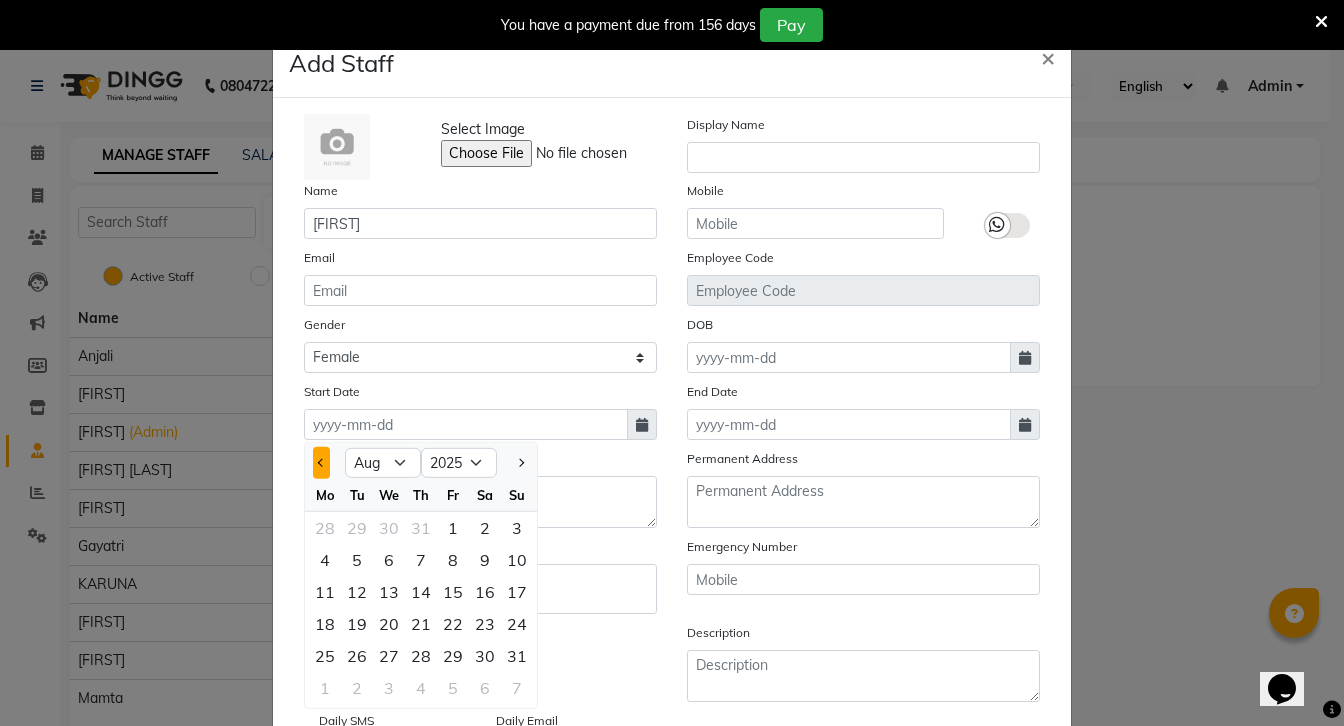 click 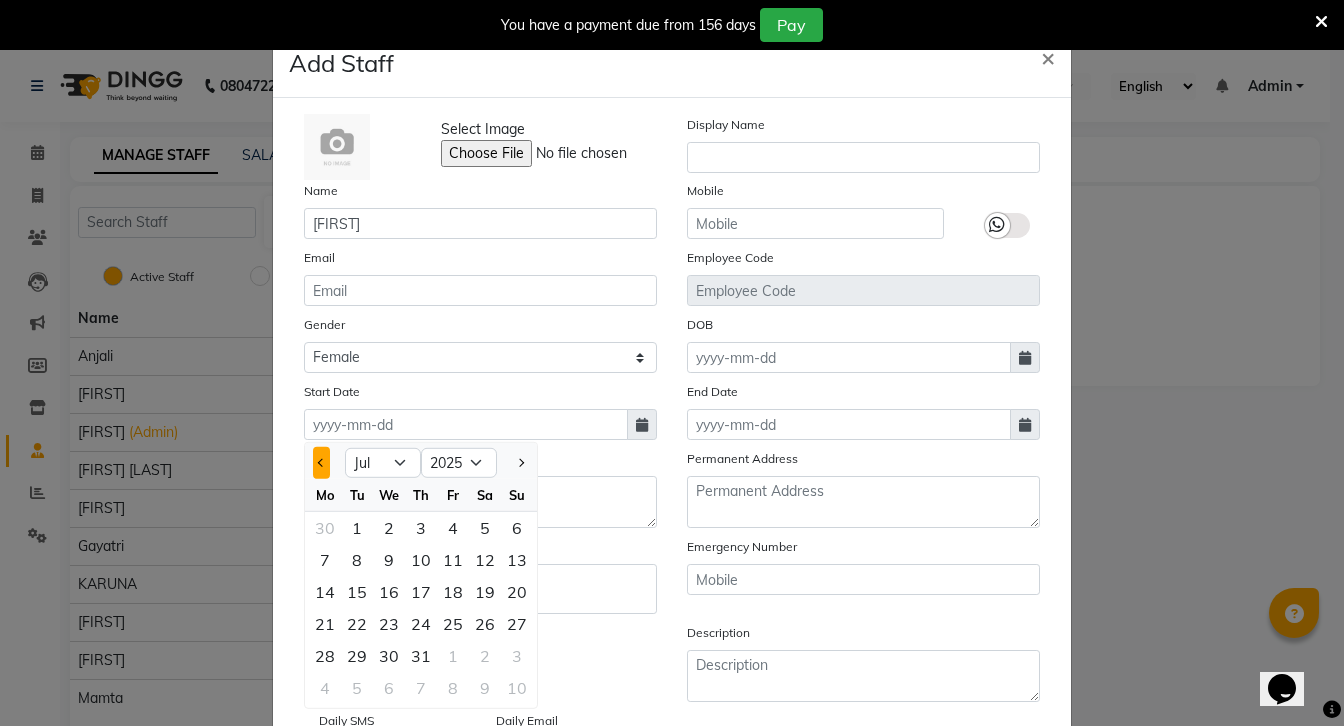 click 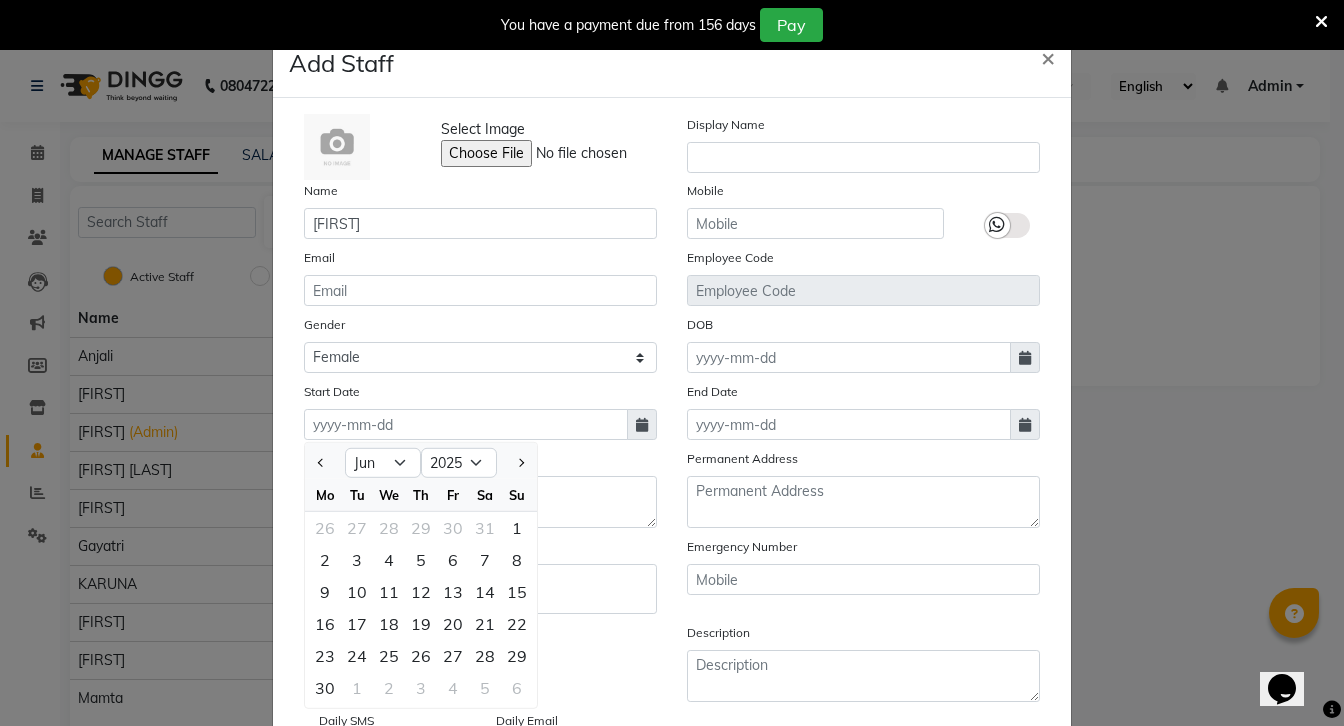 click on "13" 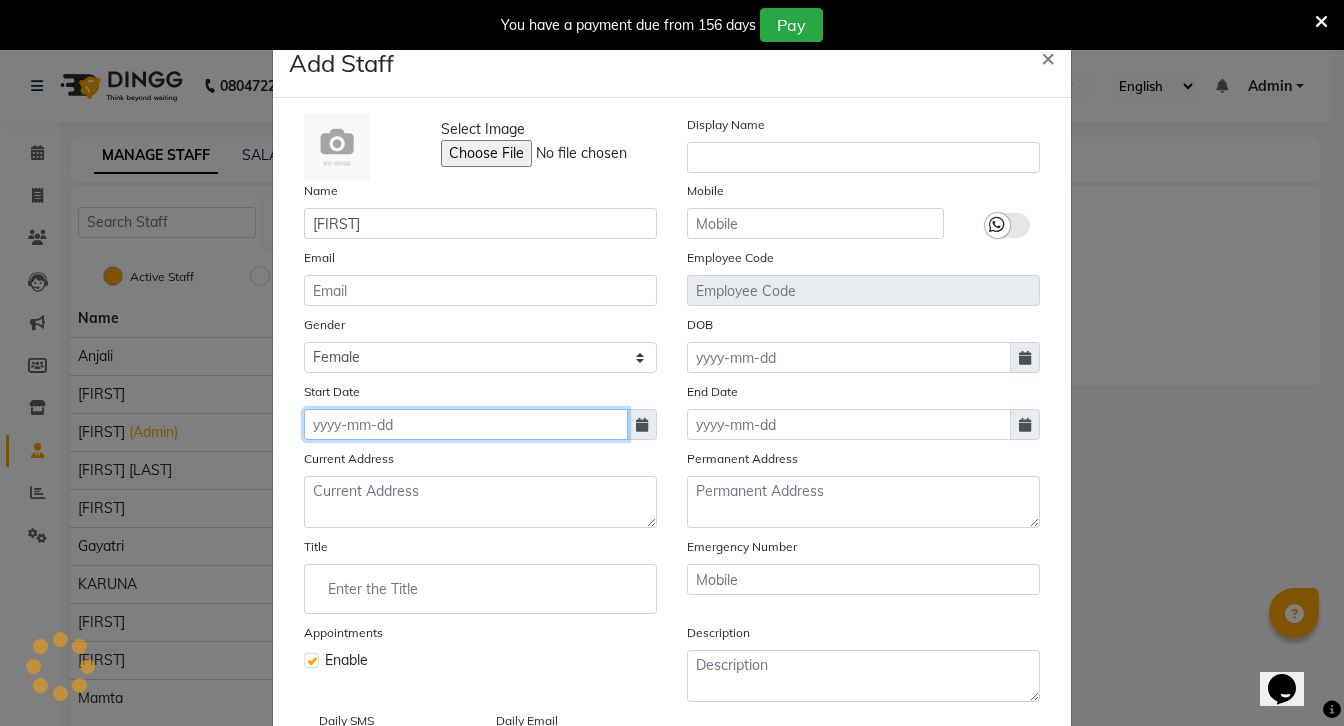 type on "13-06-2025" 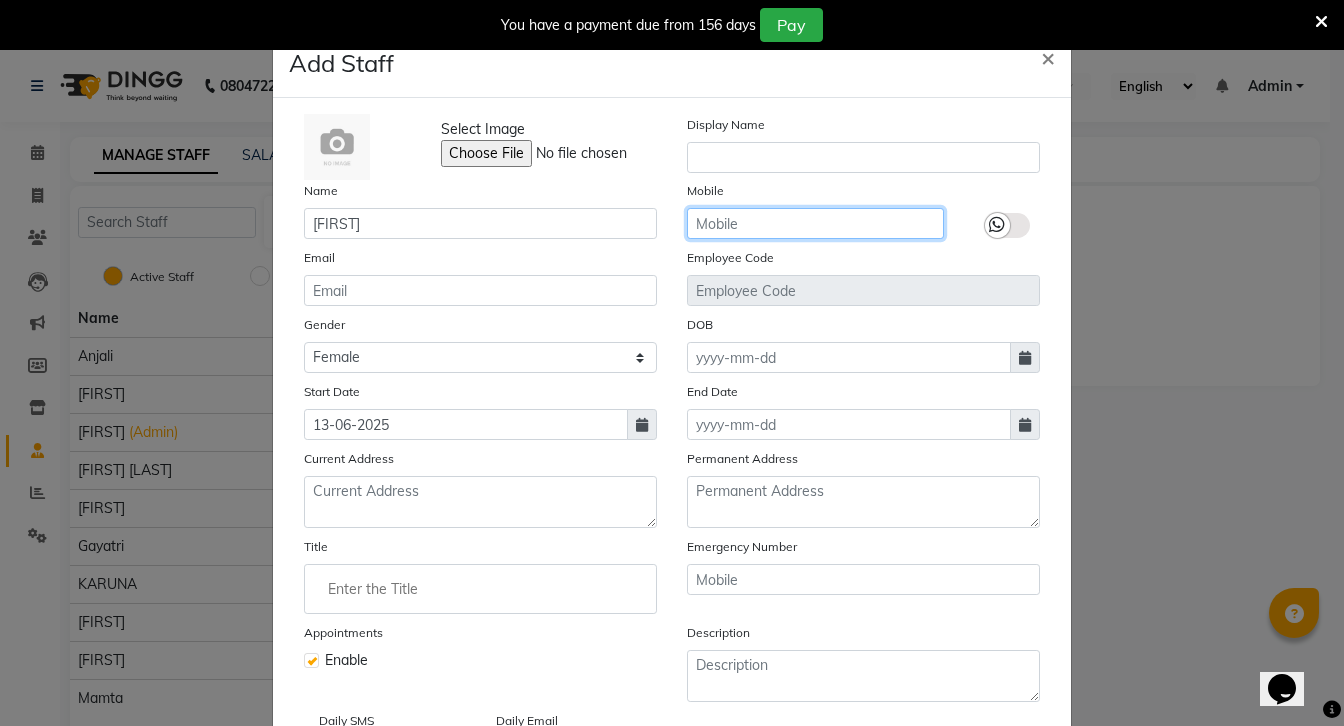 click 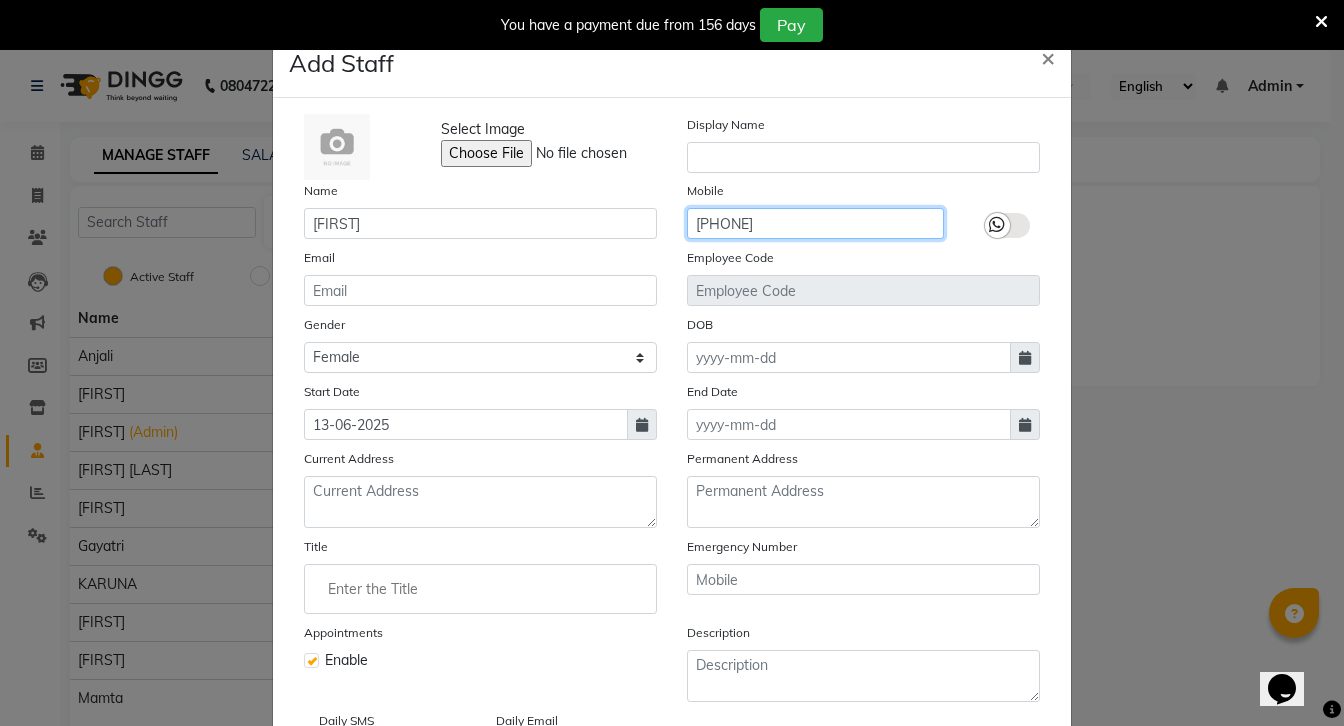 type on "[PHONE]" 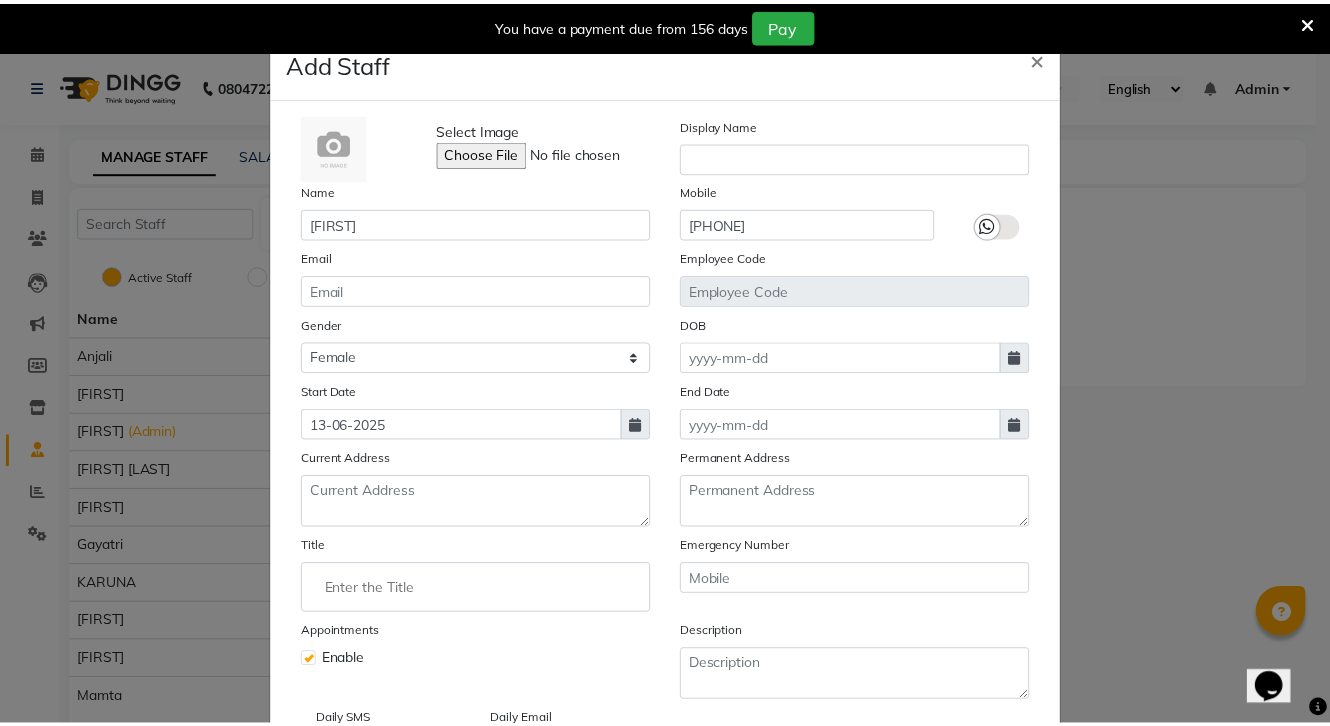 scroll, scrollTop: 166, scrollLeft: 0, axis: vertical 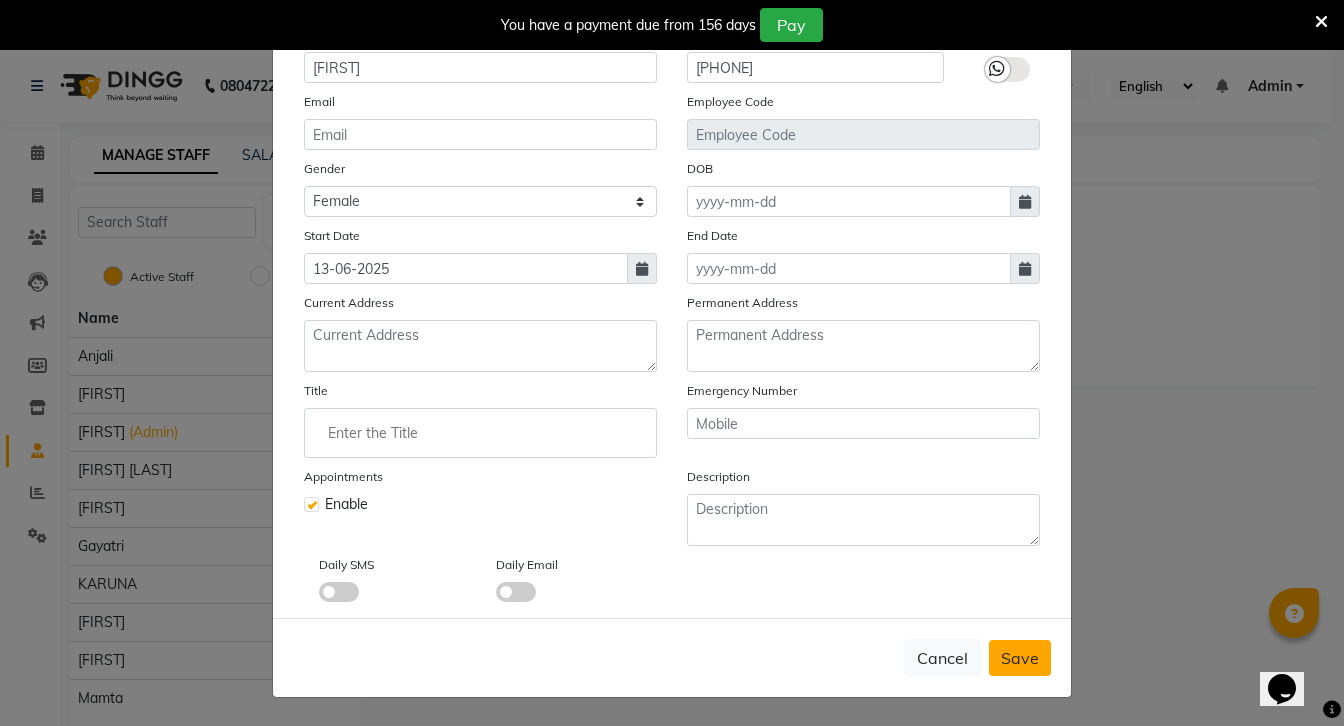 click on "Save" at bounding box center [1020, 658] 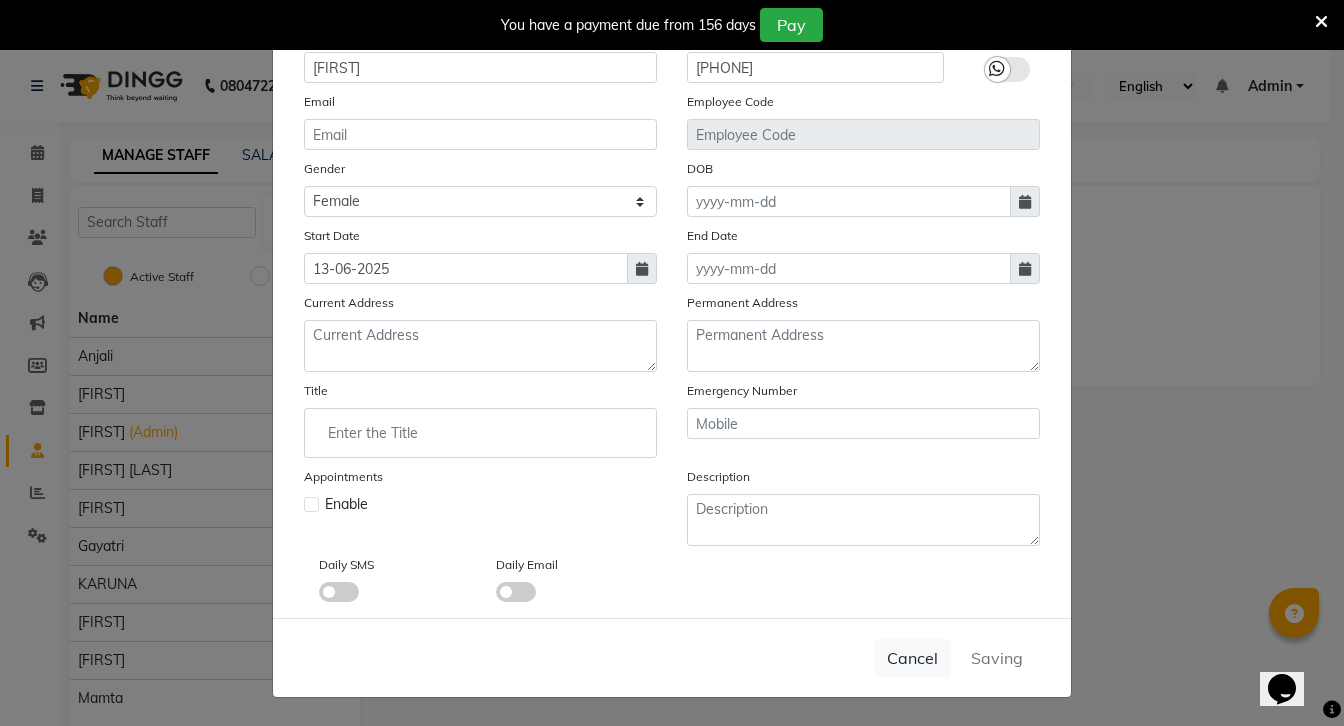 type 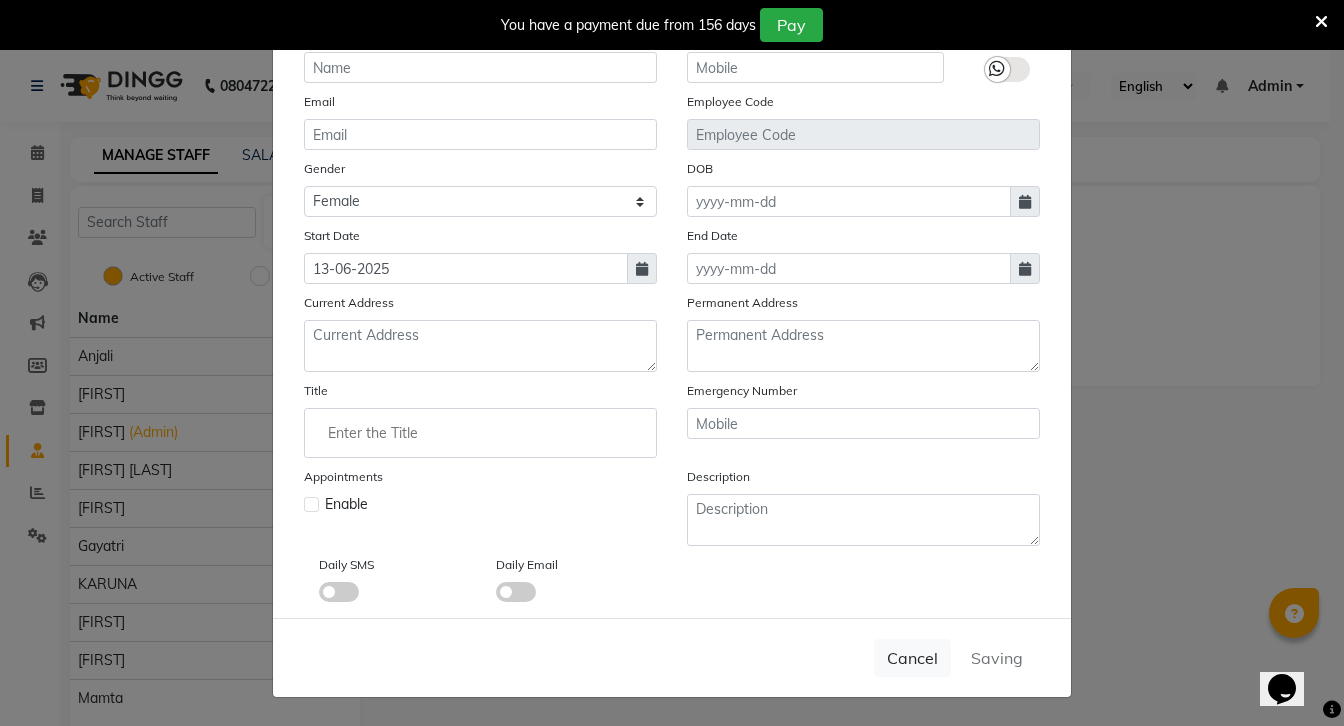 select 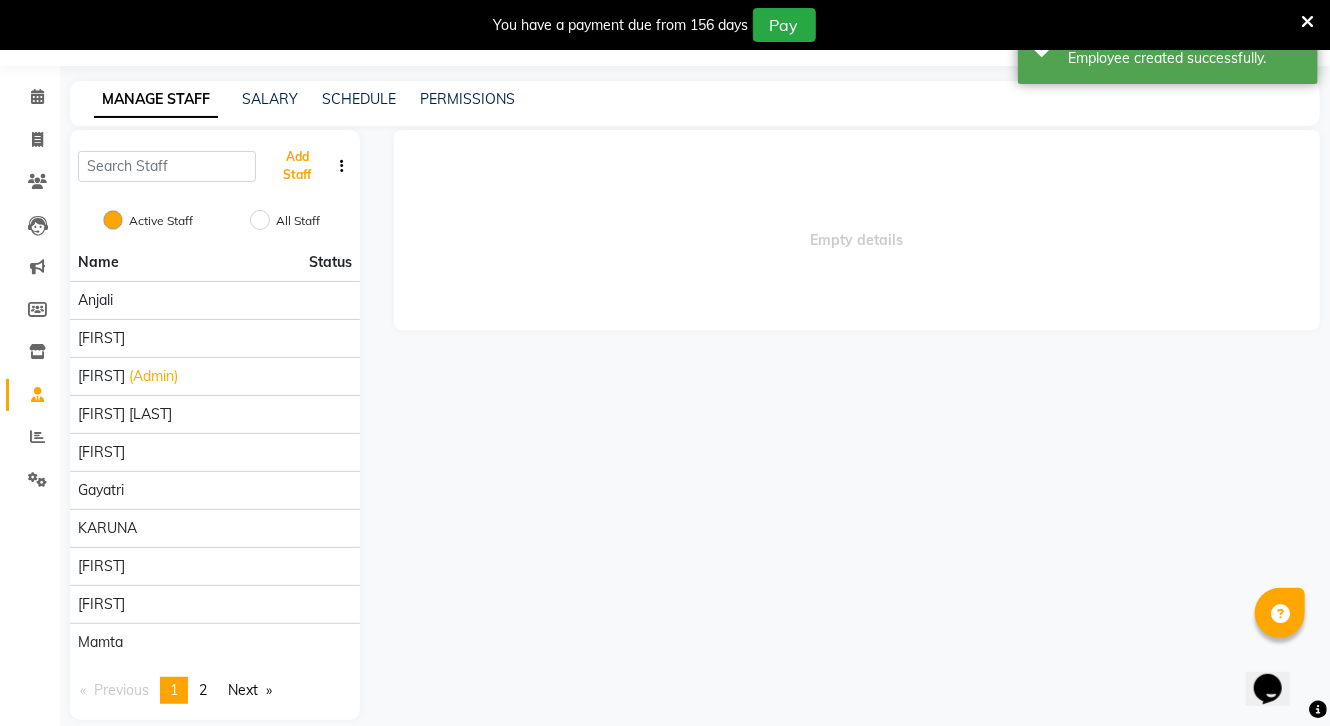 scroll, scrollTop: 80, scrollLeft: 0, axis: vertical 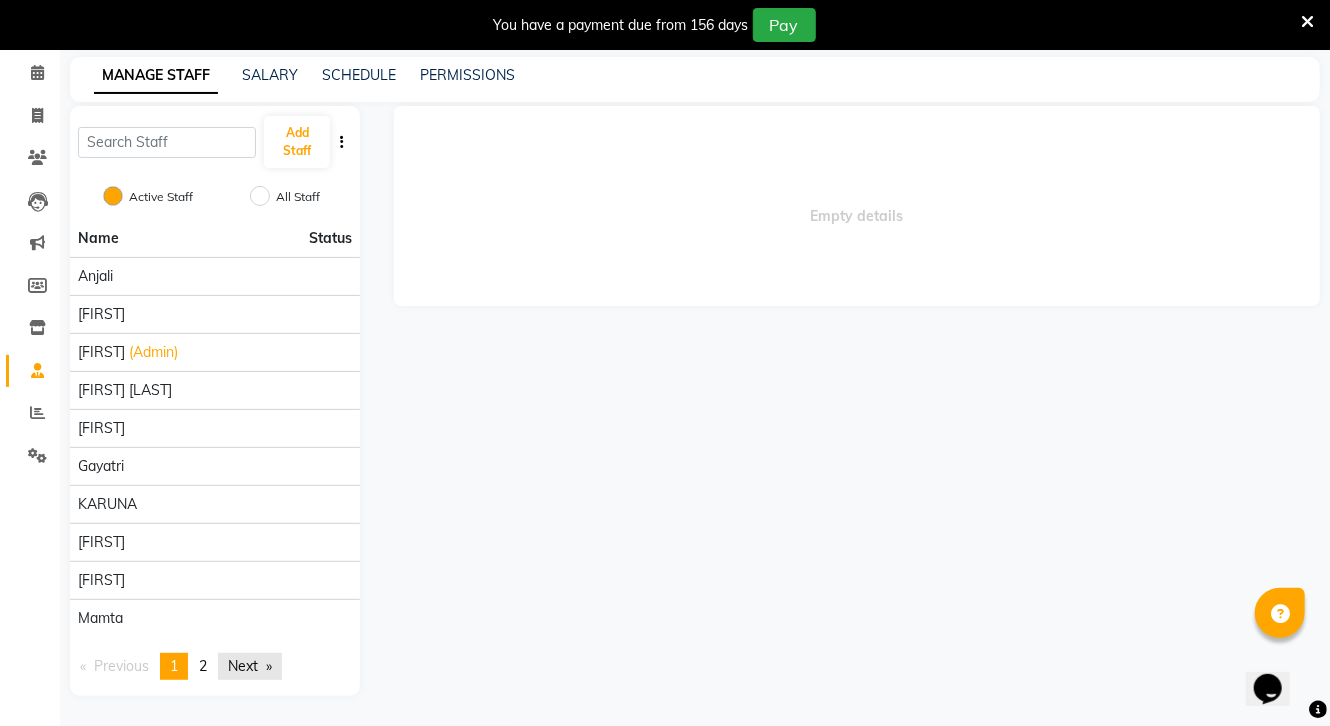 click on "Next  page" at bounding box center [250, 666] 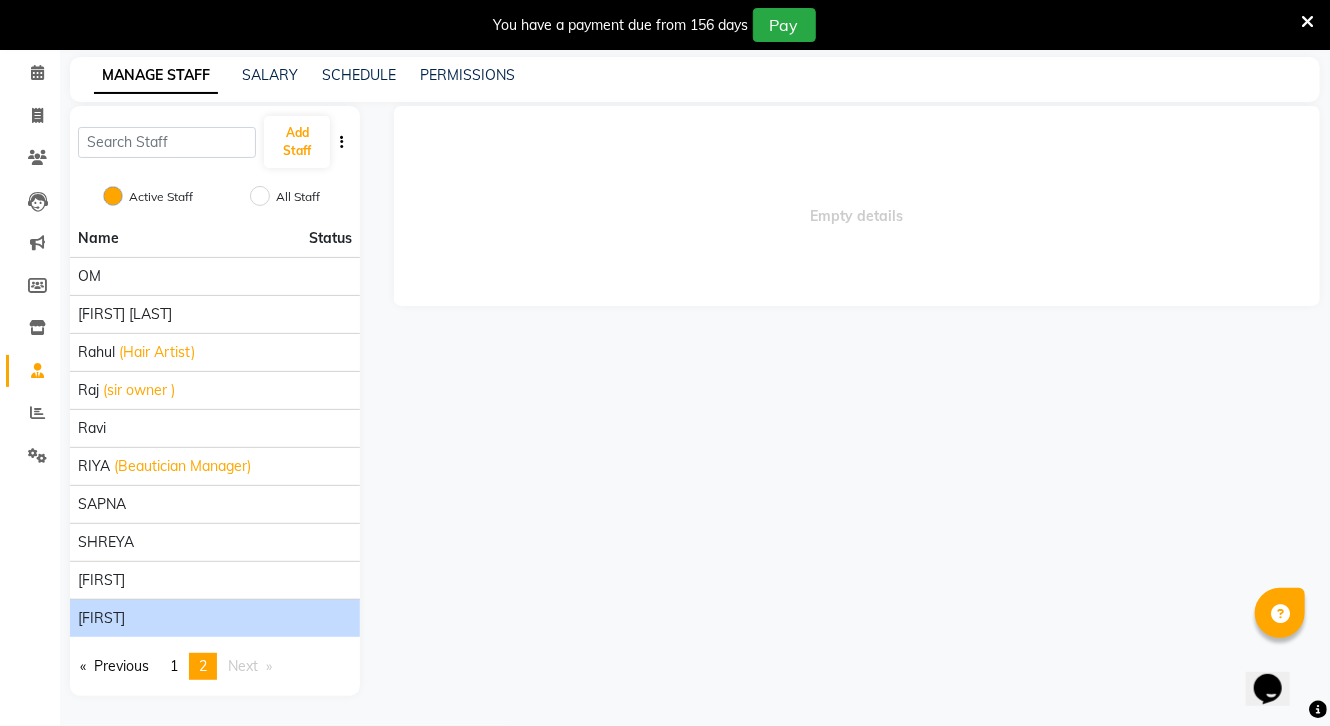 click on "[FIRST]" 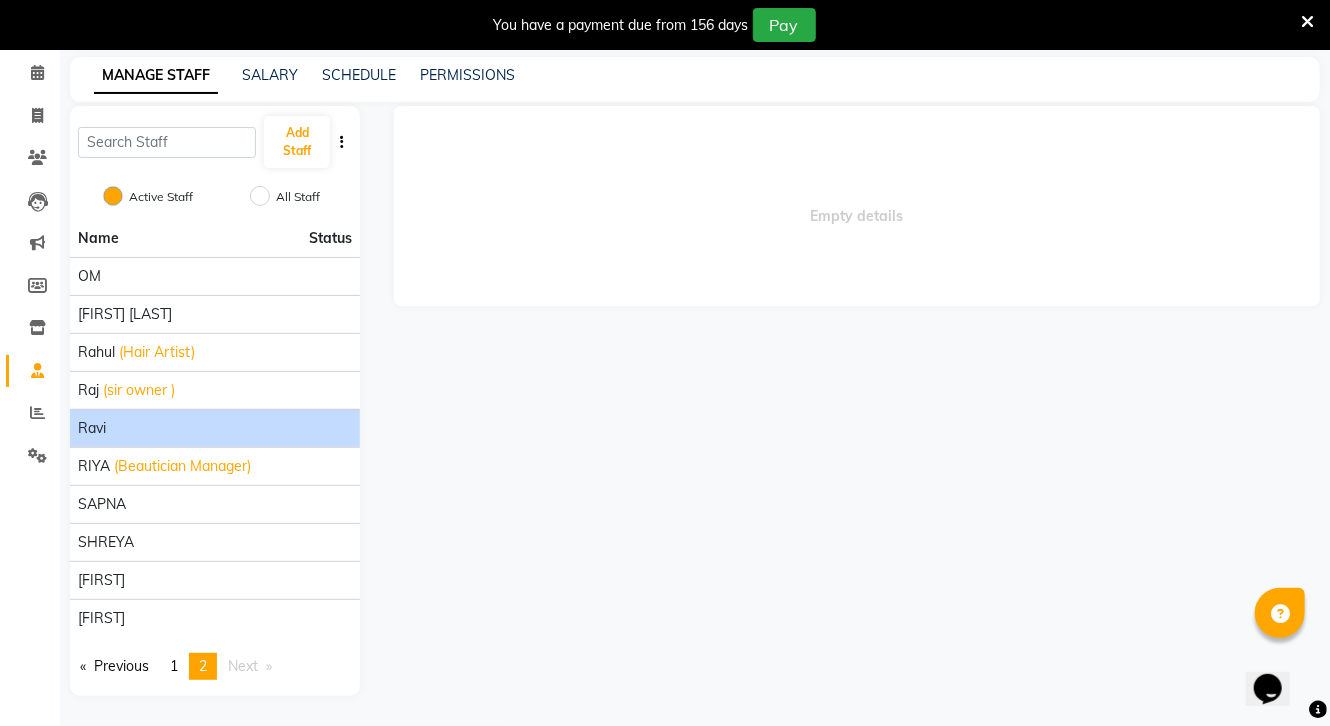 click on "ravi" 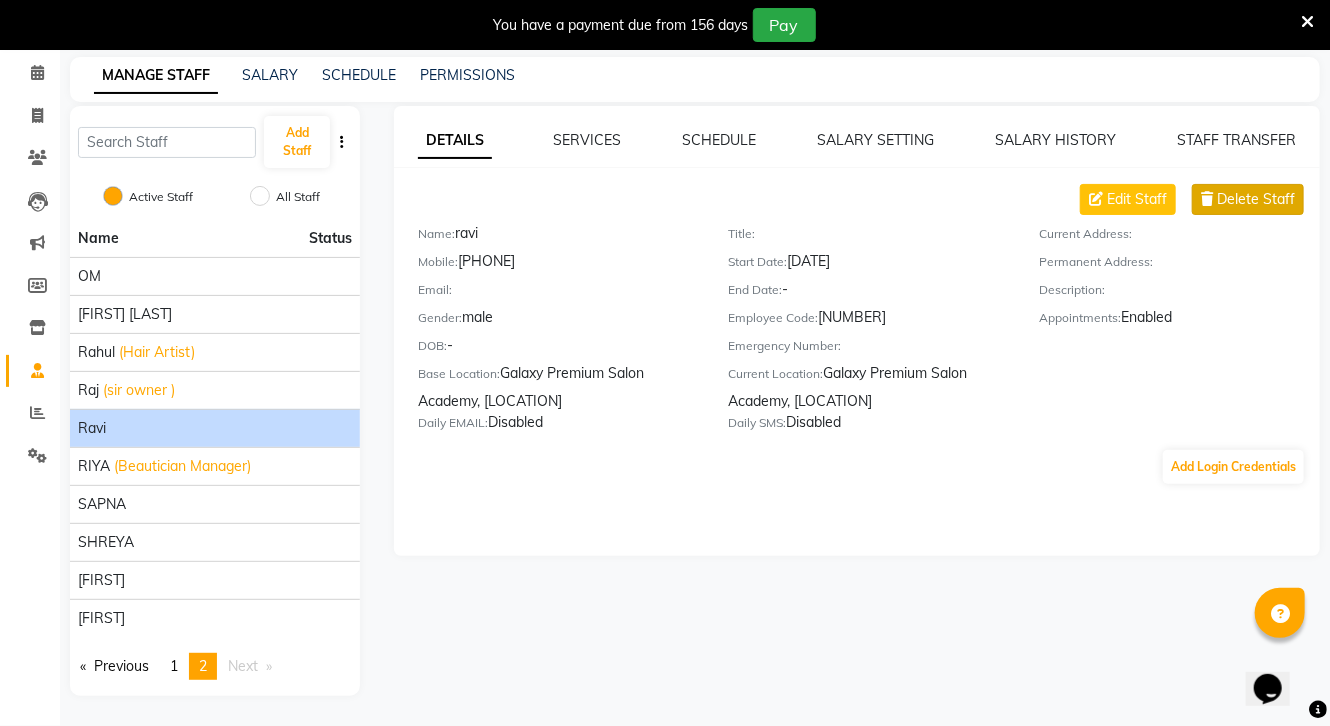 click on "Delete Staff" 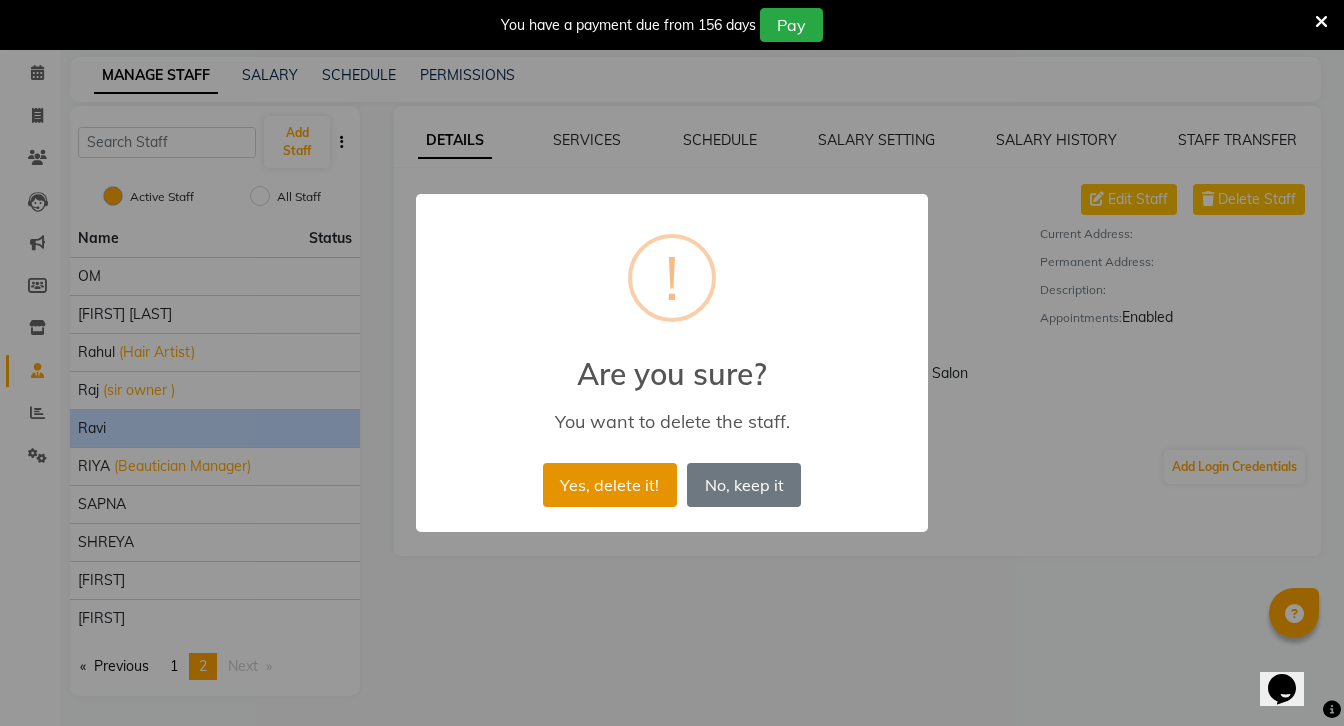 click on "Yes, delete it!" at bounding box center [610, 485] 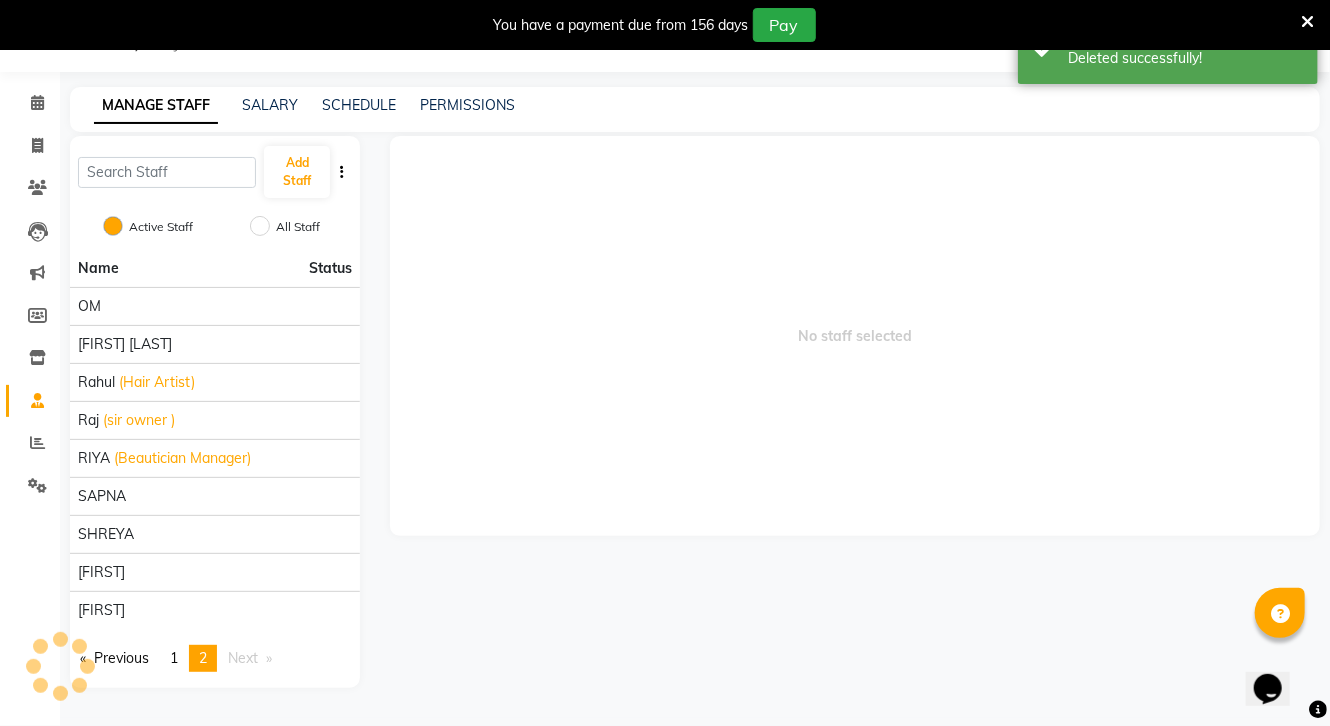 scroll, scrollTop: 50, scrollLeft: 0, axis: vertical 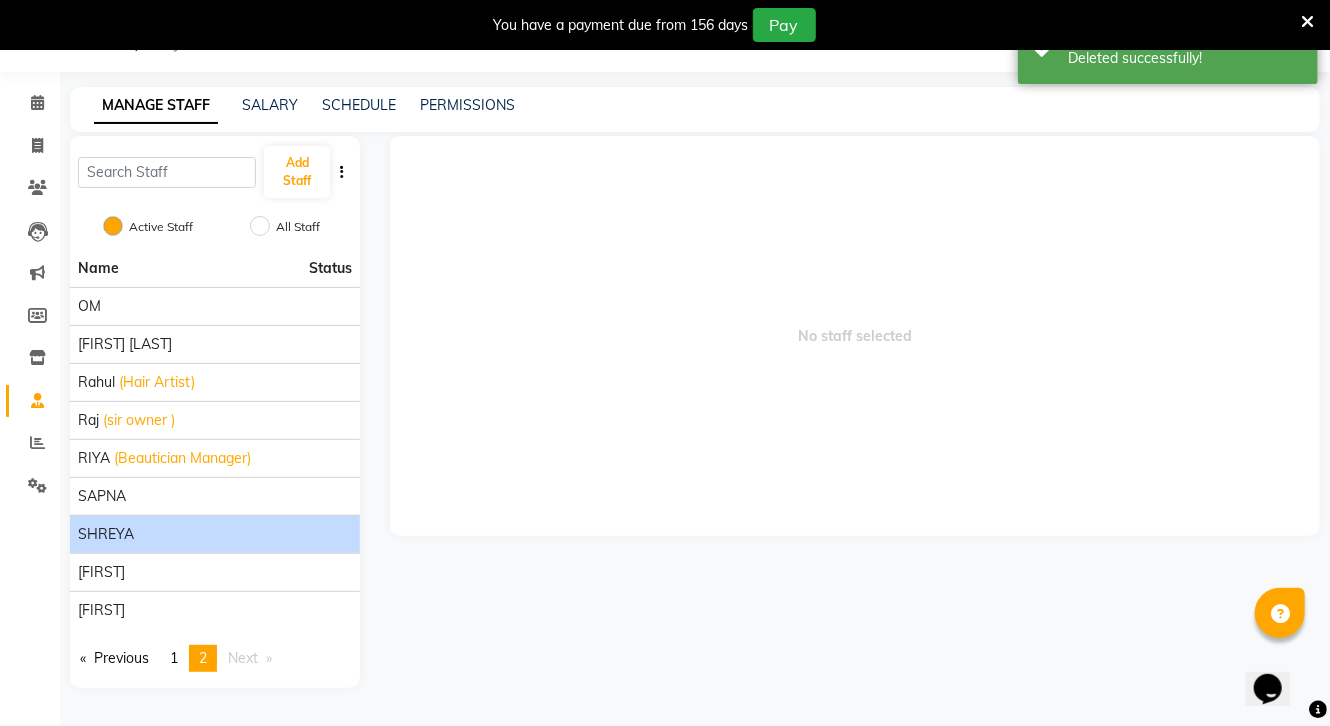 click on "SHREYA" 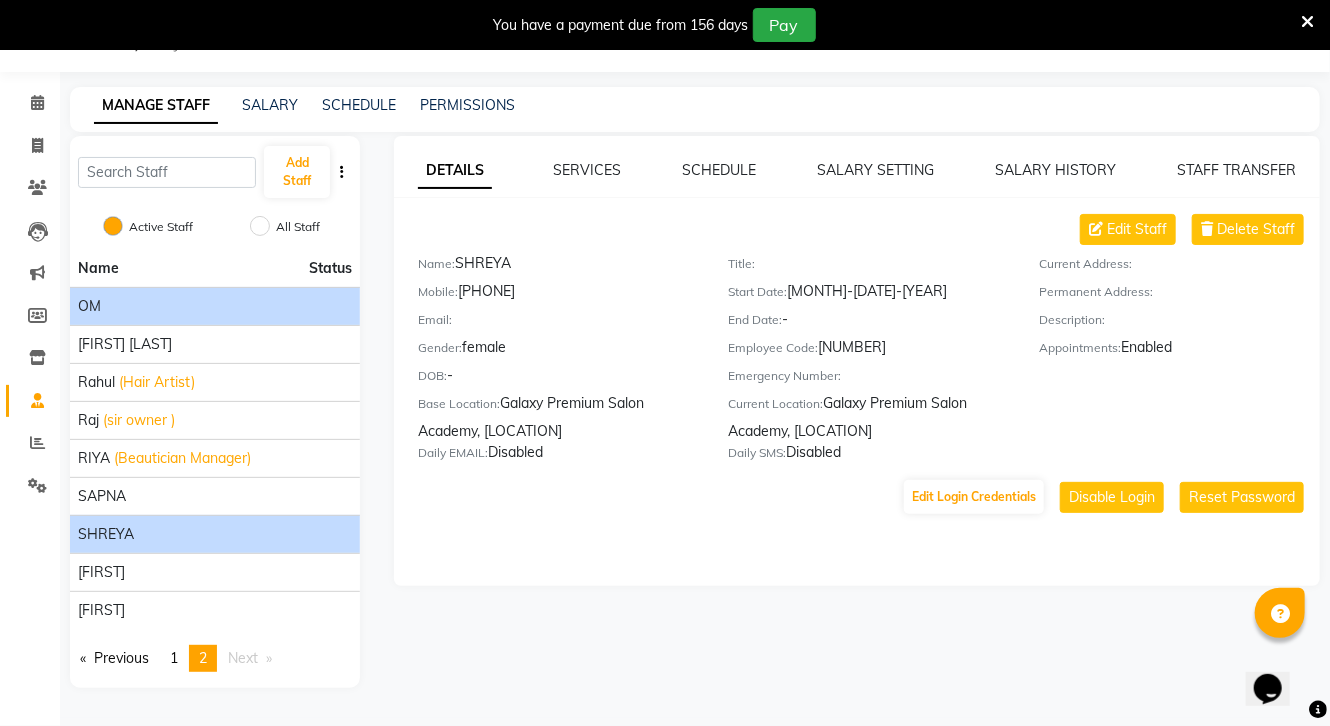 click on "OM" 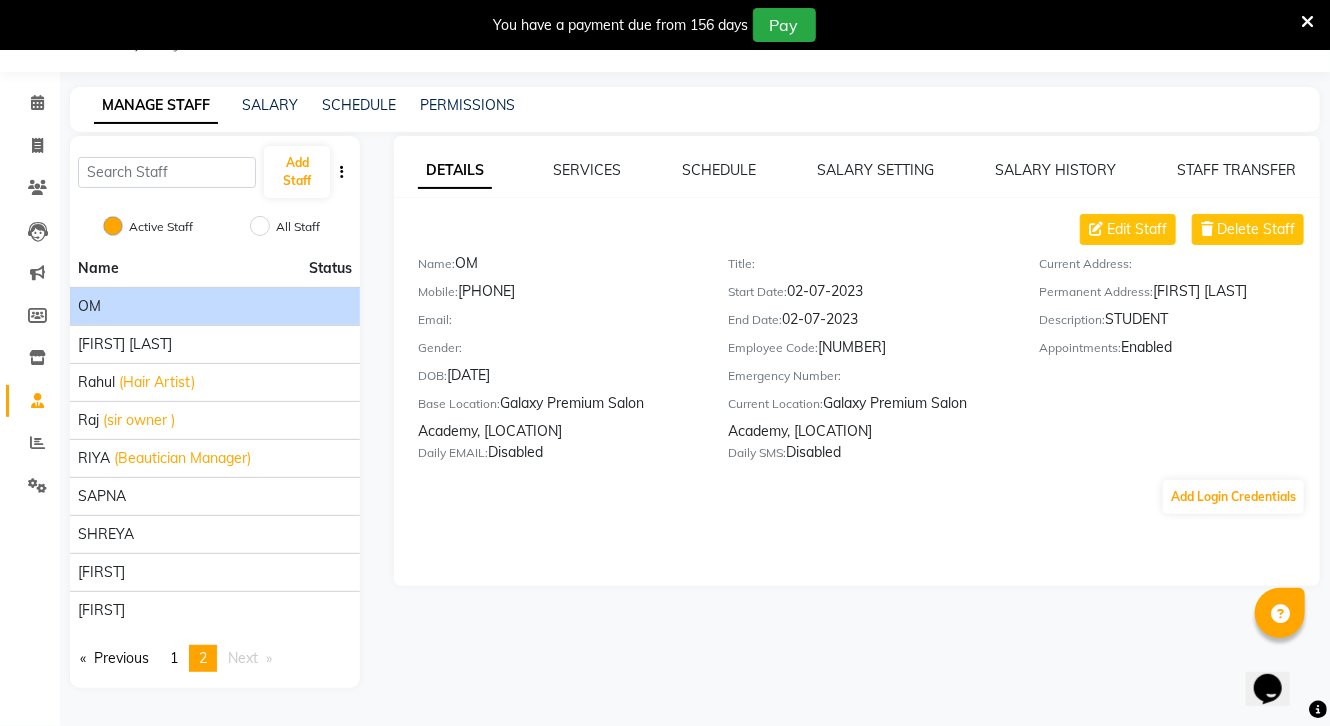 click on "You're on page  2" at bounding box center [203, 658] 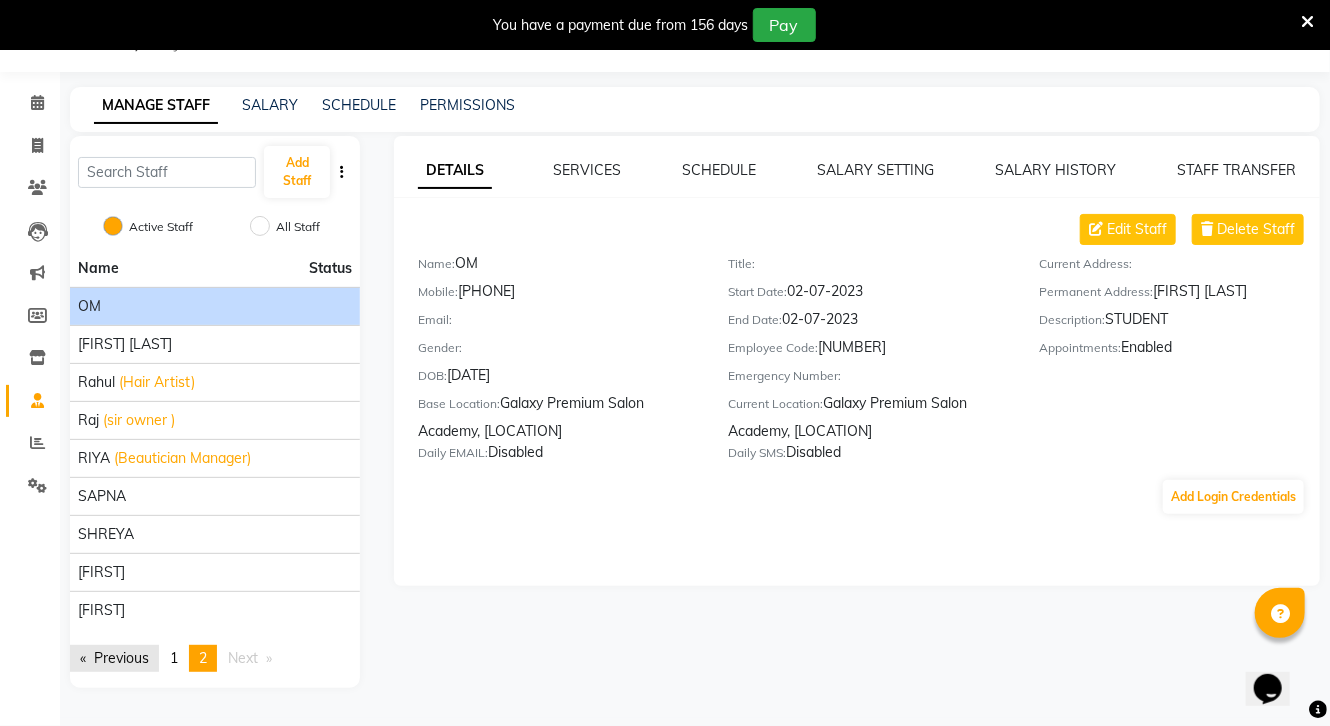 click on "Previous  page" at bounding box center (114, 658) 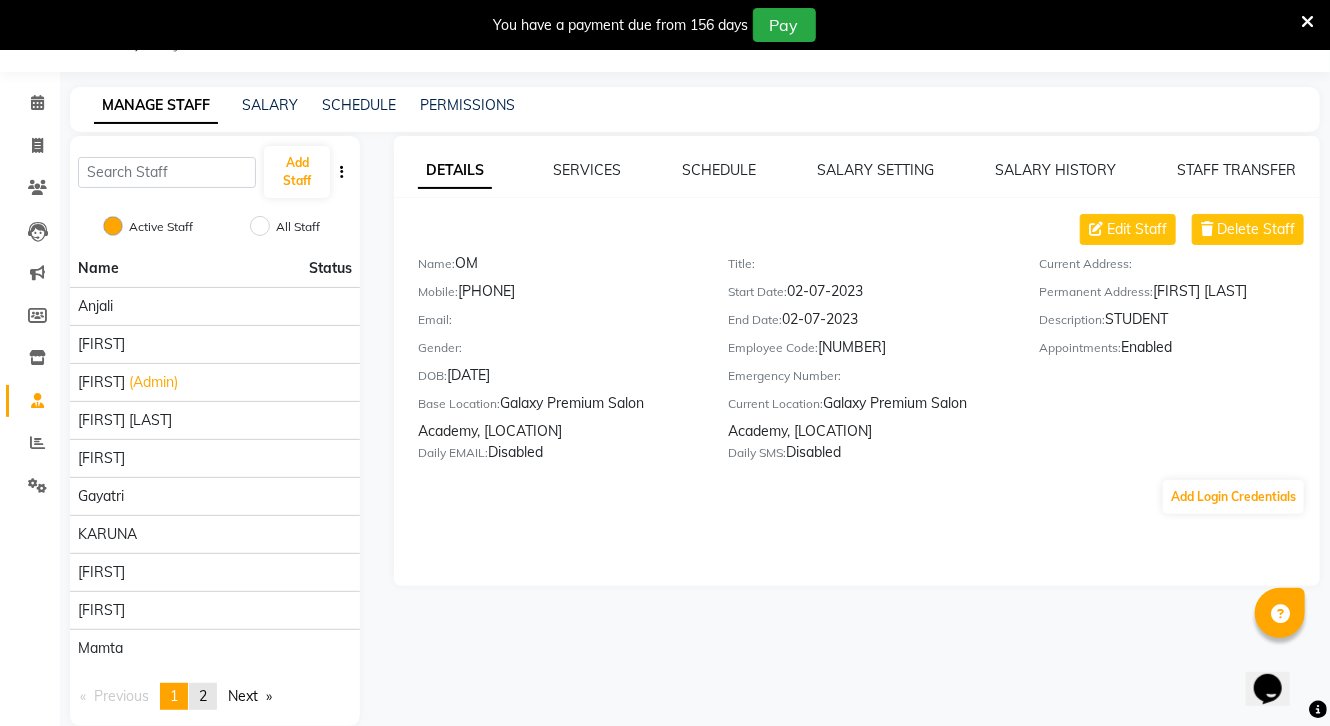 click on "page  2" at bounding box center (203, 696) 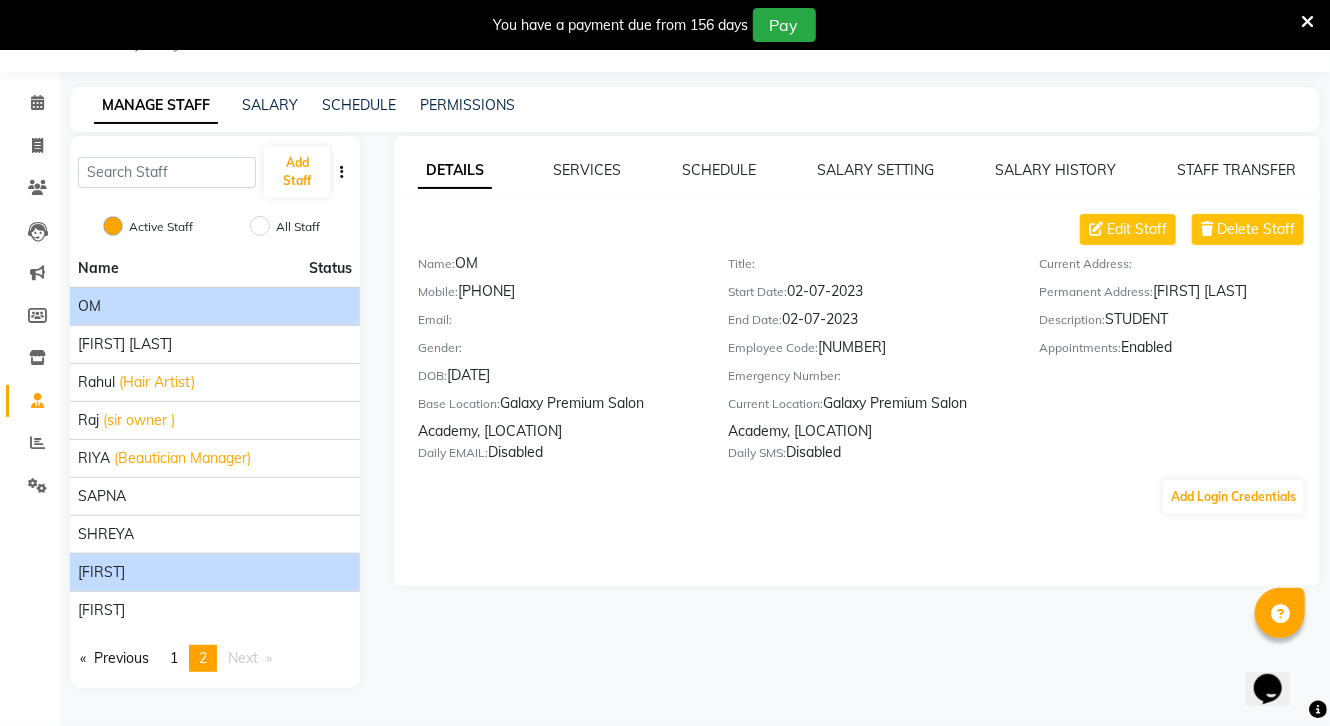 drag, startPoint x: 114, startPoint y: 576, endPoint x: 112, endPoint y: 564, distance: 12.165525 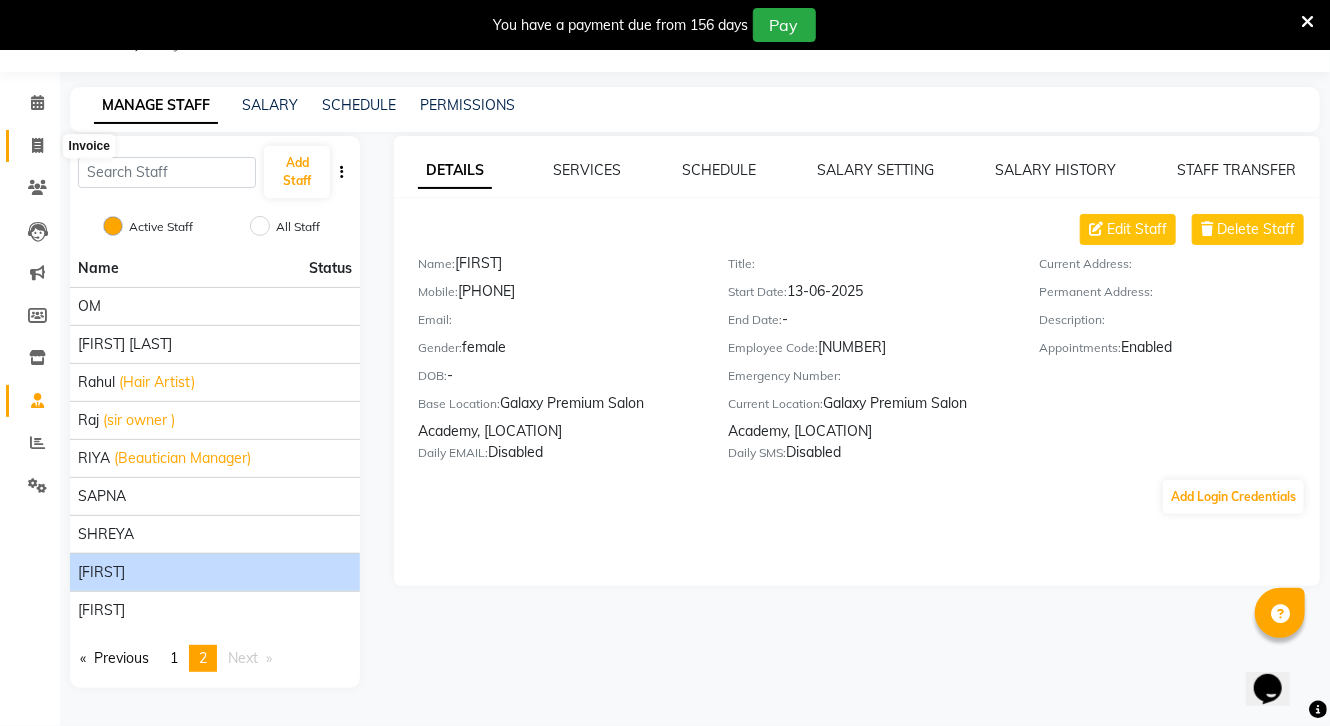 click 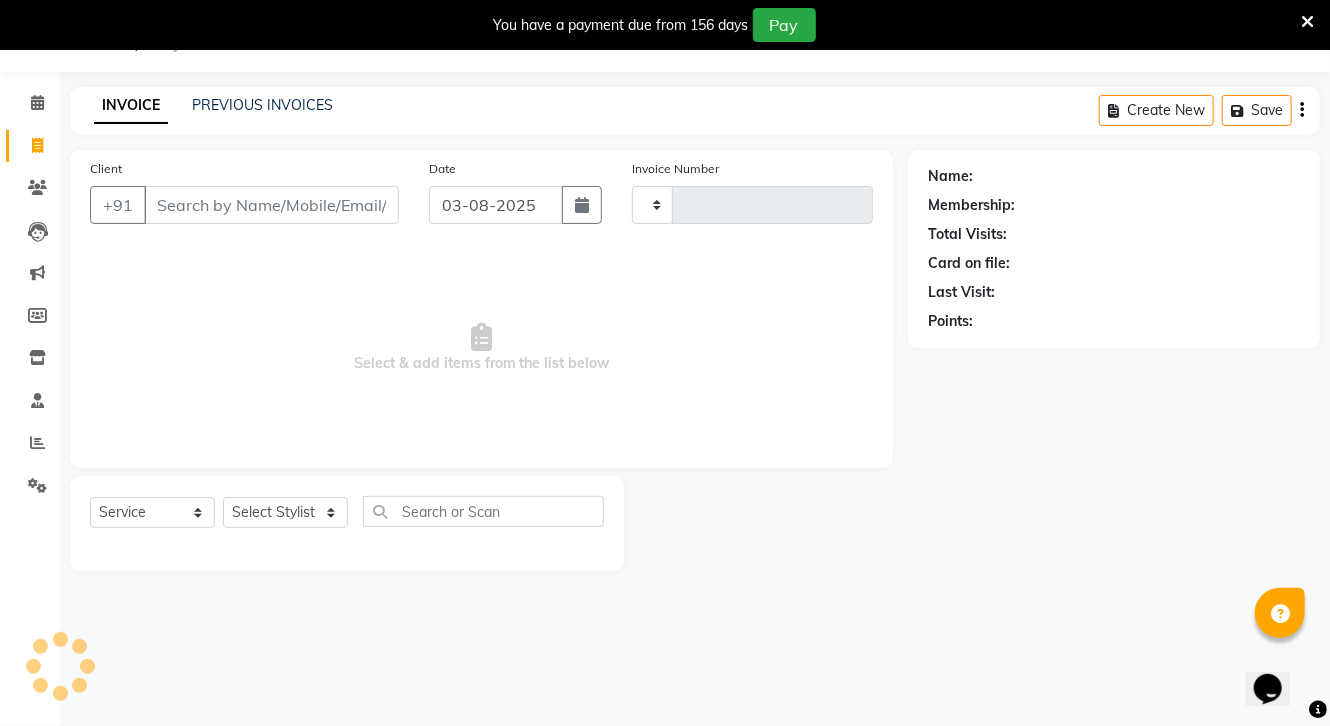 type on "0617" 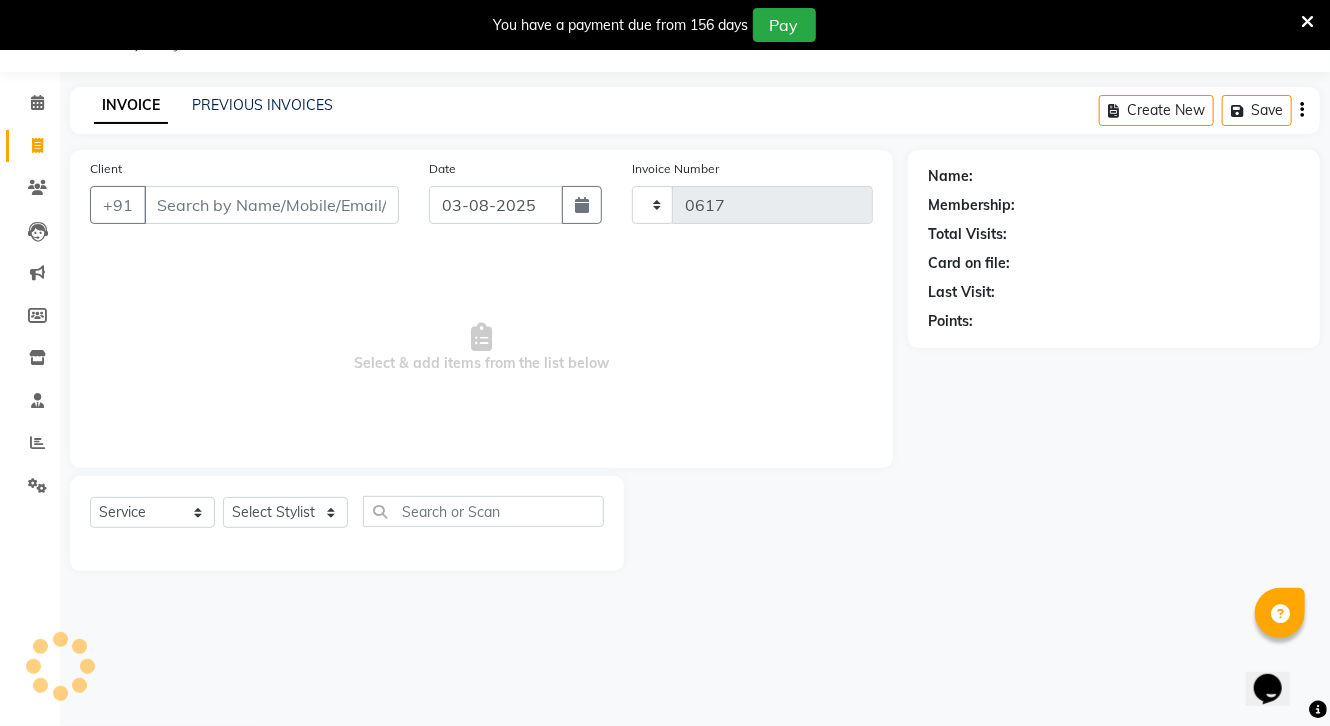 select on "3555" 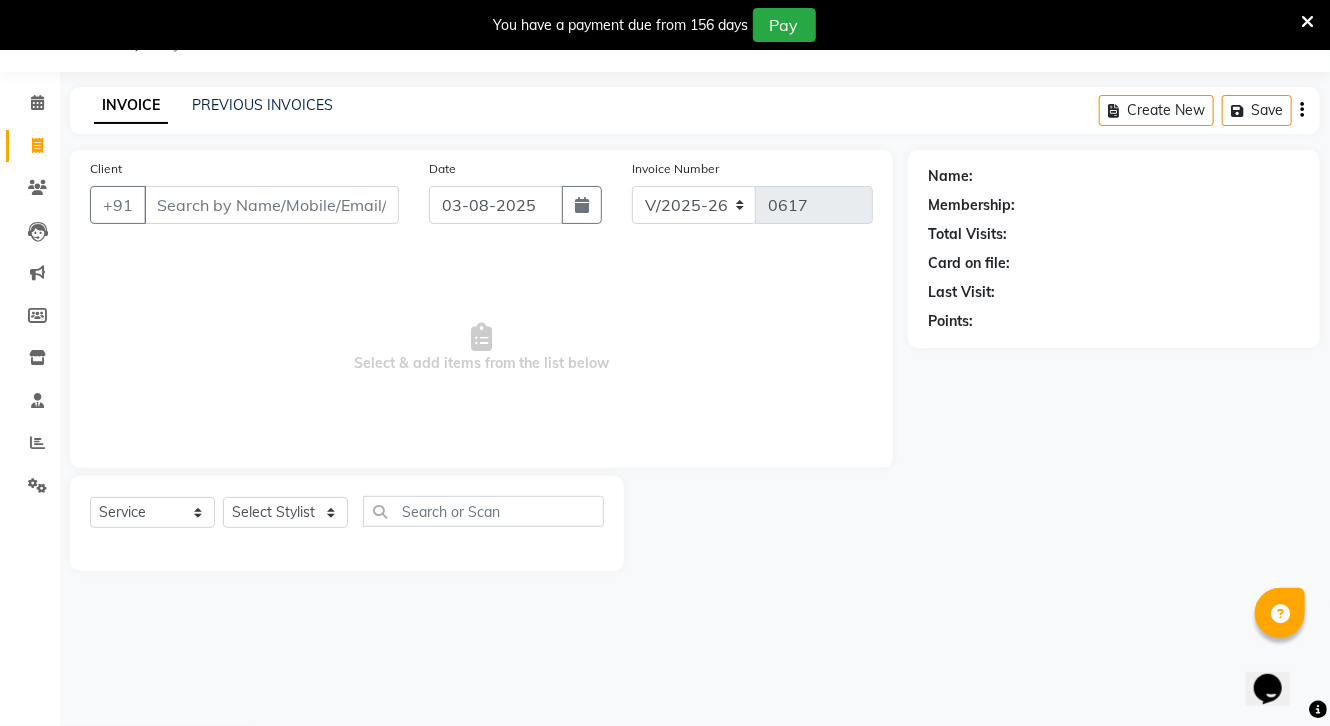 click on "Client" at bounding box center [271, 205] 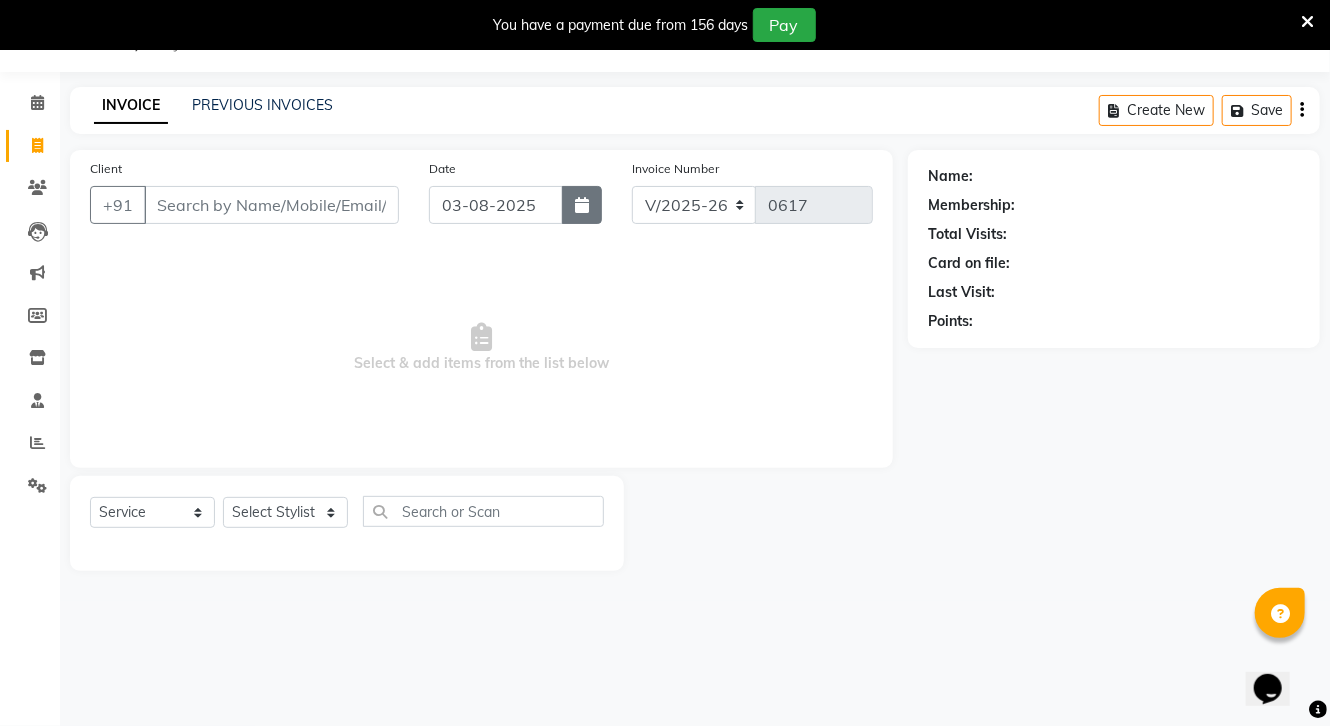click 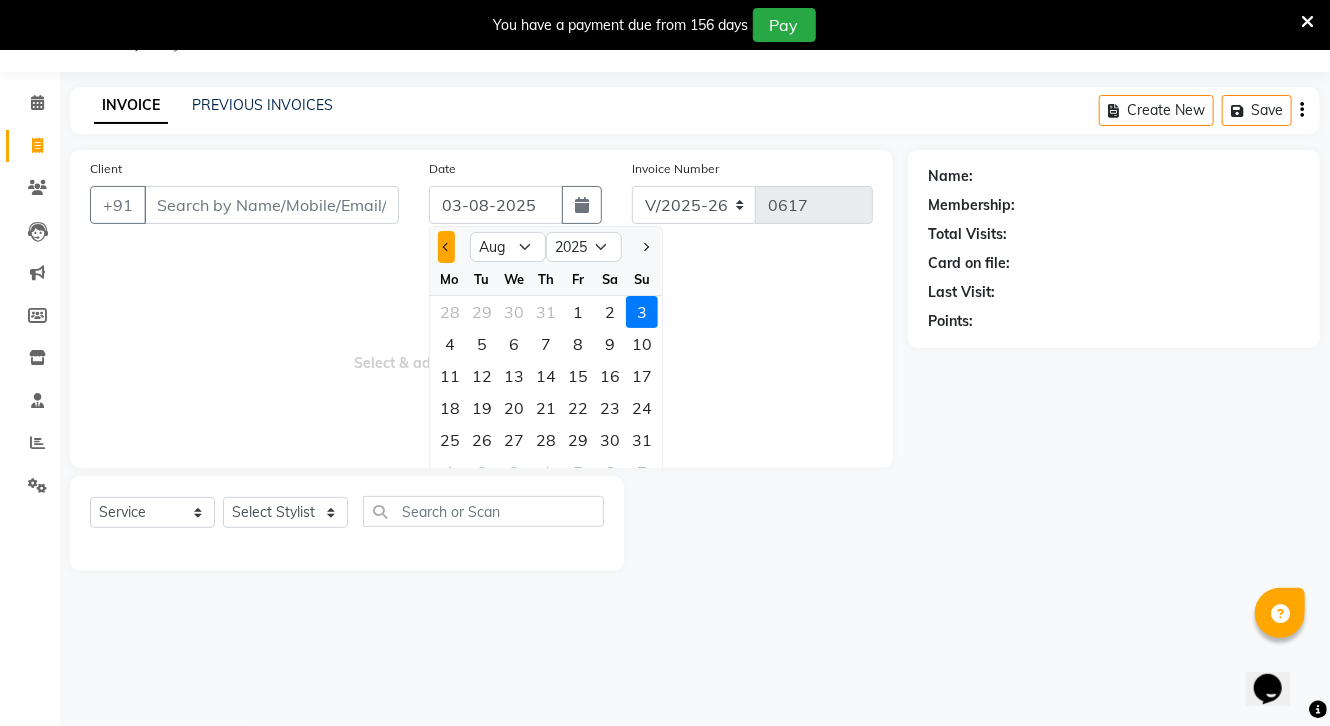 click 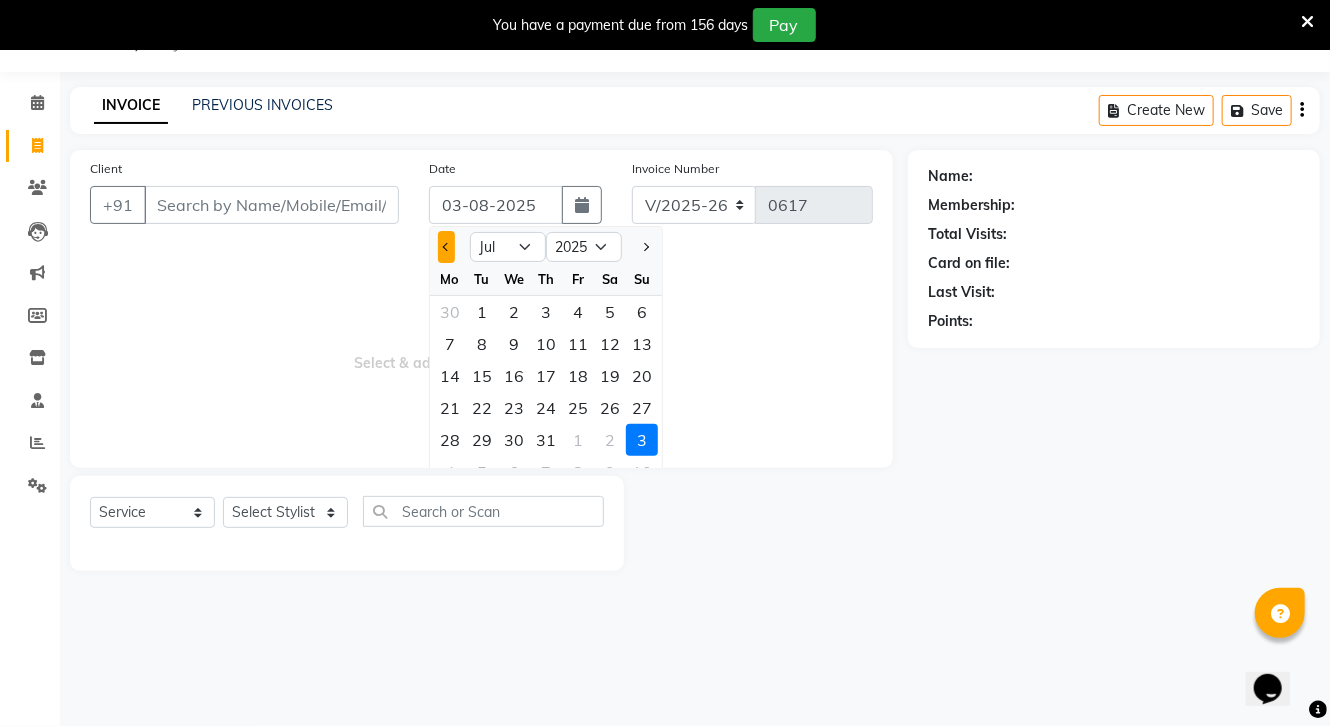 click 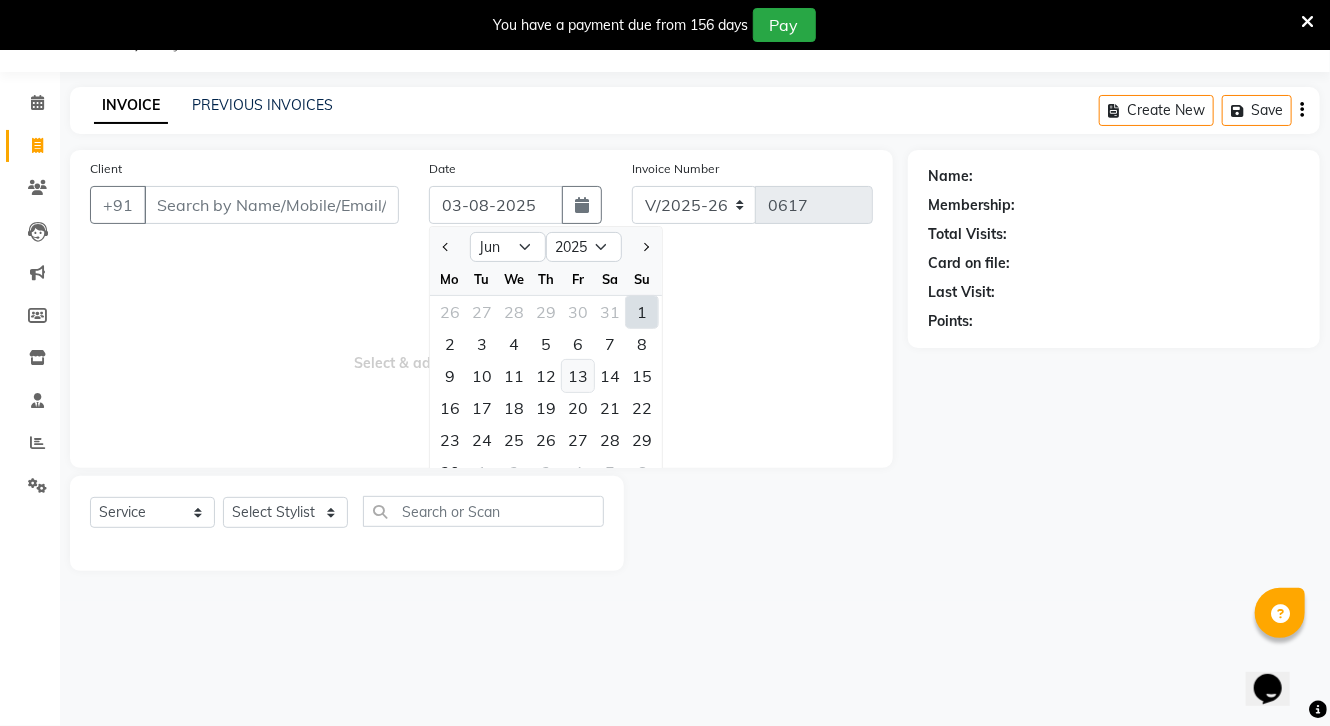 click on "13" 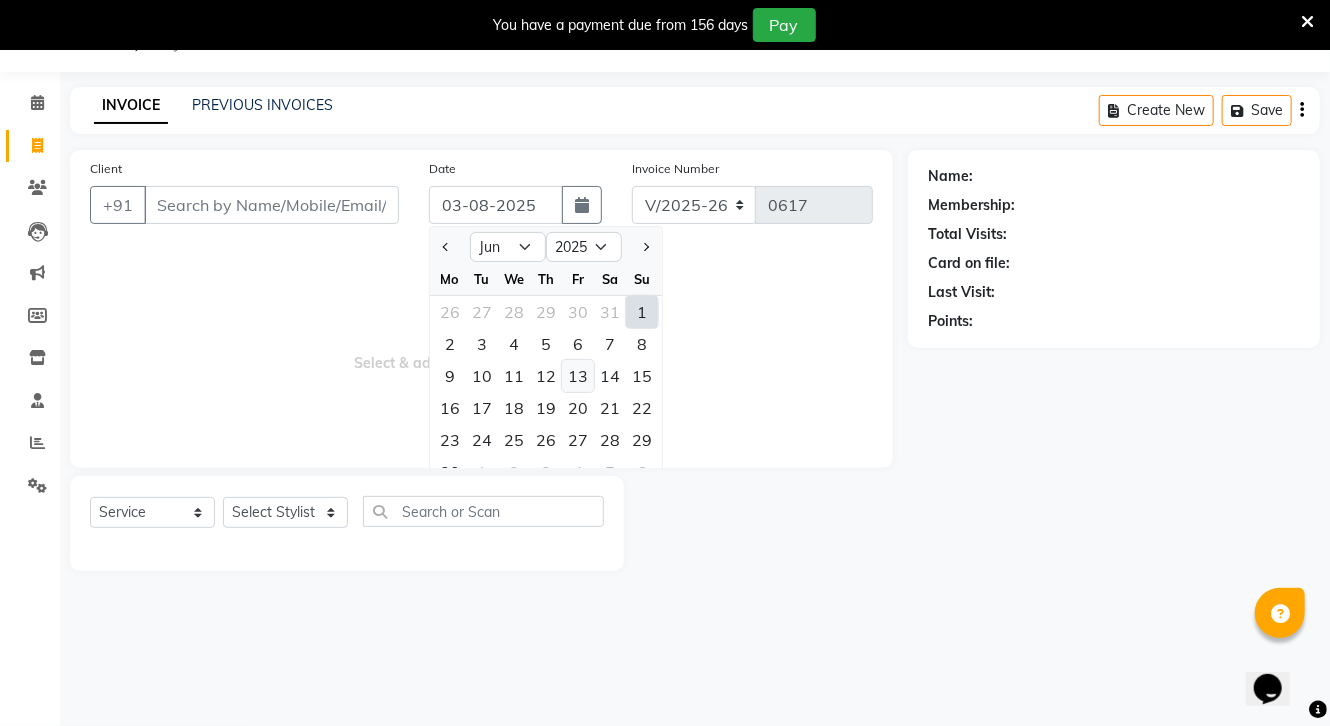 type on "13-06-2025" 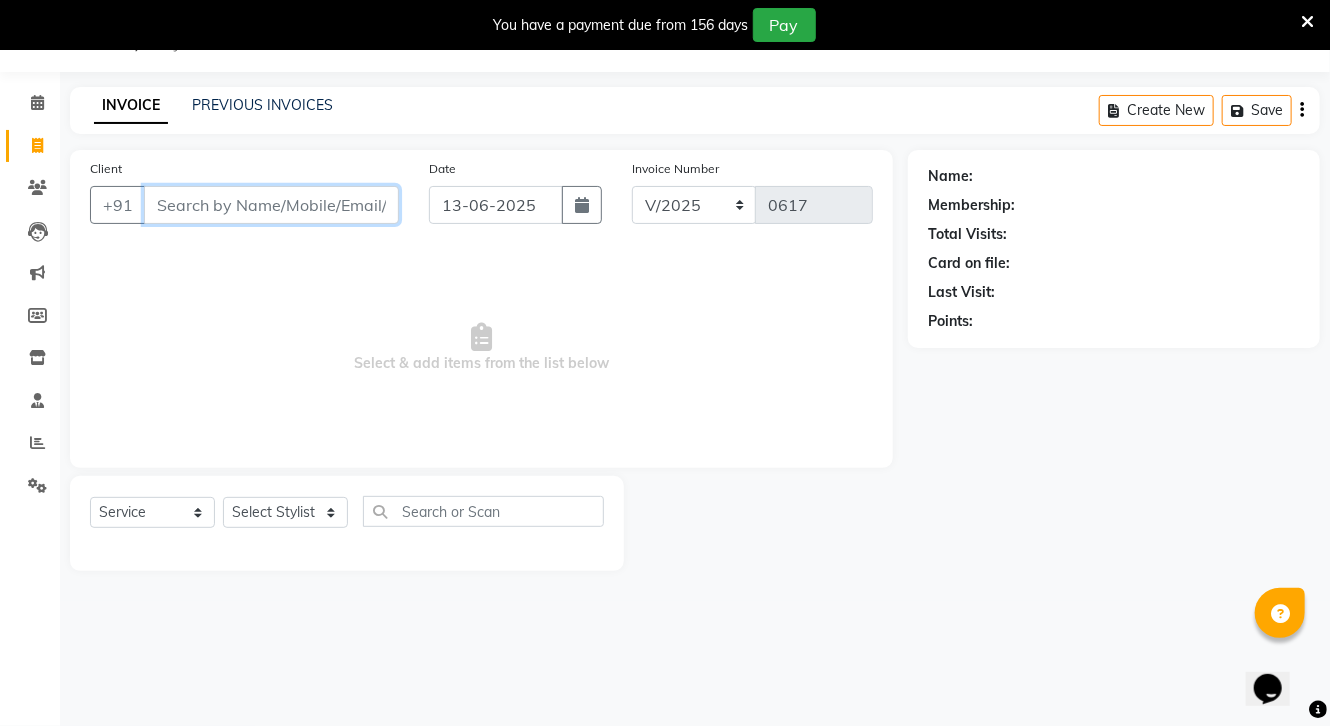 click on "Client" at bounding box center [271, 205] 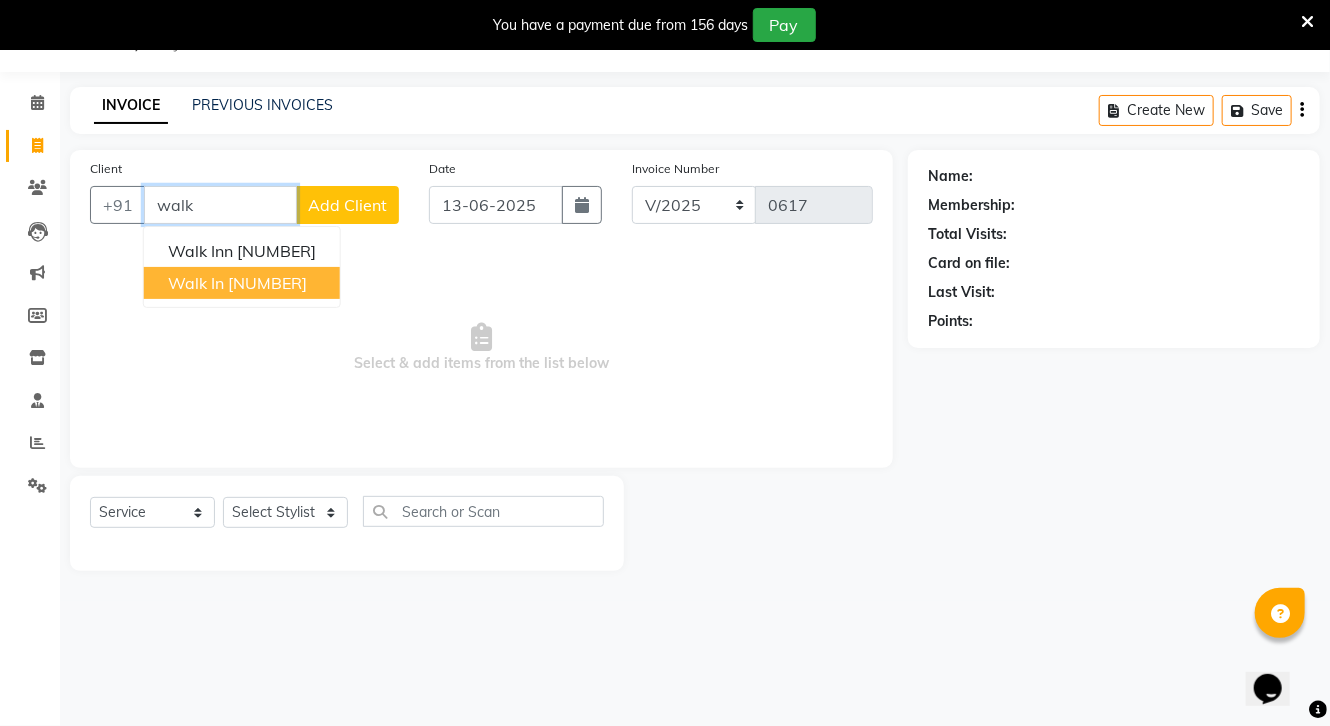 click on "[NUMBER]" at bounding box center (267, 283) 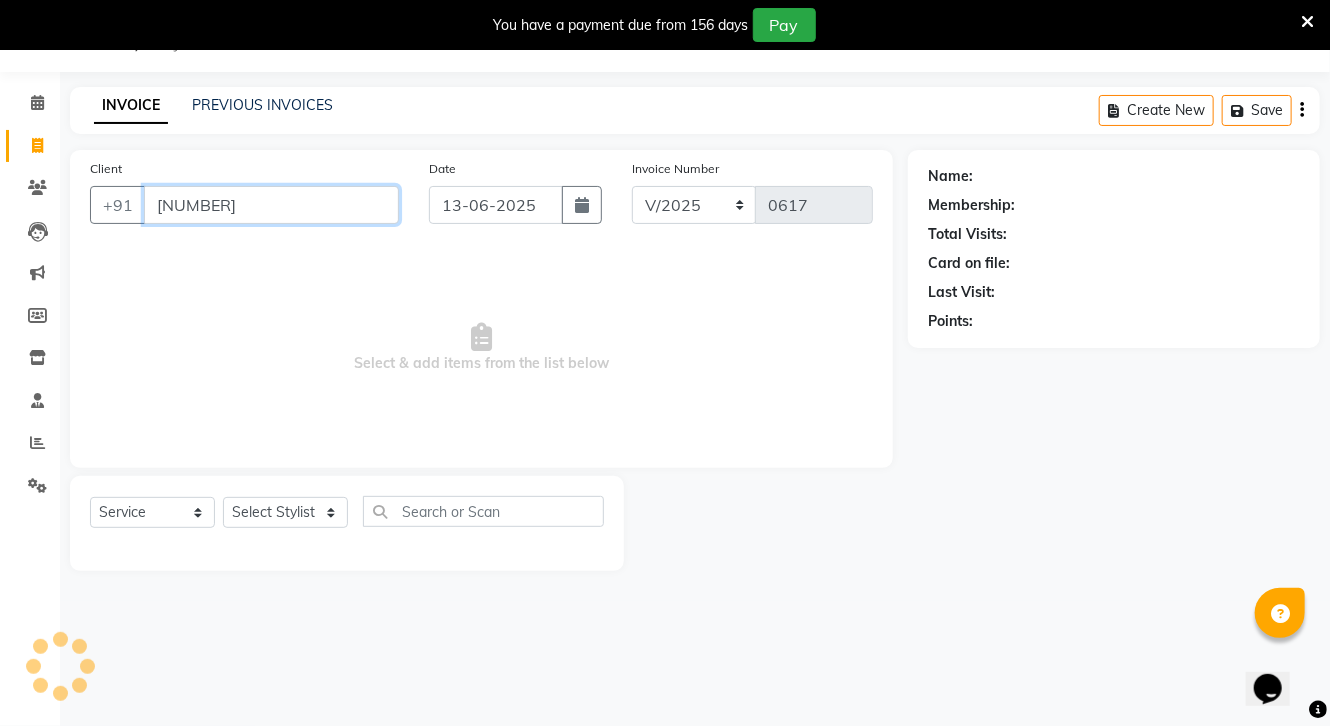 type on "[NUMBER]" 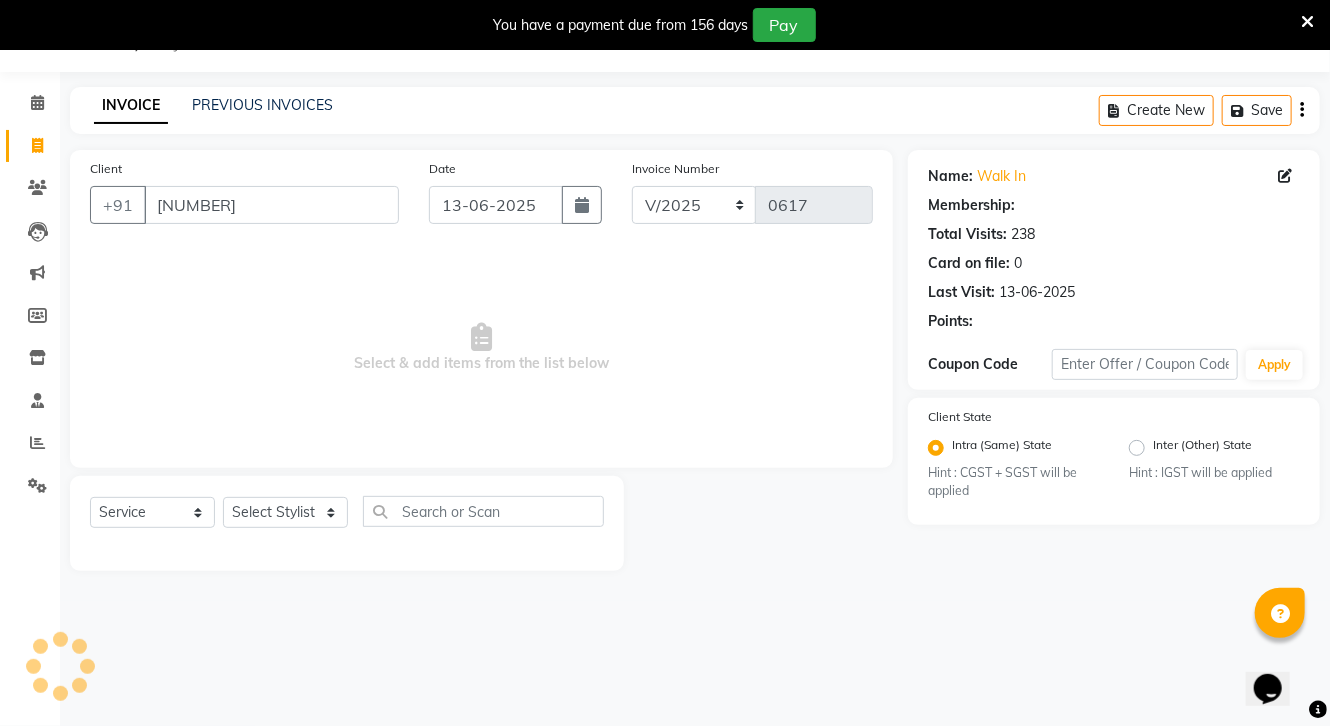 click on "Select  Service  Product  Membership  Package Voucher Prepaid Gift Card  Select Stylist [FIRST]  banty CHOTI choti mamta dhanno gayatri KARUNA laxmi MAHENDRA mamta OM PARMEET GALAXY rahul  raj RIYA SAPNA SHREYA [FIRST] VASHU" 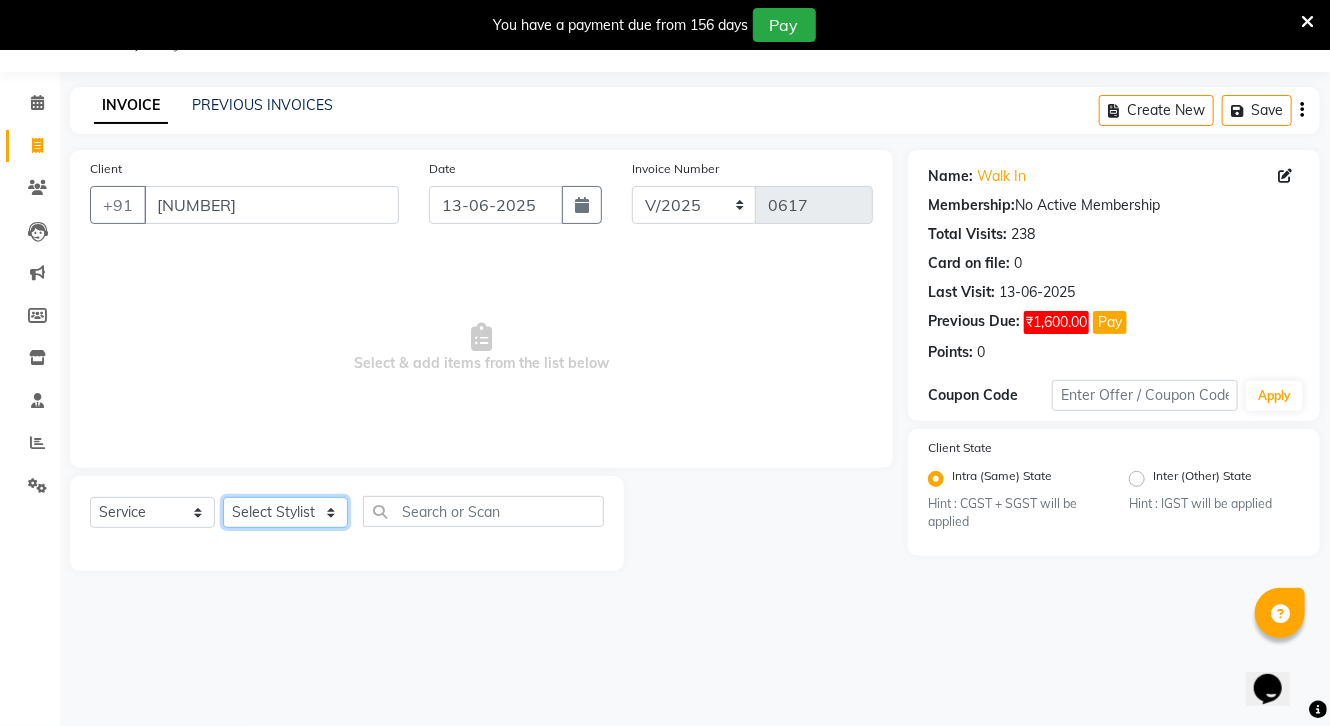 click on "Select Stylist [FIRST] [FIRST] [FIRST] [FIRST] [FIRST] [FIRST] [FIRST] [FIRST] [FIRST] [FIRST] [FIRST] [FIRST] [FIRST] [FIRST] [FIRST] [FIRST] [FIRST] [FIRST] [FIRST] [FIRST] [FIRST] [FIRST] [FIRST]" 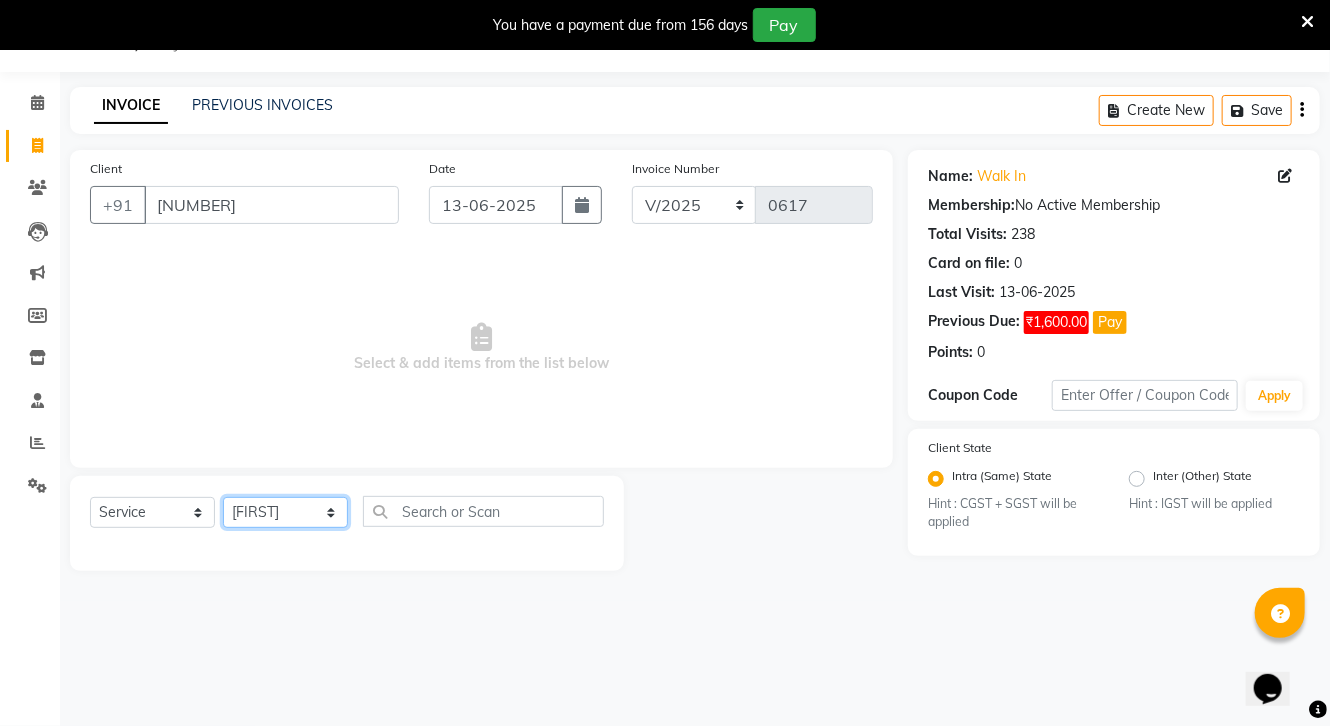 click on "Select Stylist [FIRST] [FIRST] [FIRST] [FIRST] [FIRST] [FIRST] [FIRST] [FIRST] [FIRST] [FIRST] [FIRST] [FIRST] [FIRST] [FIRST] [FIRST] [FIRST] [FIRST] [FIRST] [FIRST] [FIRST] [FIRST] [FIRST] [FIRST]" 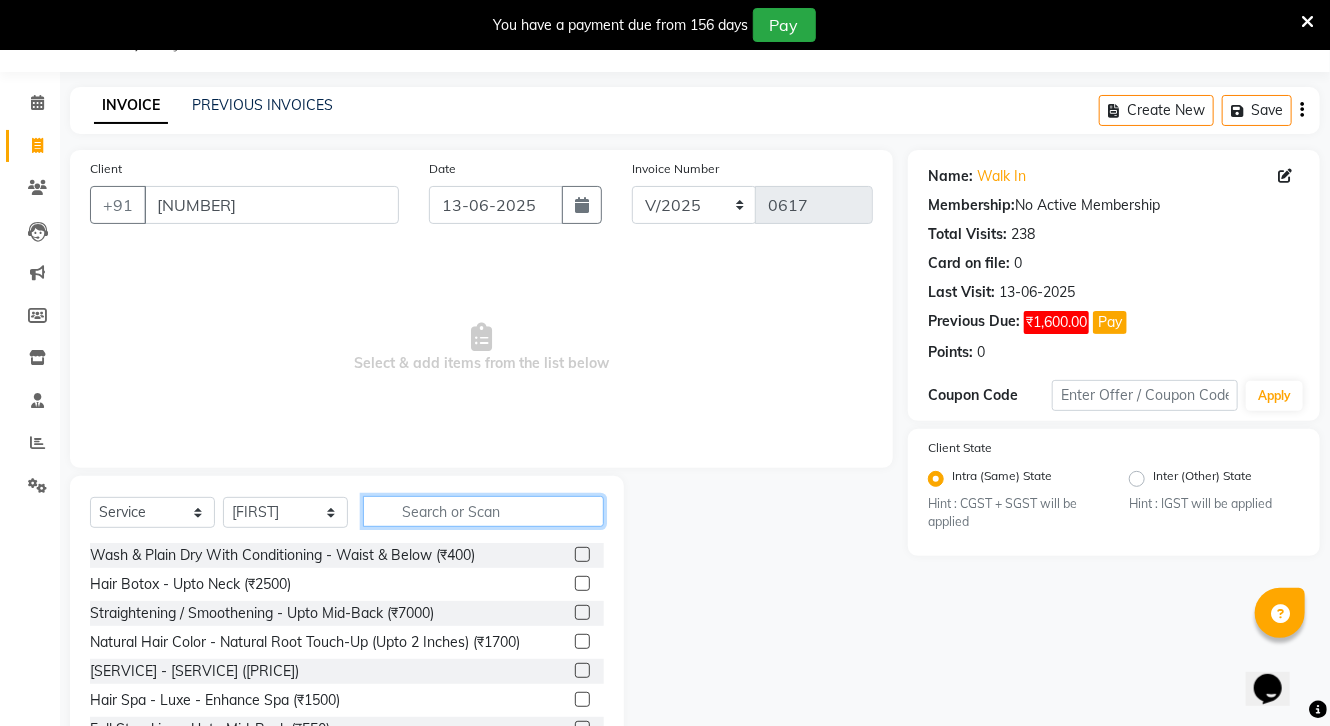 click 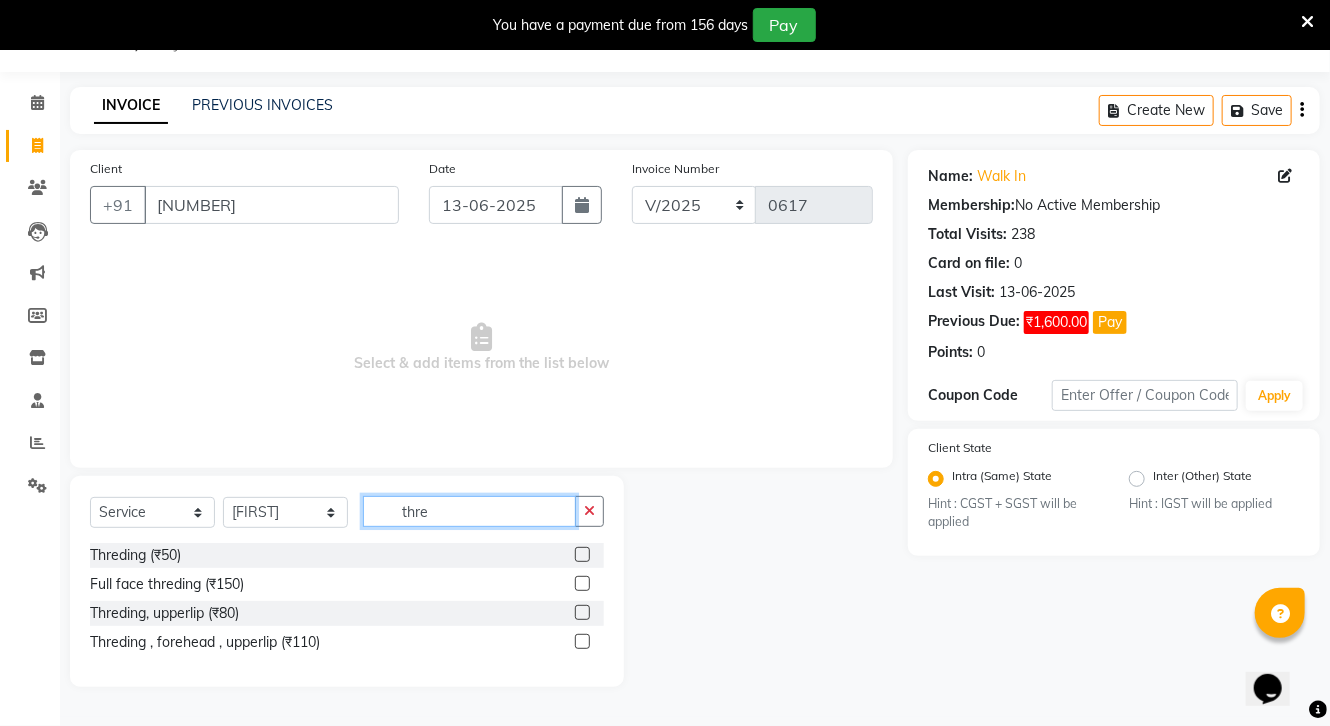 type on "thre" 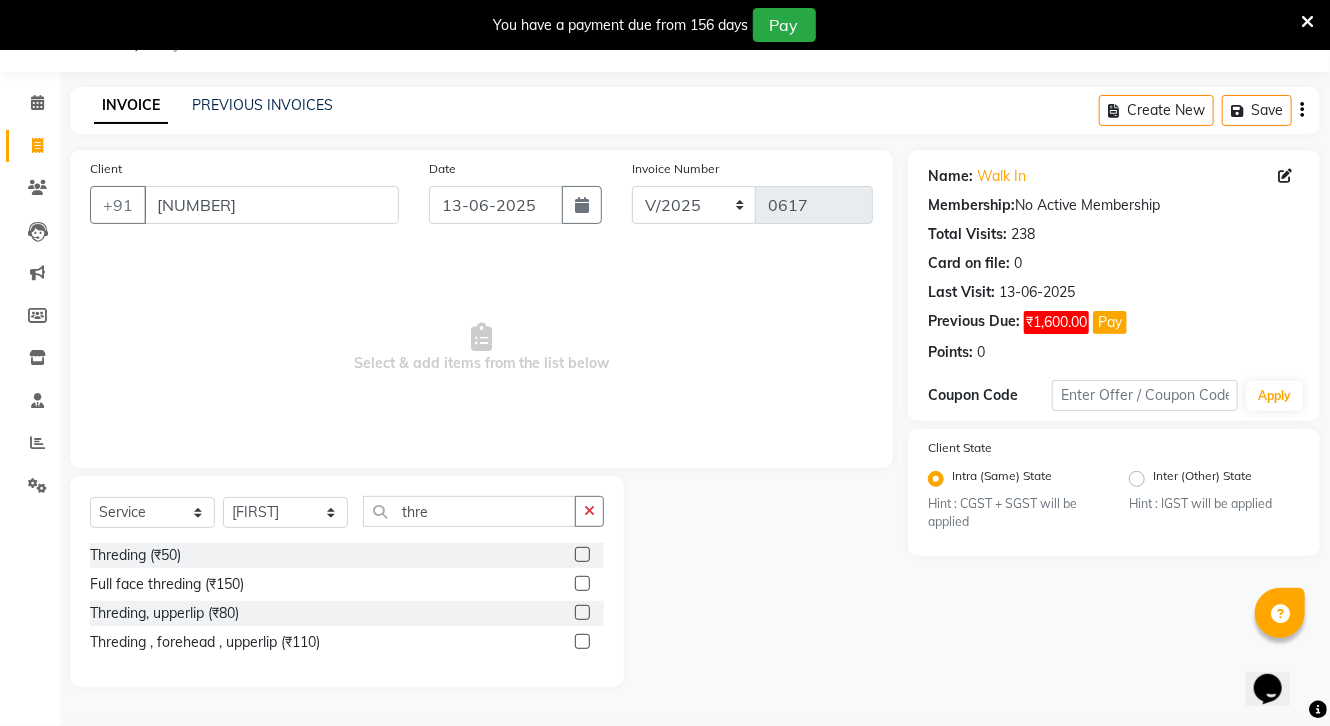 click 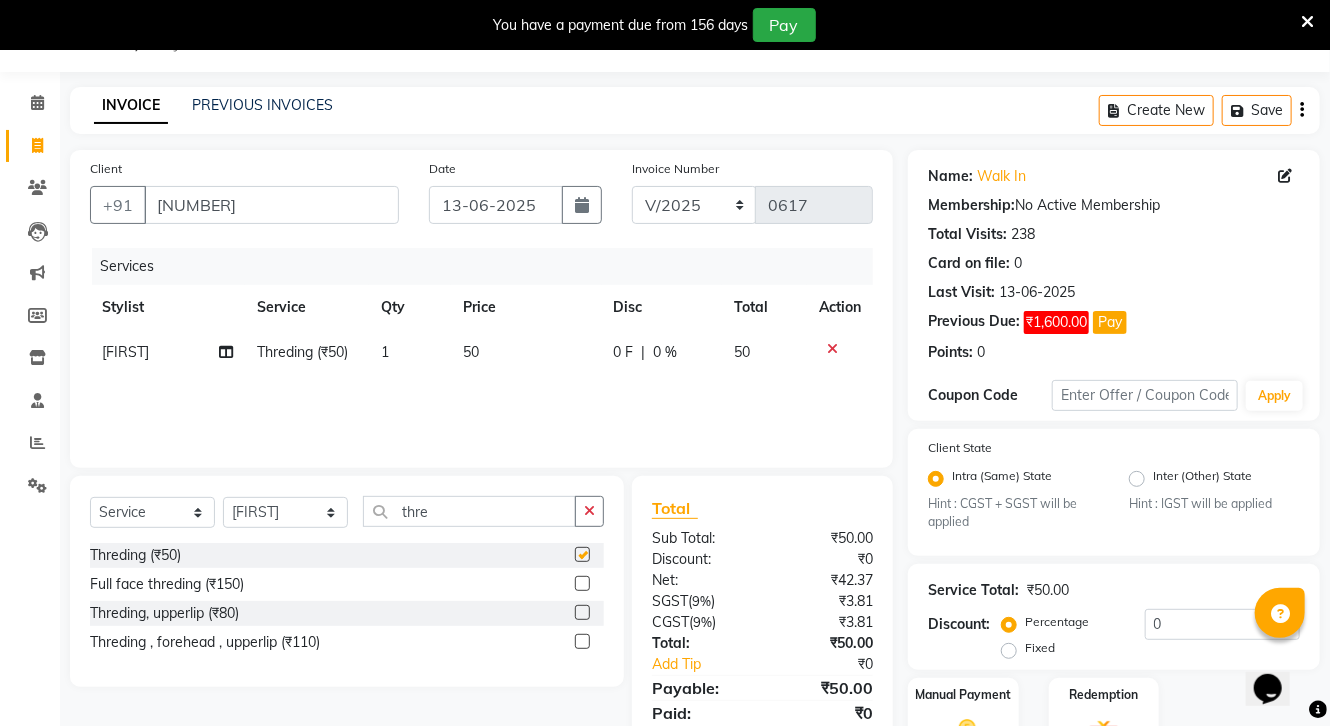 checkbox on "false" 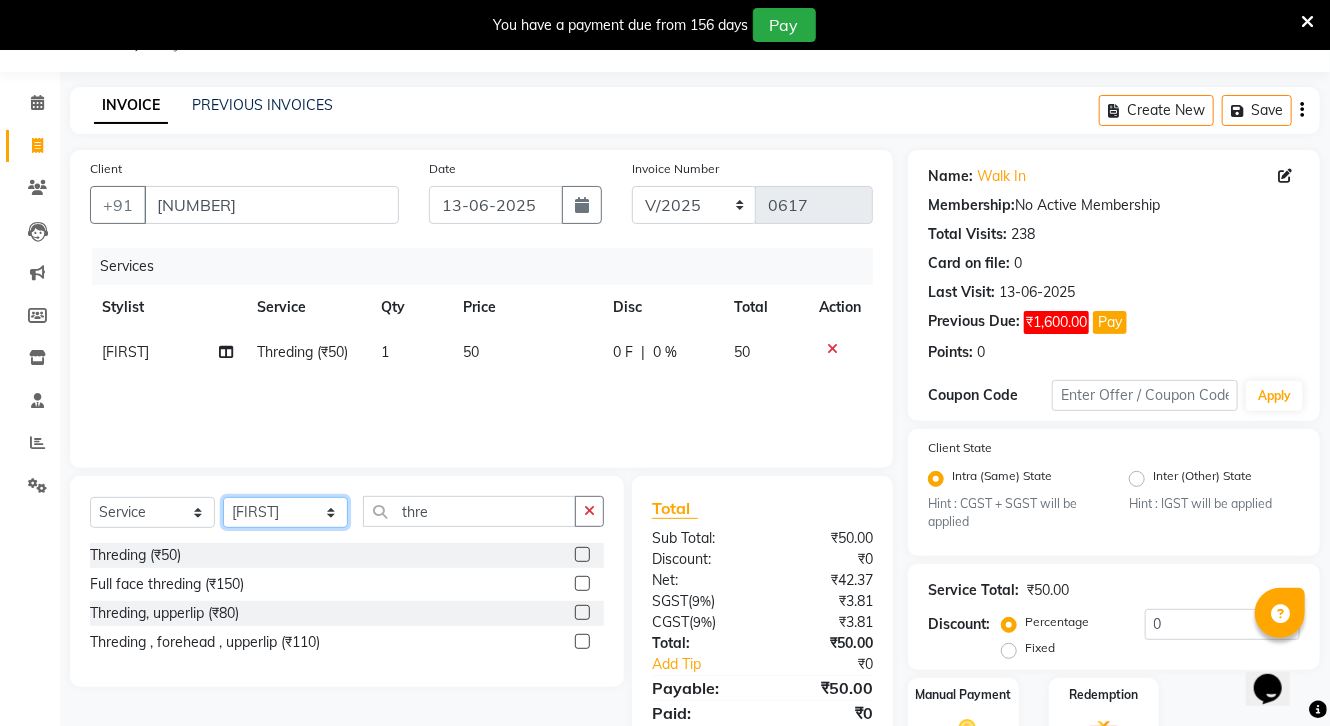 click on "Select Stylist [FIRST] [FIRST] [FIRST] [FIRST] [FIRST] [FIRST] [FIRST] [FIRST] [FIRST] [FIRST] [FIRST] [FIRST] [FIRST] [FIRST] [FIRST] [FIRST] [FIRST] [FIRST] [FIRST] [FIRST] [FIRST] [FIRST] [FIRST]" 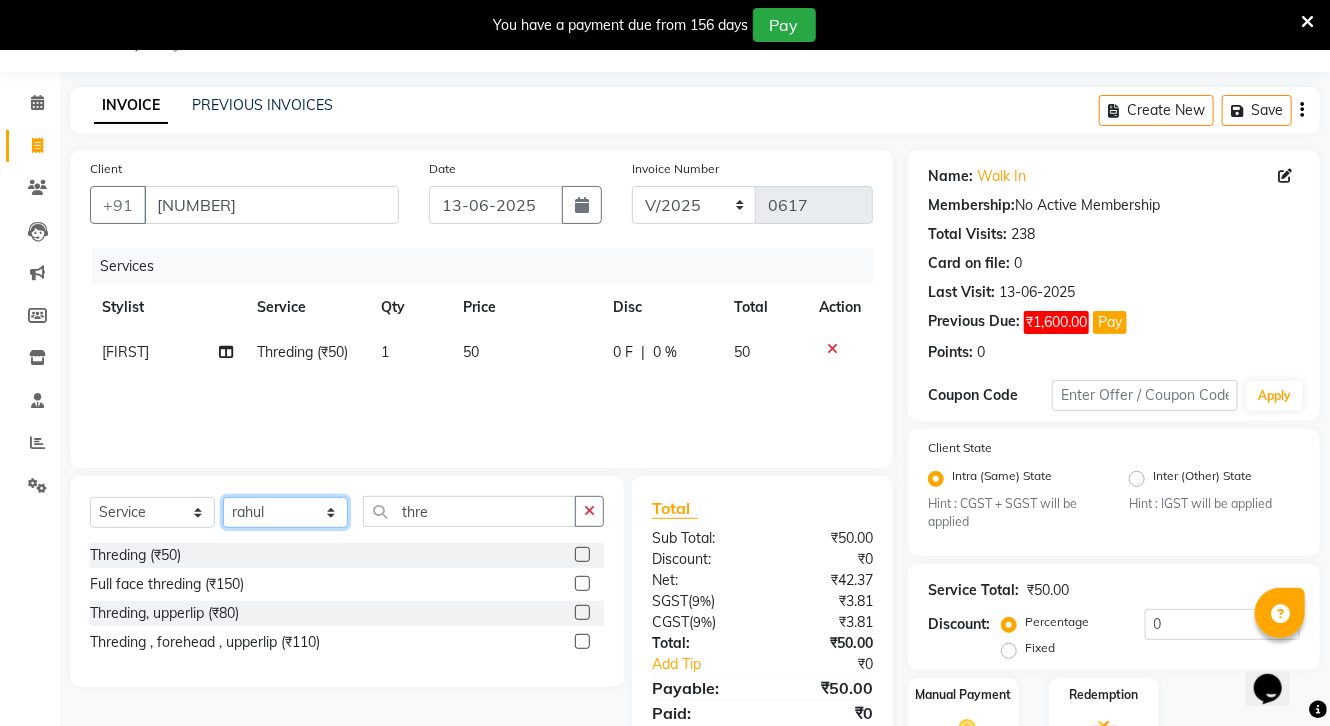click on "Select Stylist [FIRST] [FIRST] [FIRST] [FIRST] [FIRST] [FIRST] [FIRST] [FIRST] [FIRST] [FIRST] [FIRST] [FIRST] [FIRST] [FIRST] [FIRST] [FIRST] [FIRST] [FIRST] [FIRST] [FIRST] [FIRST] [FIRST] [FIRST]" 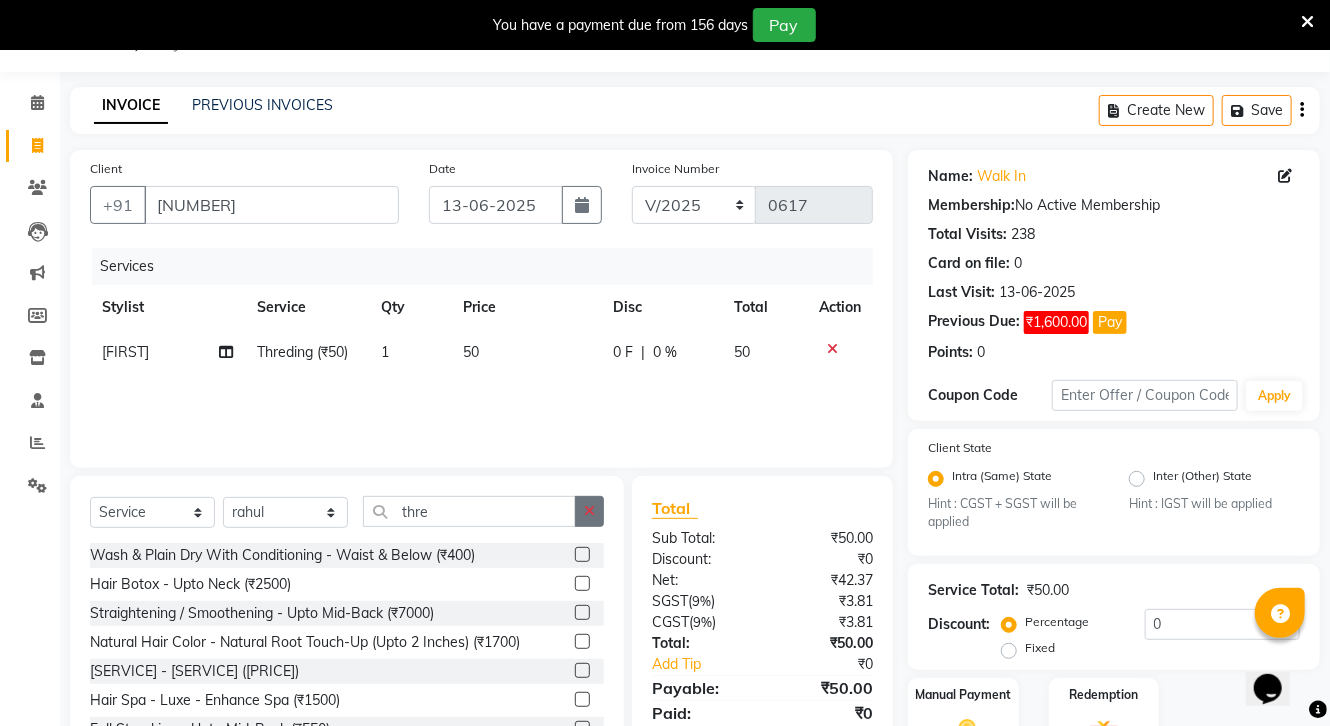 click 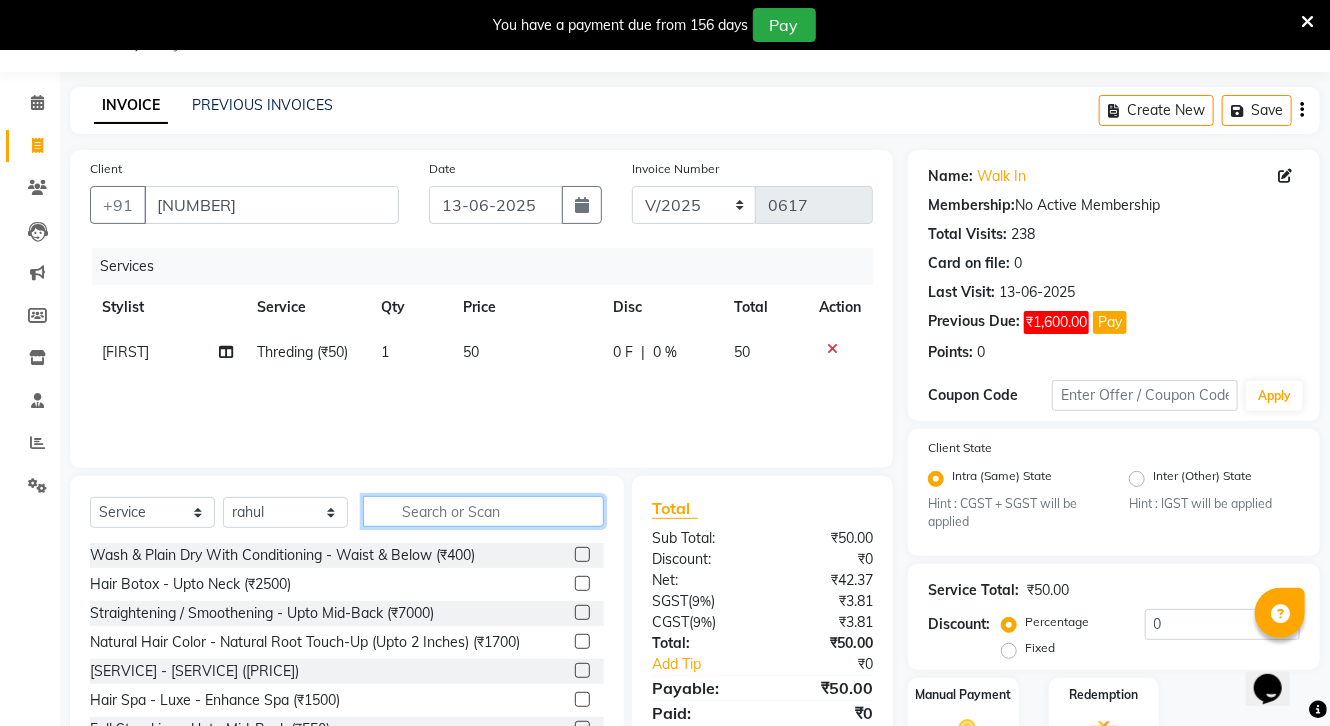 click 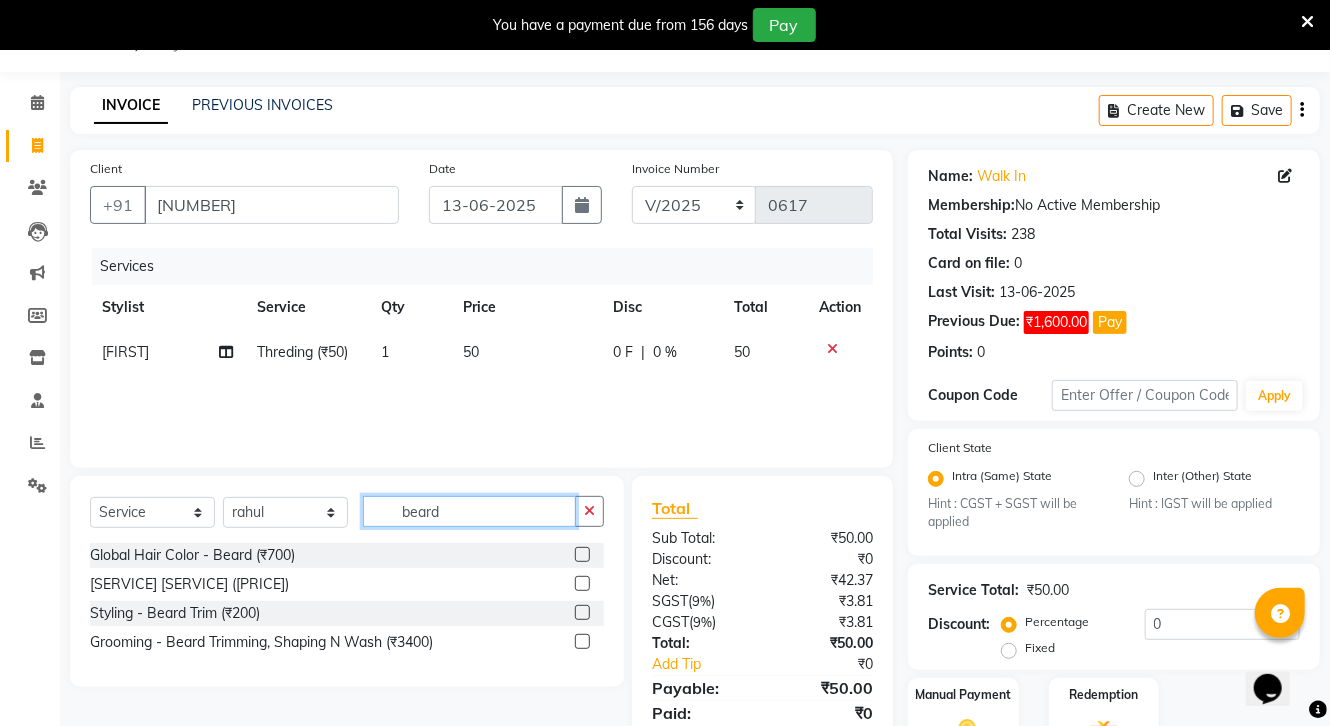 type on "beard" 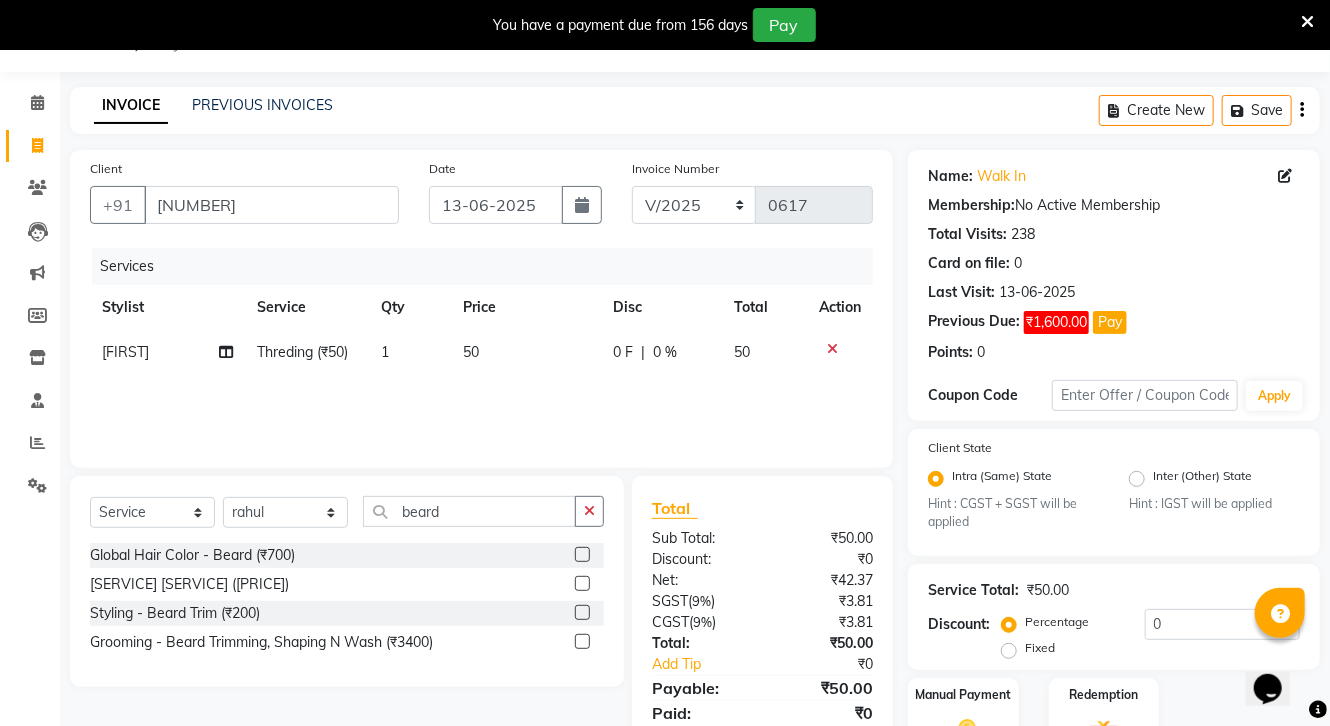 click 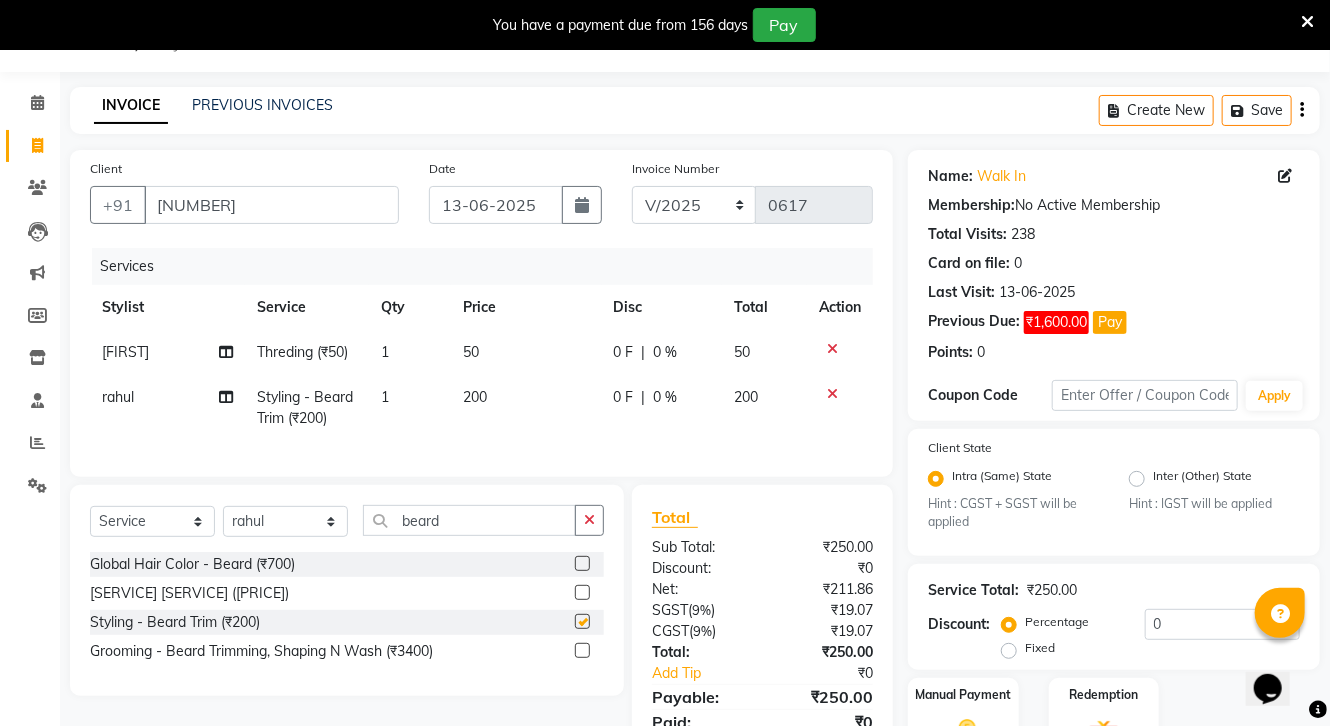 checkbox on "false" 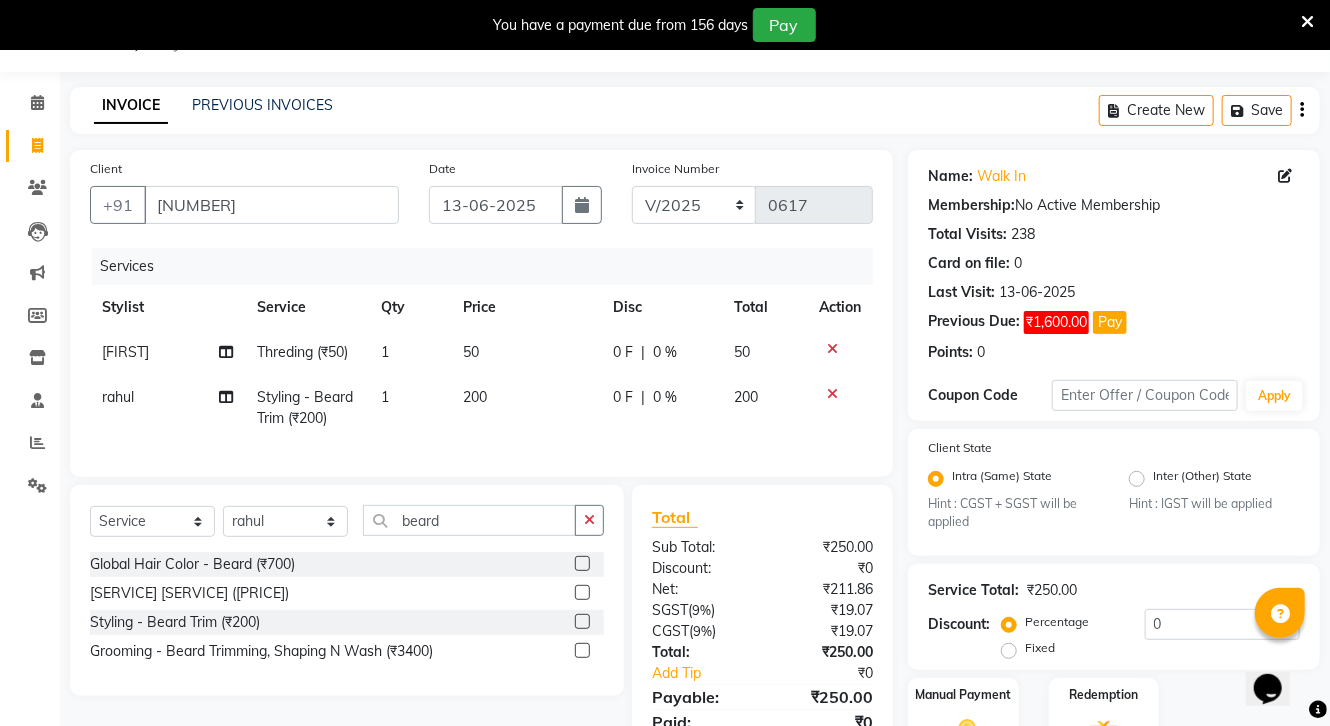 click on "Name: Walk In  Membership:  No Active Membership  Total Visits:  238 Card on file:  0 Last Visit:   [DATE] Previous Due:  ₹1,600.00 Pay Points:   0  Coupon Code Apply Client State Intra (Same) State Hint : CGST + SGST will be applied Inter (Other) State Hint : IGST will be applied Service Total:  ₹250.00  Discount:  Percentage   Fixed  0 Manual Payment Redemption  Continue Without Payment" 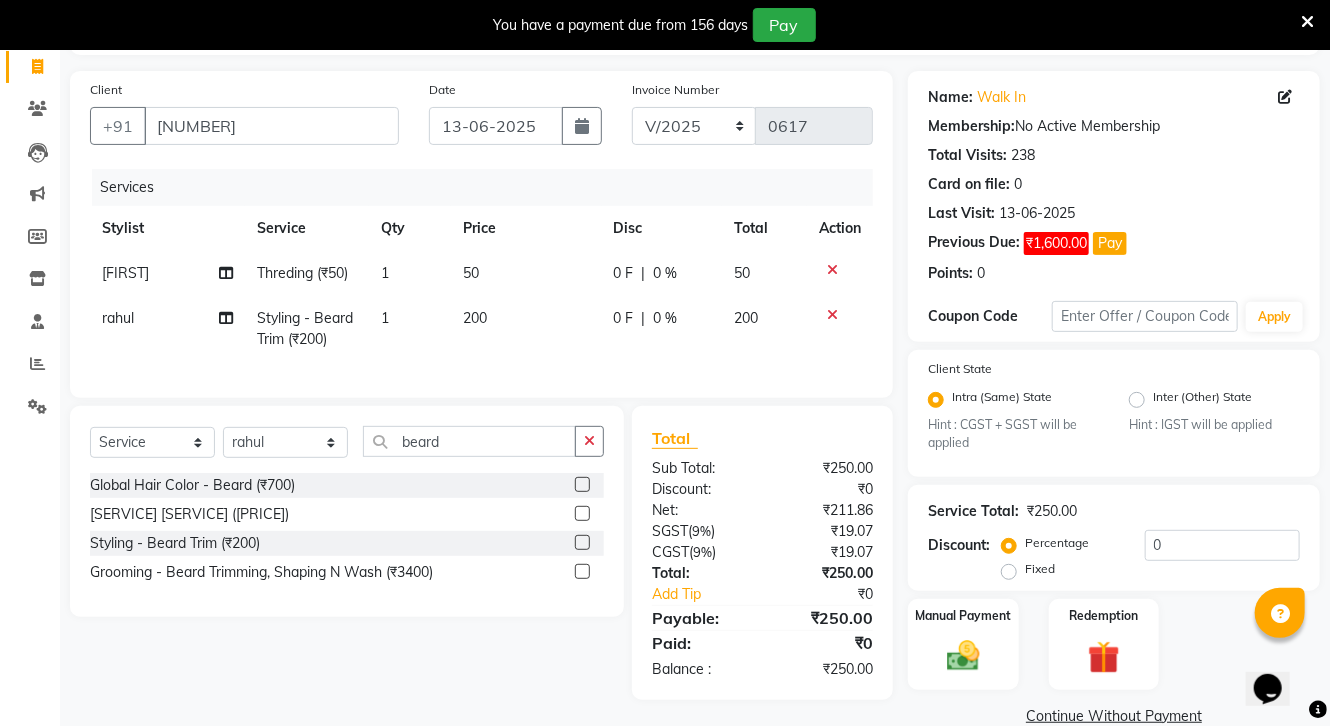 scroll, scrollTop: 167, scrollLeft: 0, axis: vertical 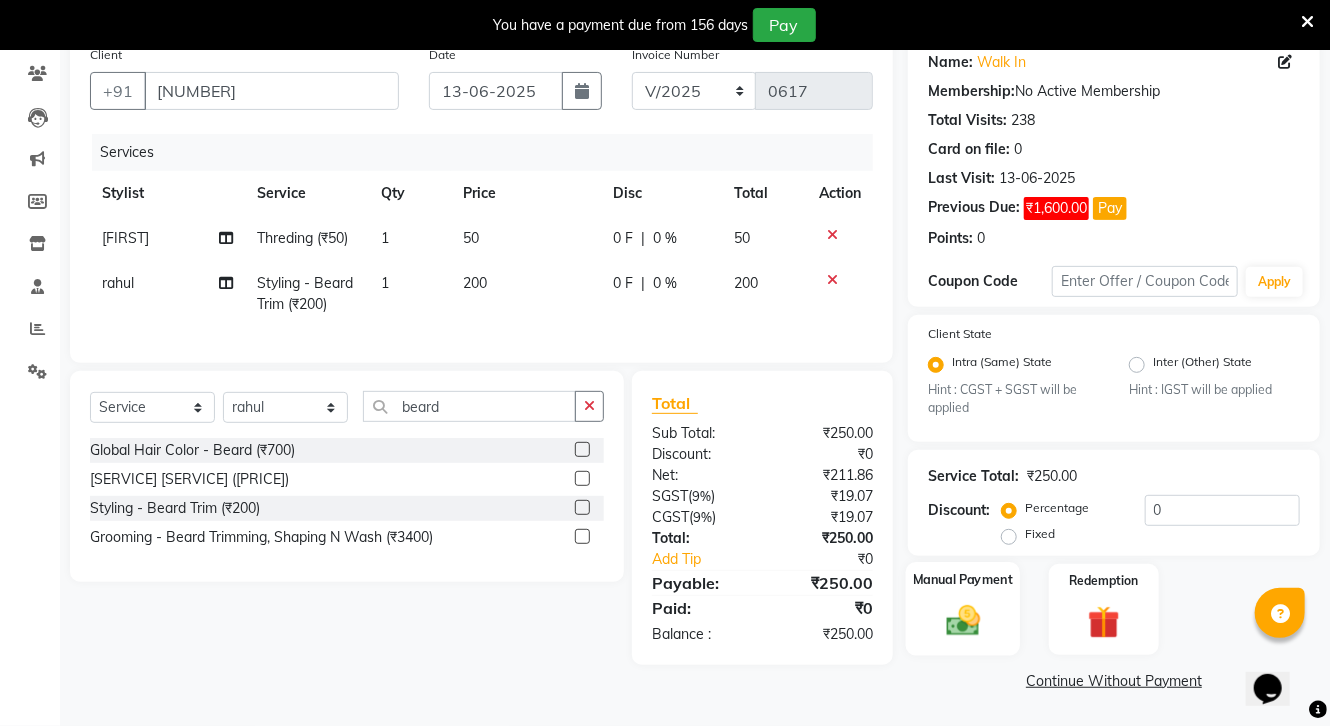 click on "Manual Payment" 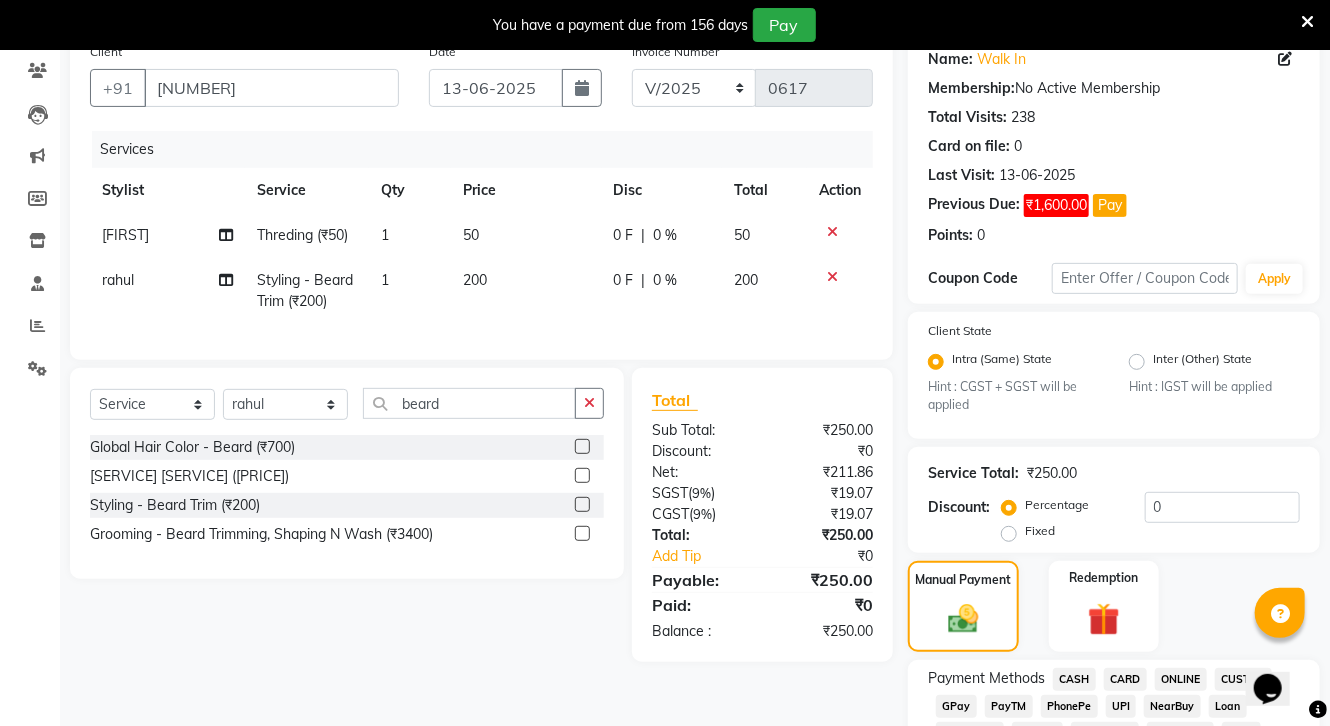 click on "ONLINE" 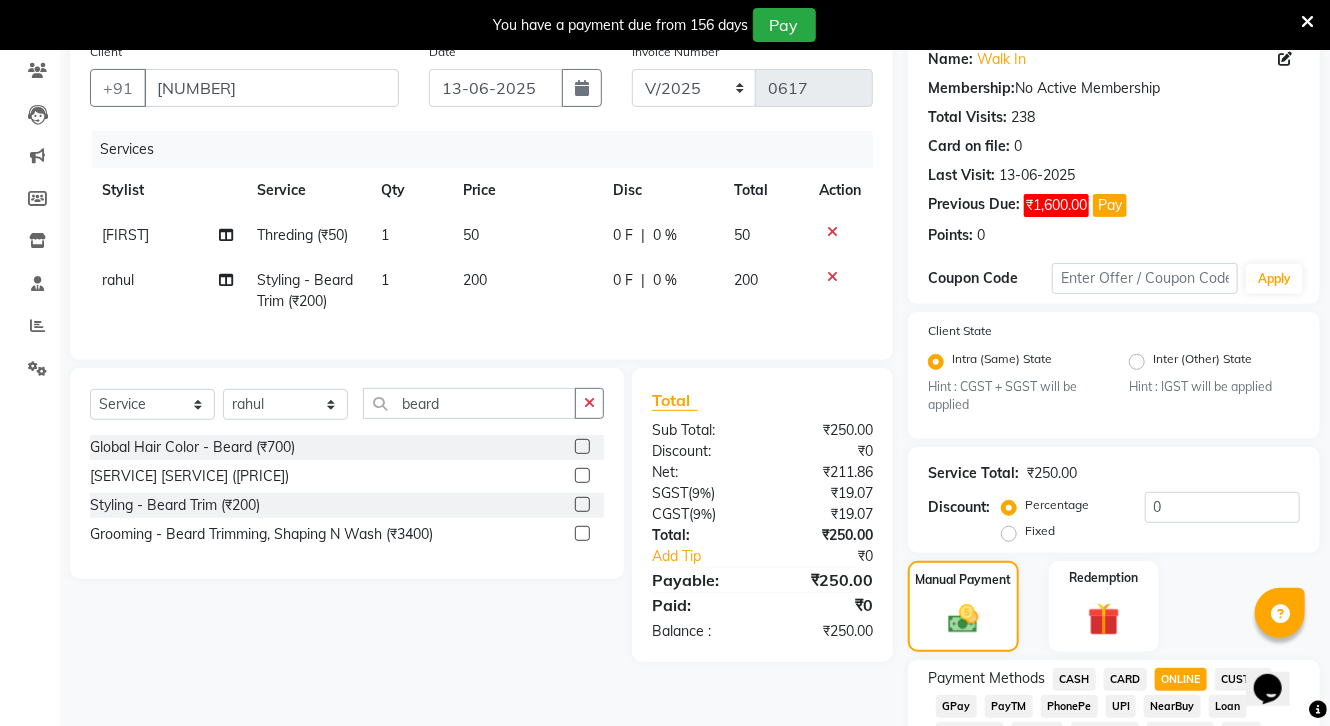 scroll, scrollTop: 802, scrollLeft: 0, axis: vertical 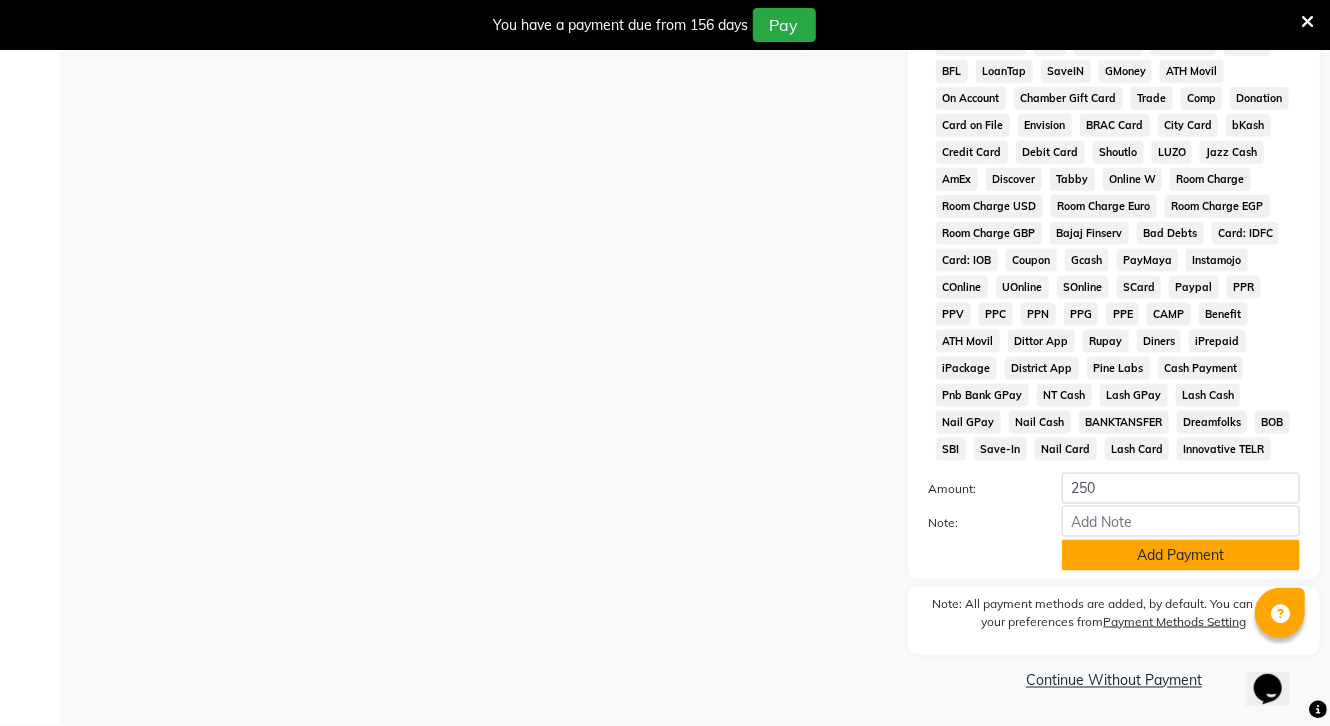 click on "Add Payment" 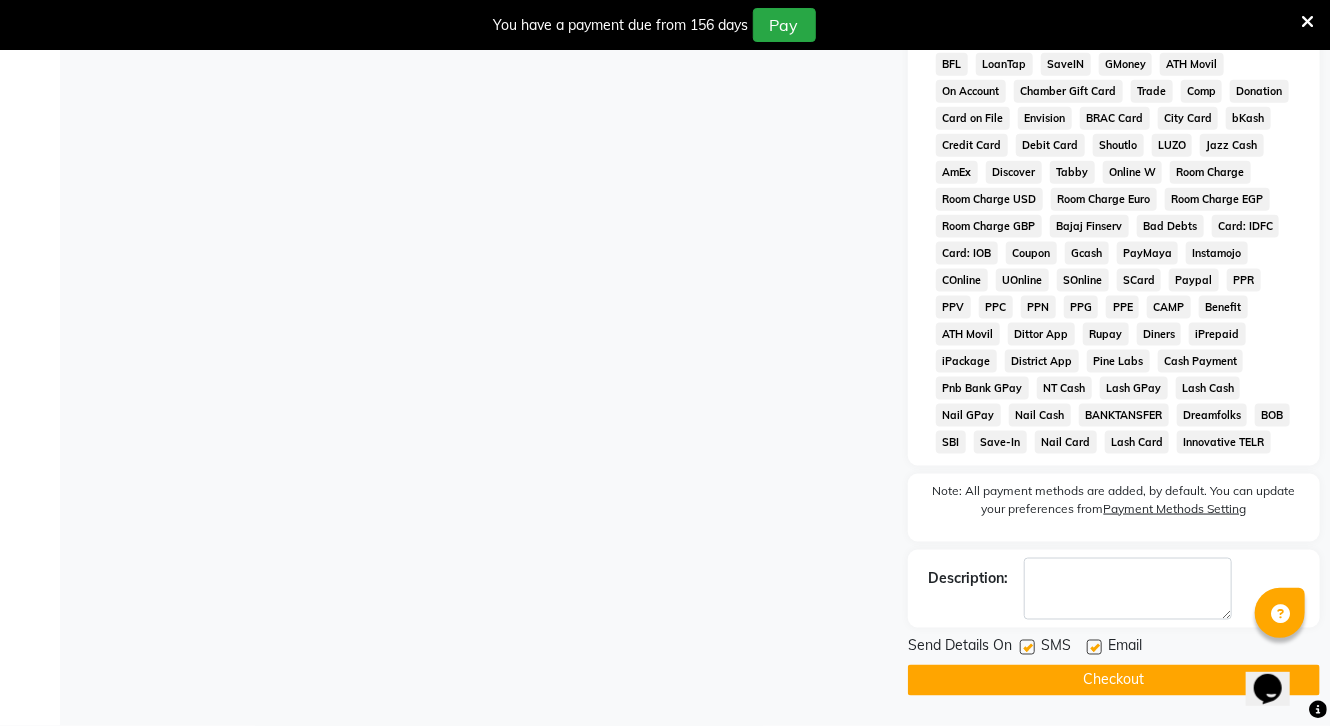 click on "Checkout" 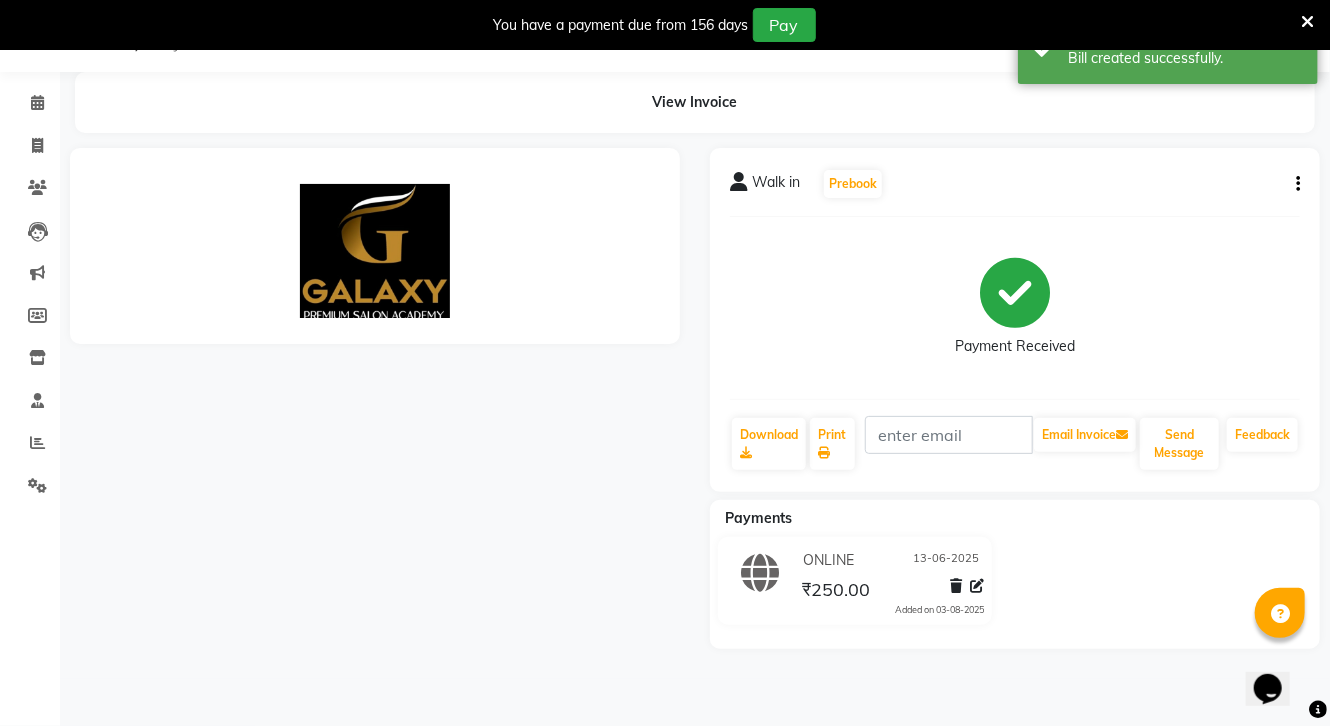 scroll, scrollTop: 0, scrollLeft: 0, axis: both 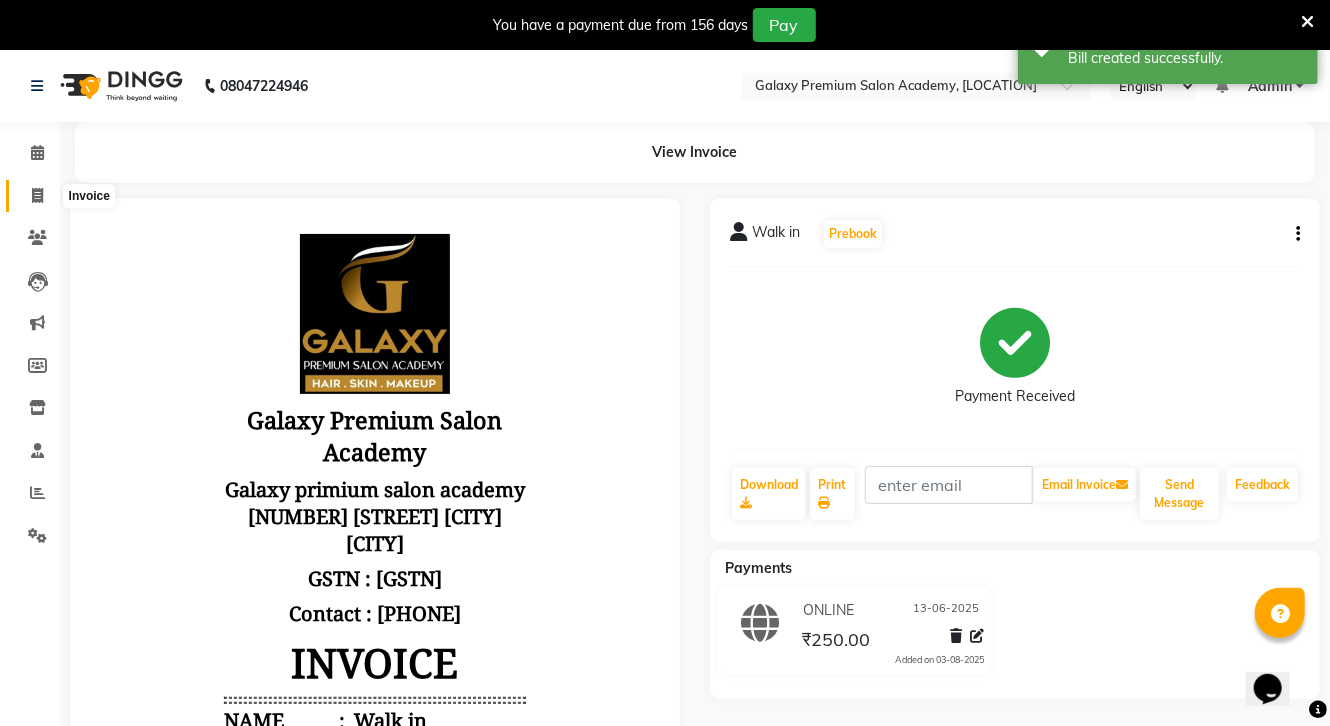 click 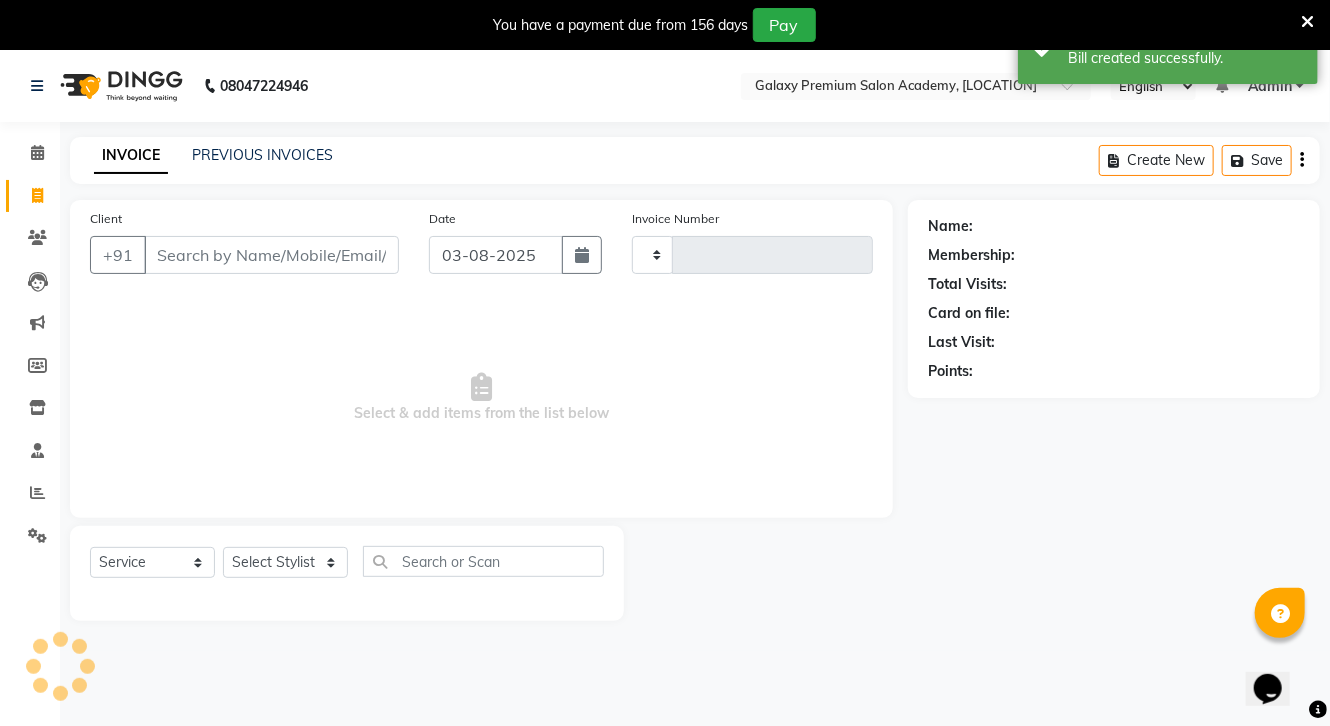 scroll, scrollTop: 50, scrollLeft: 0, axis: vertical 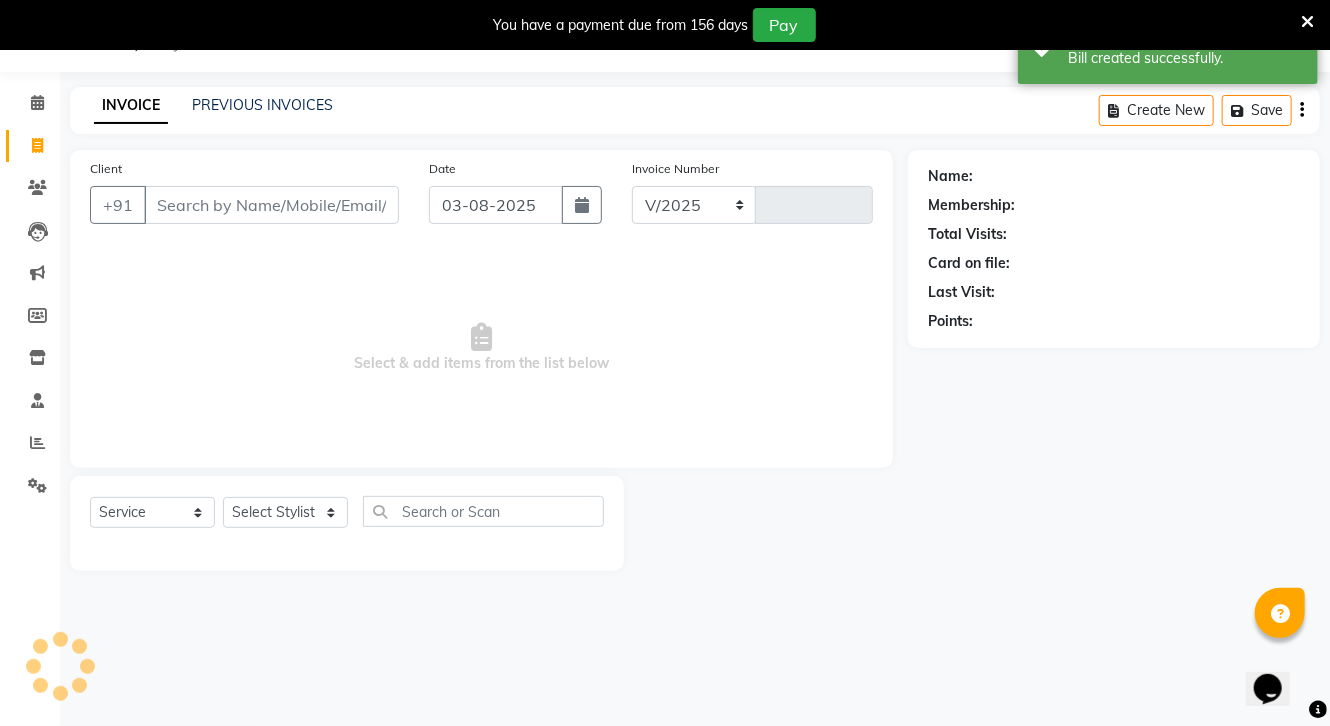 select on "3555" 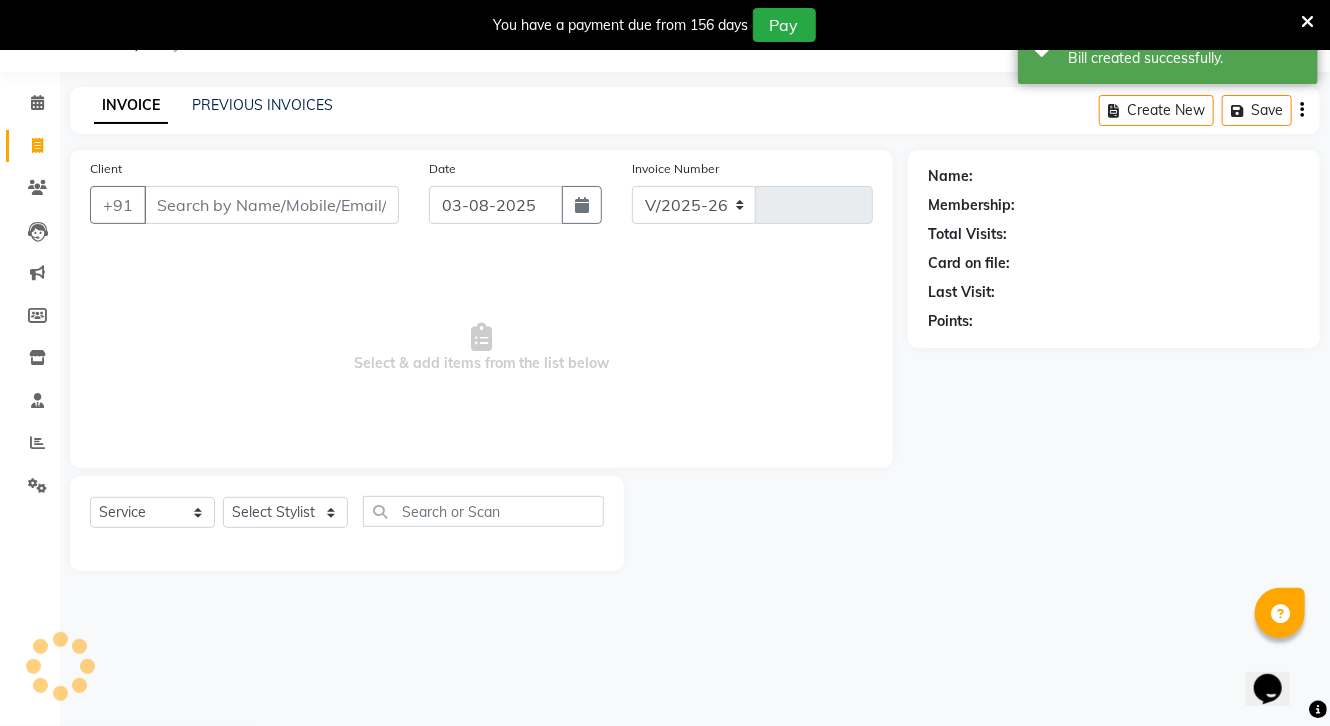 type on "0618" 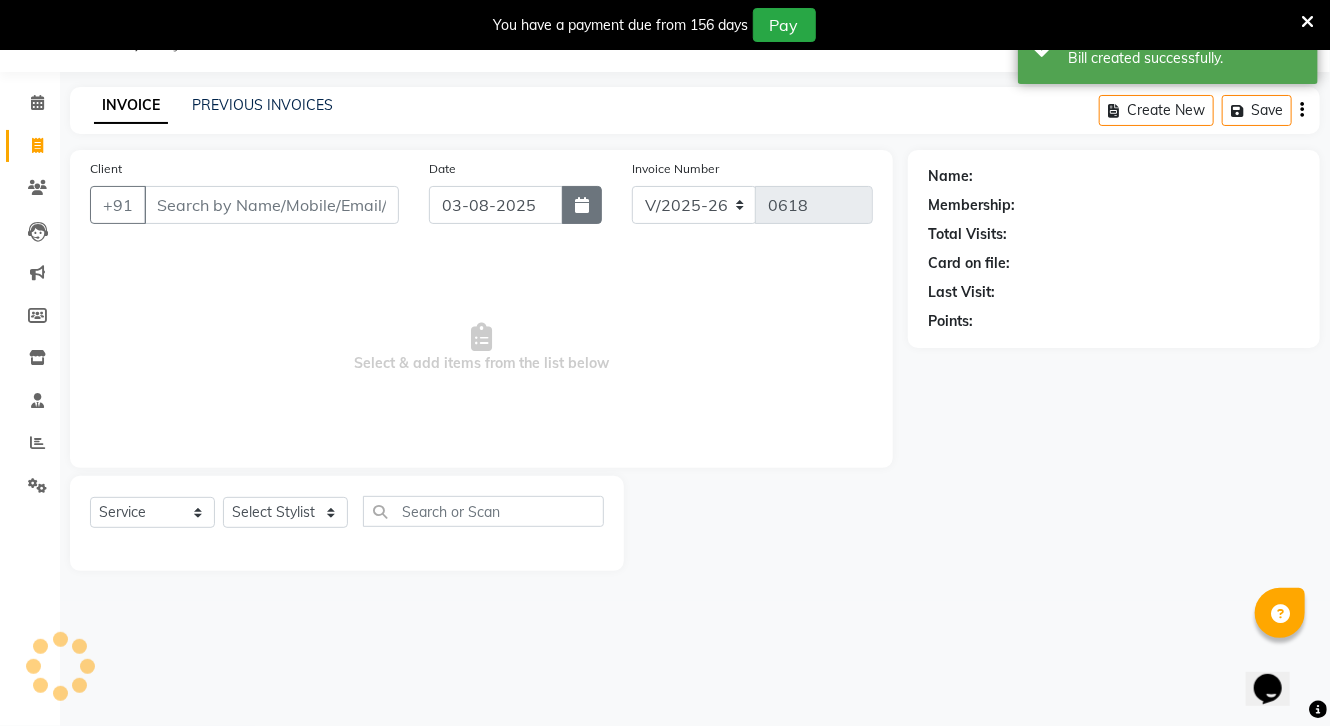 click 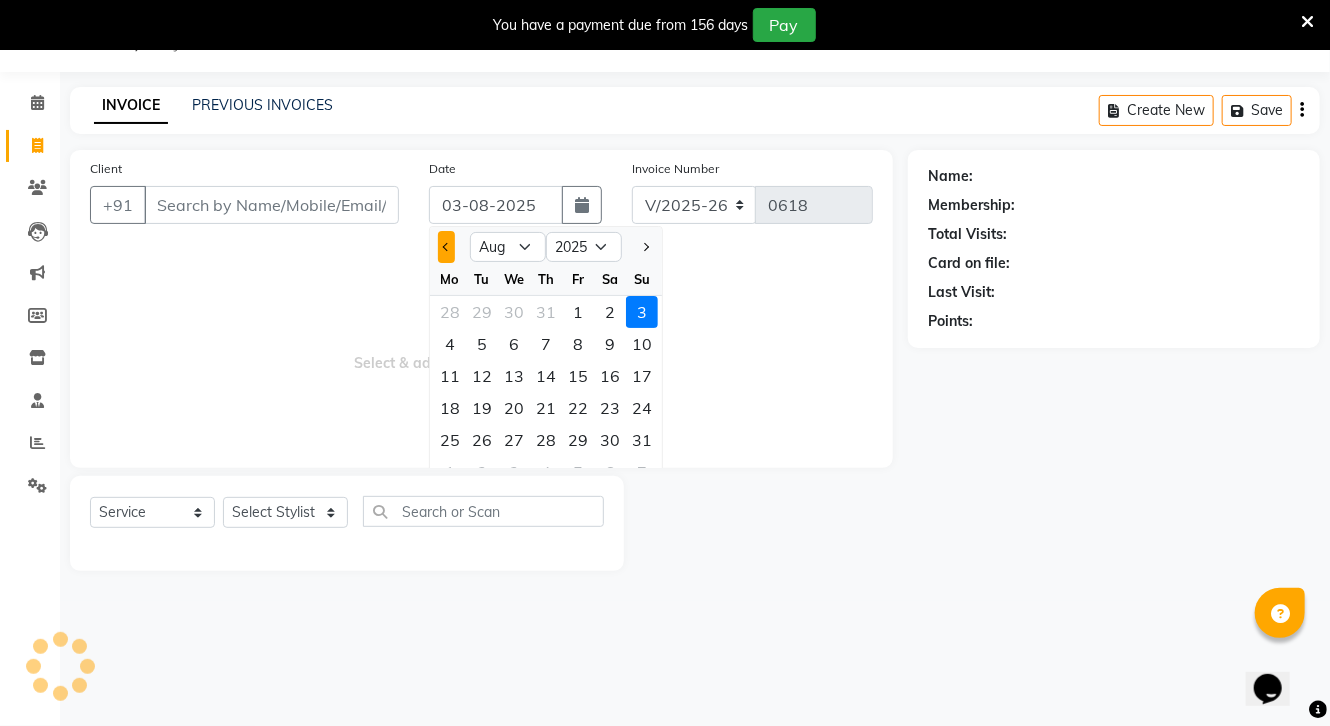 click 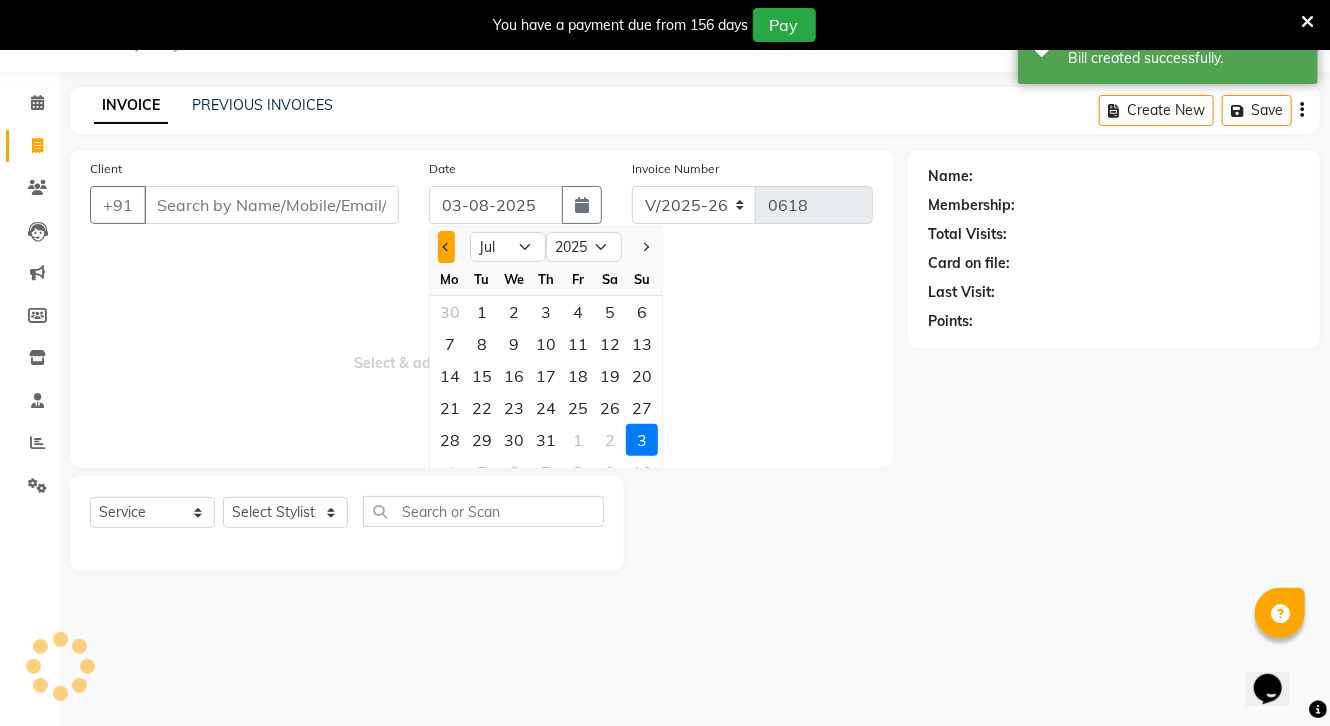 click 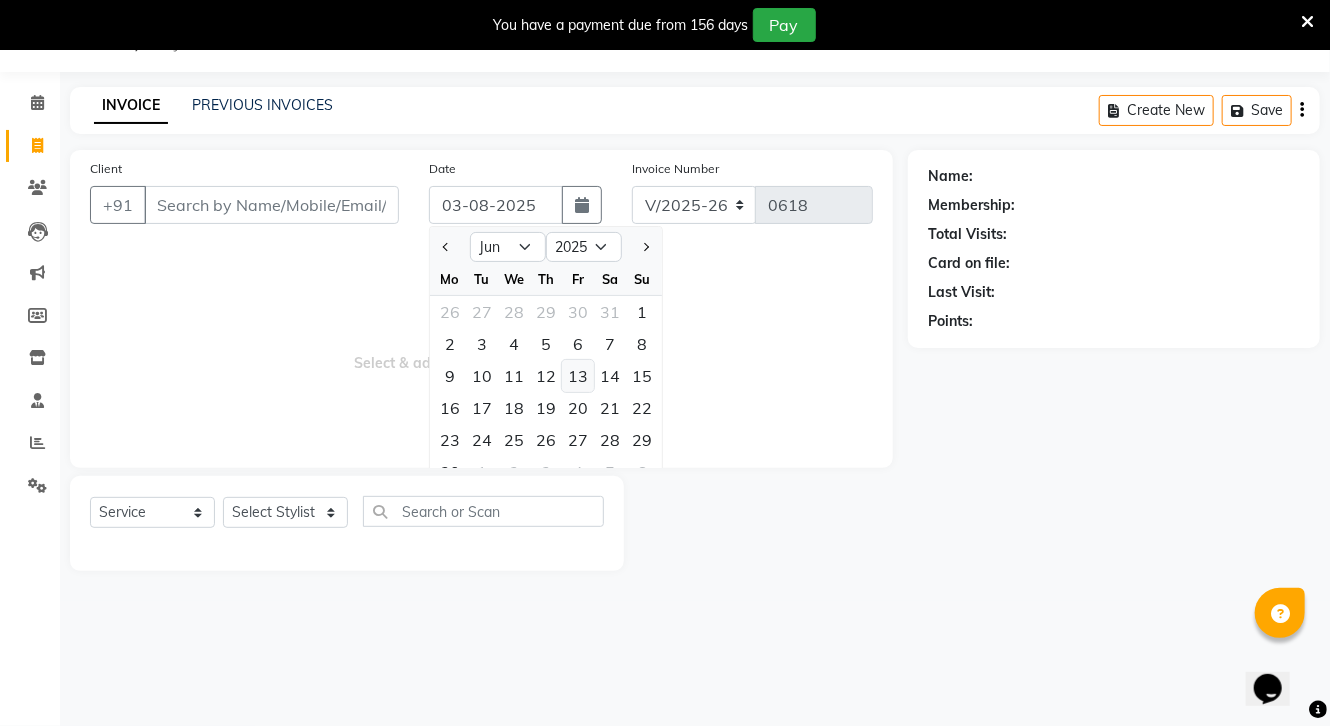 click on "13" 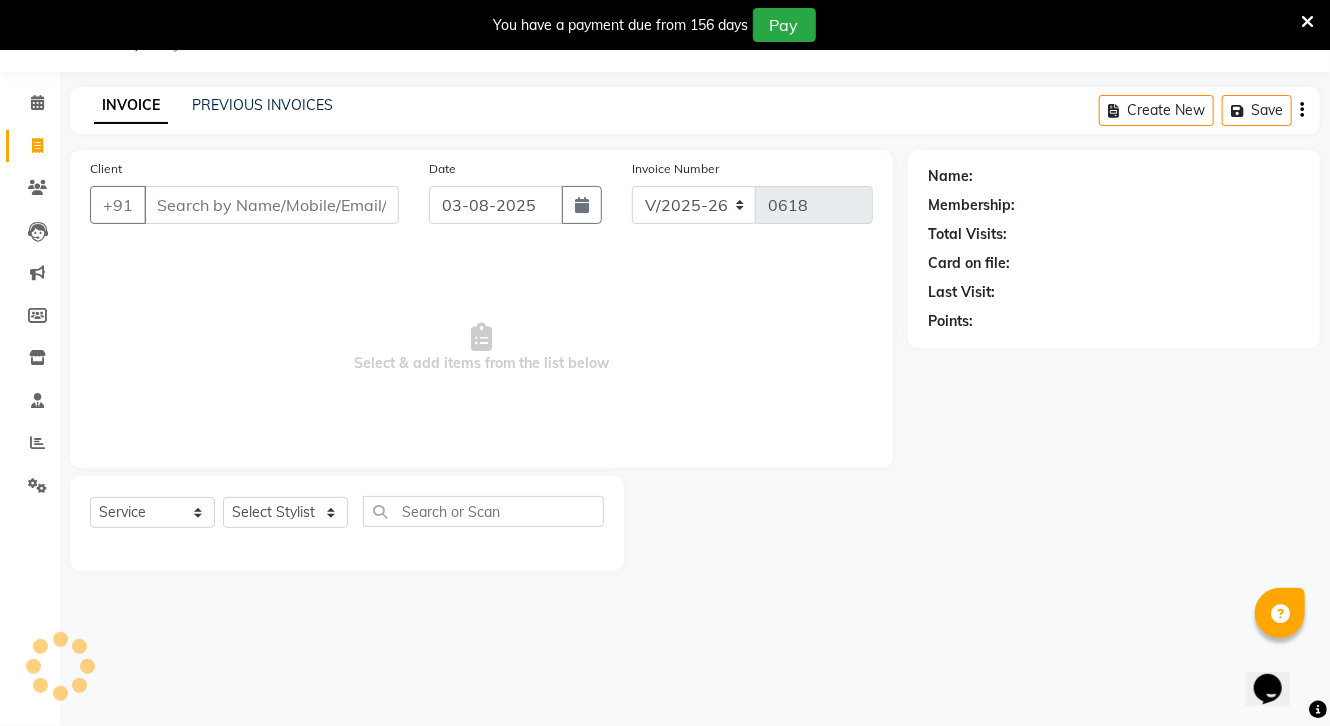 type on "13-06-2025" 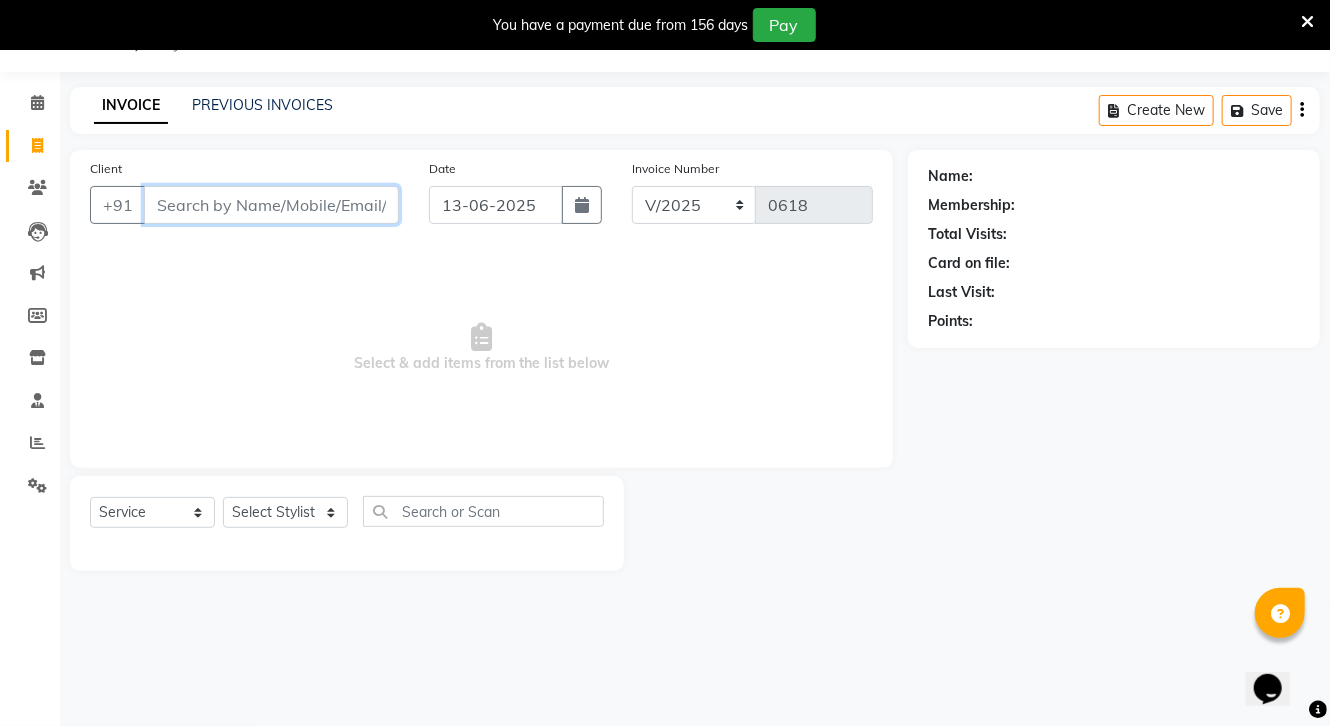 click on "Client" at bounding box center (271, 205) 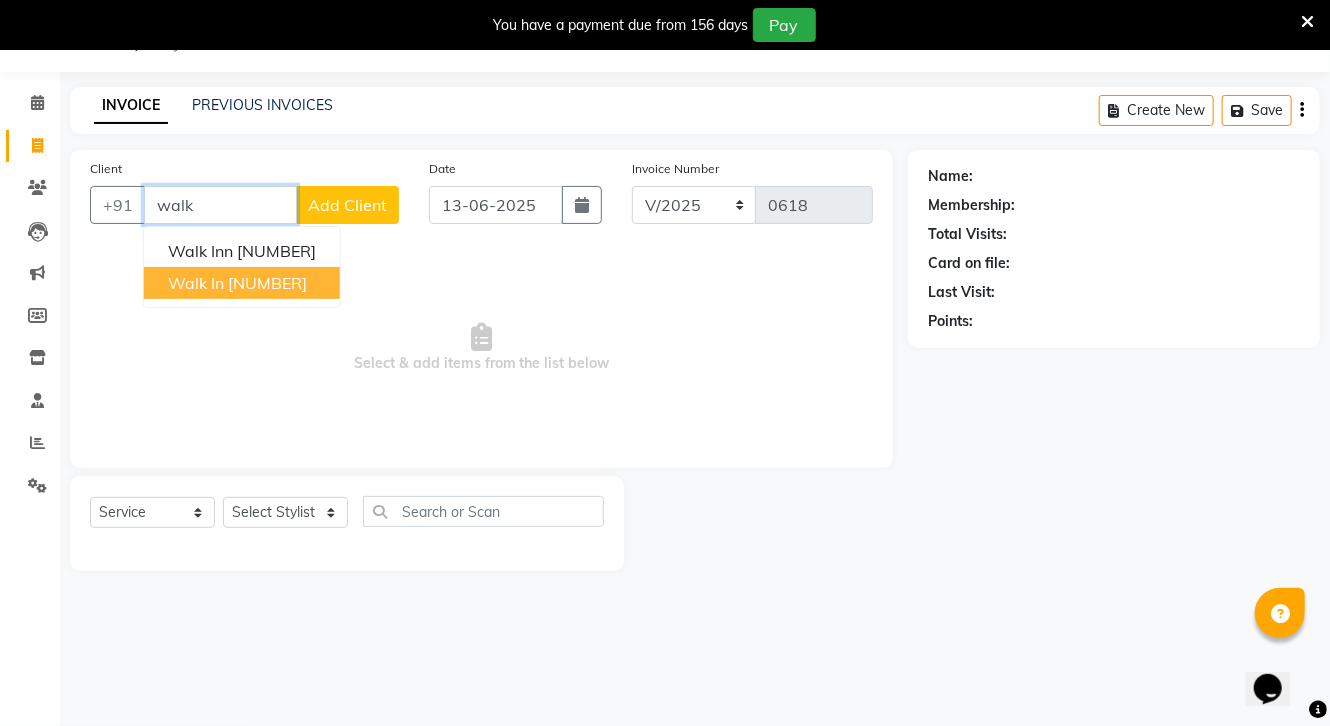 click on "Walk in  [NUMBER]" at bounding box center [242, 283] 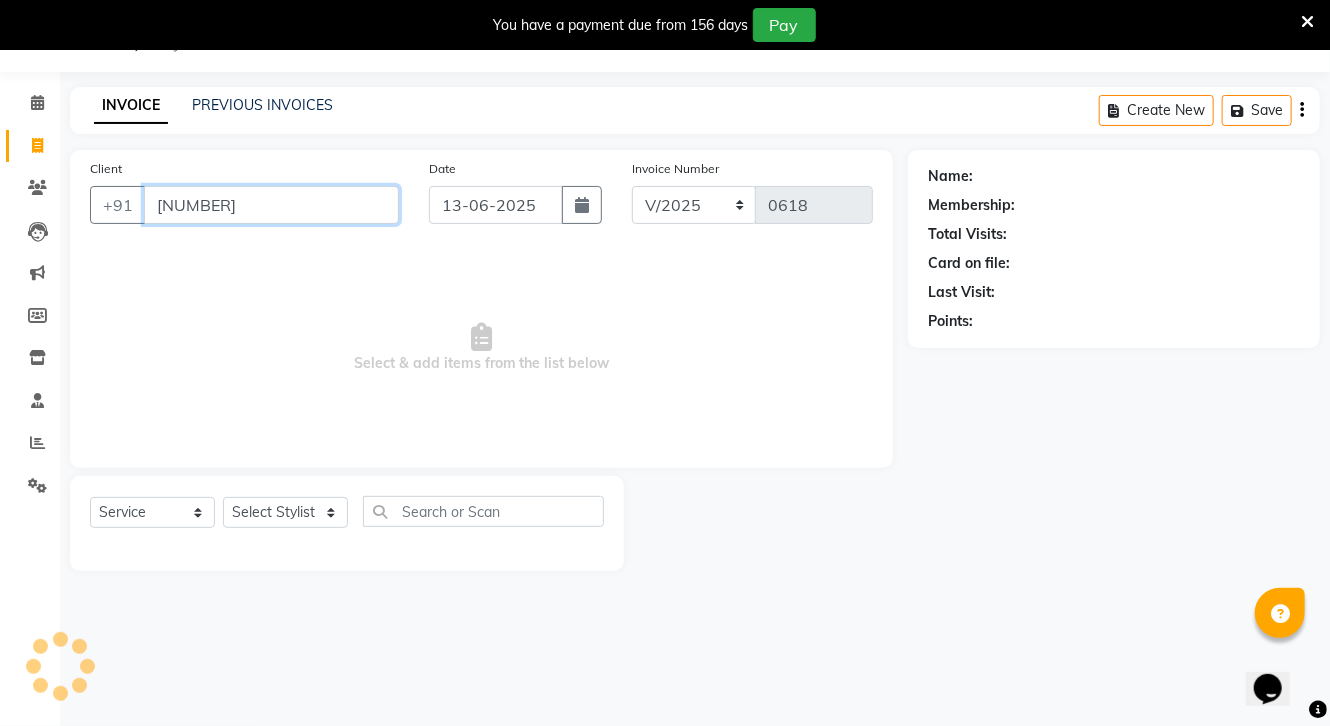 type on "[NUMBER]" 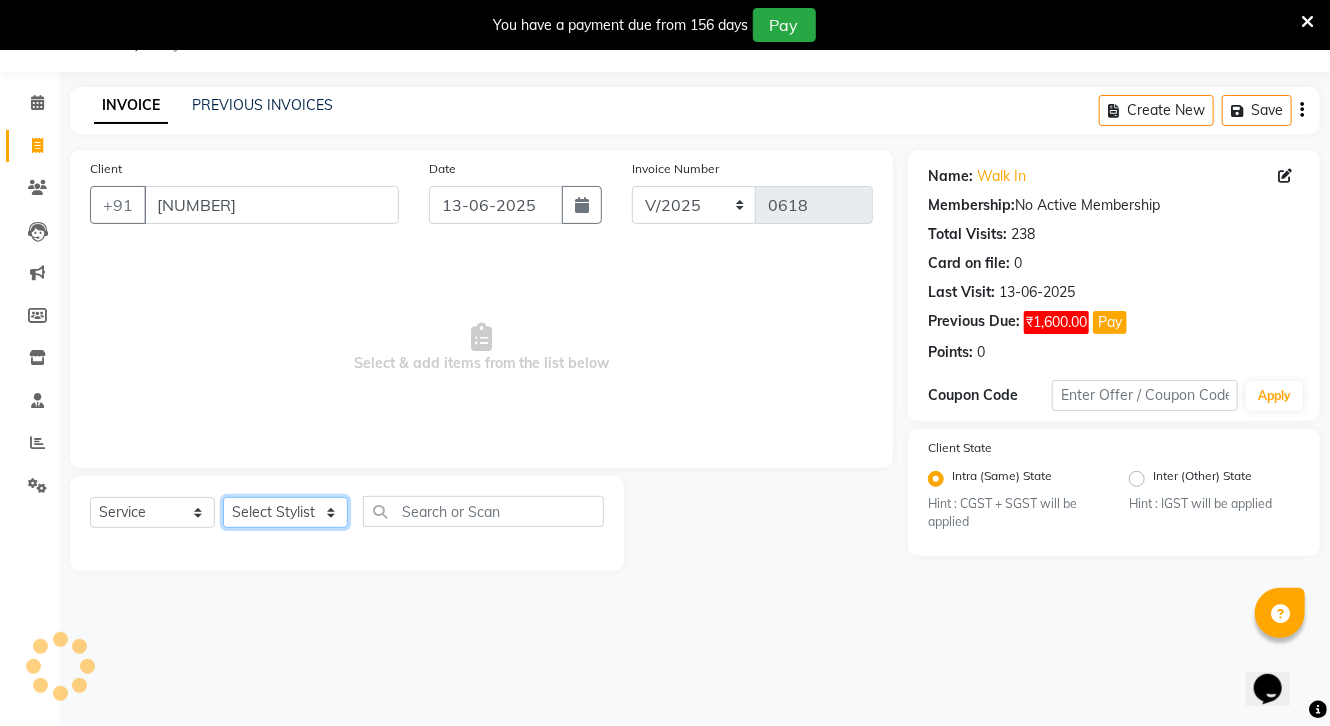 click on "Select Stylist [FIRST] [FIRST] [FIRST] [FIRST] [FIRST] [FIRST] [FIRST] [FIRST] [FIRST] [FIRST] [FIRST] [FIRST] [FIRST] [FIRST] [FIRST] [FIRST] [FIRST] [FIRST] [FIRST] [FIRST] [FIRST] [FIRST] [FIRST]" 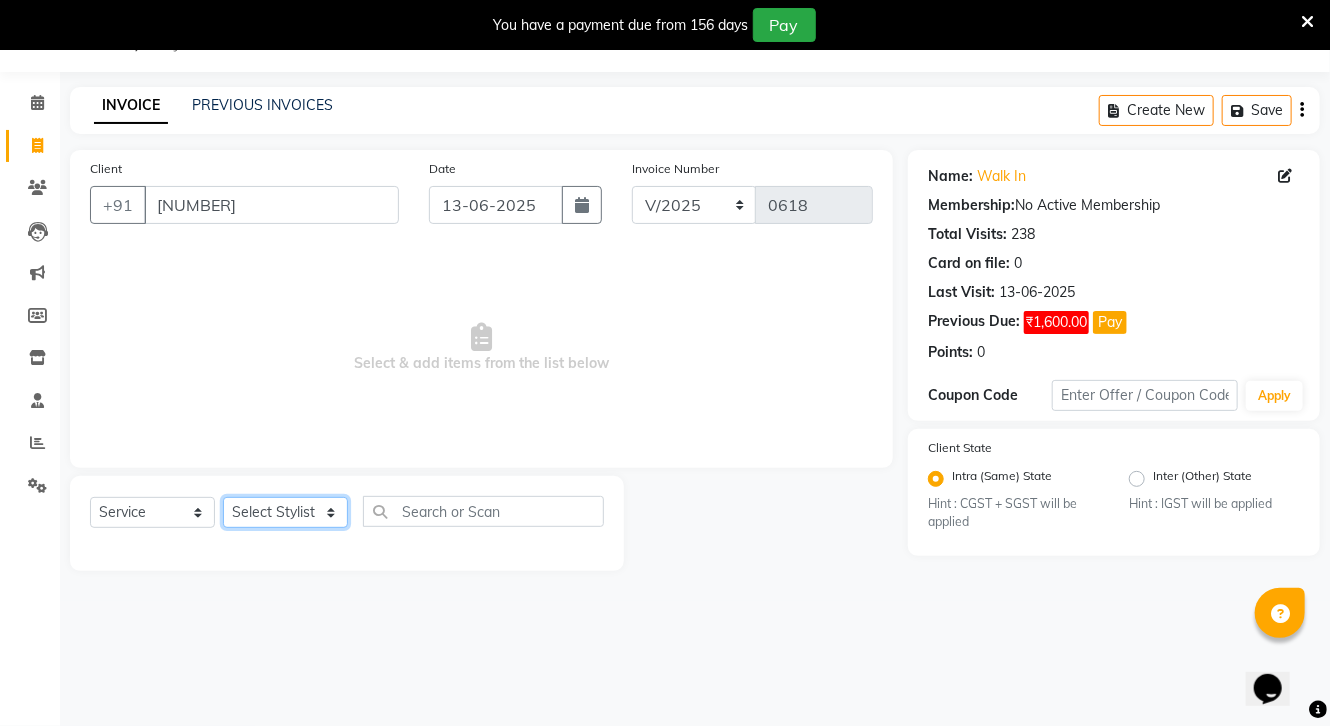 click on "Select Stylist [FIRST] [FIRST] [FIRST] [FIRST] [FIRST] [FIRST] [FIRST] [FIRST] [FIRST] [FIRST] [FIRST] [FIRST] [FIRST] [FIRST] [FIRST] [FIRST] [FIRST] [FIRST] [FIRST] [FIRST] [FIRST] [FIRST] [FIRST]" 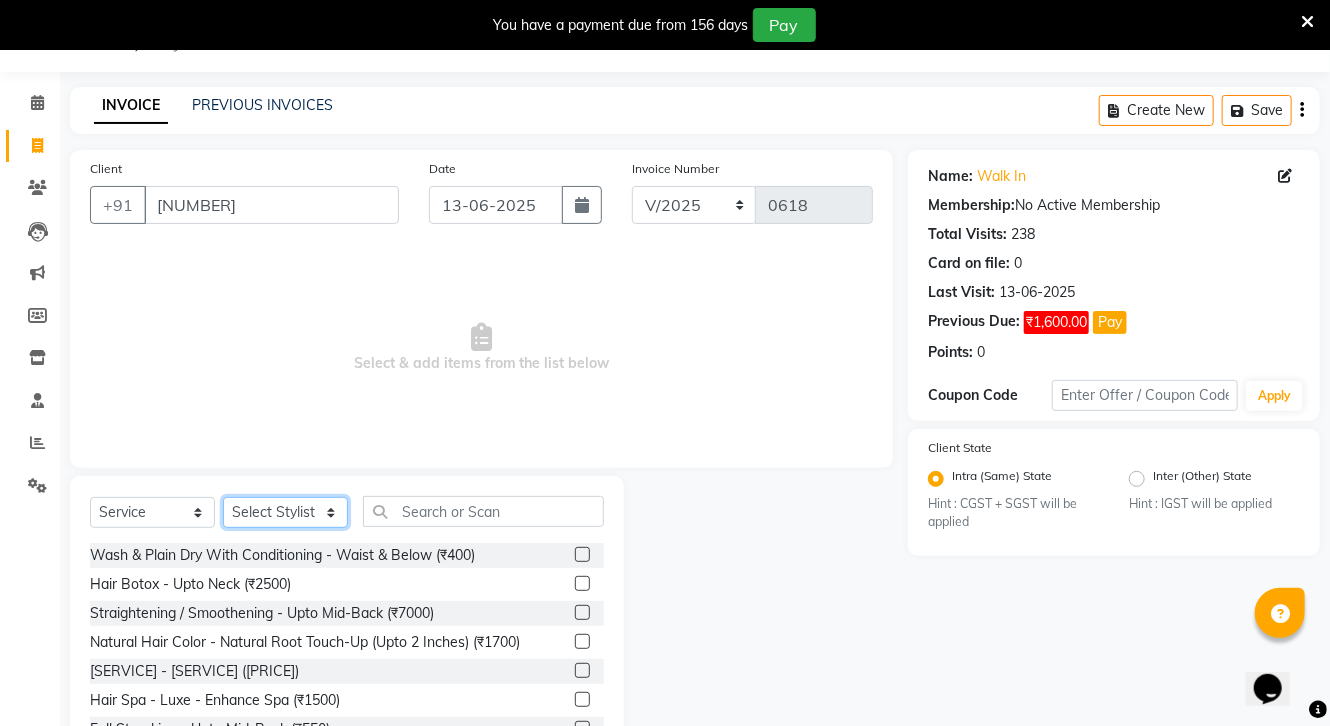 click on "Select Stylist [FIRST] [FIRST] [FIRST] [FIRST] [FIRST] [FIRST] [FIRST] [FIRST] [FIRST] [FIRST] [FIRST] [FIRST] [FIRST] [FIRST] [FIRST] [FIRST] [FIRST] [FIRST] [FIRST] [FIRST] [FIRST] [FIRST] [FIRST]" 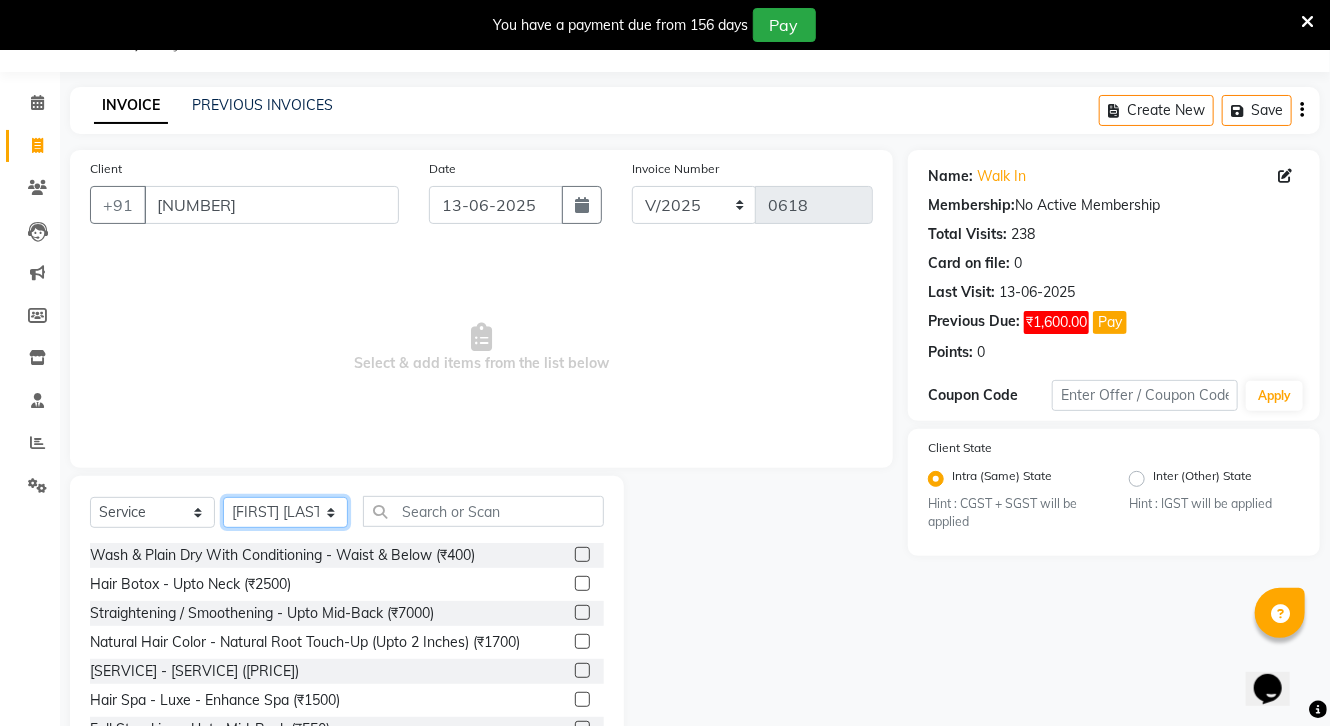 click on "Select Stylist [FIRST] [FIRST] [FIRST] [FIRST] [FIRST] [FIRST] [FIRST] [FIRST] [FIRST] [FIRST] [FIRST] [FIRST] [FIRST] [FIRST] [FIRST] [FIRST] [FIRST] [FIRST] [FIRST] [FIRST] [FIRST] [FIRST] [FIRST]" 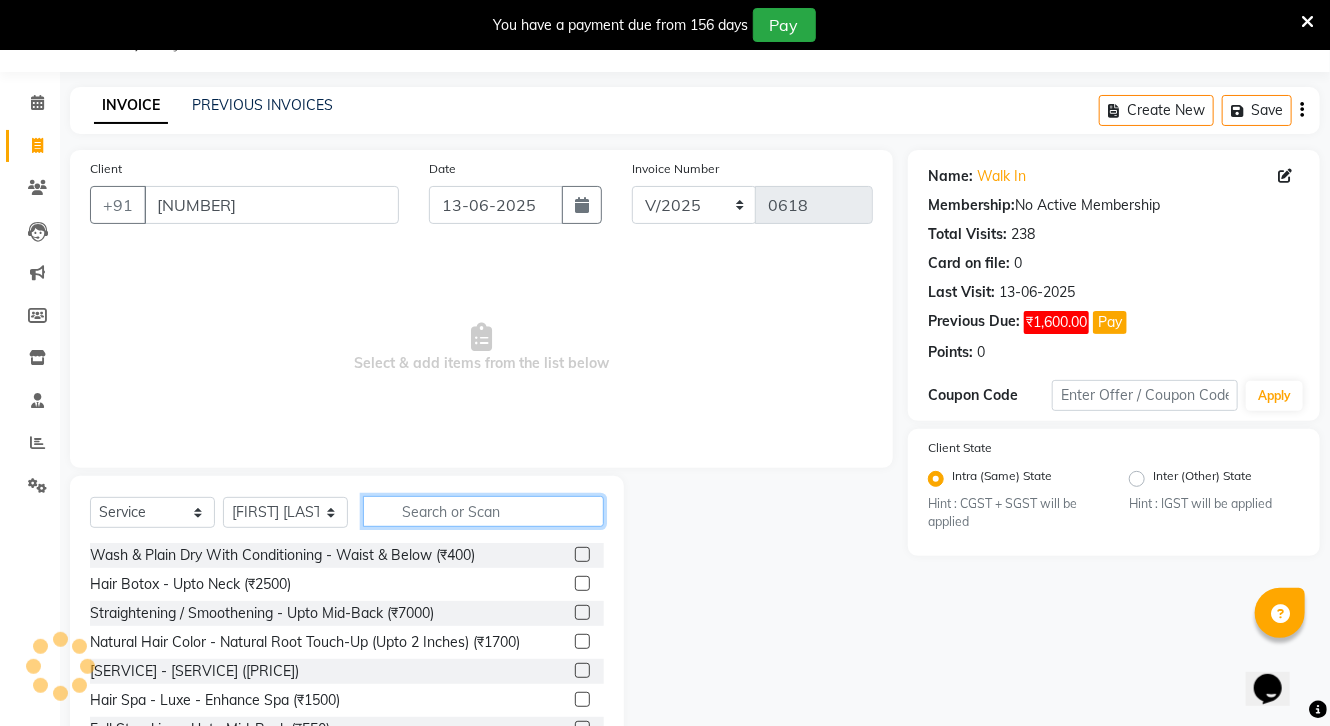 click 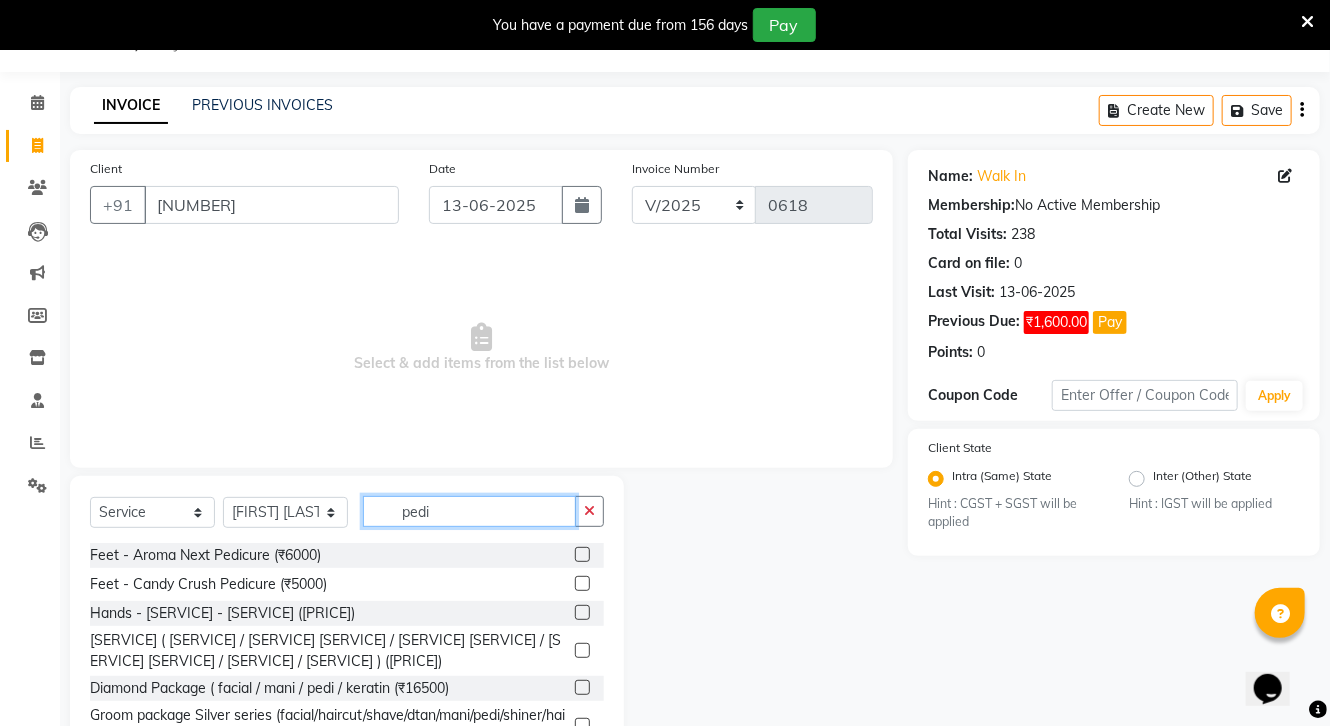scroll, scrollTop: 174, scrollLeft: 0, axis: vertical 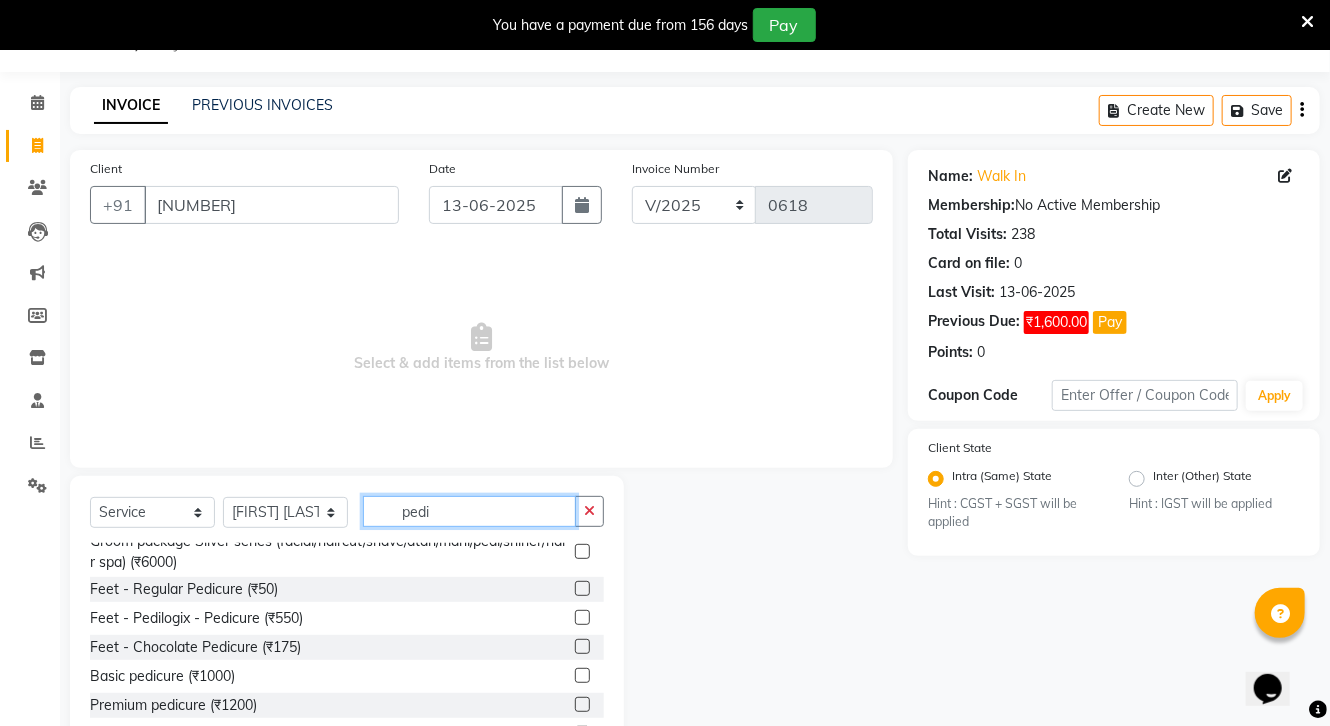 type on "pedi" 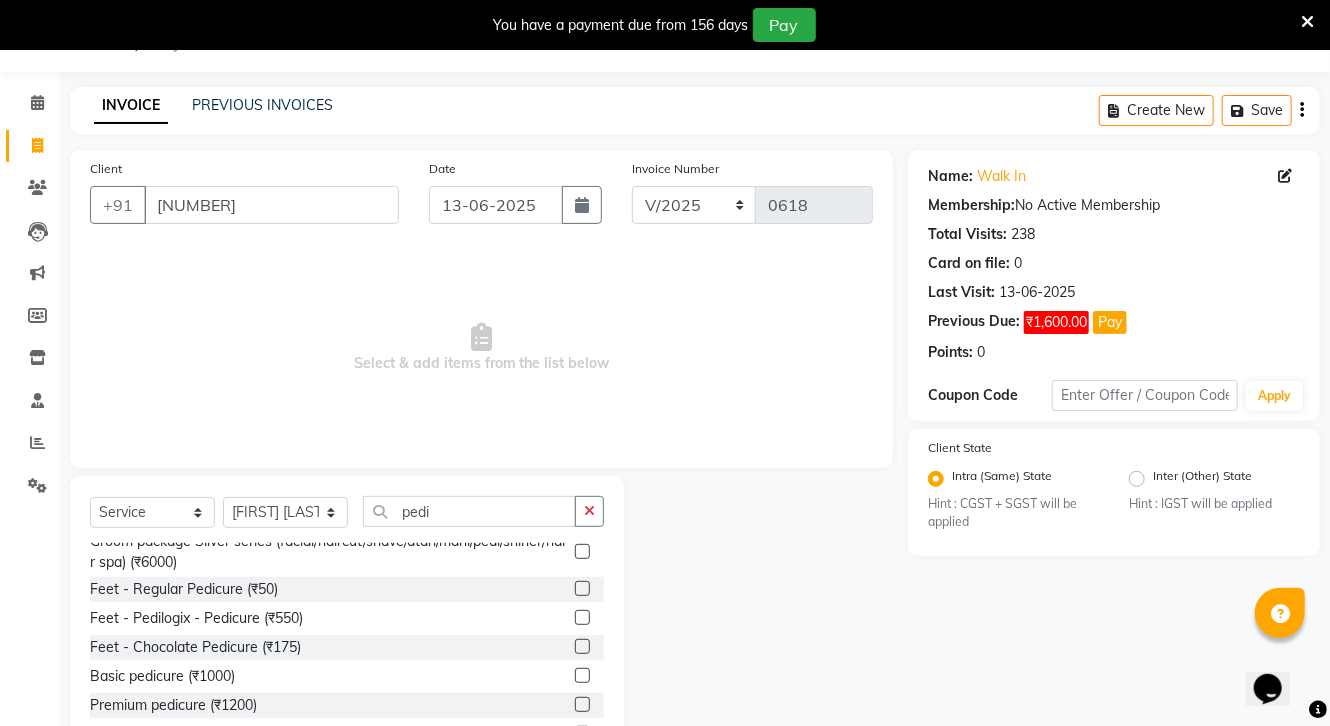 click 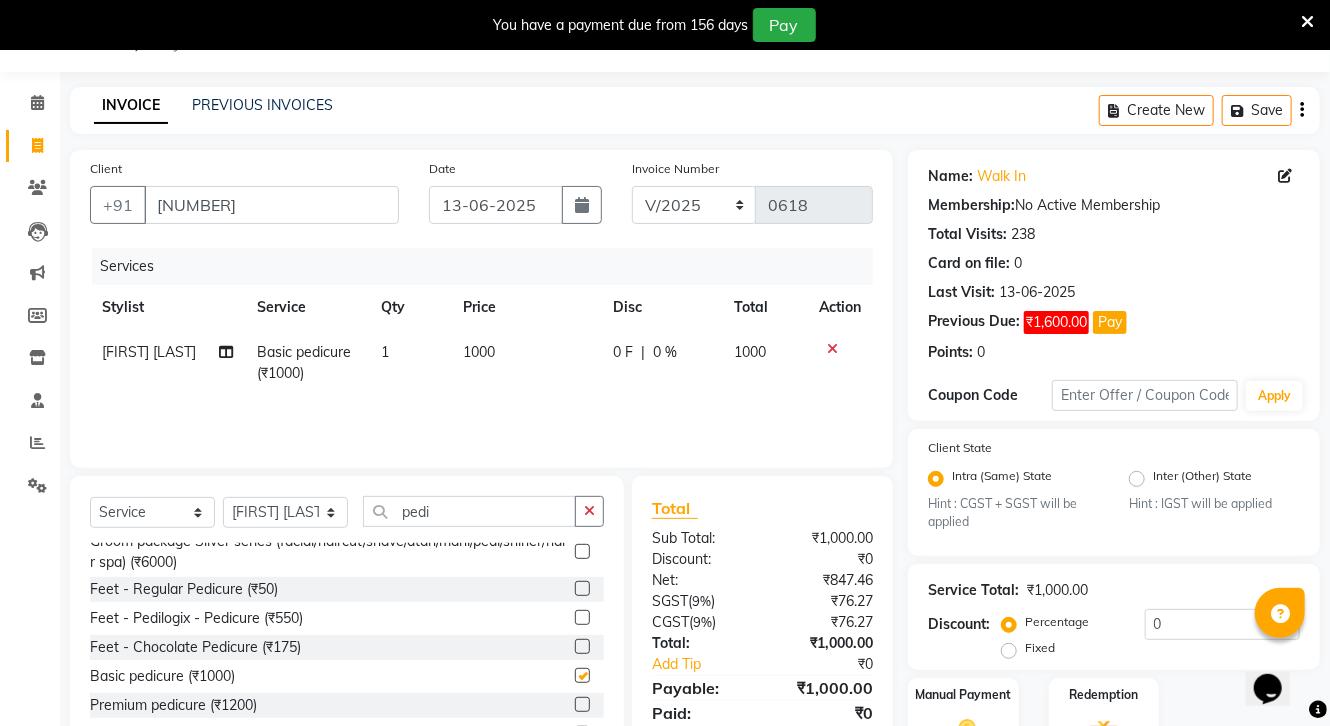 checkbox on "false" 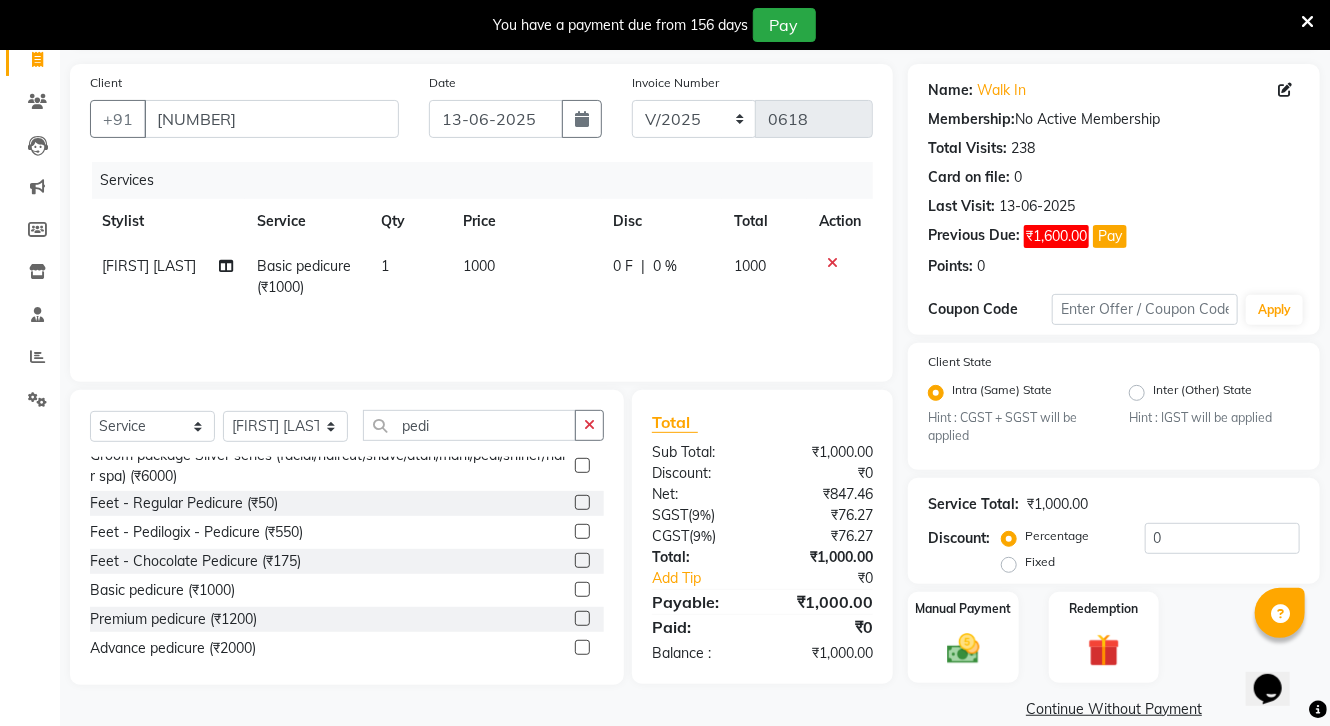 scroll, scrollTop: 167, scrollLeft: 0, axis: vertical 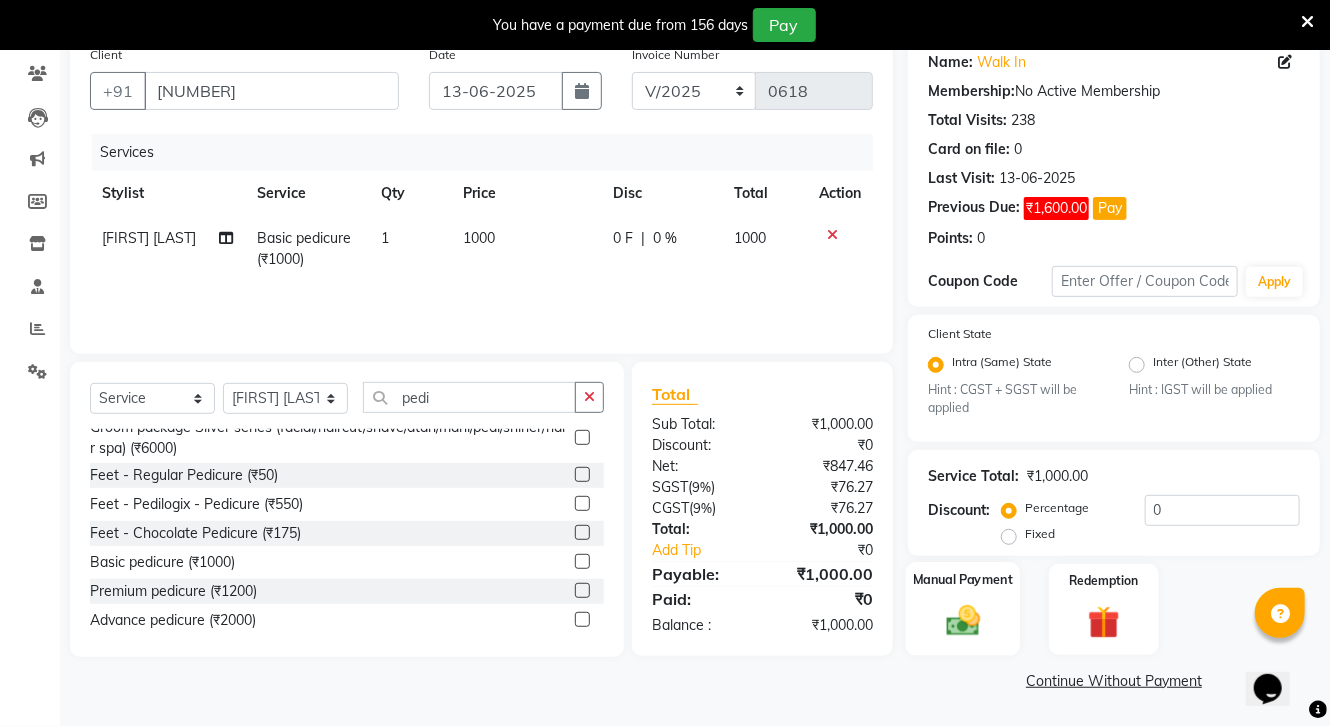 click 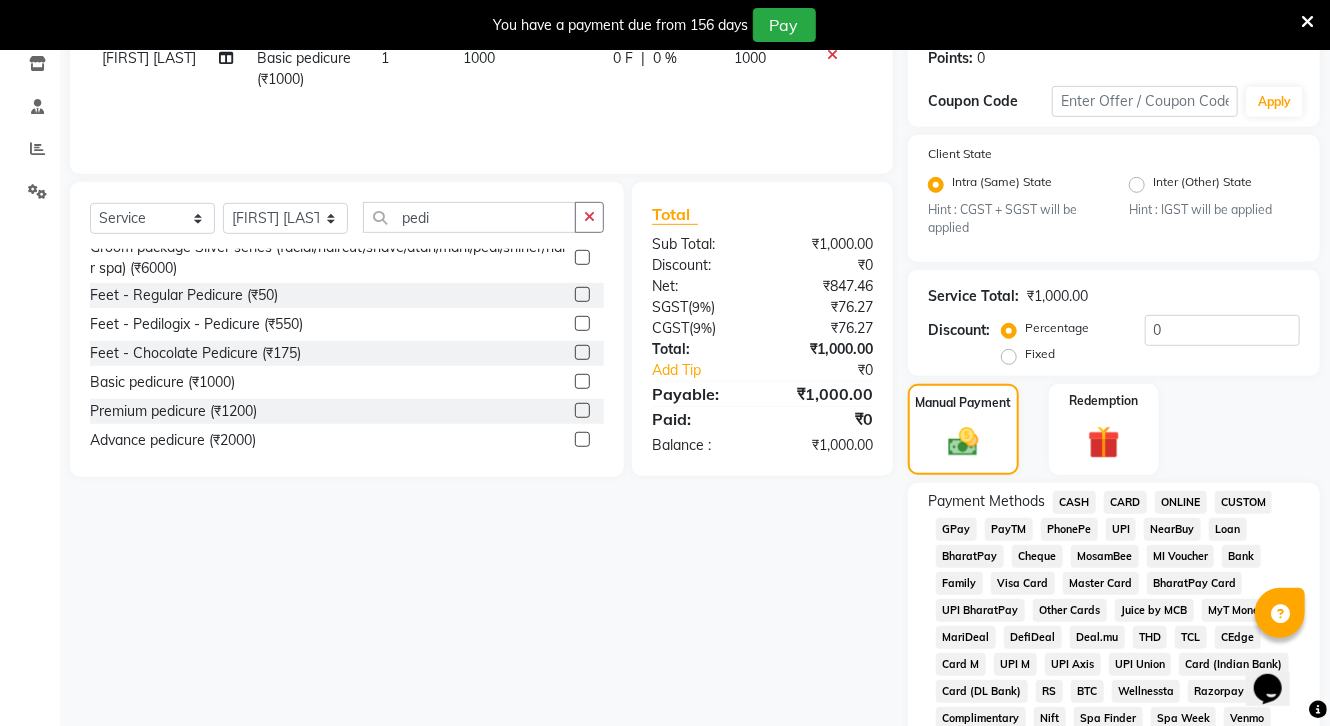 scroll, scrollTop: 802, scrollLeft: 0, axis: vertical 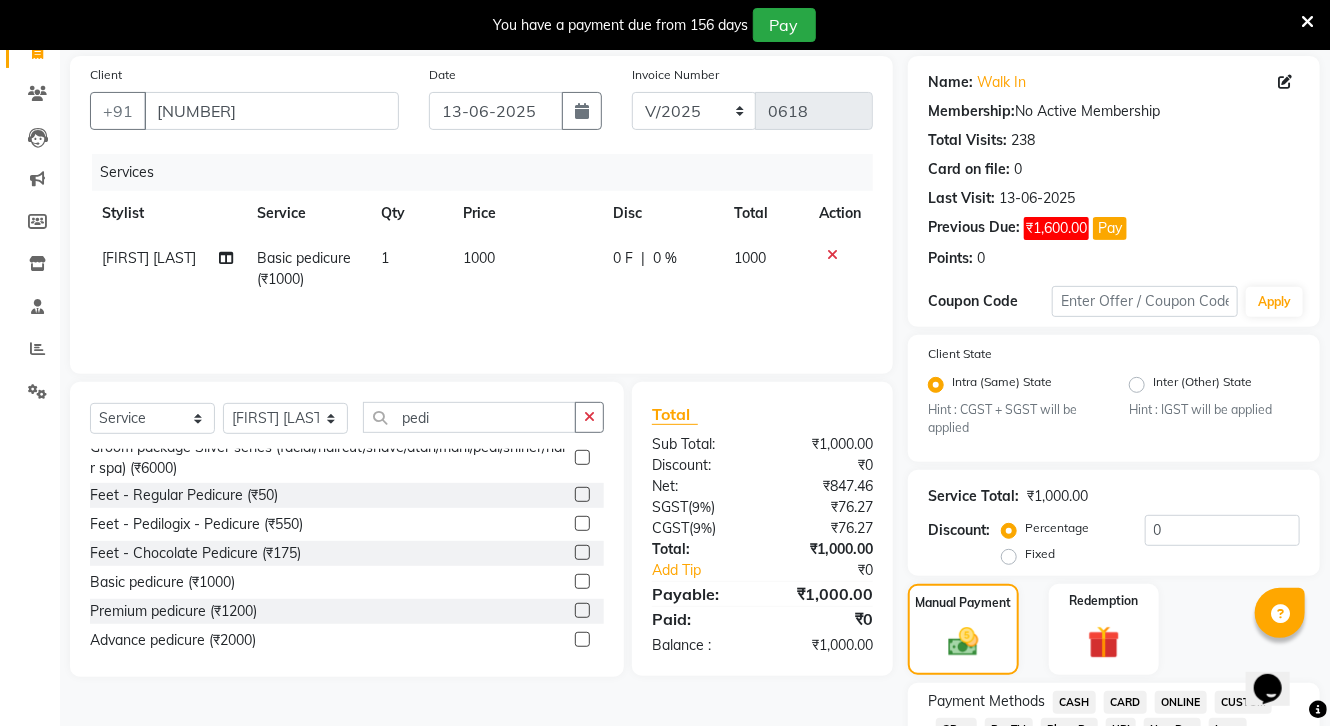 click on "CASH" 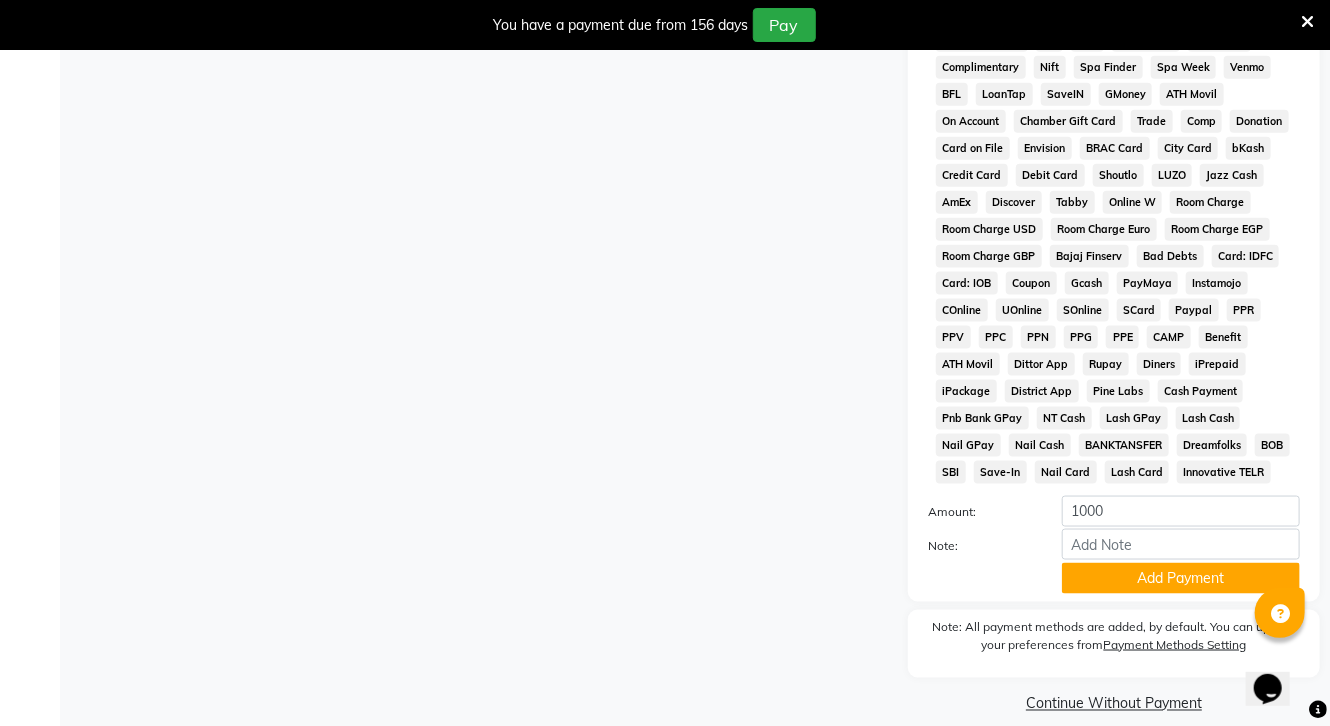 scroll, scrollTop: 1042, scrollLeft: 0, axis: vertical 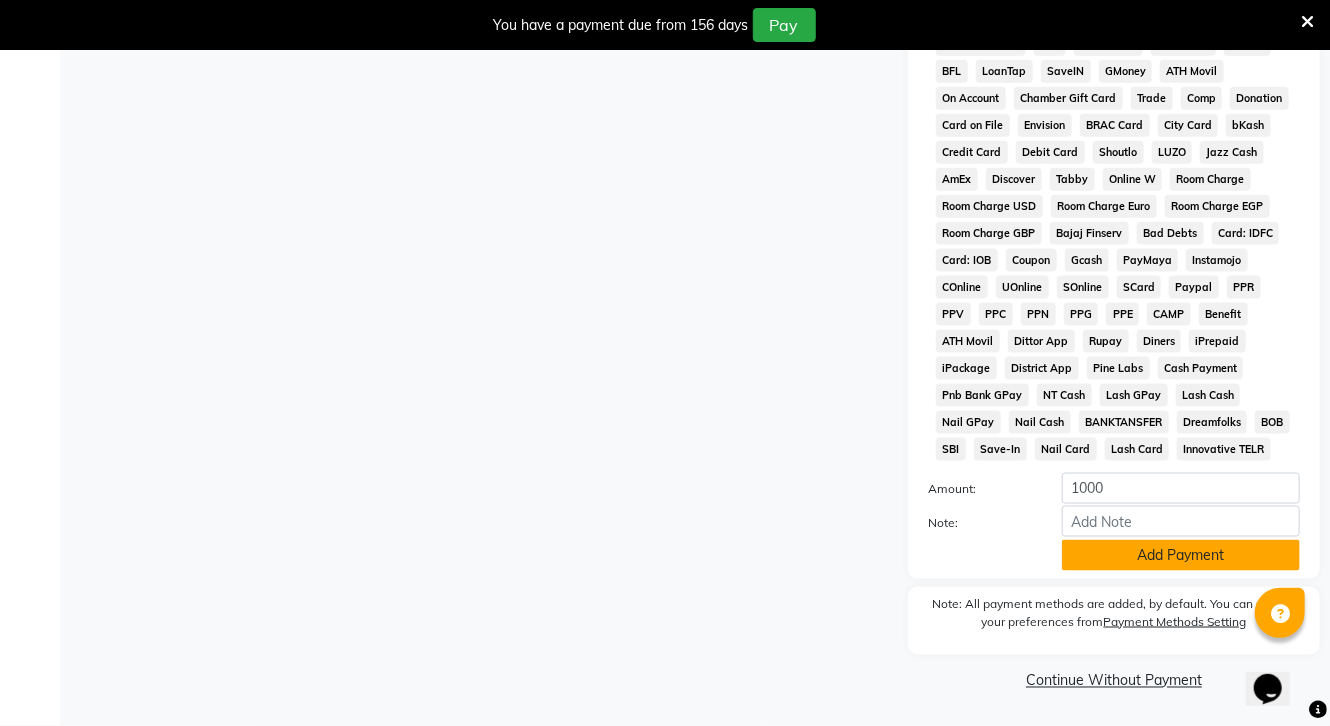 click on "Add Payment" 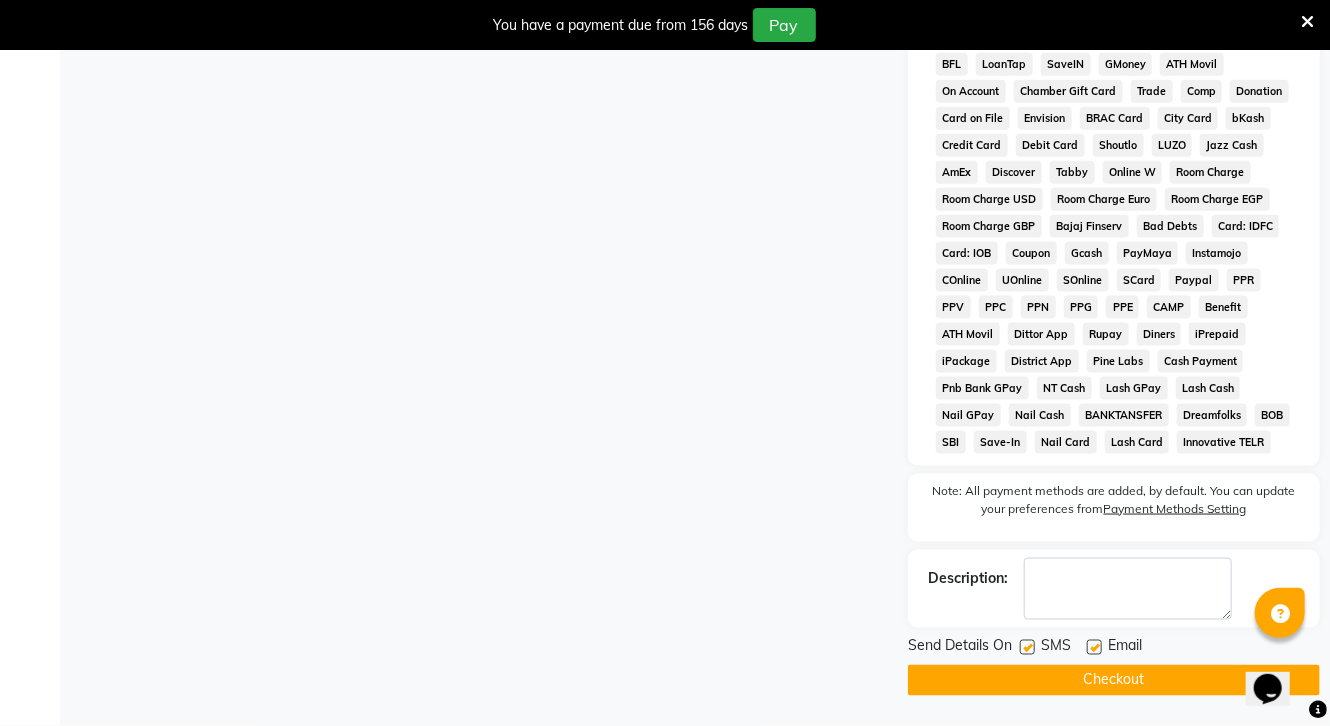 click on "Checkout" 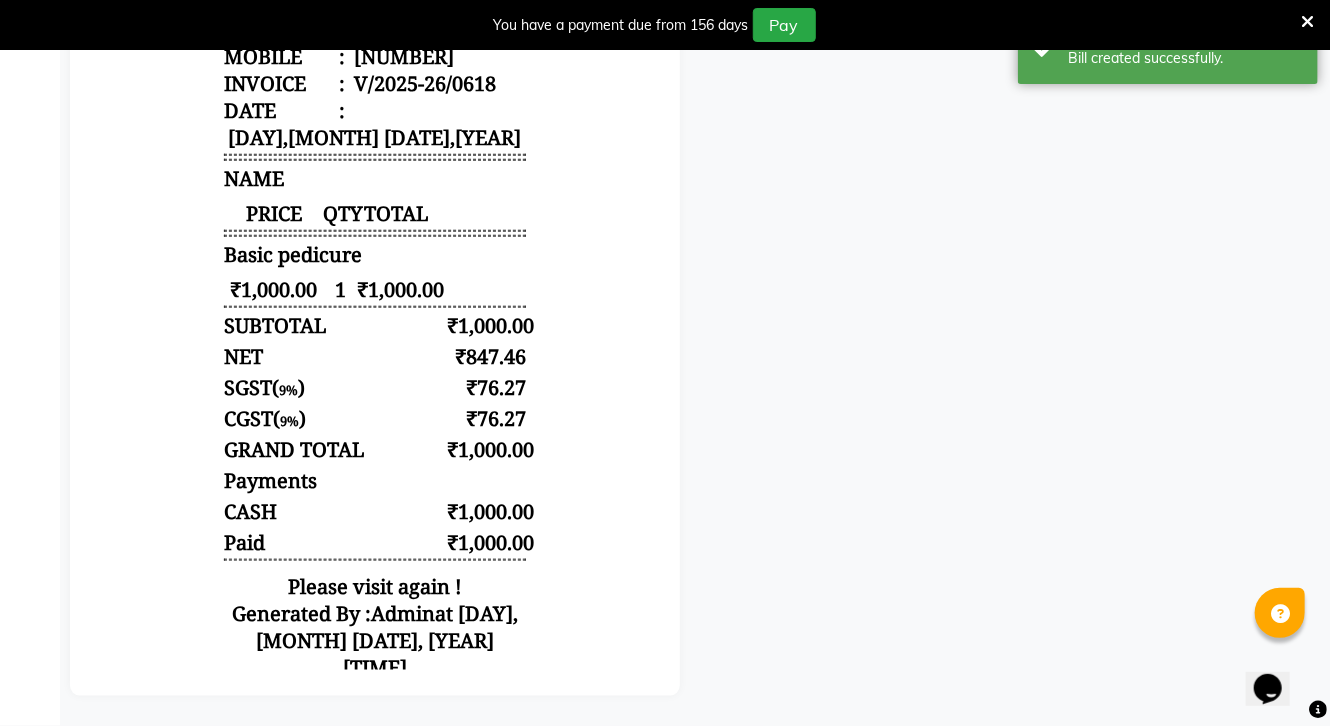 scroll, scrollTop: 0, scrollLeft: 0, axis: both 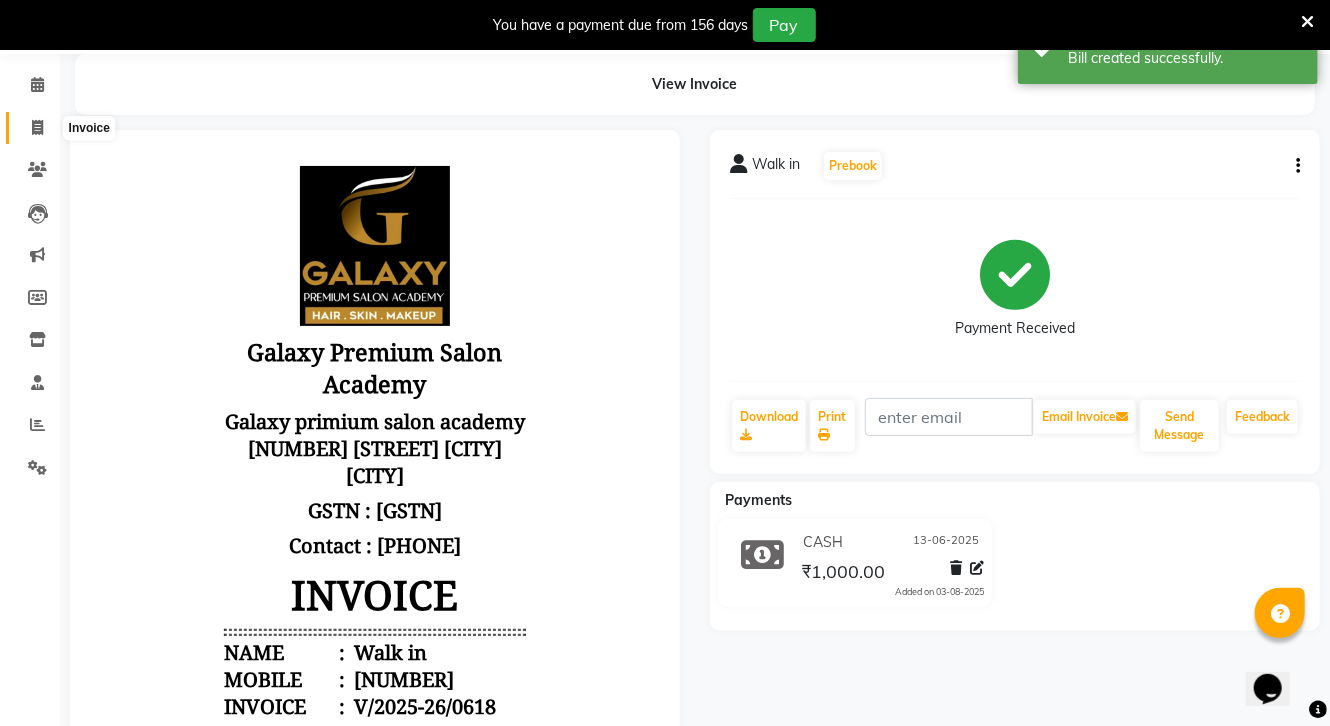 click 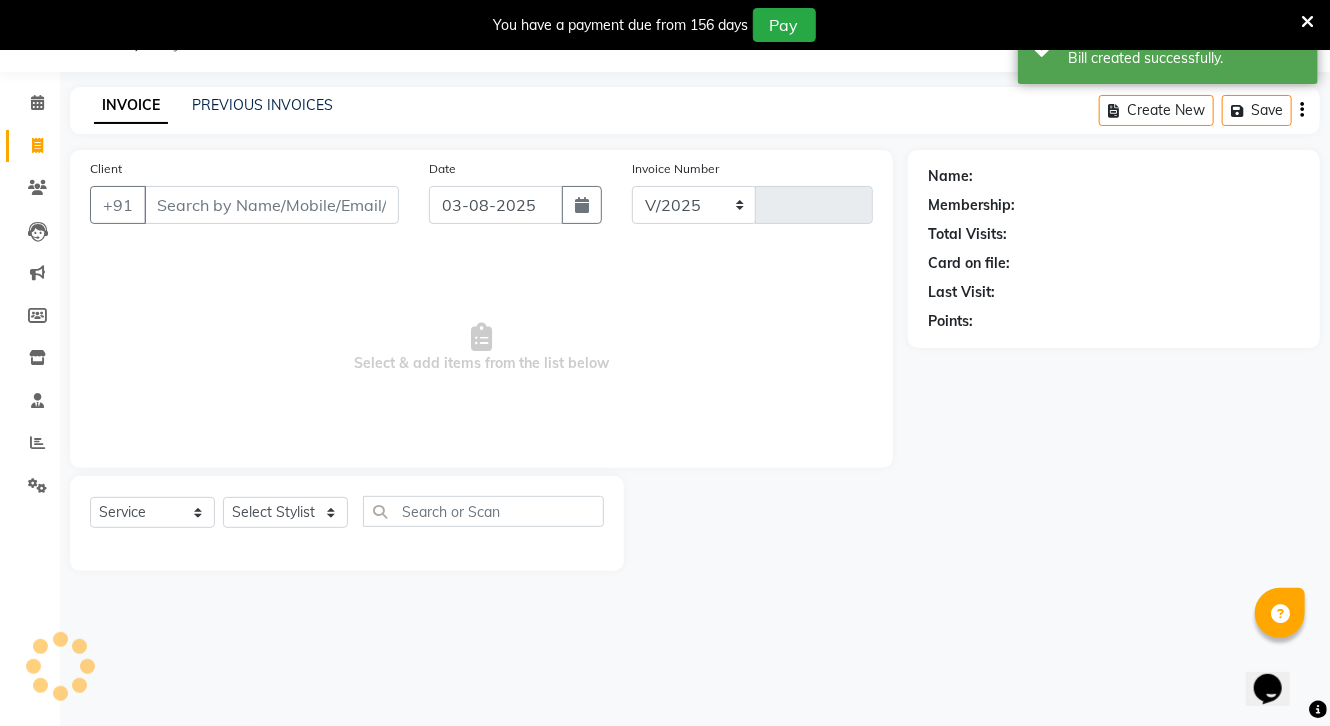 select on "3555" 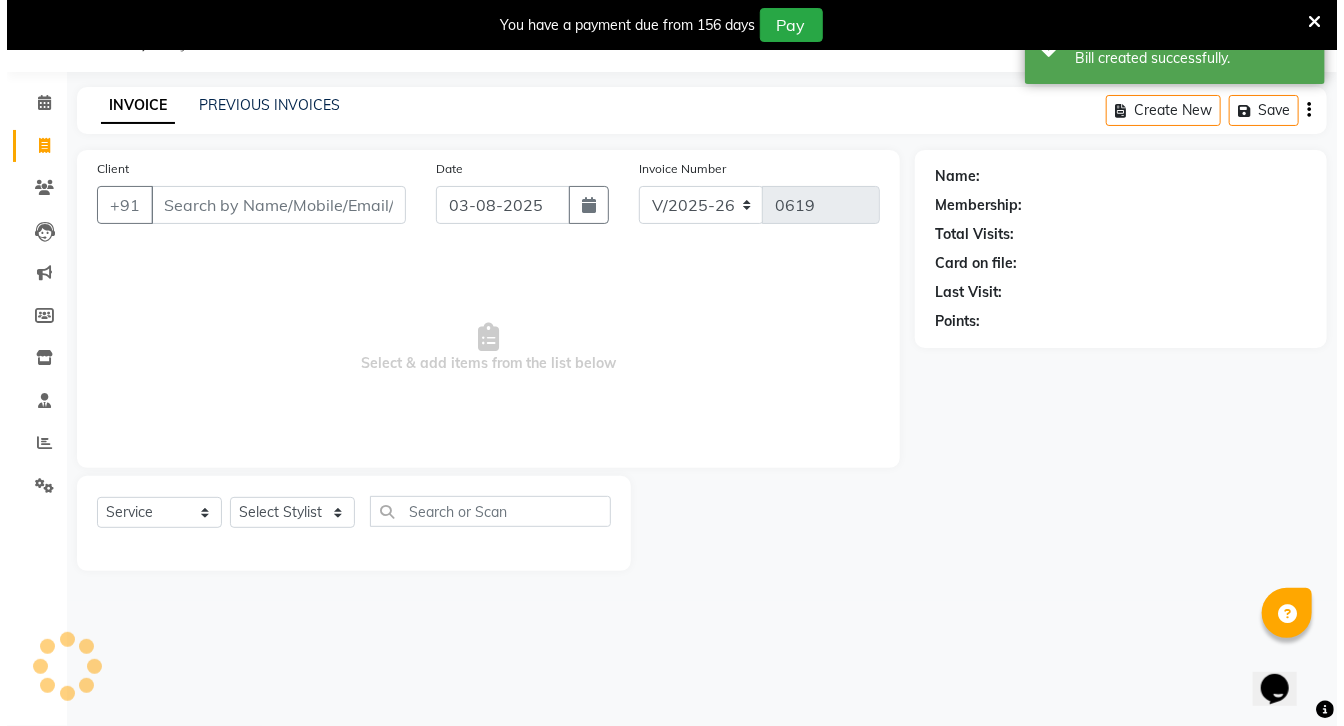 scroll, scrollTop: 50, scrollLeft: 0, axis: vertical 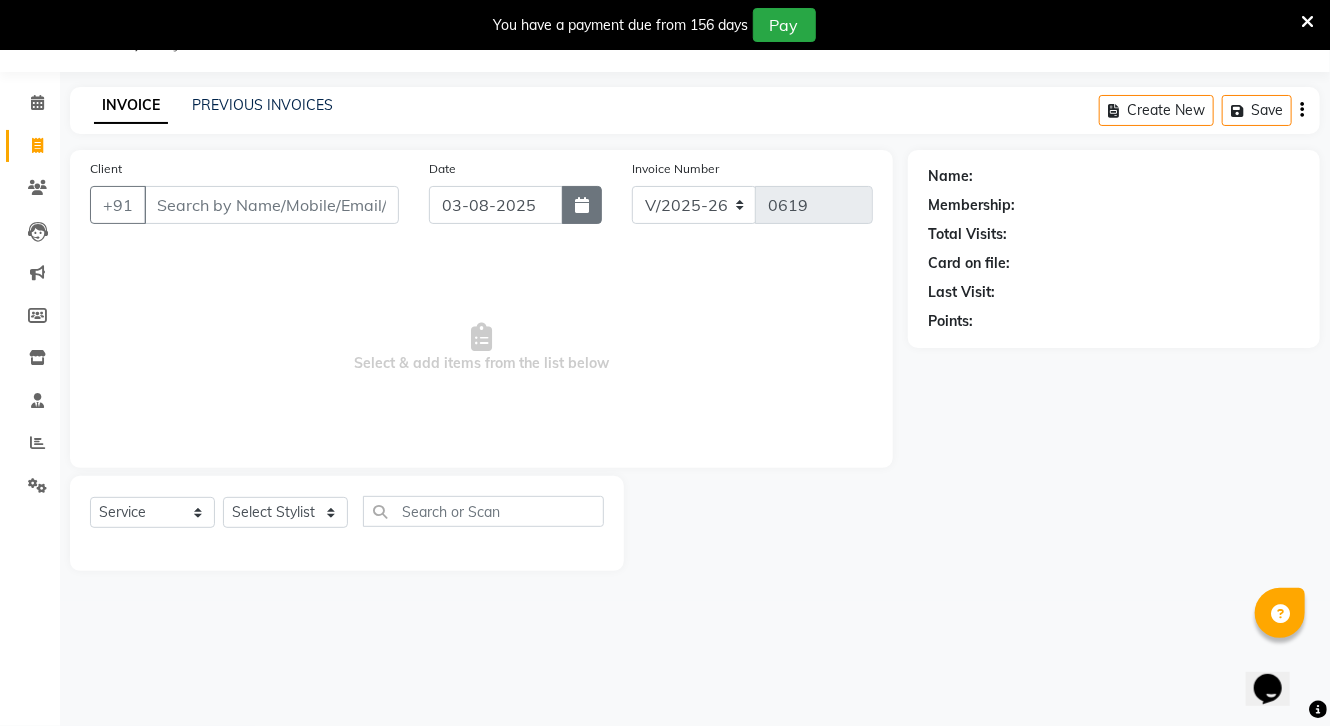 click 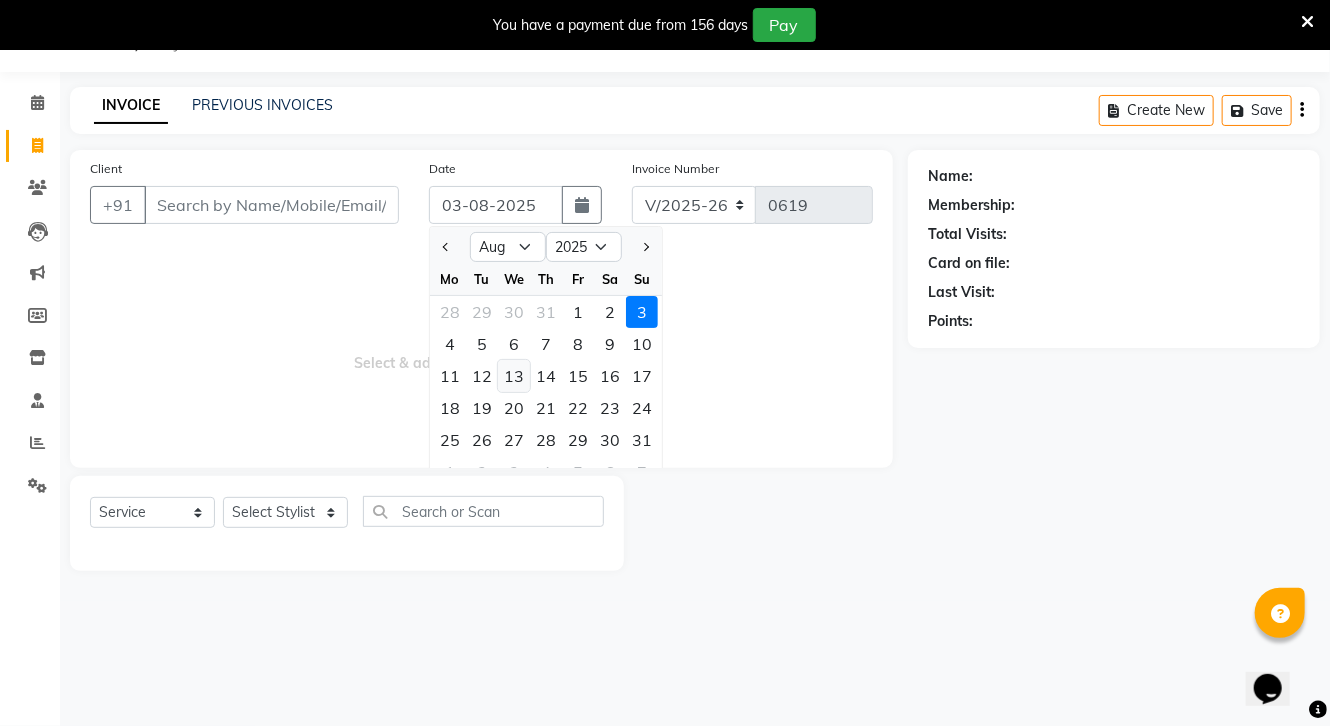 click on "13" 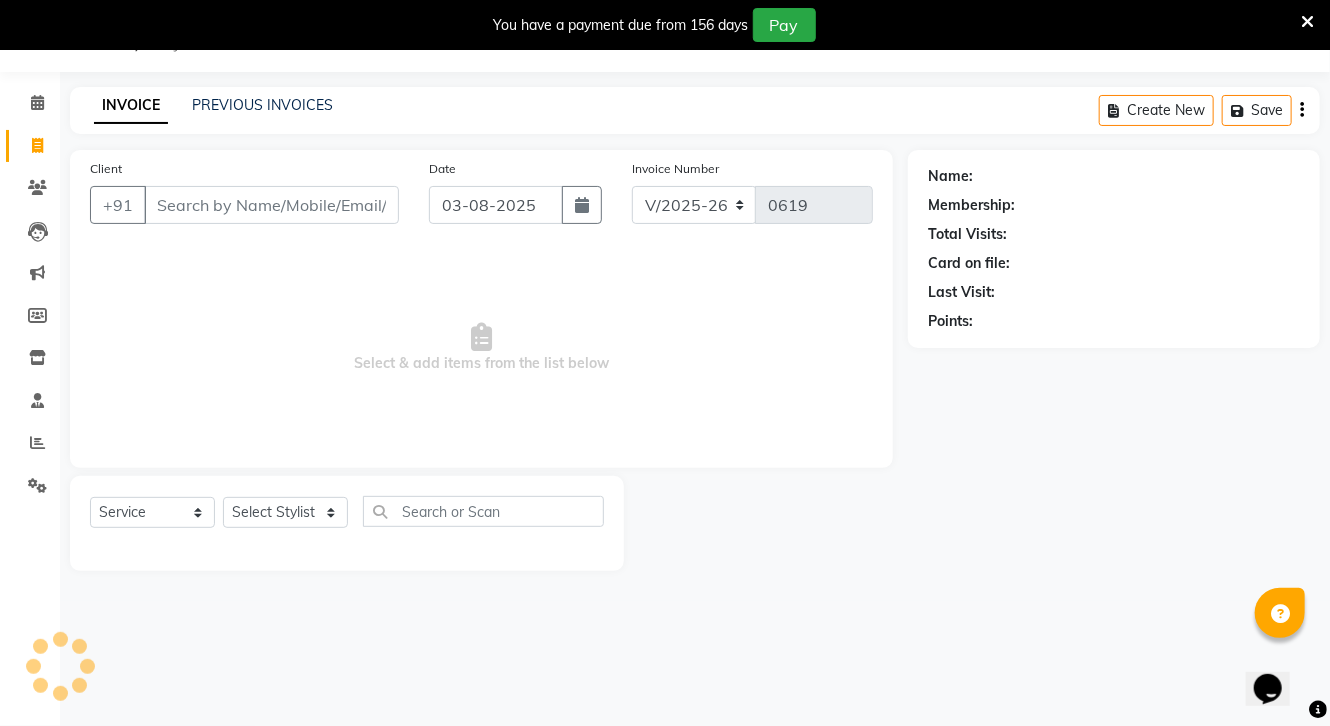 type on "[DATE]-[MONTH]-[YEAR]" 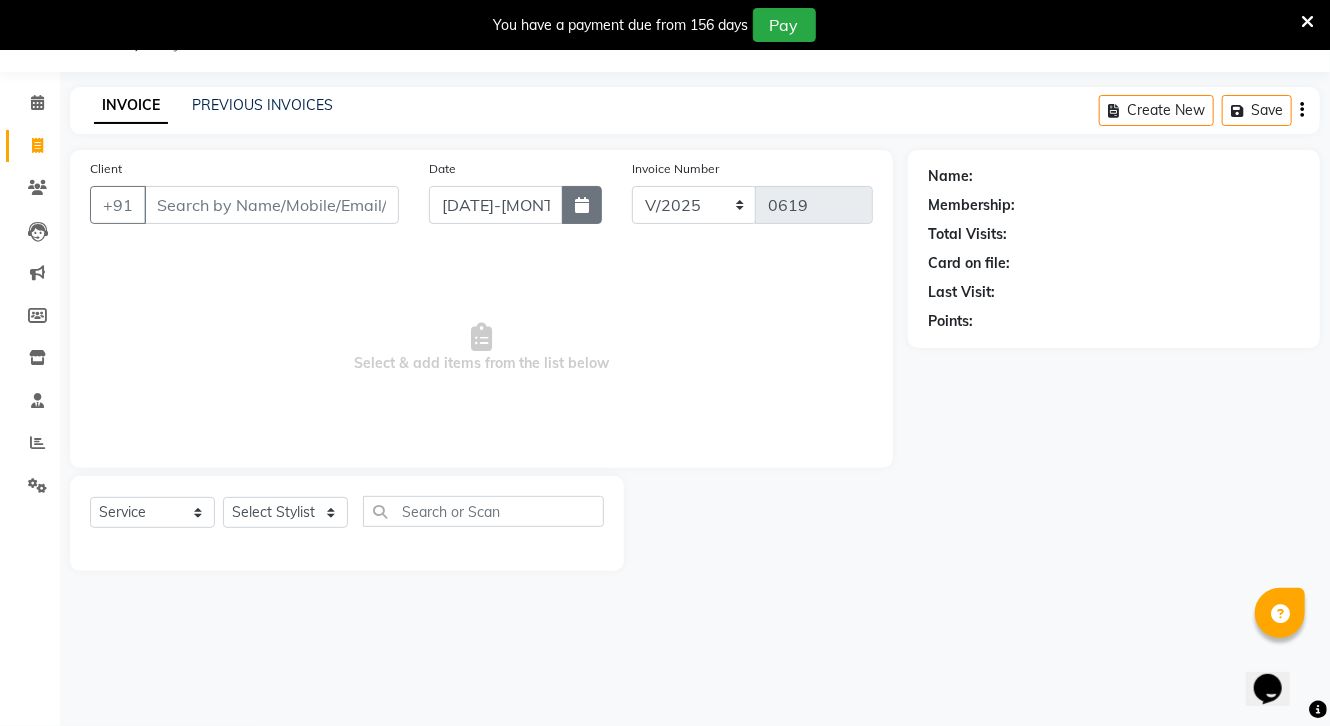 click 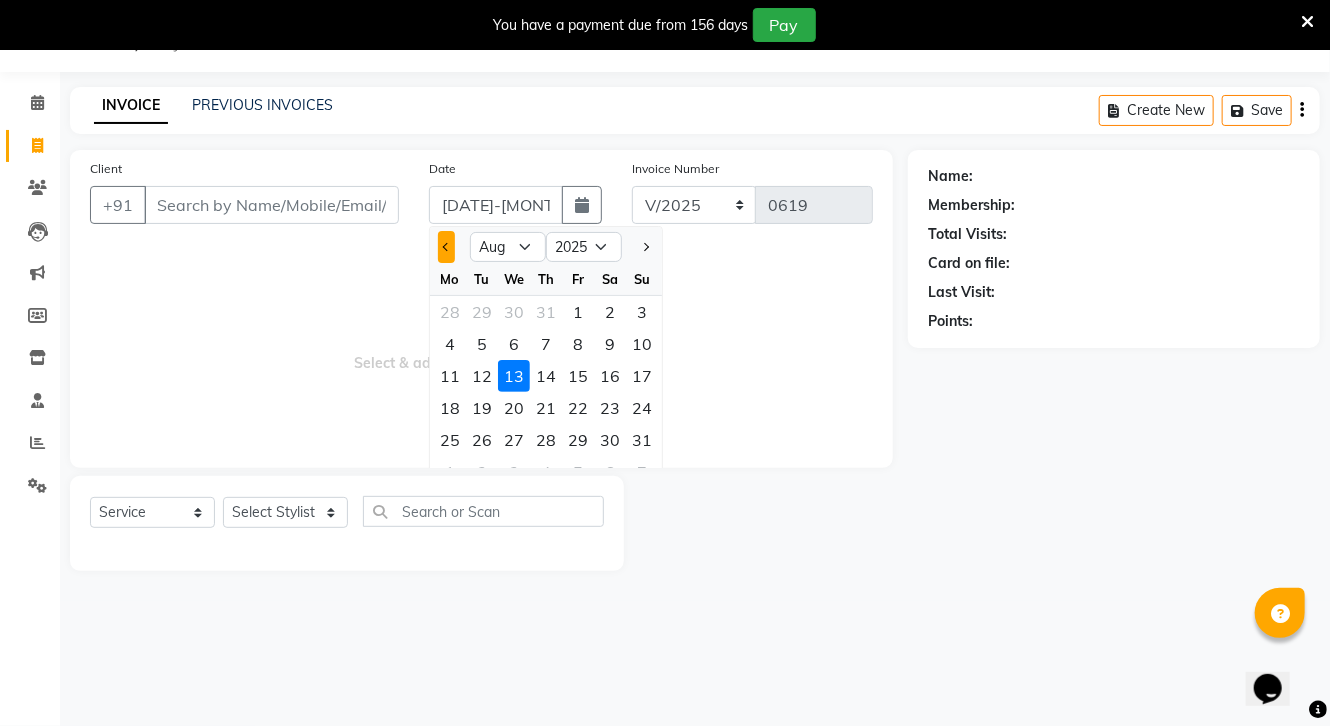 click 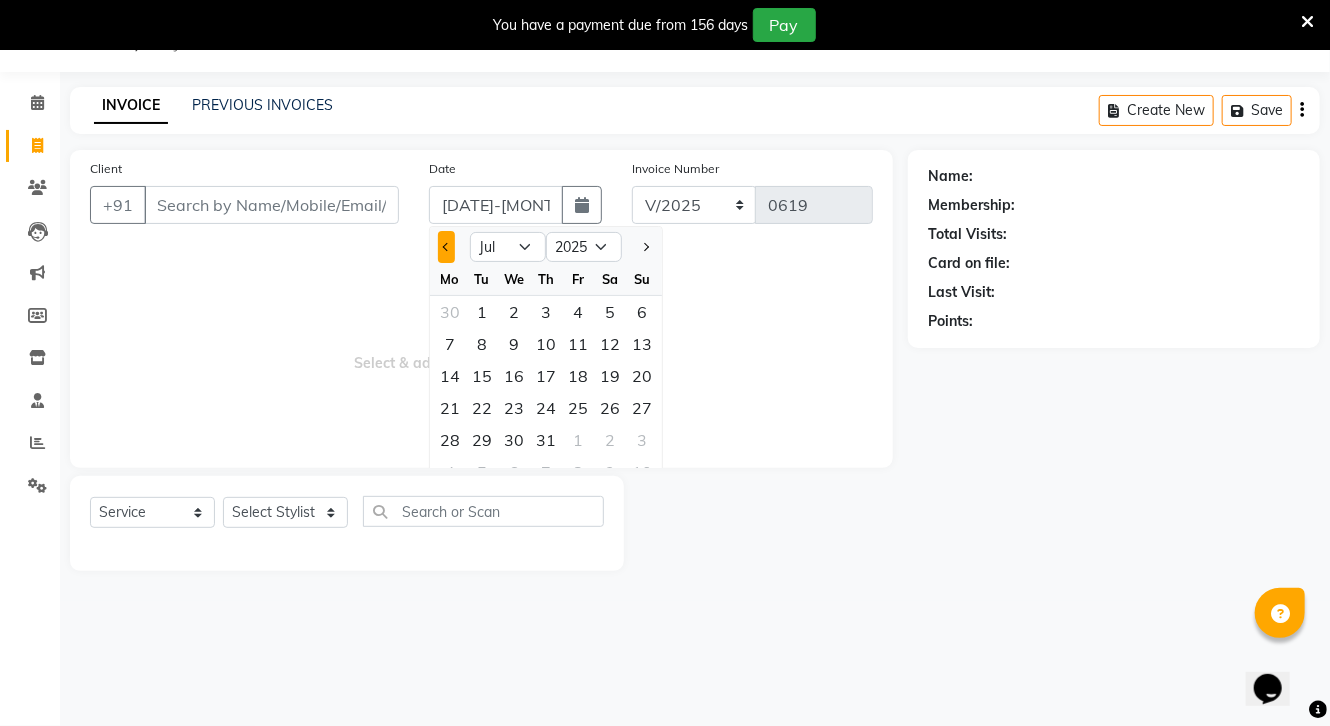 click 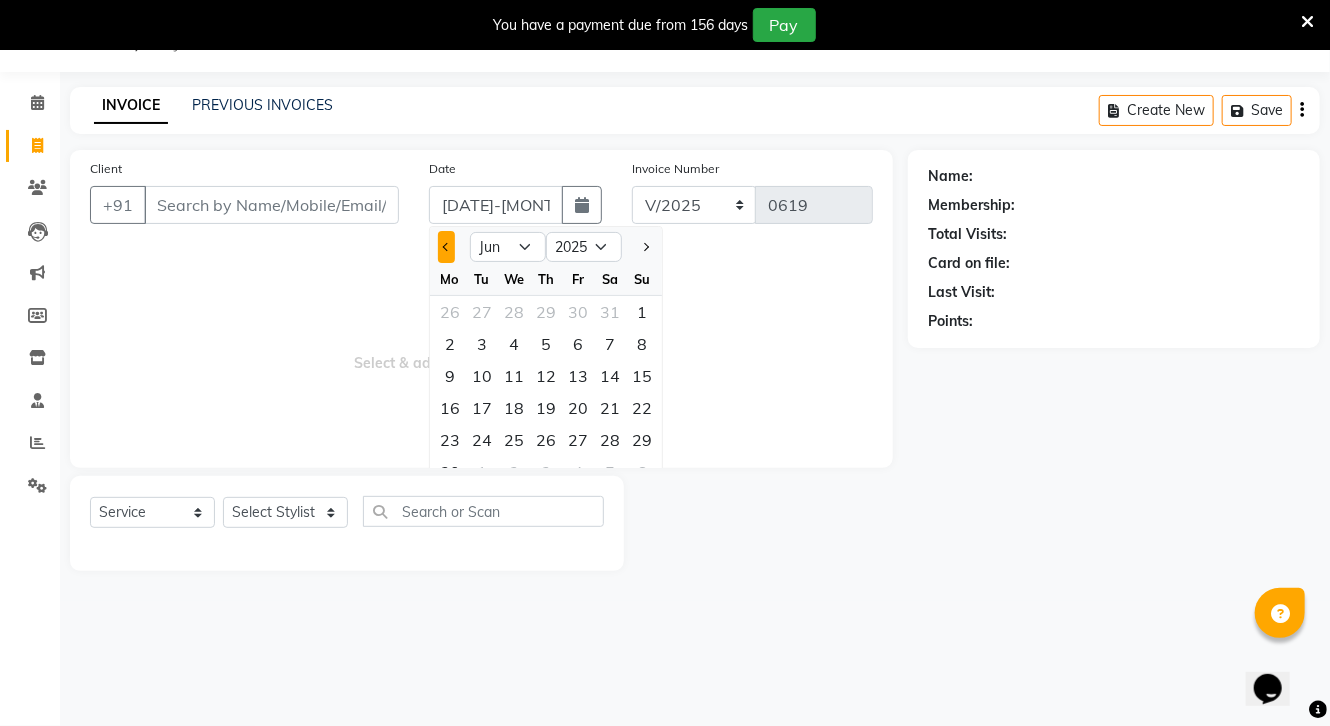 click 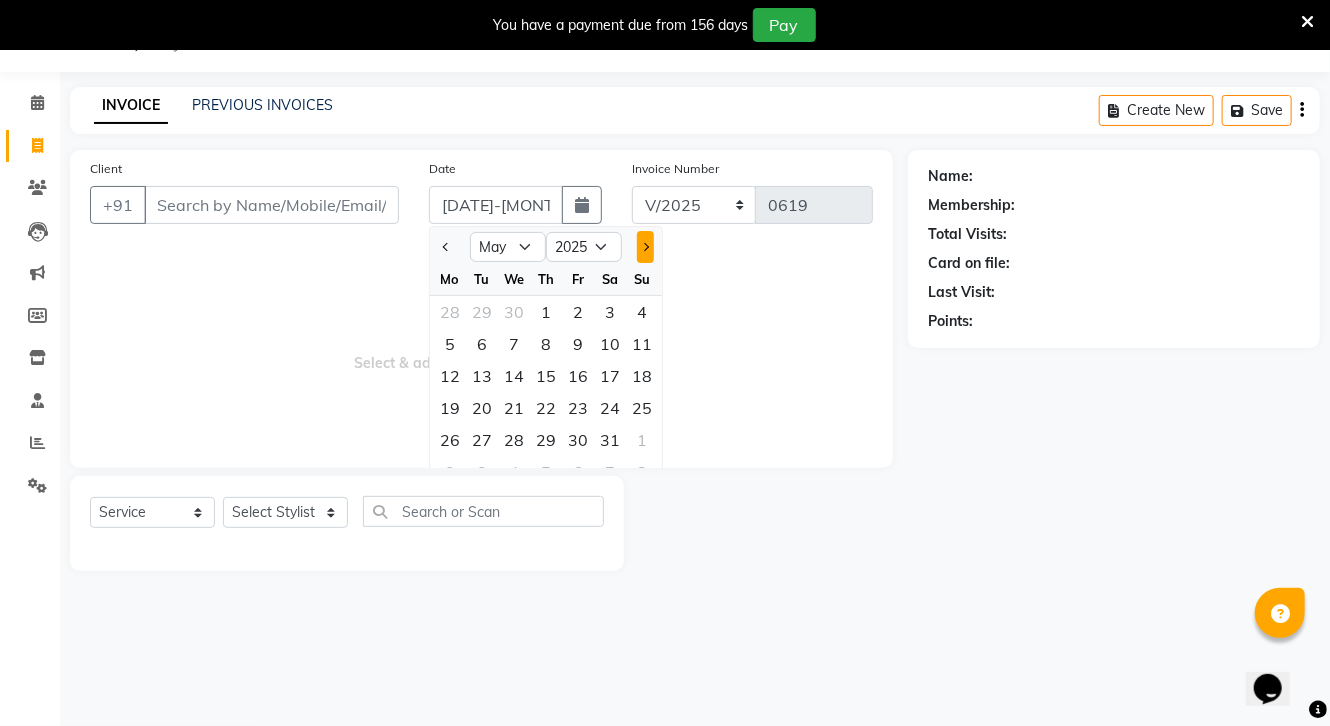 click 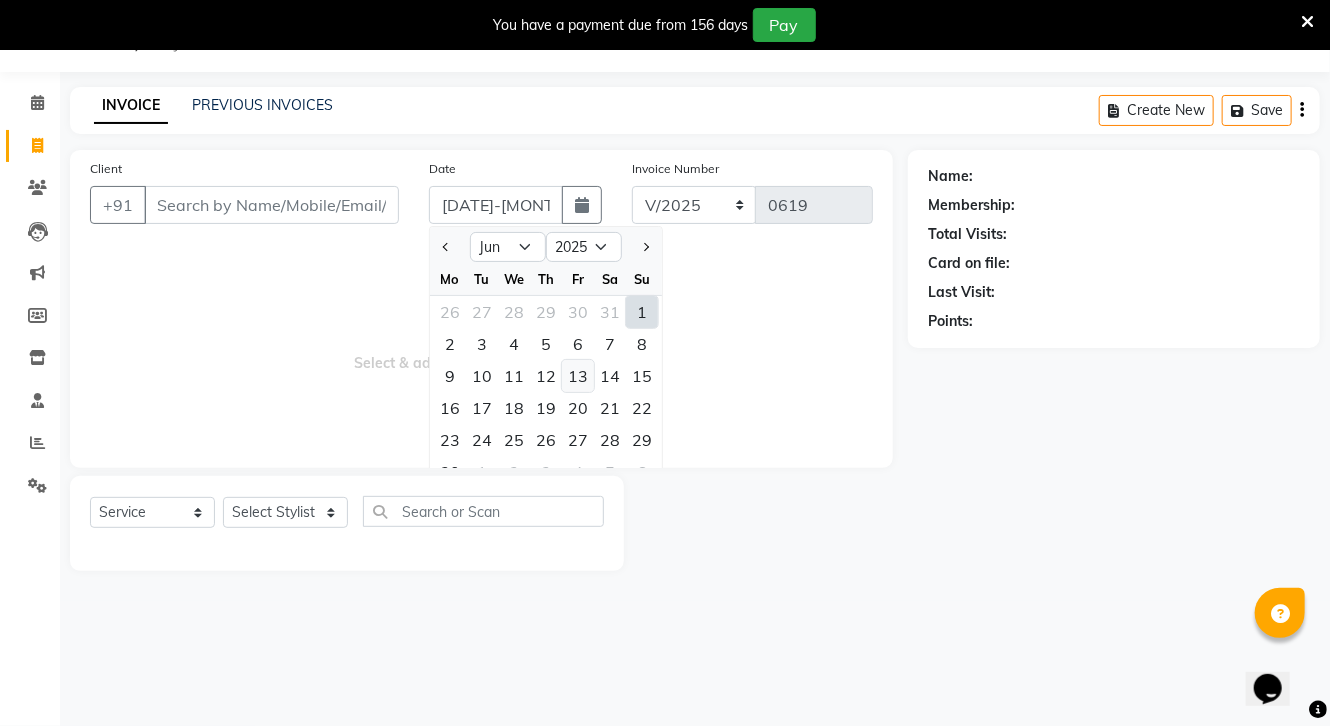 click on "13" 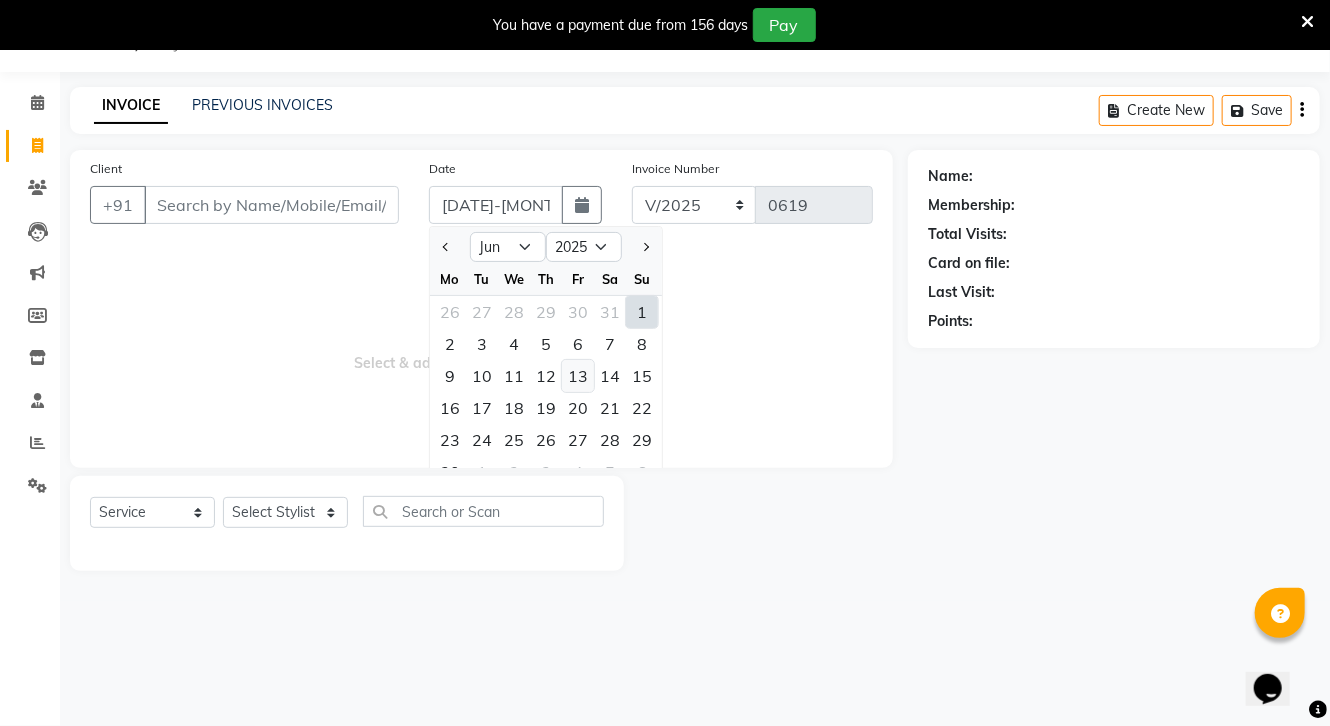 type on "13-06-2025" 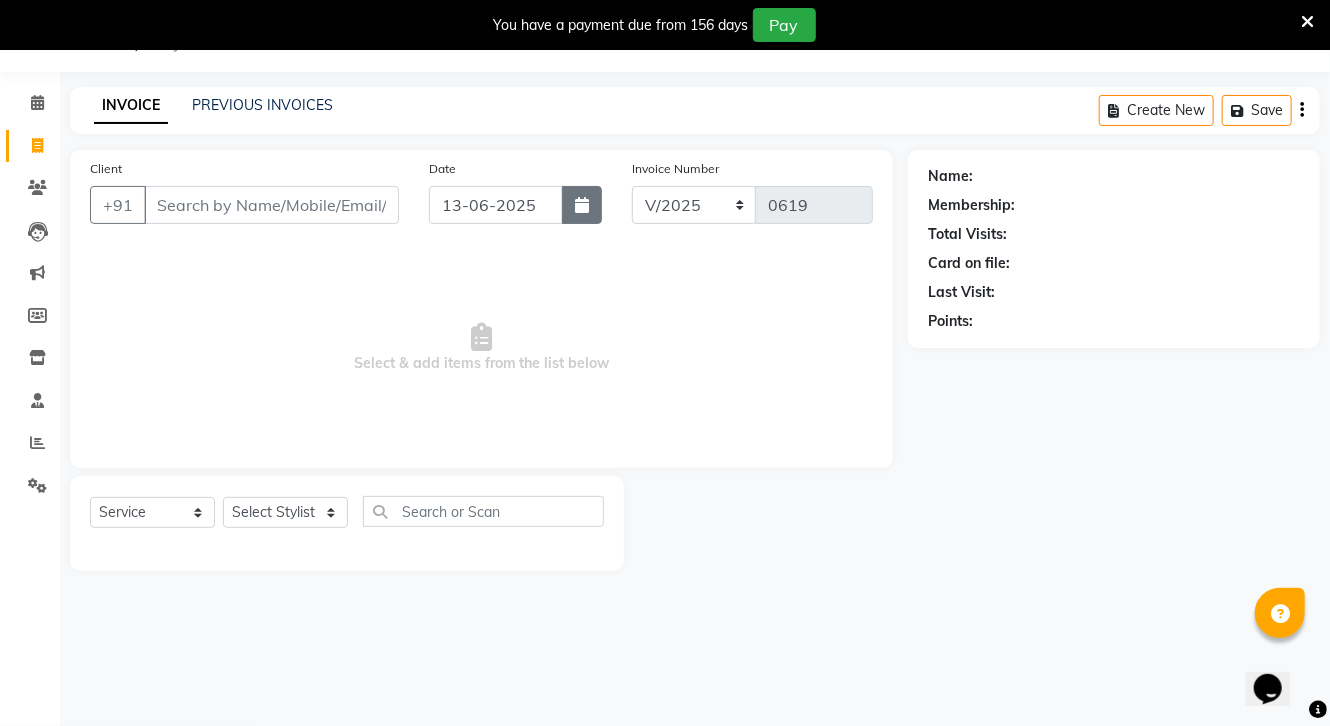 click 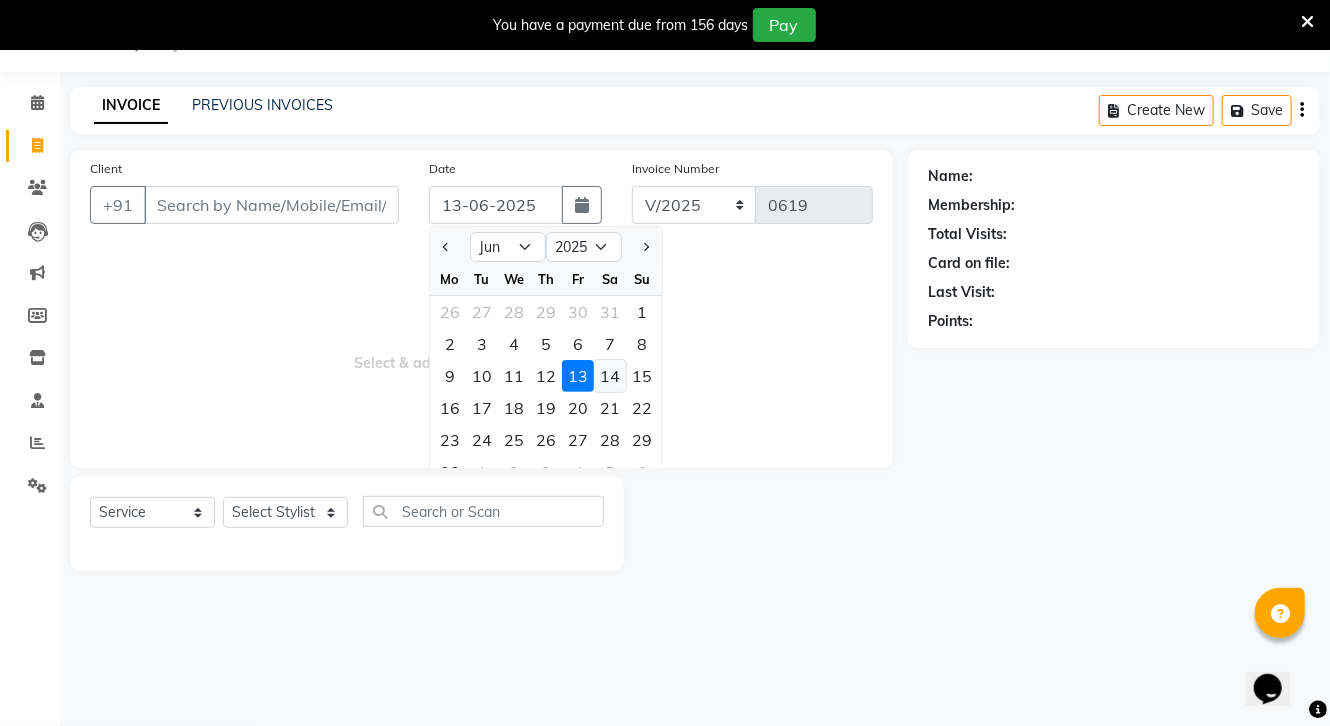 click on "14" 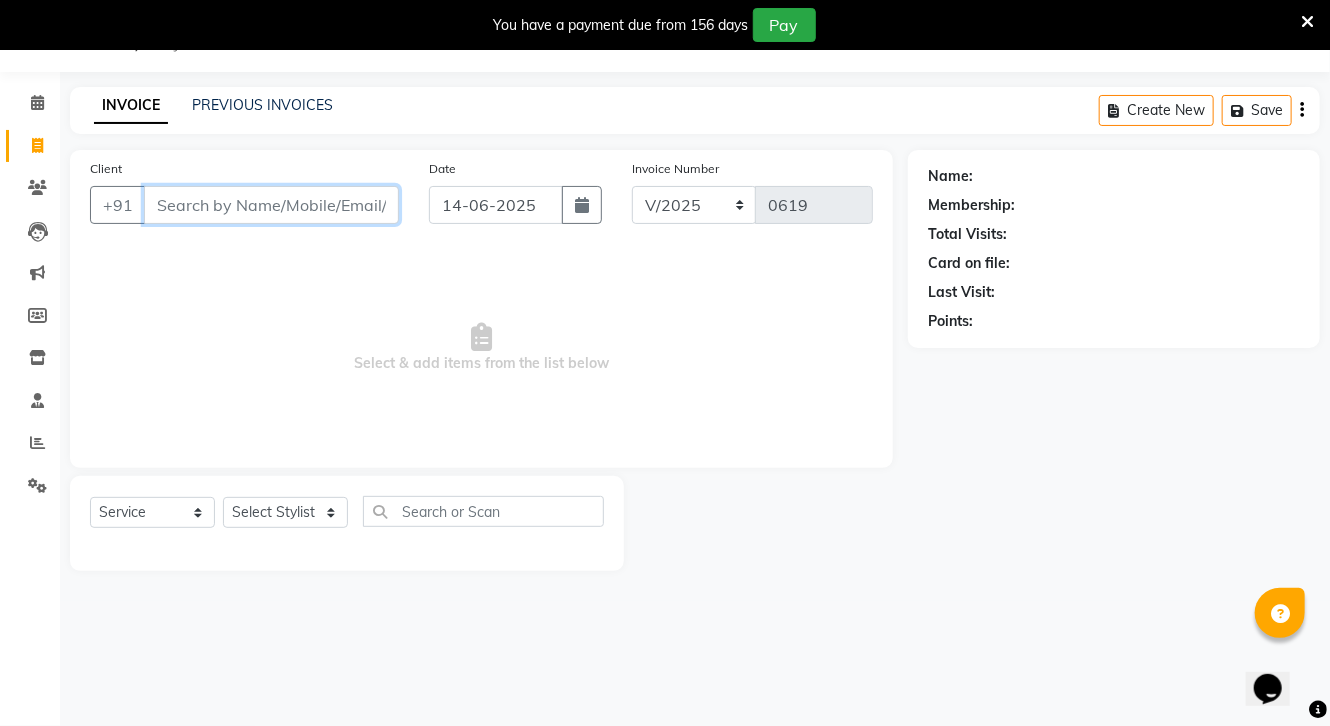 click on "Client" at bounding box center [271, 205] 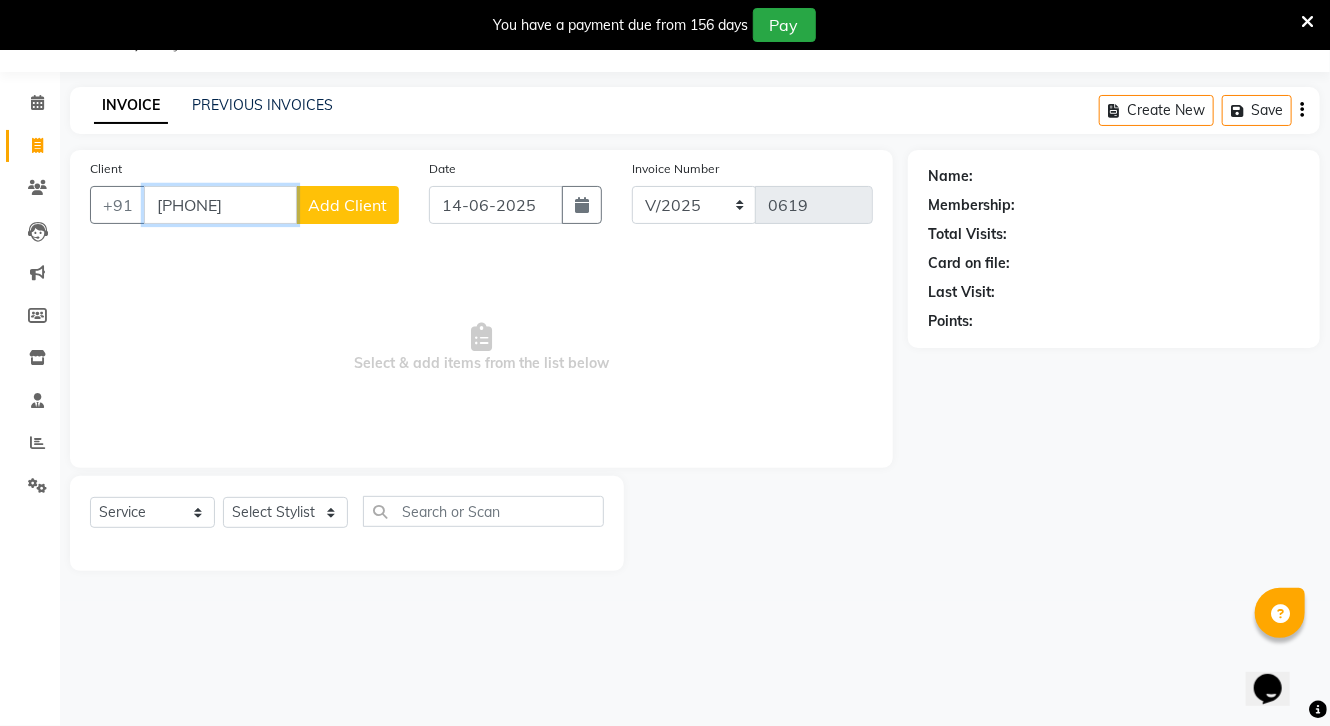 type on "[PHONE]" 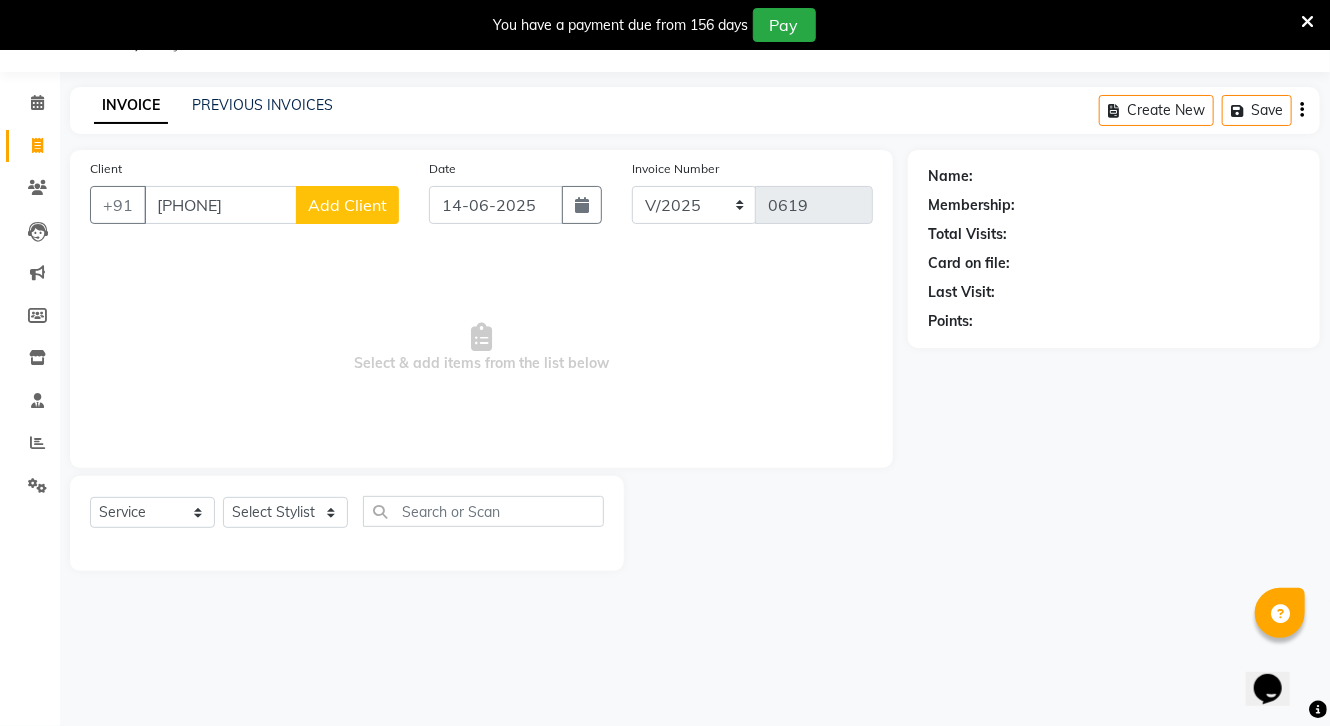 click on "Add Client" 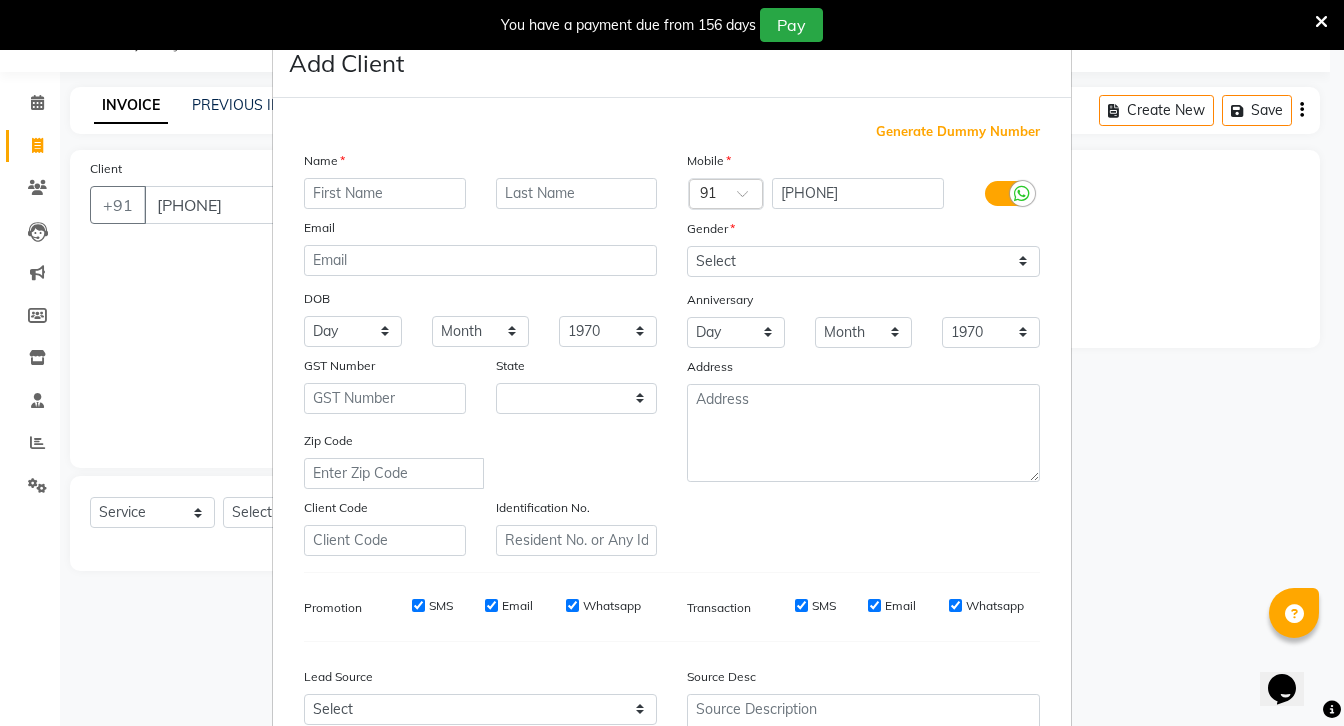 select on "7" 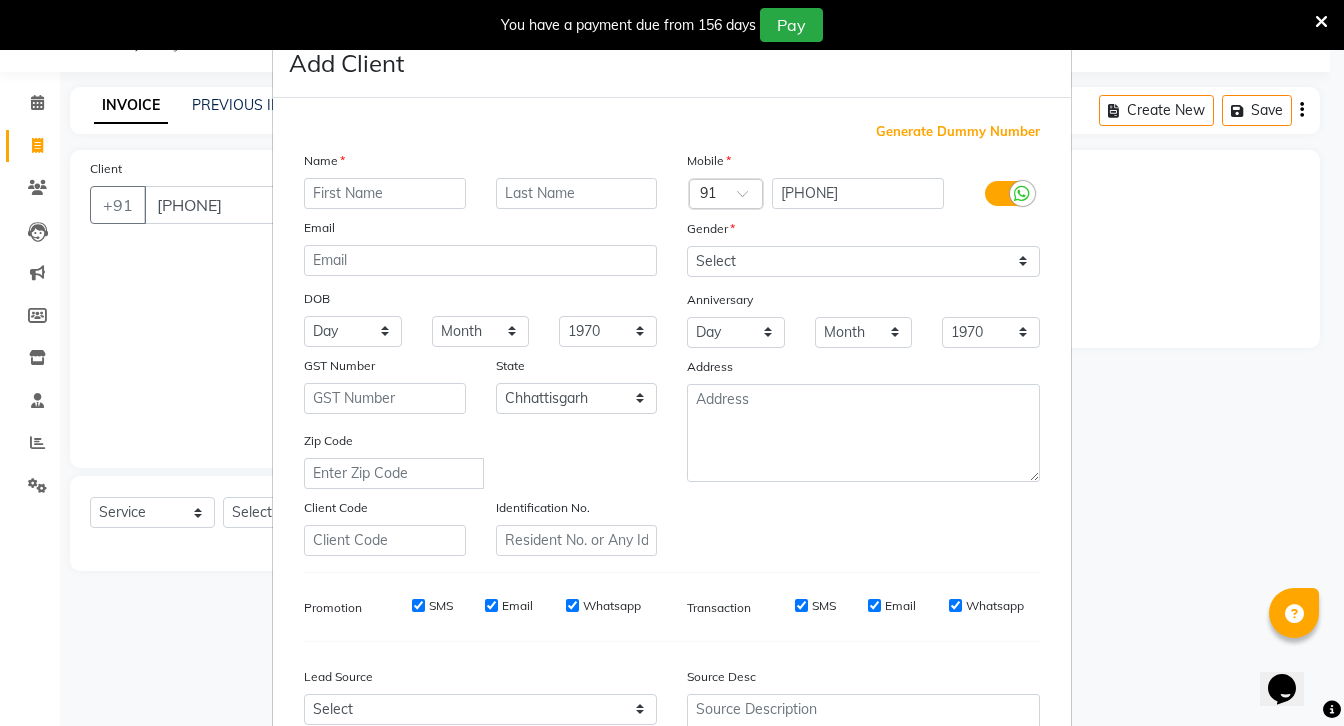 click at bounding box center [385, 193] 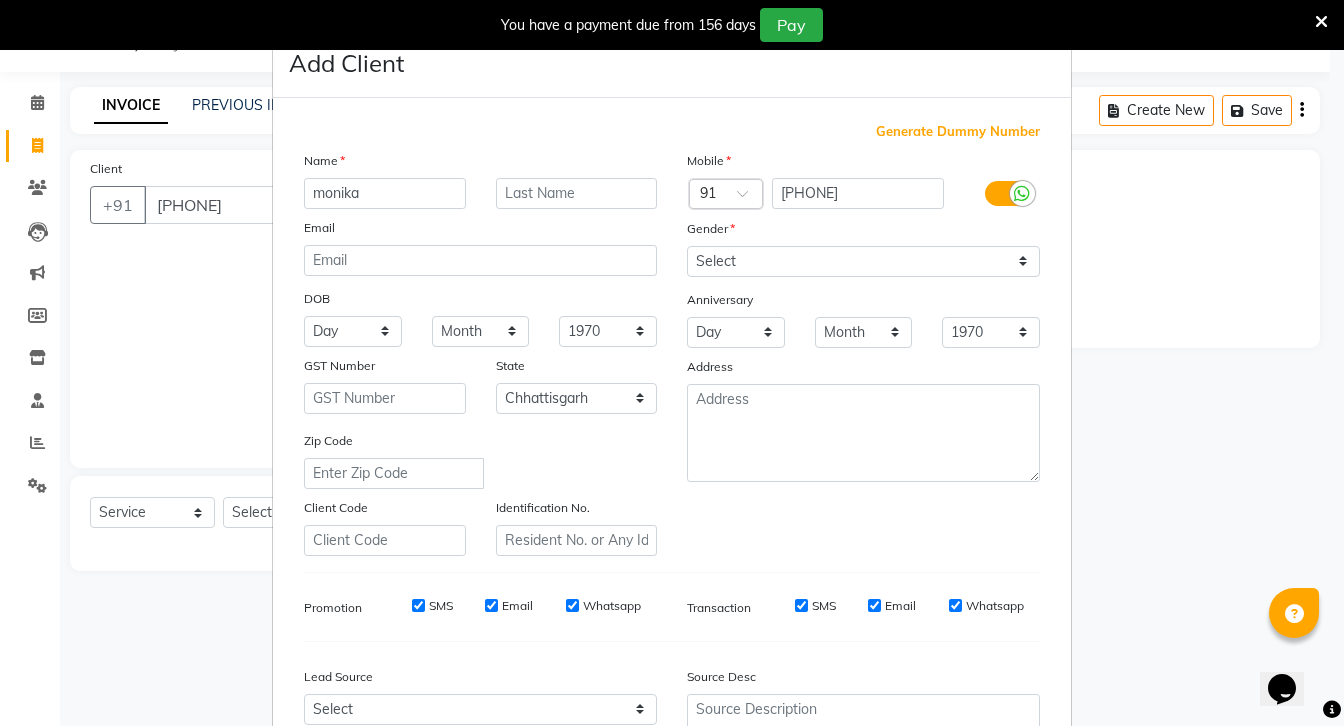 type on "monika" 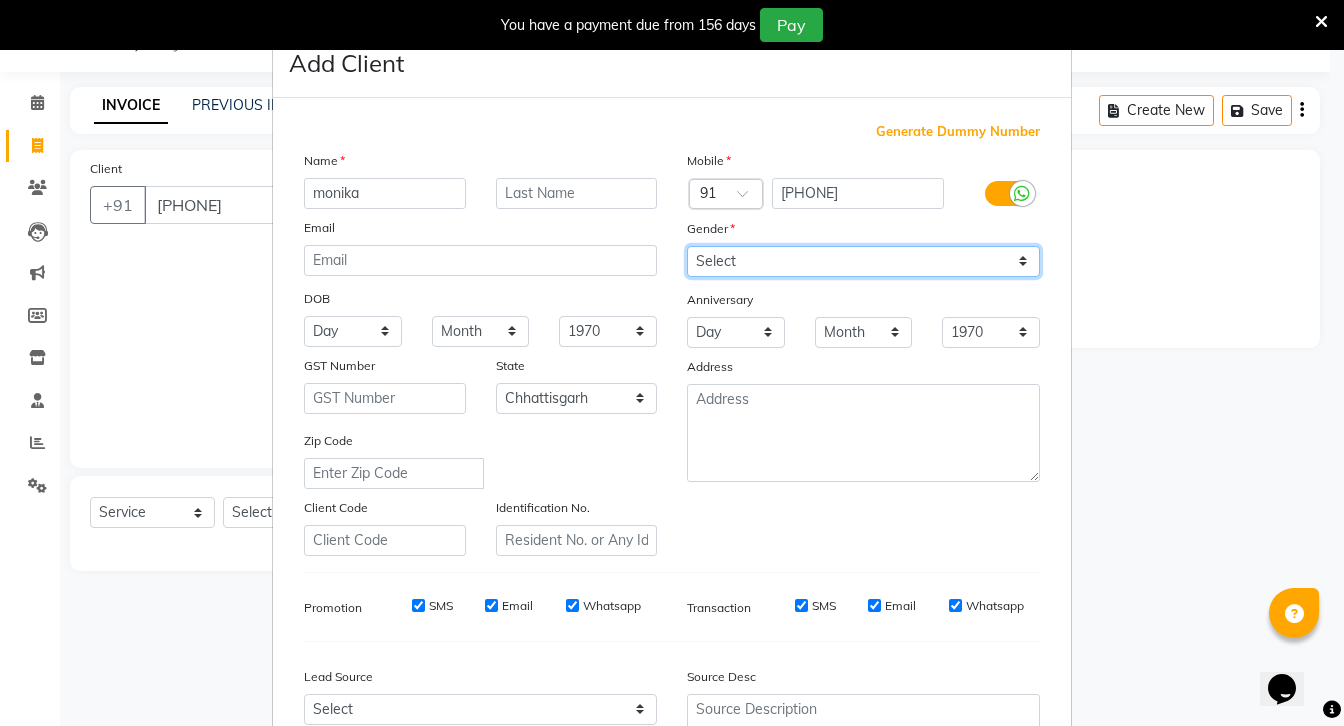 click on "Select Male Female Other Prefer Not To Say" at bounding box center [863, 261] 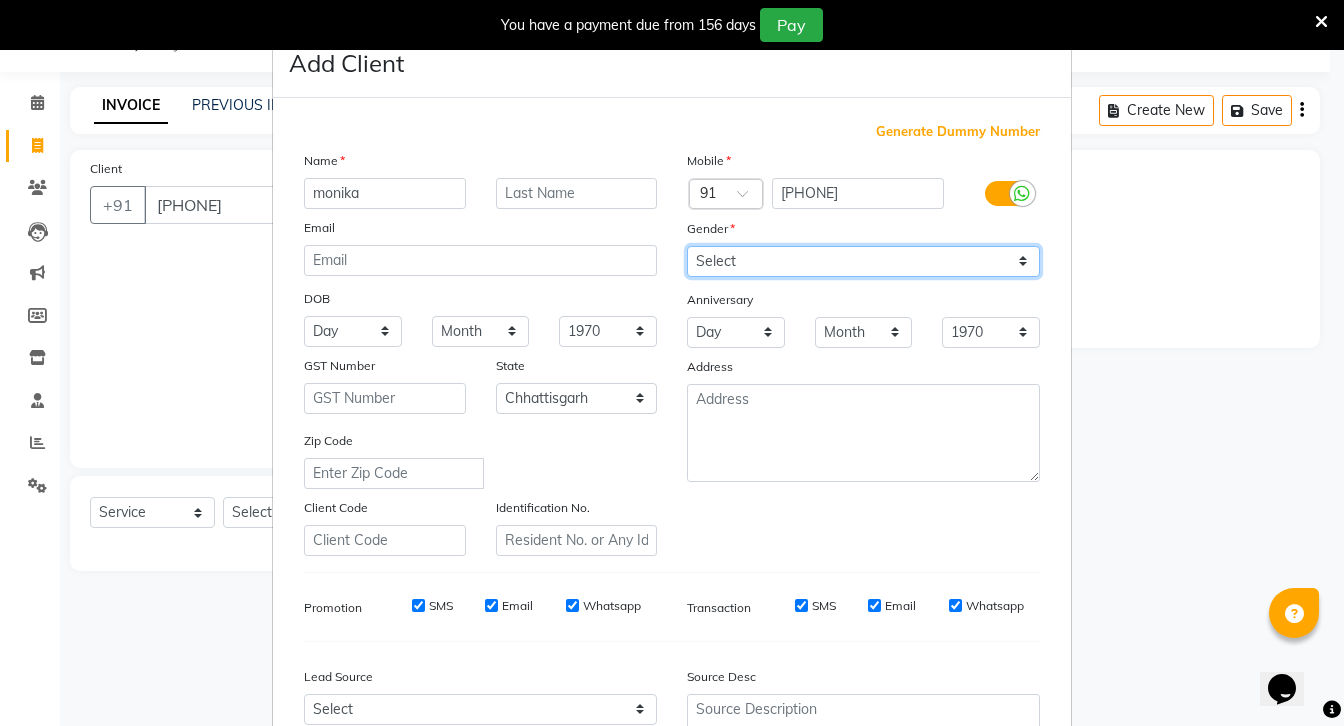 select on "female" 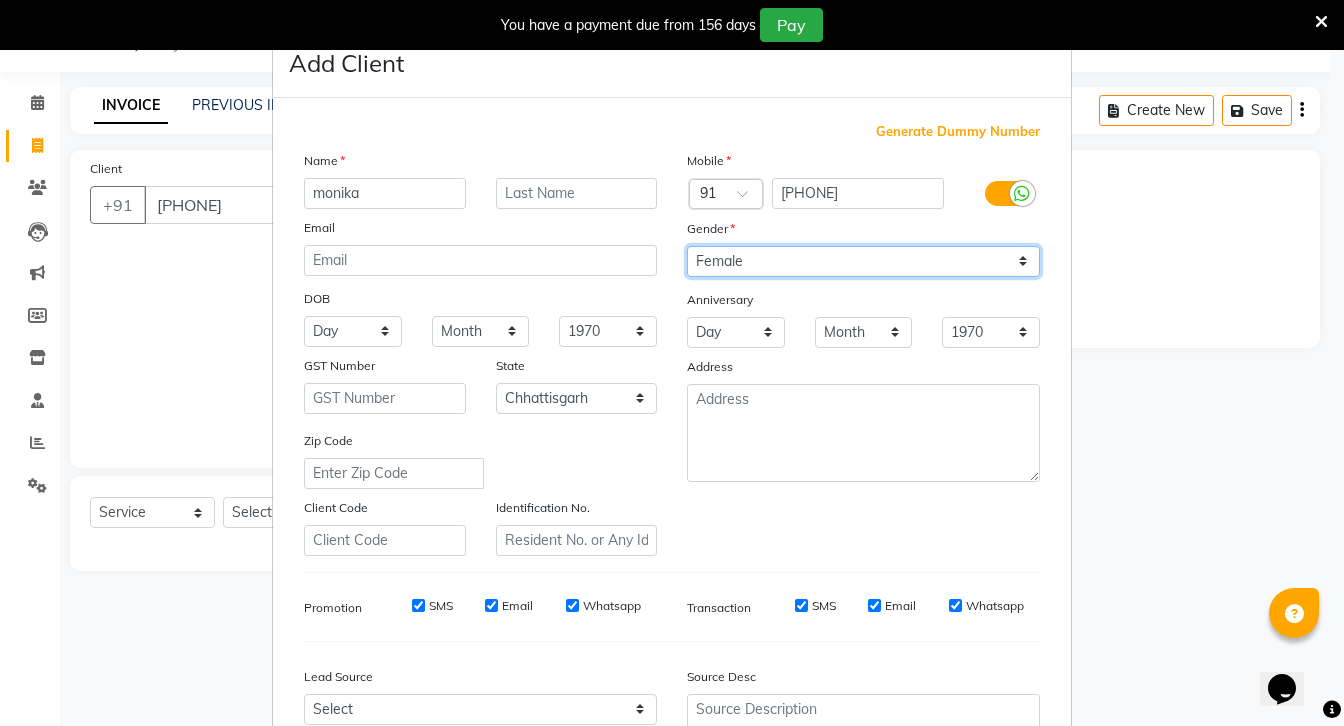 click on "Select Male Female Other Prefer Not To Say" at bounding box center (863, 261) 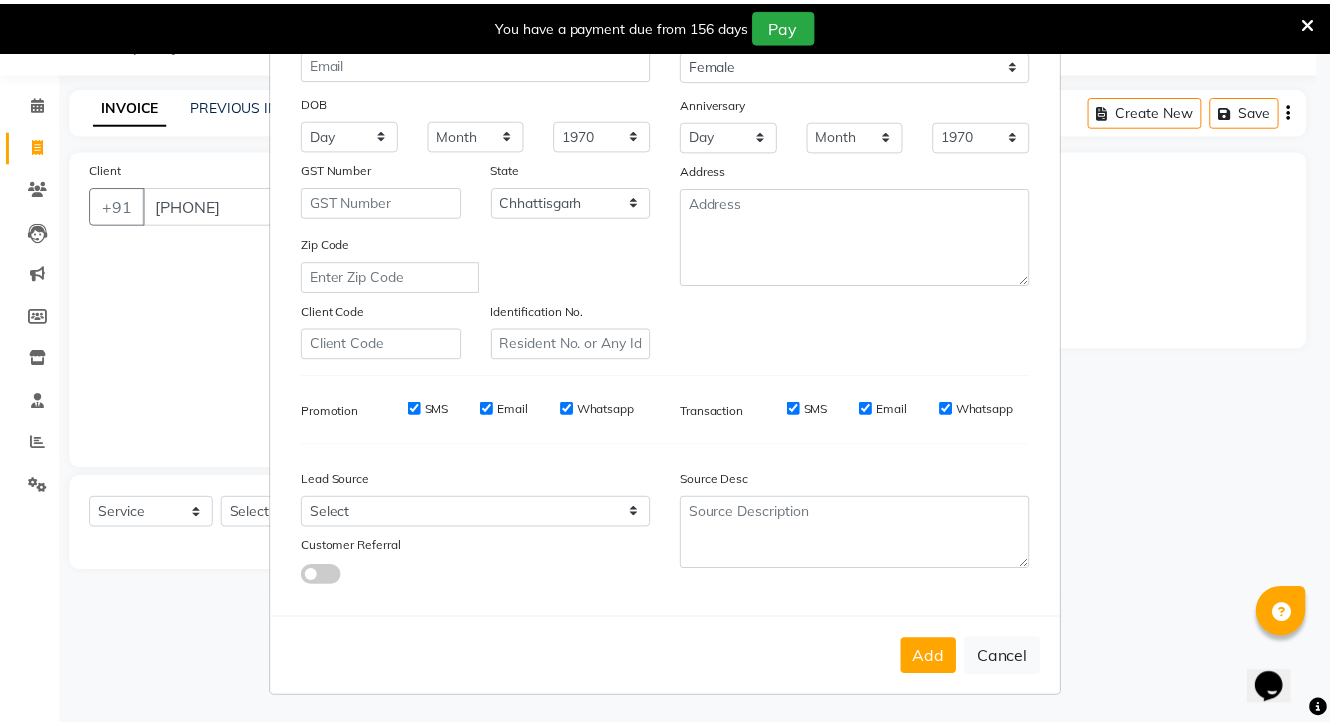 scroll, scrollTop: 208, scrollLeft: 0, axis: vertical 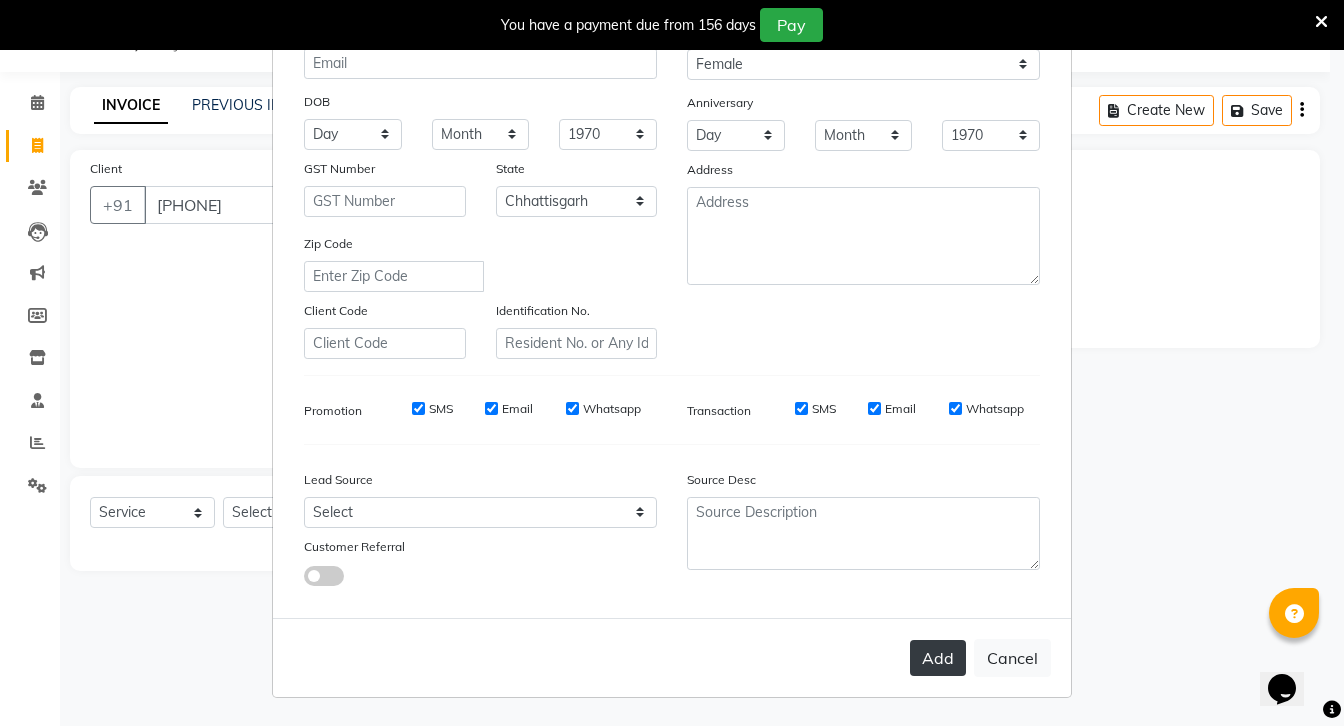 click on "Add" at bounding box center [938, 658] 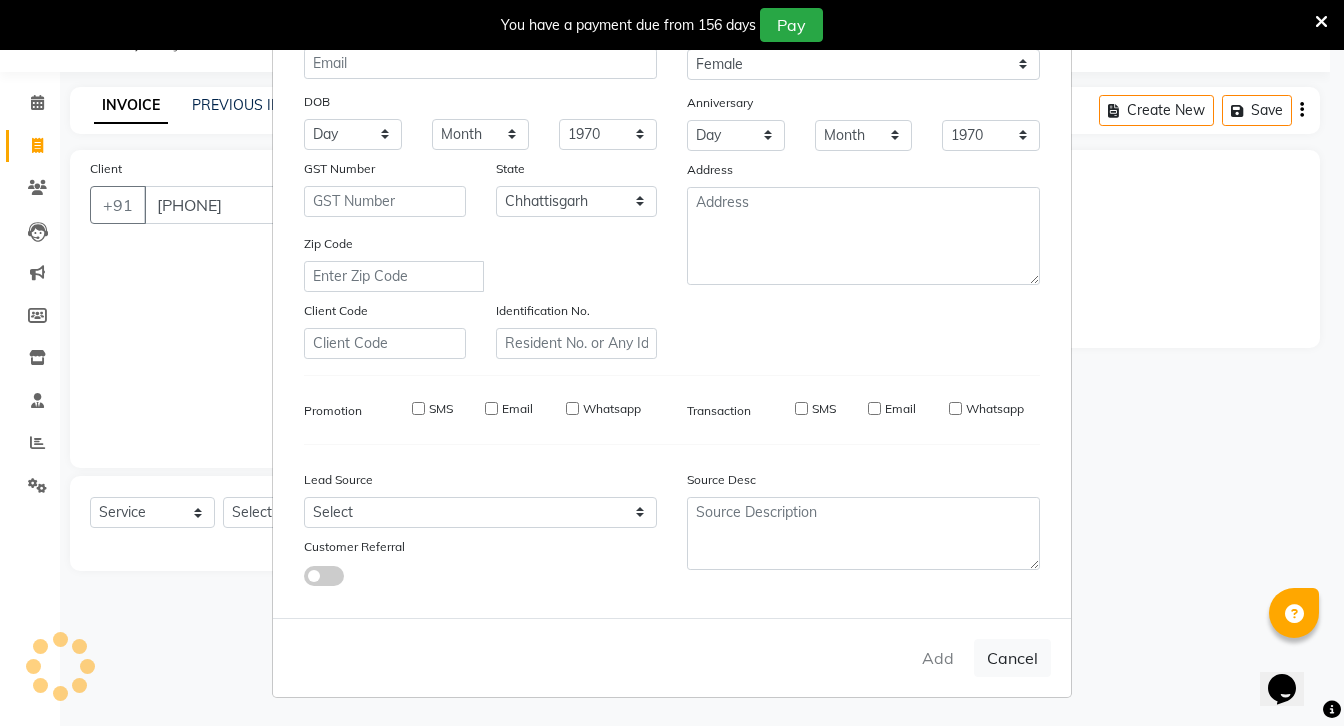 type 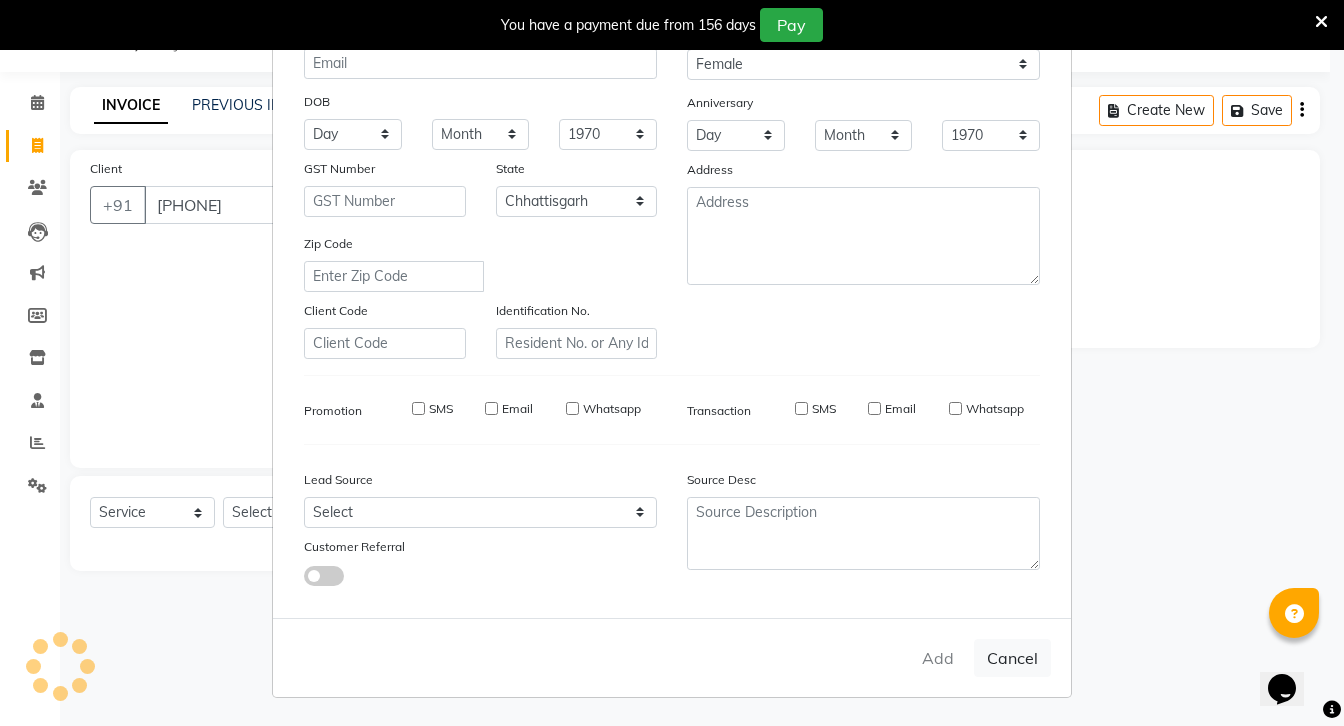 select 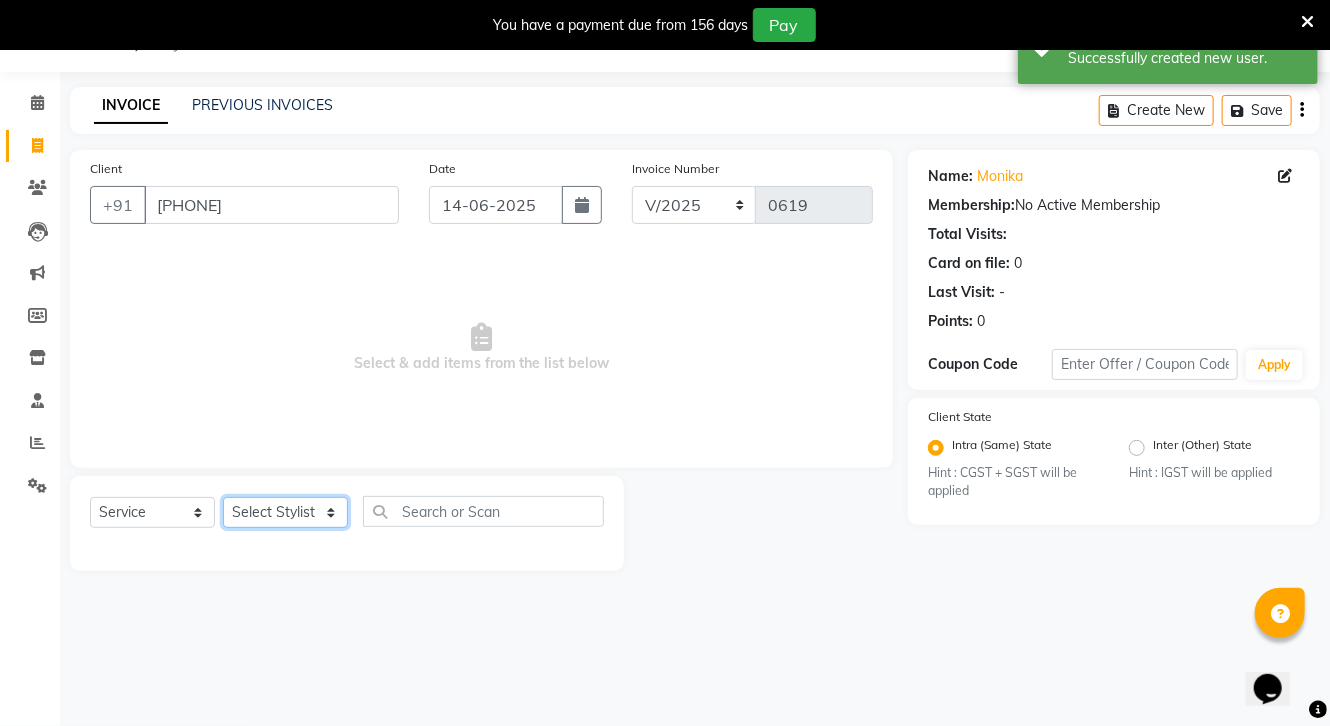 click on "Select Stylist [FIRST] [FIRST] [FIRST] [FIRST] [FIRST] [FIRST] [FIRST] [FIRST] [FIRST] [FIRST] [FIRST] [FIRST] [FIRST] [FIRST] [FIRST] [FIRST] [FIRST] [FIRST] [FIRST] [FIRST] [FIRST] [FIRST] [FIRST]" 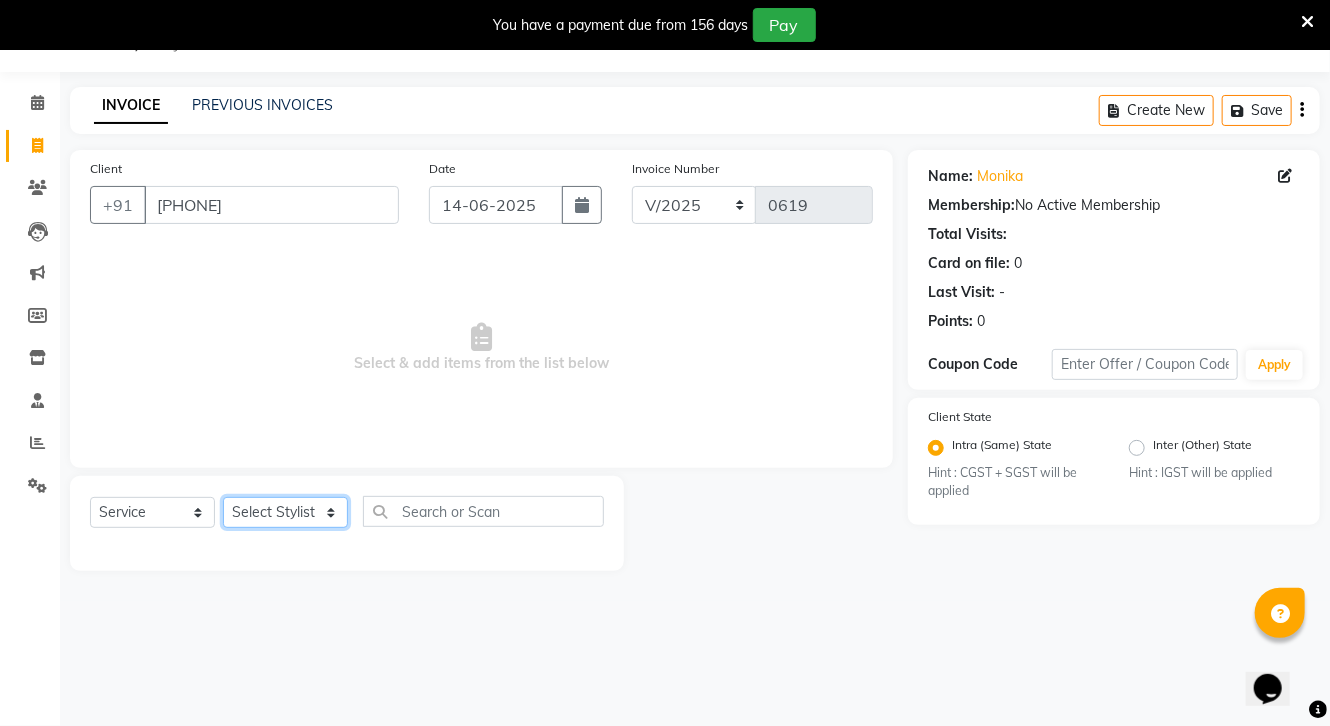 select on "88062" 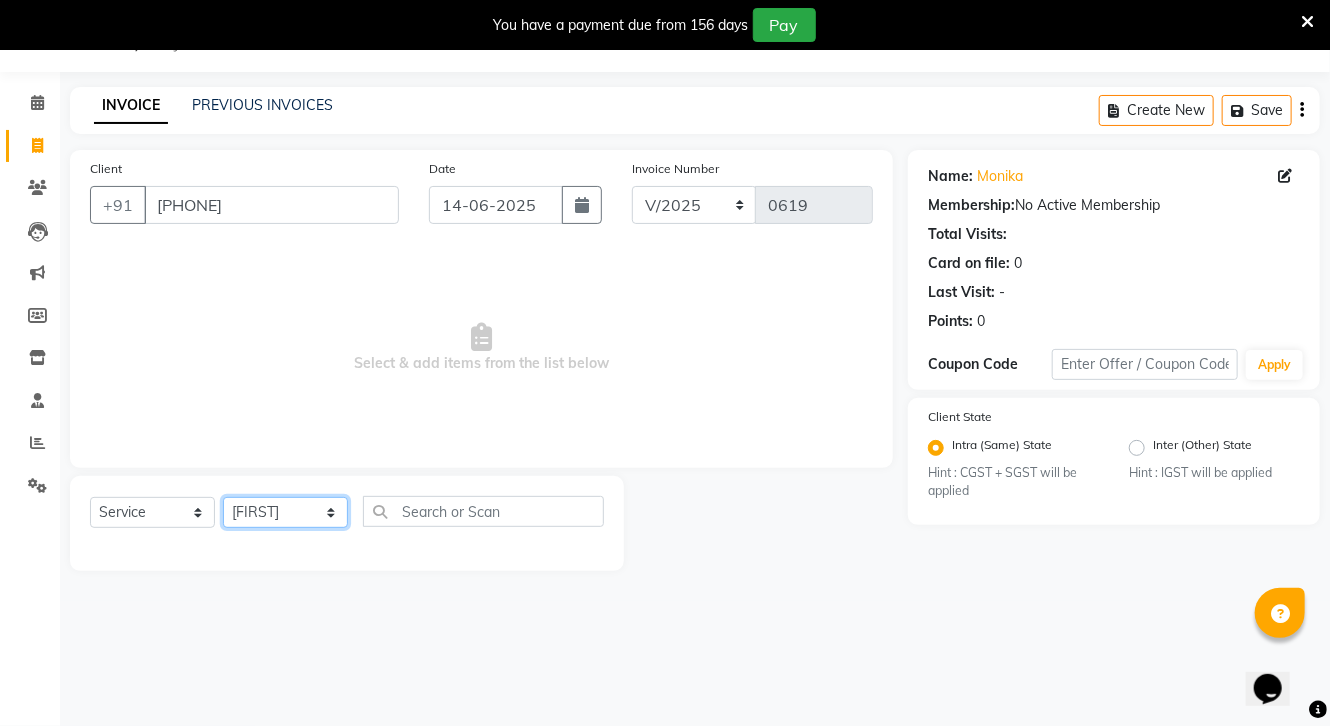 click on "Select Stylist [FIRST] [FIRST] [FIRST] [FIRST] [FIRST] [FIRST] [FIRST] [FIRST] [FIRST] [FIRST] [FIRST] [FIRST] [FIRST] [FIRST] [FIRST] [FIRST] [FIRST] [FIRST] [FIRST] [FIRST] [FIRST] [FIRST] [FIRST]" 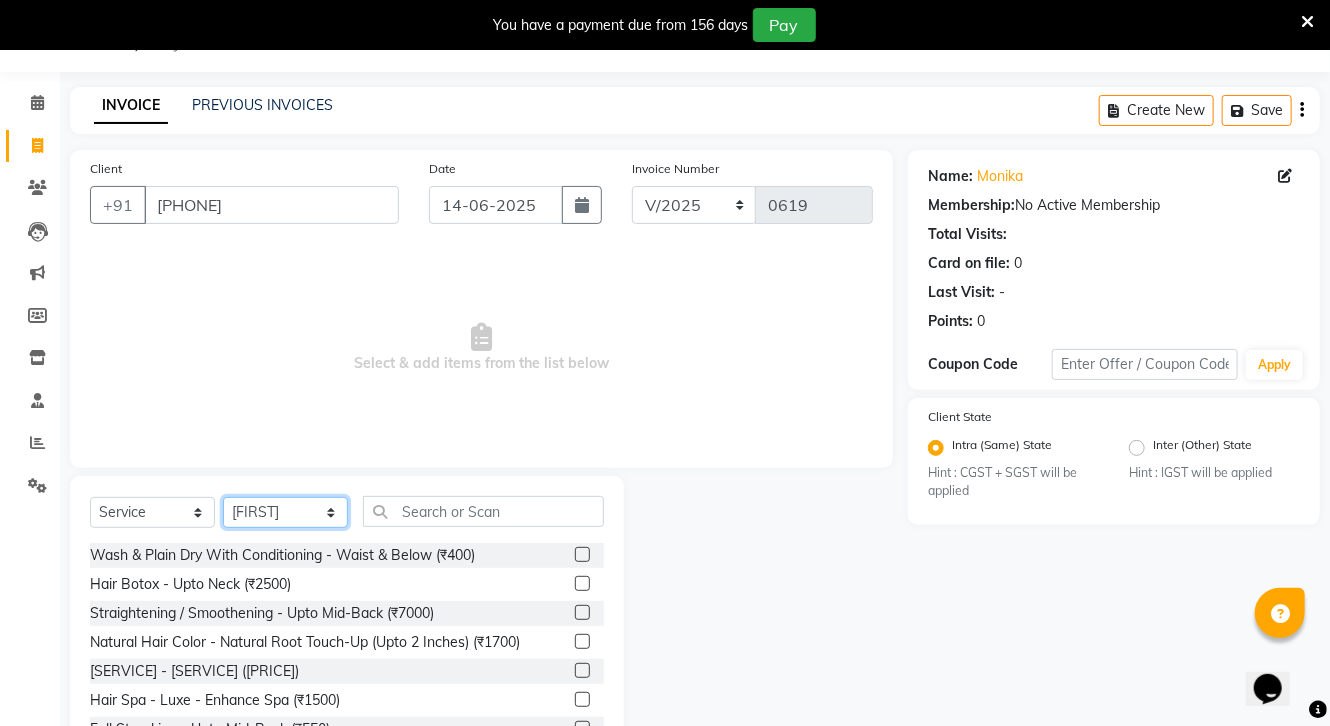 click on "Select Stylist [FIRST] [FIRST] [FIRST] [FIRST] [FIRST] [FIRST] [FIRST] [FIRST] [FIRST] [FIRST] [FIRST] [FIRST] [FIRST] [FIRST] [FIRST] [FIRST] [FIRST] [FIRST] [FIRST] [FIRST] [FIRST] [FIRST] [FIRST]" 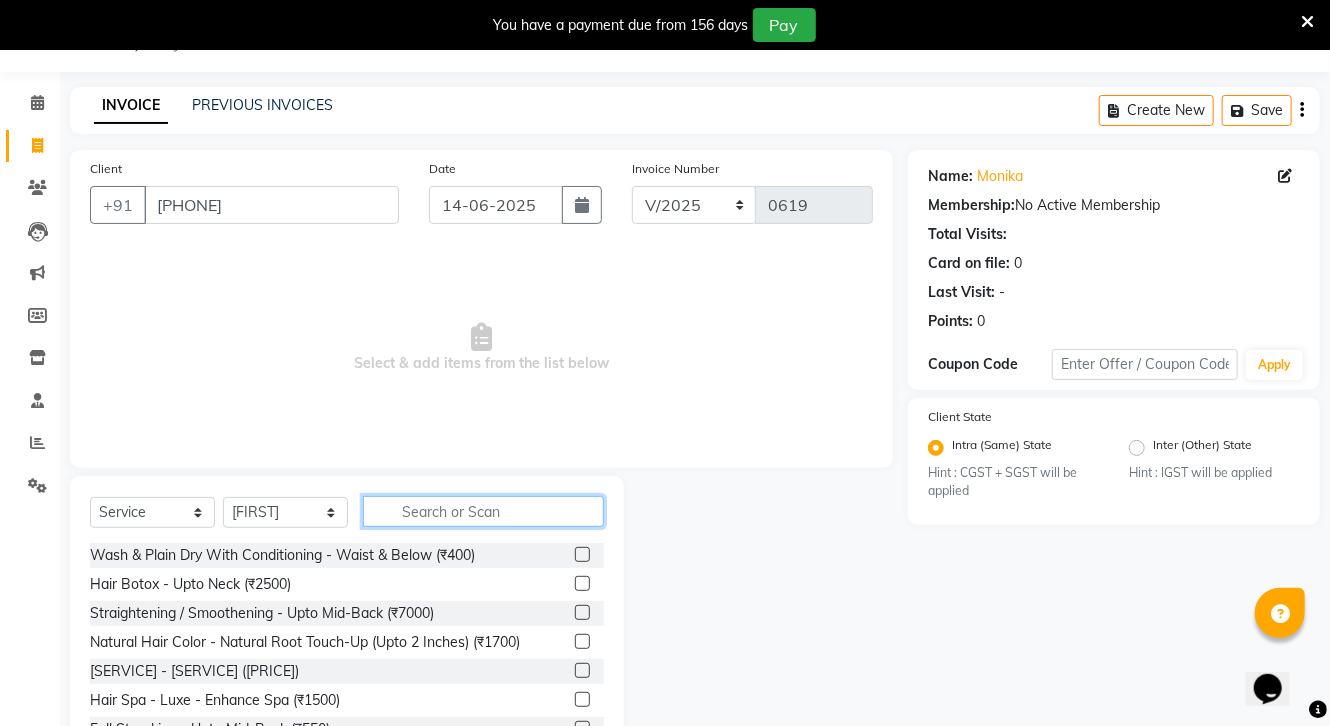 click 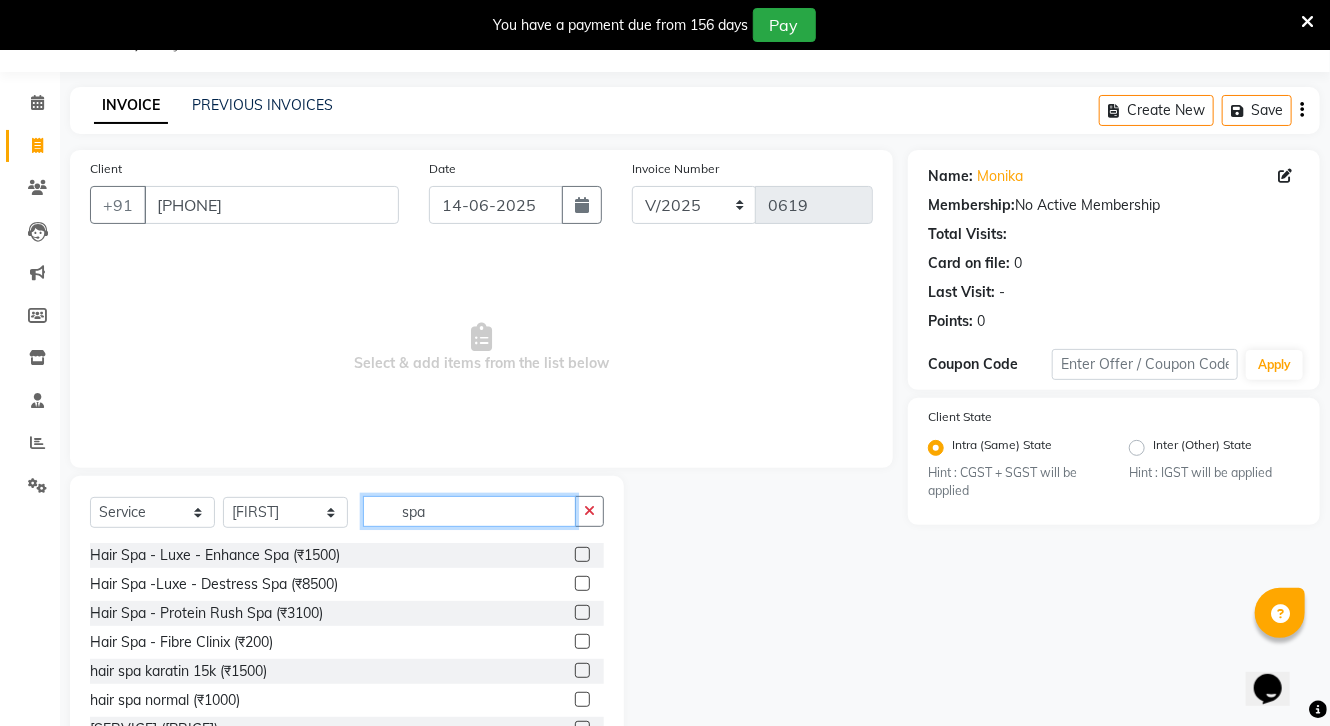 scroll, scrollTop: 164, scrollLeft: 0, axis: vertical 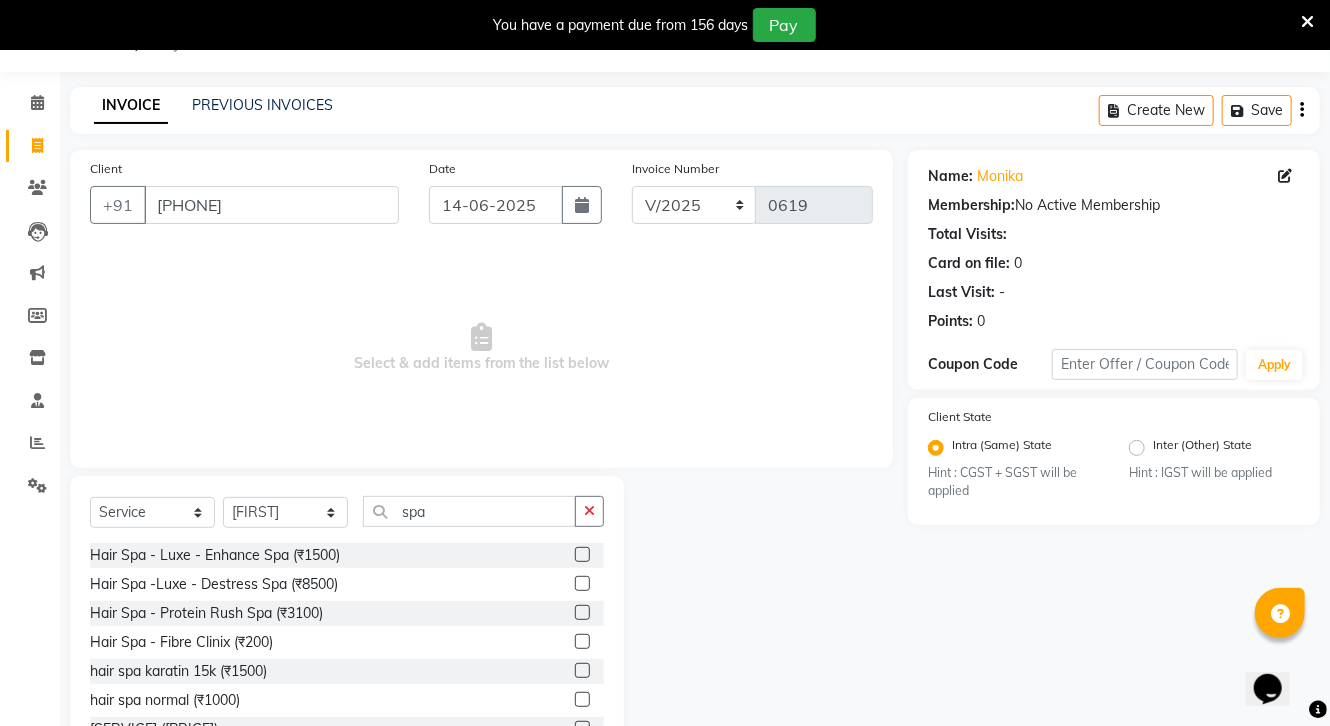 click on "Hair Spa - Luxe - Enhance Spa (₹1500)" 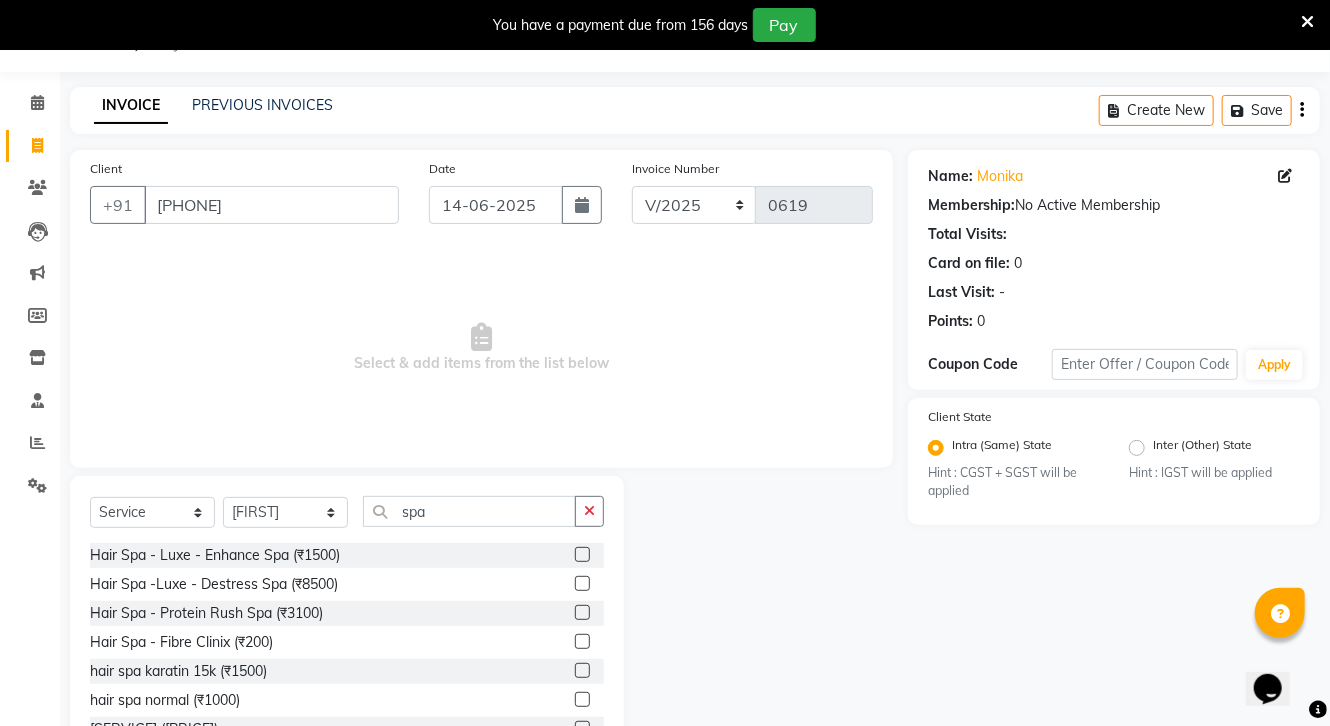 click 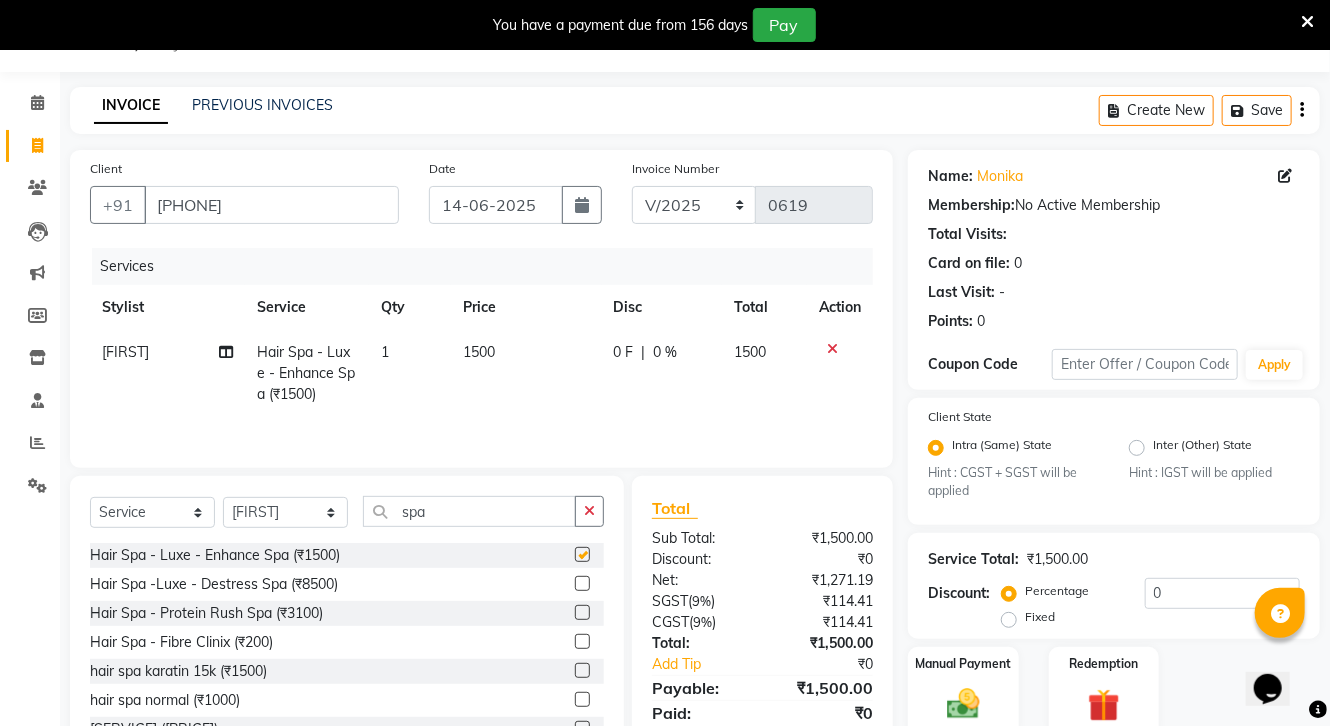 checkbox on "false" 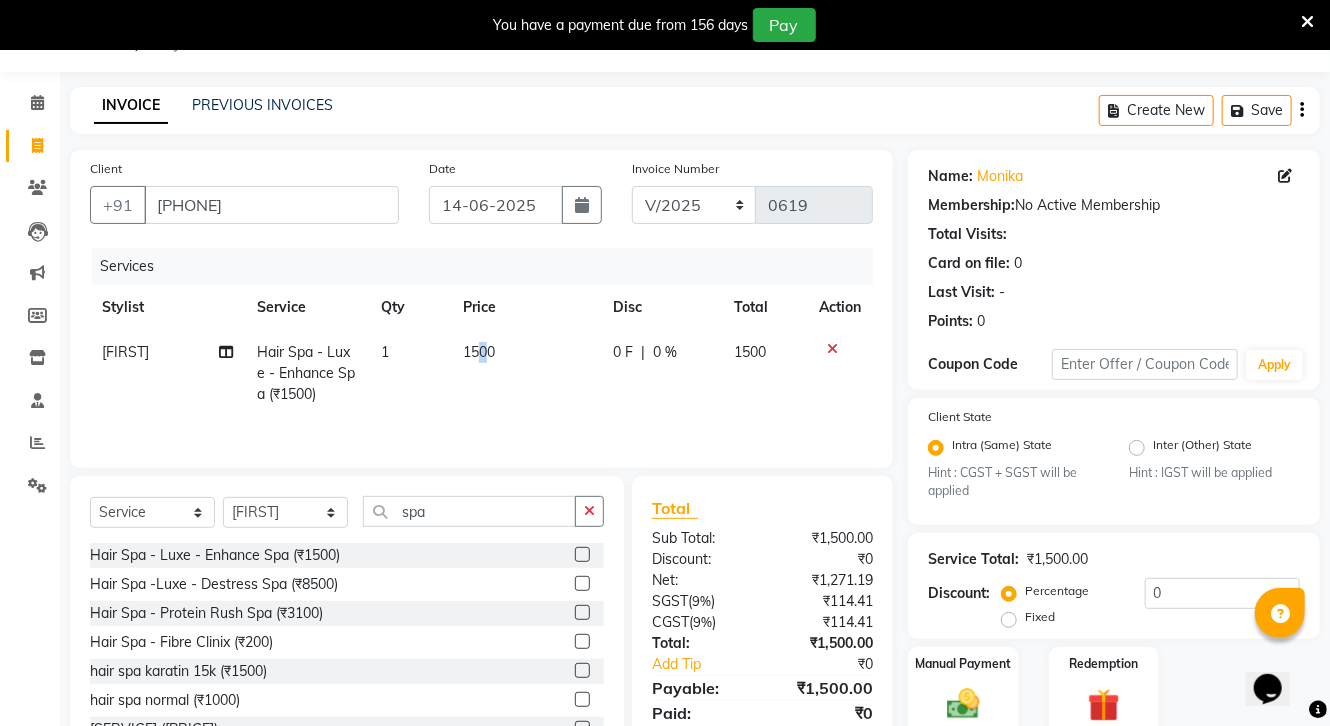 click on "1500" 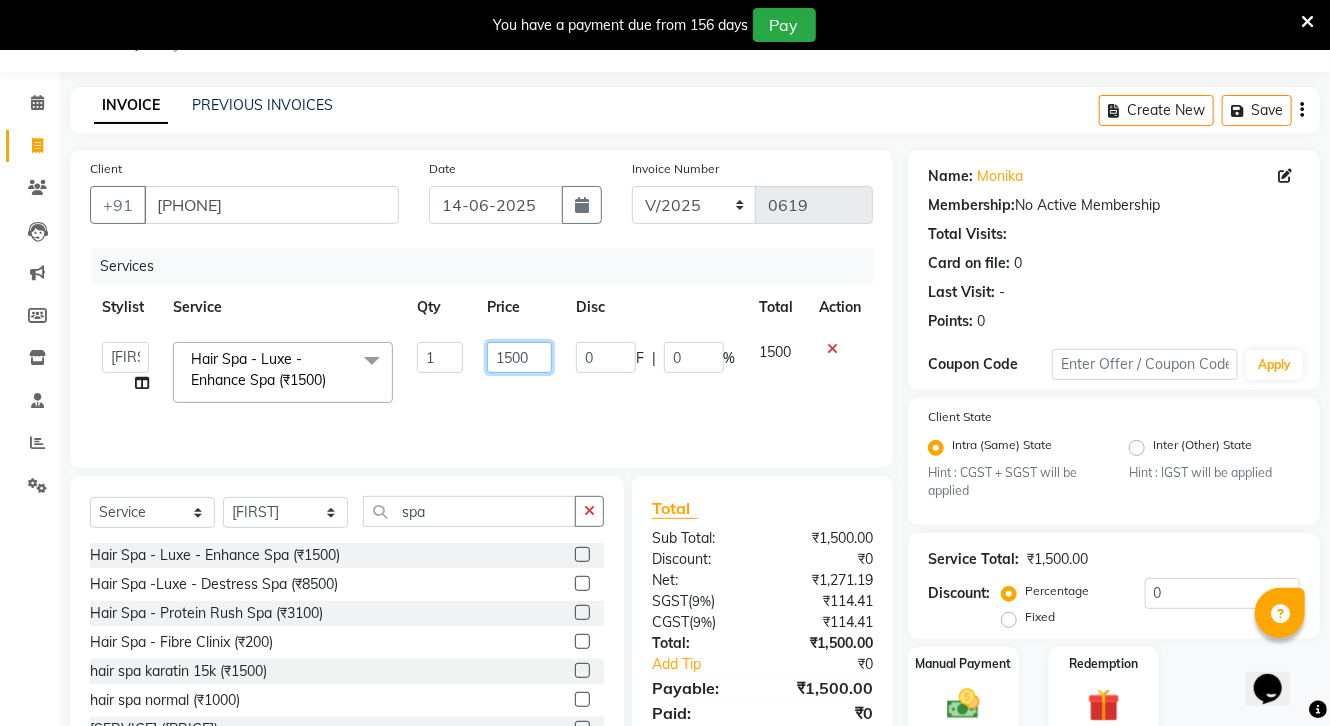 click on "1500" 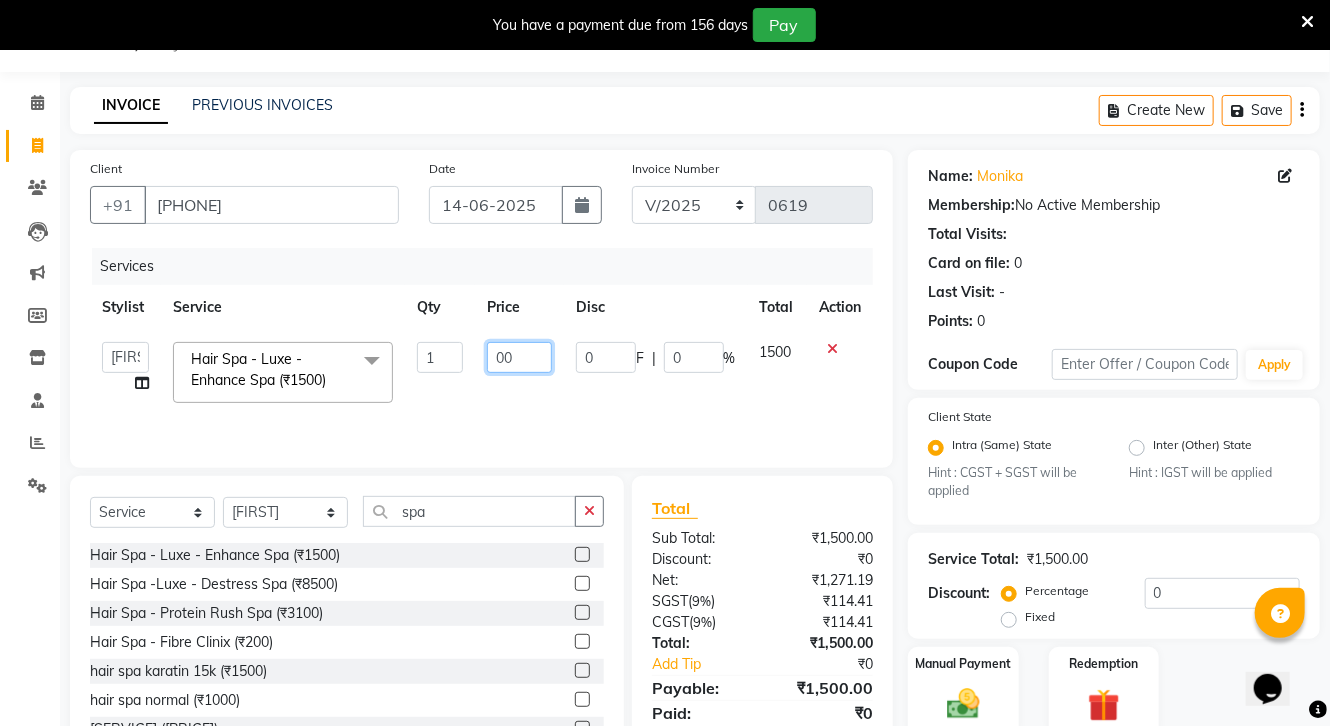 click on "00" 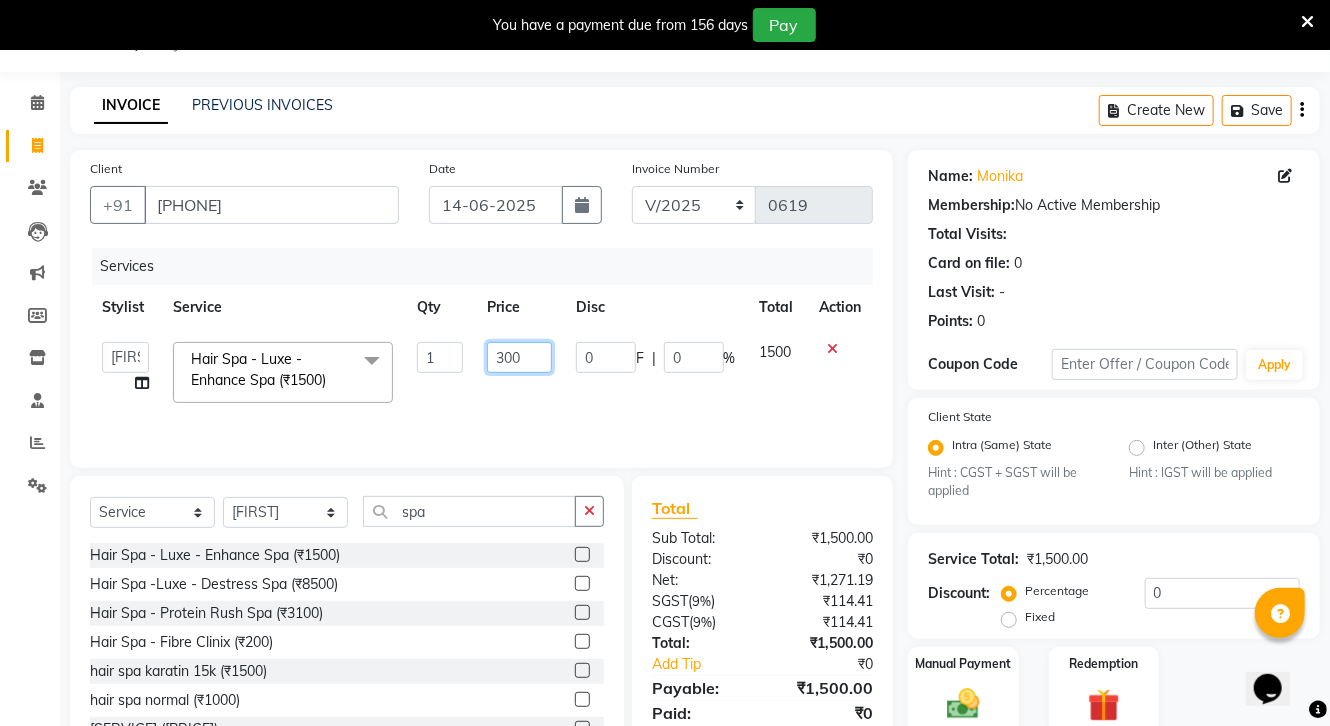 type on "3000" 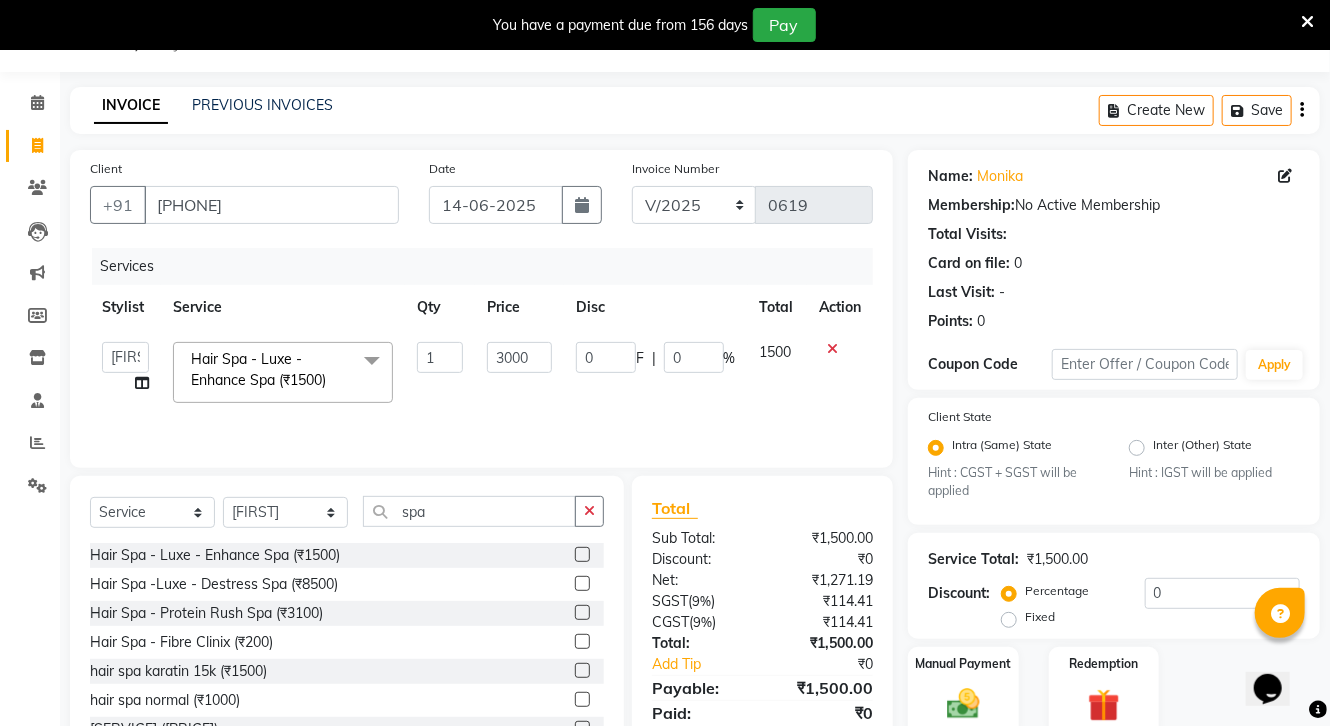 drag, startPoint x: 583, startPoint y: 512, endPoint x: 499, endPoint y: 512, distance: 84 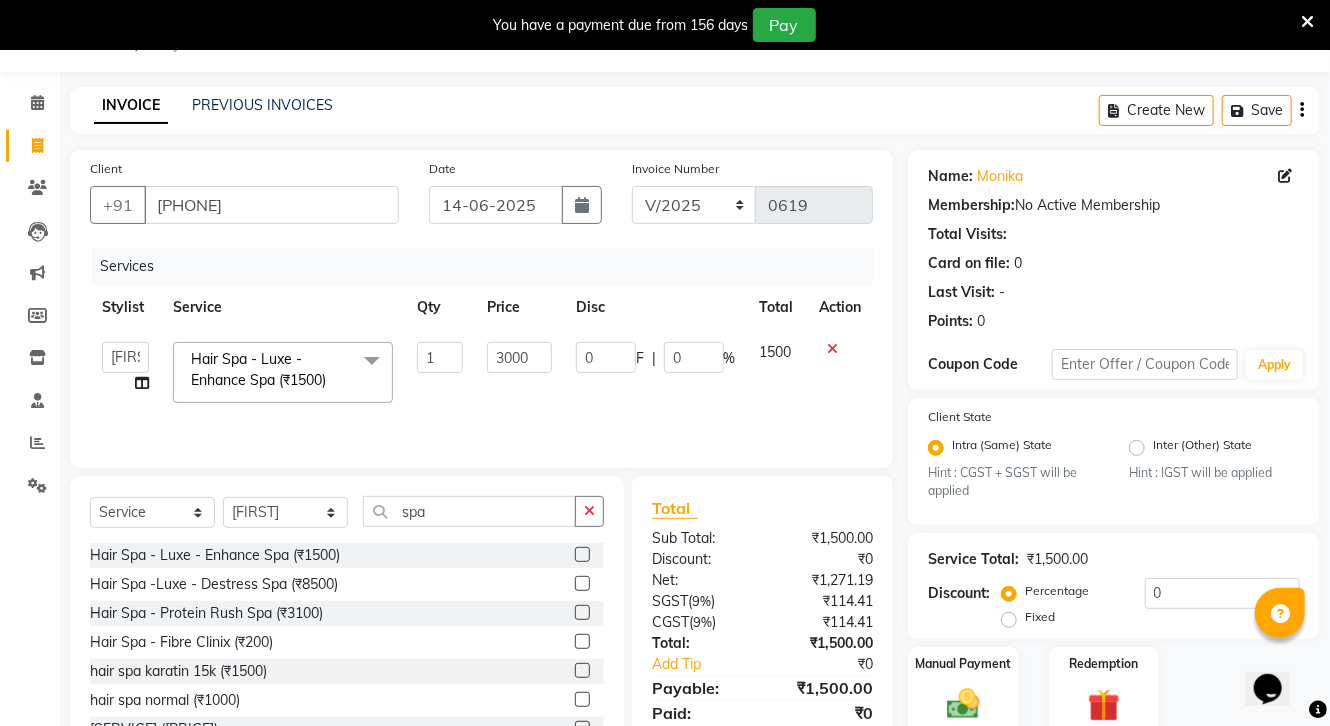 click 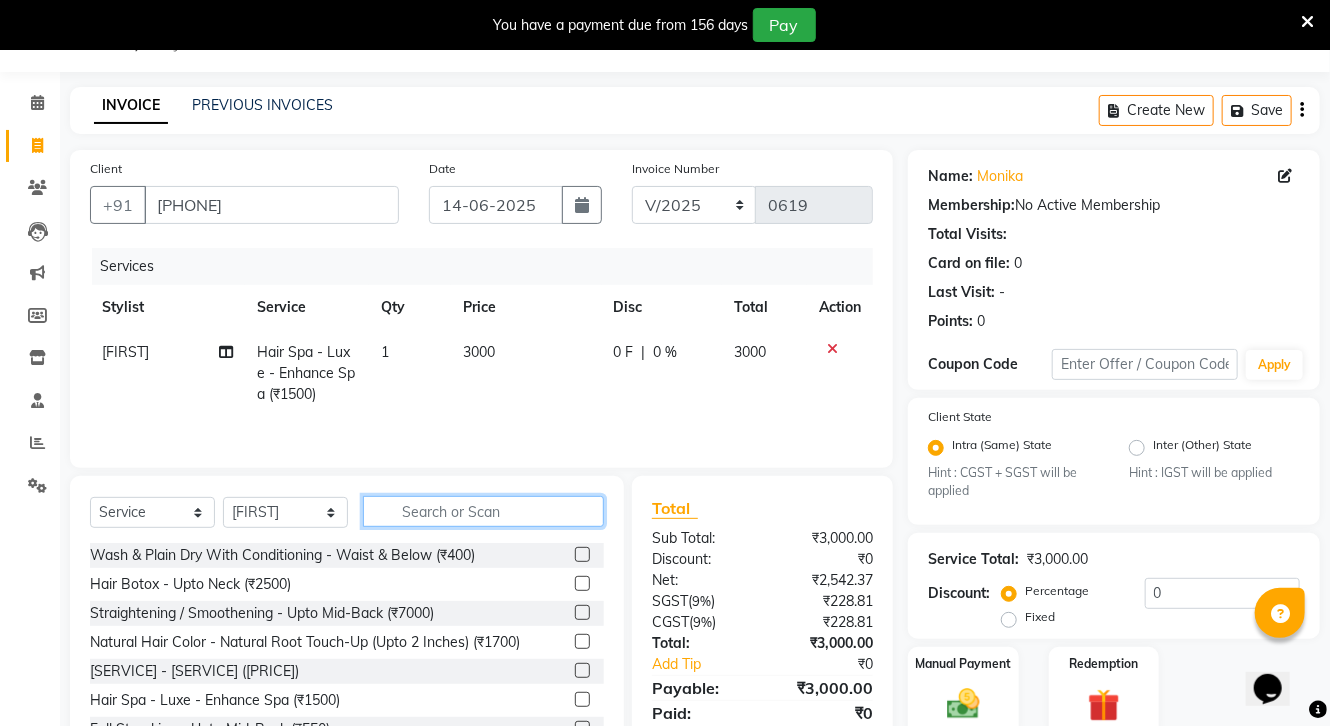 click 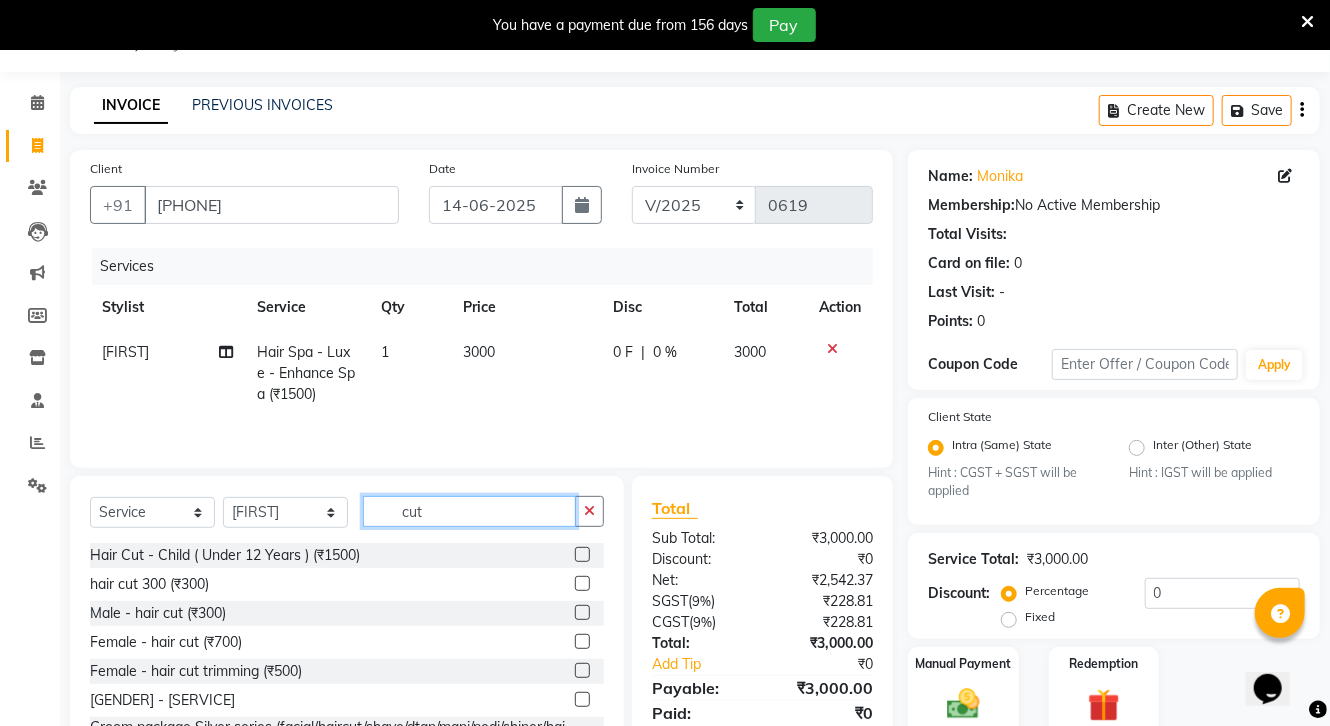 type on "cut" 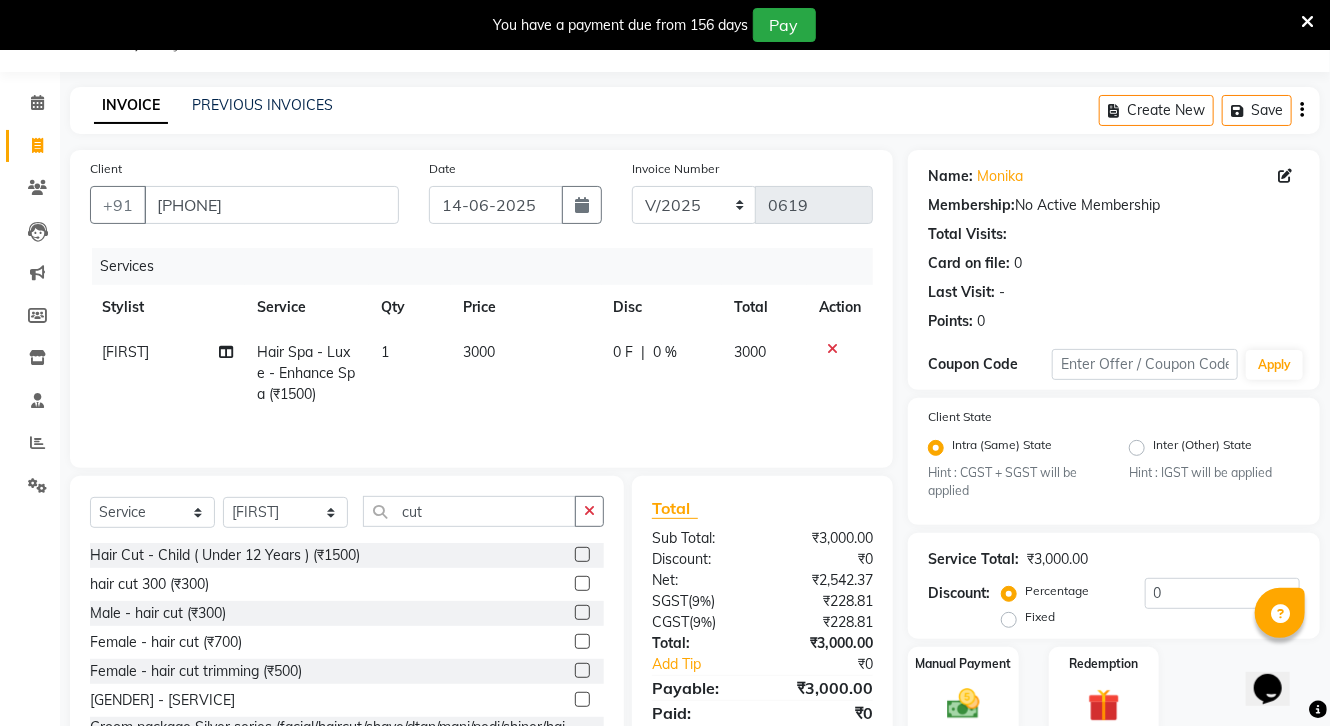 click 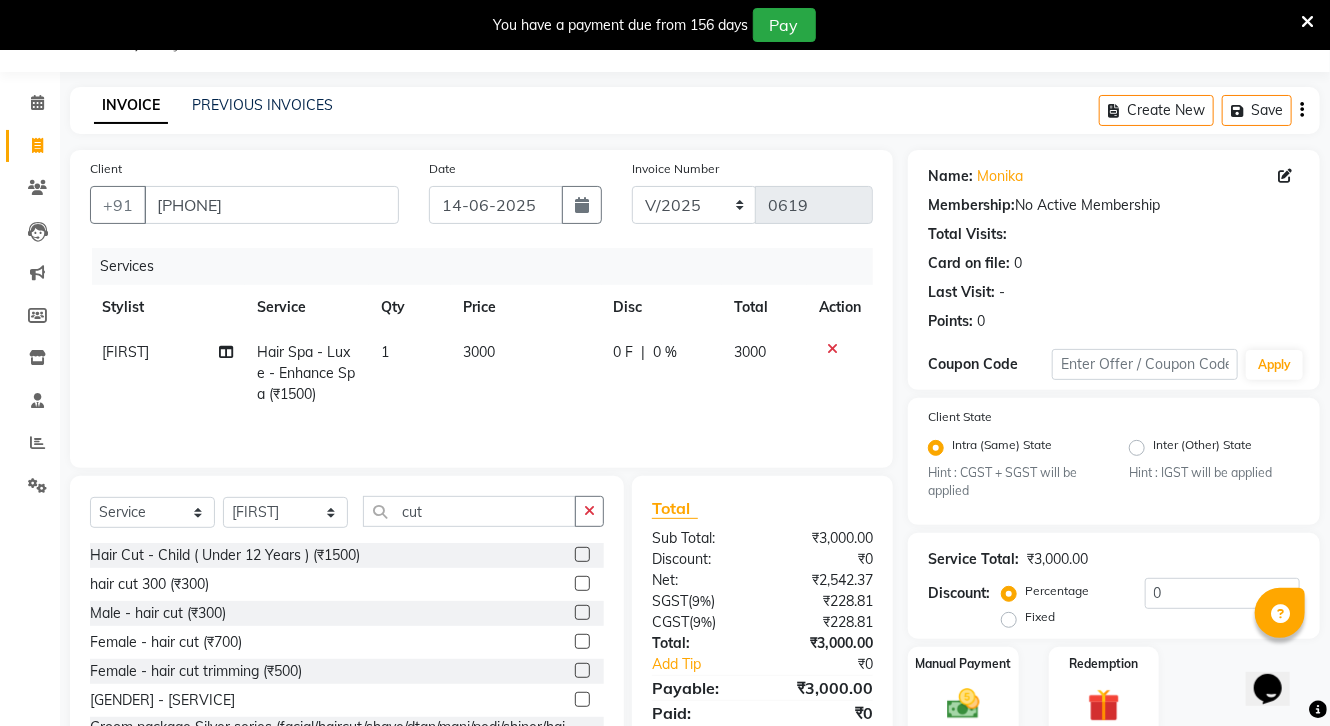 click 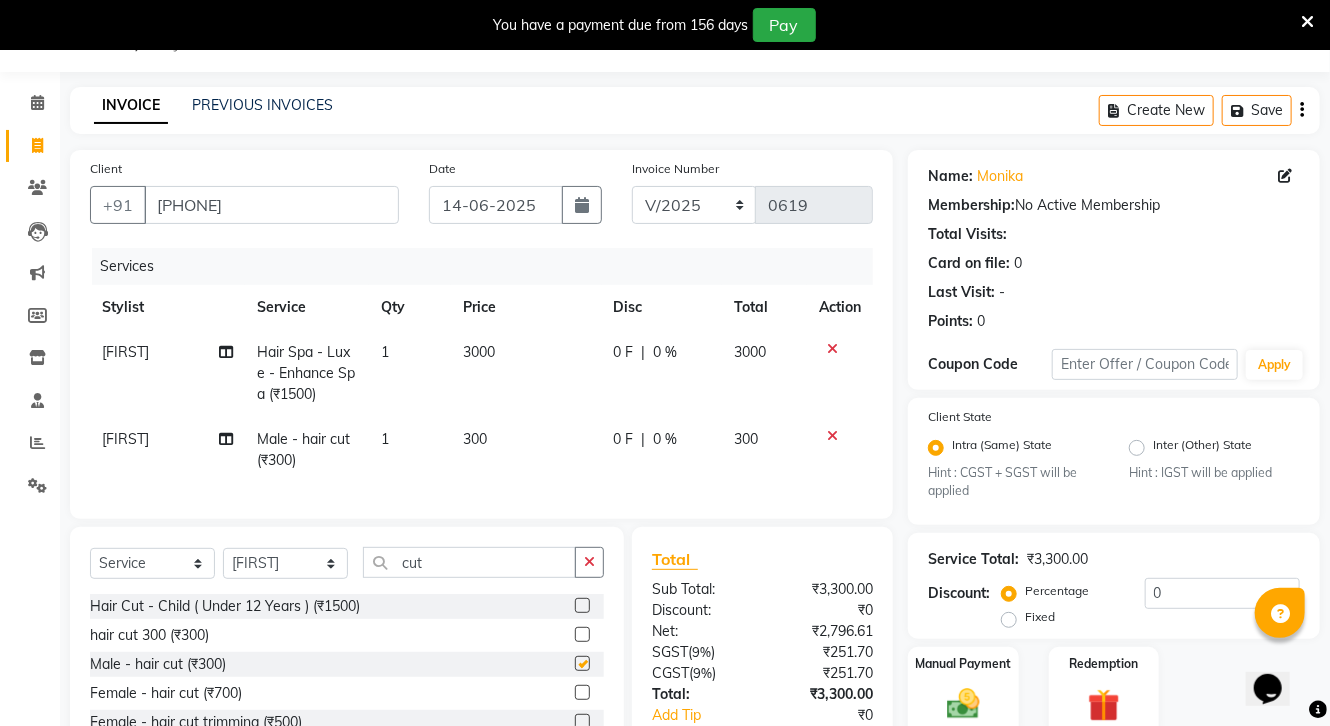 checkbox on "false" 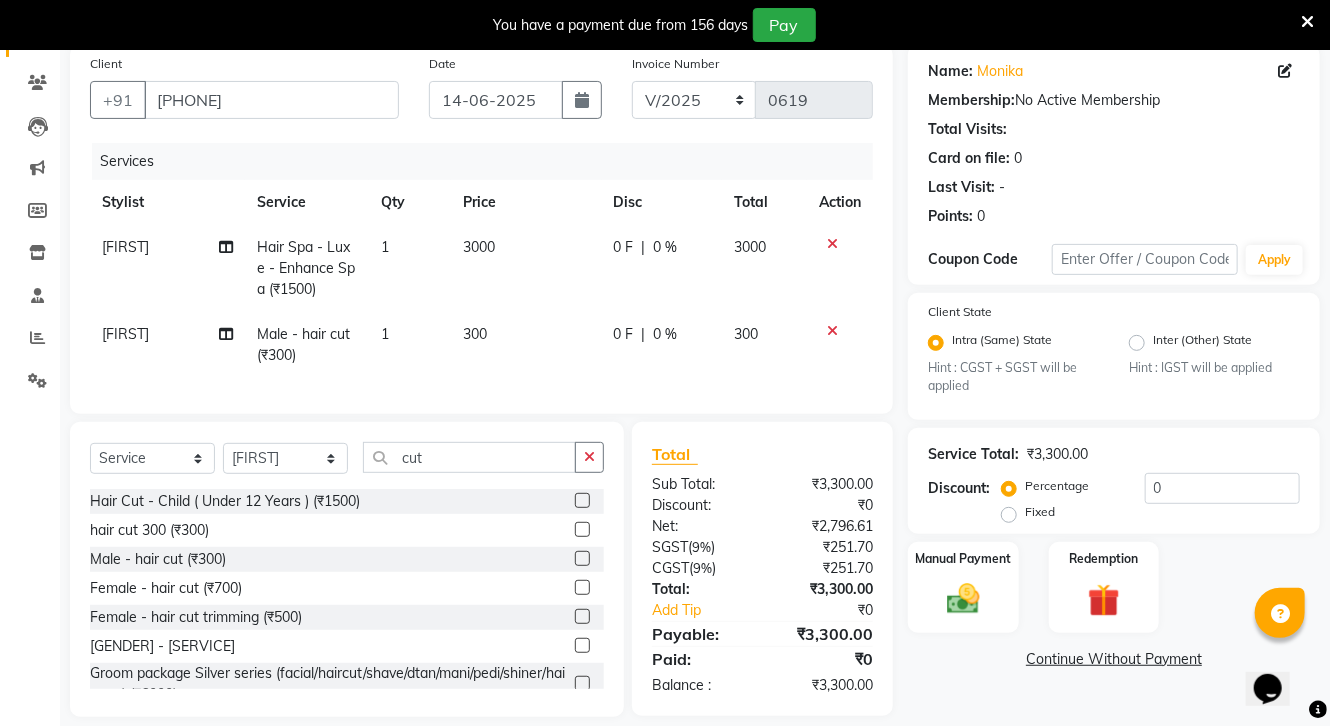 scroll, scrollTop: 191, scrollLeft: 0, axis: vertical 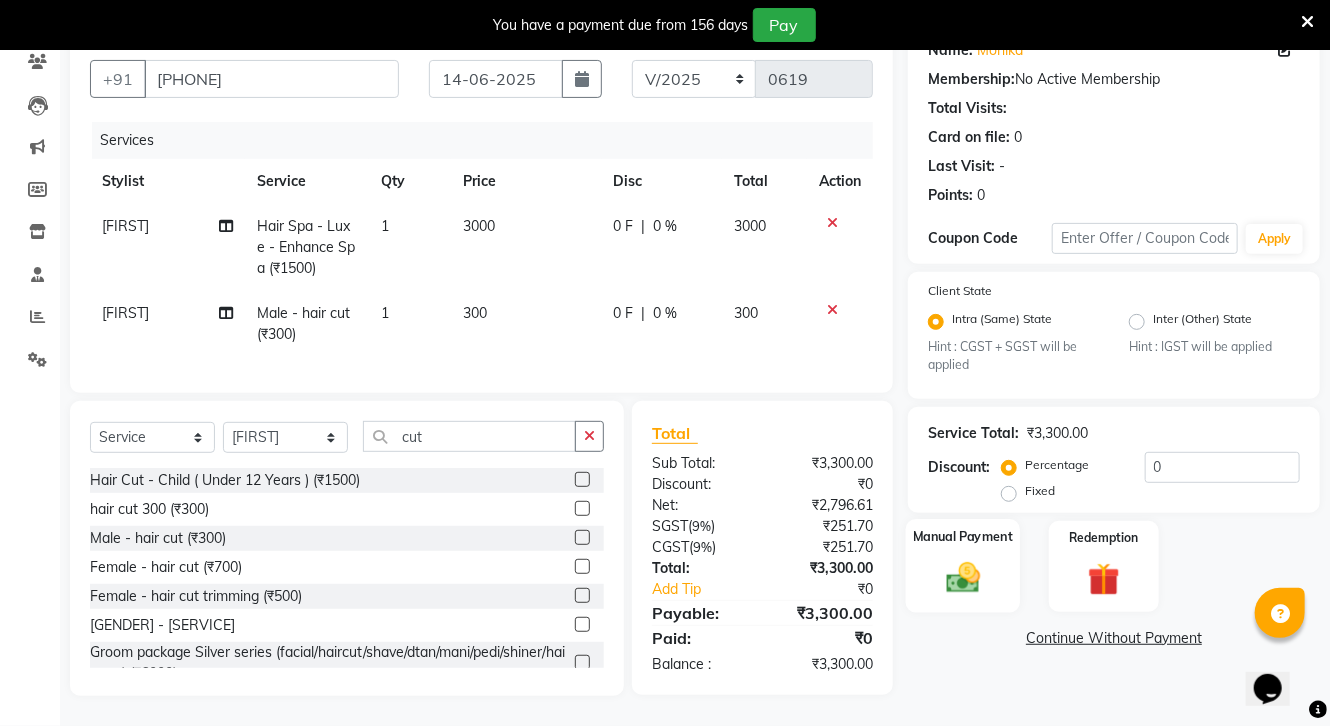 click 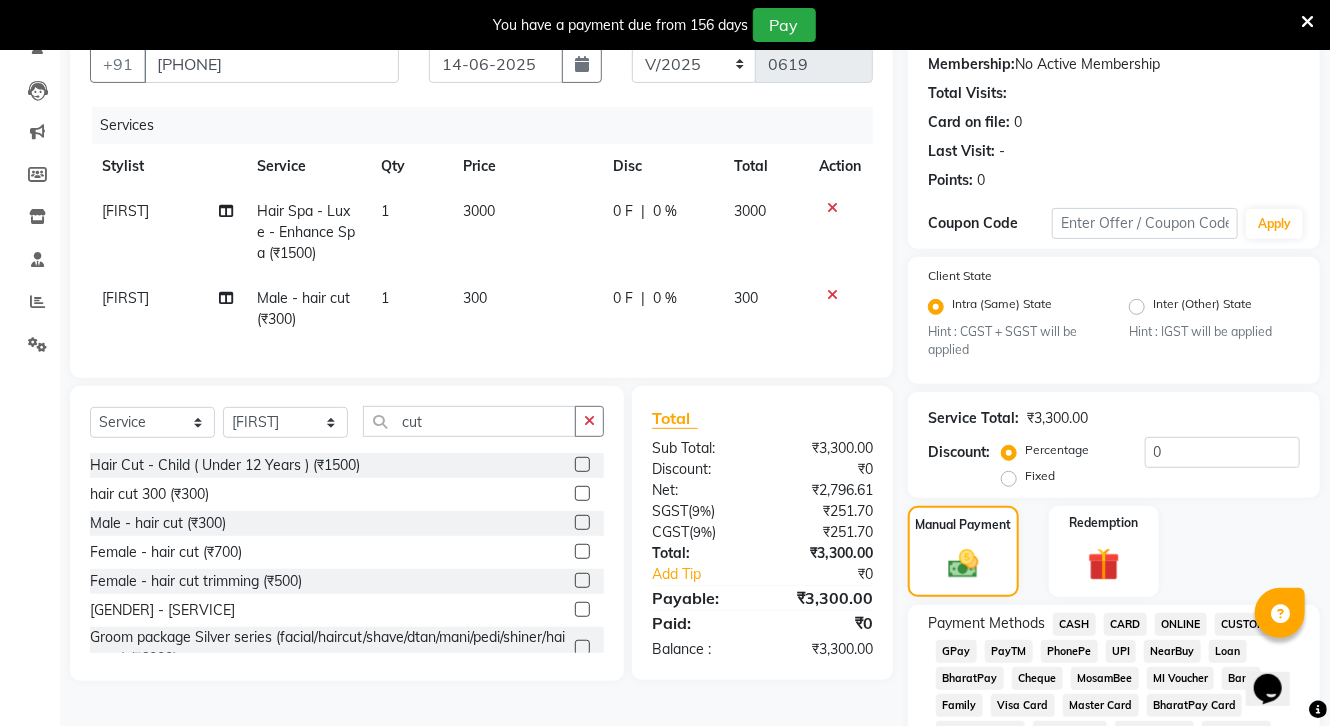 click on "Name: [FIRST] Membership: No Active Membership Total Visits: Card on file: 0 Last Visit: - Points: 0 Coupon Code Apply Client State Intra (Same) State Hint : CGST + SGST will be applied Inter (Other) State Hint : IGST will be applied Service Total: ₹3,300.00 Discount: Percentage Fixed 0 Manual Payment Redemption Payment Methods CASH CARD ONLINE CUSTOM GPay PayTM PhonePe UPI NearBuy Loan BharatPay Cheque MosamBee MI Voucher Bank Family Visa Card Master Card BharatPay Card UPI BharatPay Other Cards Juice by MCB MyT Money MariDeal DefiDeal Deal.mu THD TCL CEdge Card M UPI M UPI Axis UPI Union Card (Indian Bank) RS BTC Wellnessta Razorpay Complimentary Nift Spa Finder Spa Week Venmo BFL LoanTap SaveIN GMoney ATH Movil On Account Chamber Gift Card Trade Comp Donation Card on File Envision BRAC Card City Card bKash Credit Card Debit Card Shoutlo LUZO AmEx" 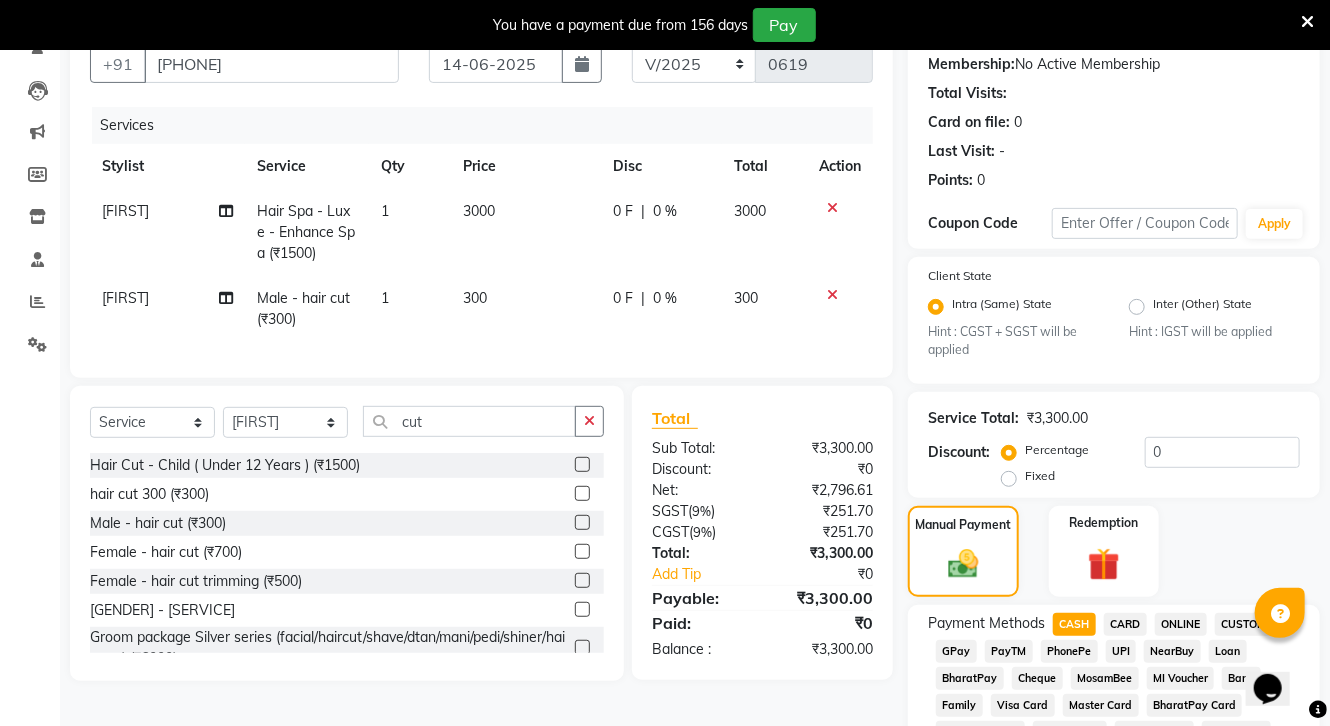 scroll, scrollTop: 826, scrollLeft: 0, axis: vertical 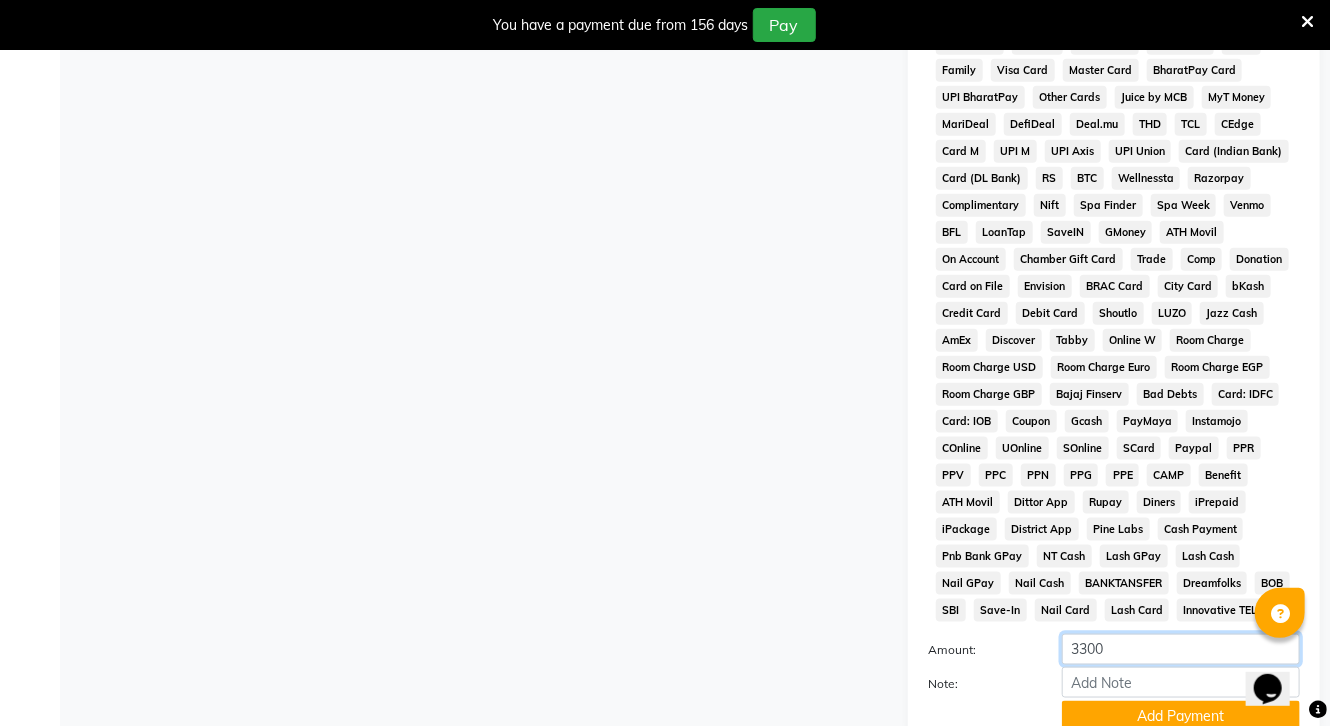 click on "3300" 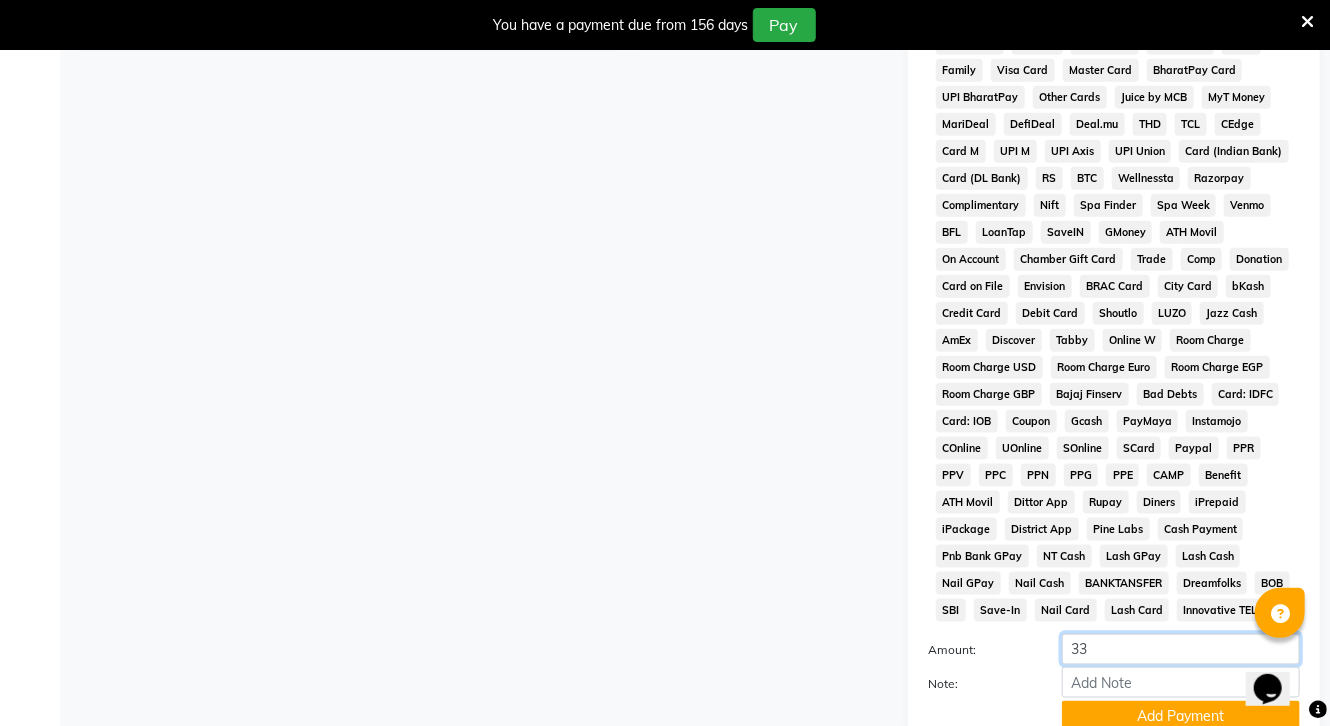 type on "3" 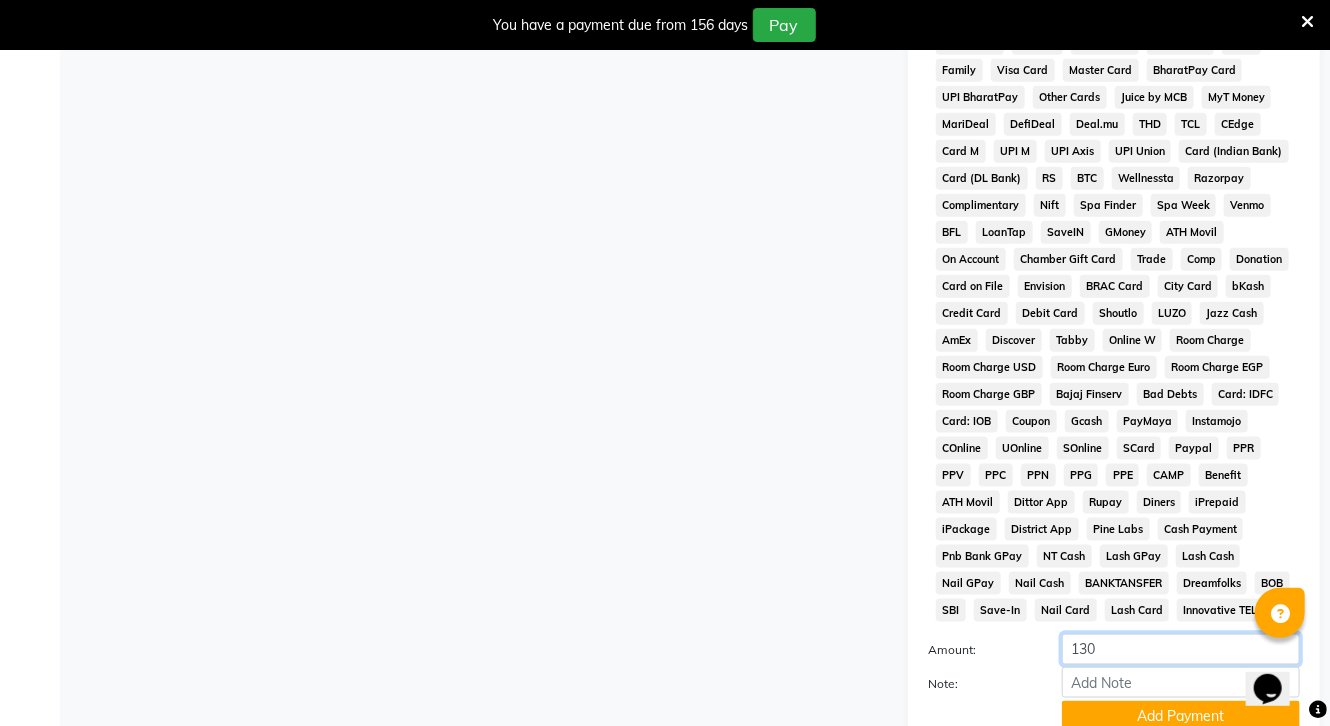 type on "1300" 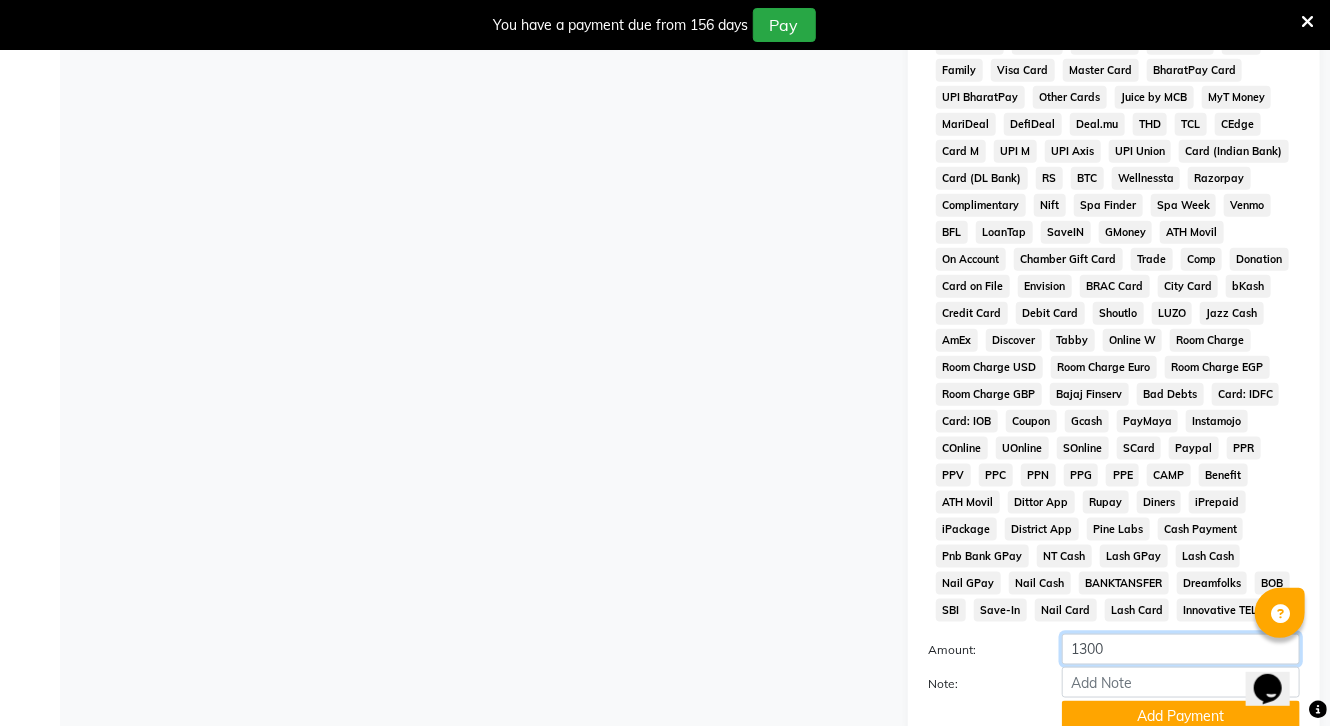 scroll, scrollTop: 1011, scrollLeft: 0, axis: vertical 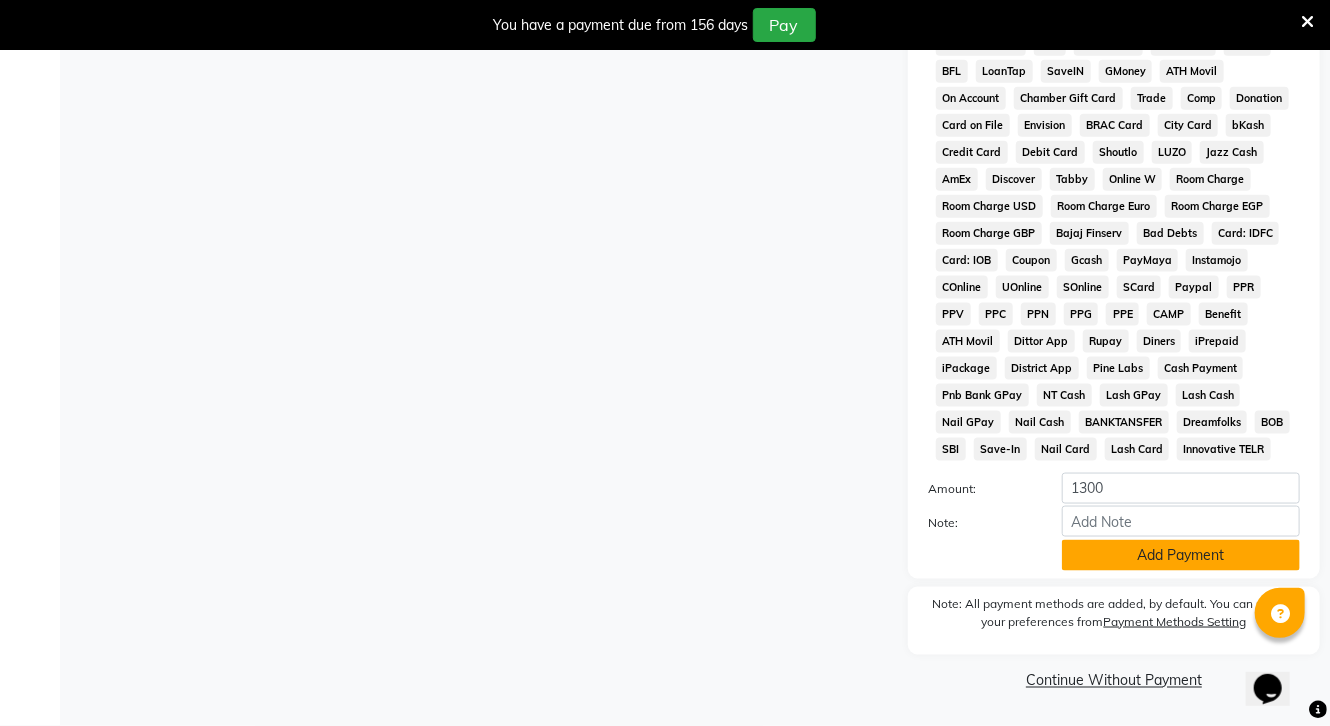 click on "Add Payment" 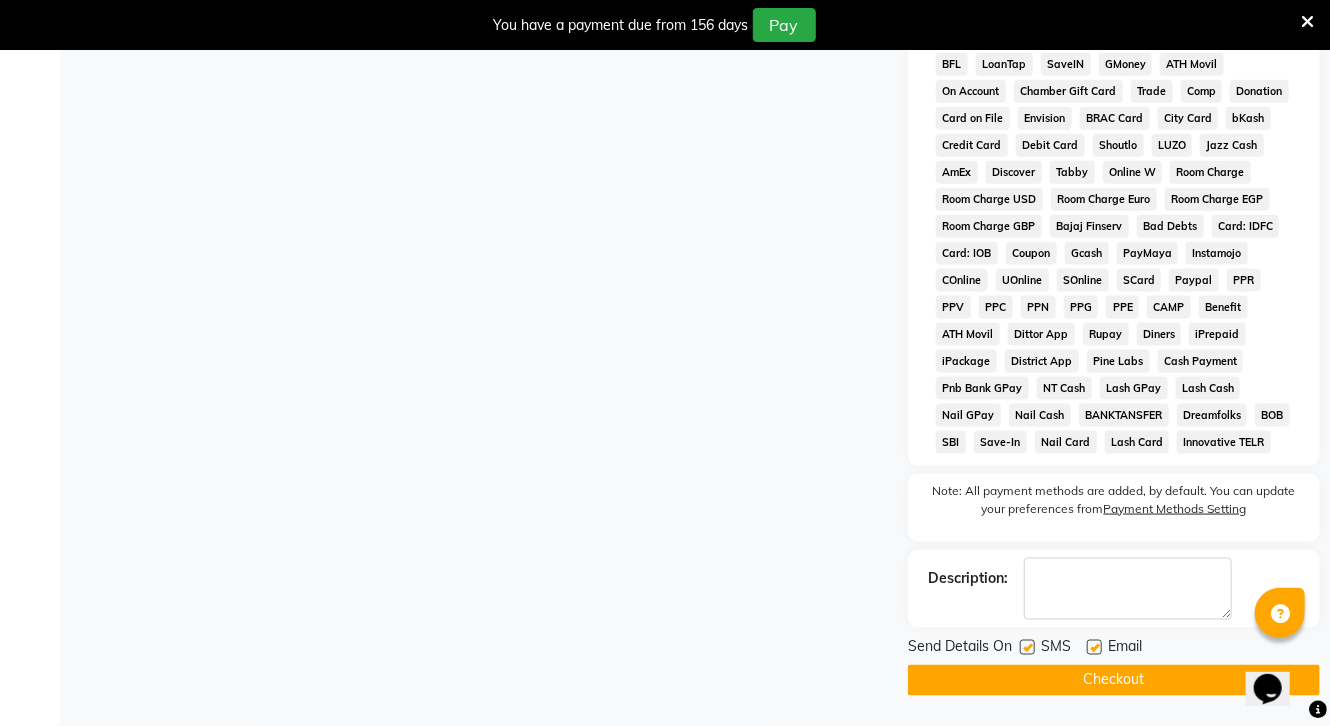 scroll, scrollTop: 376, scrollLeft: 0, axis: vertical 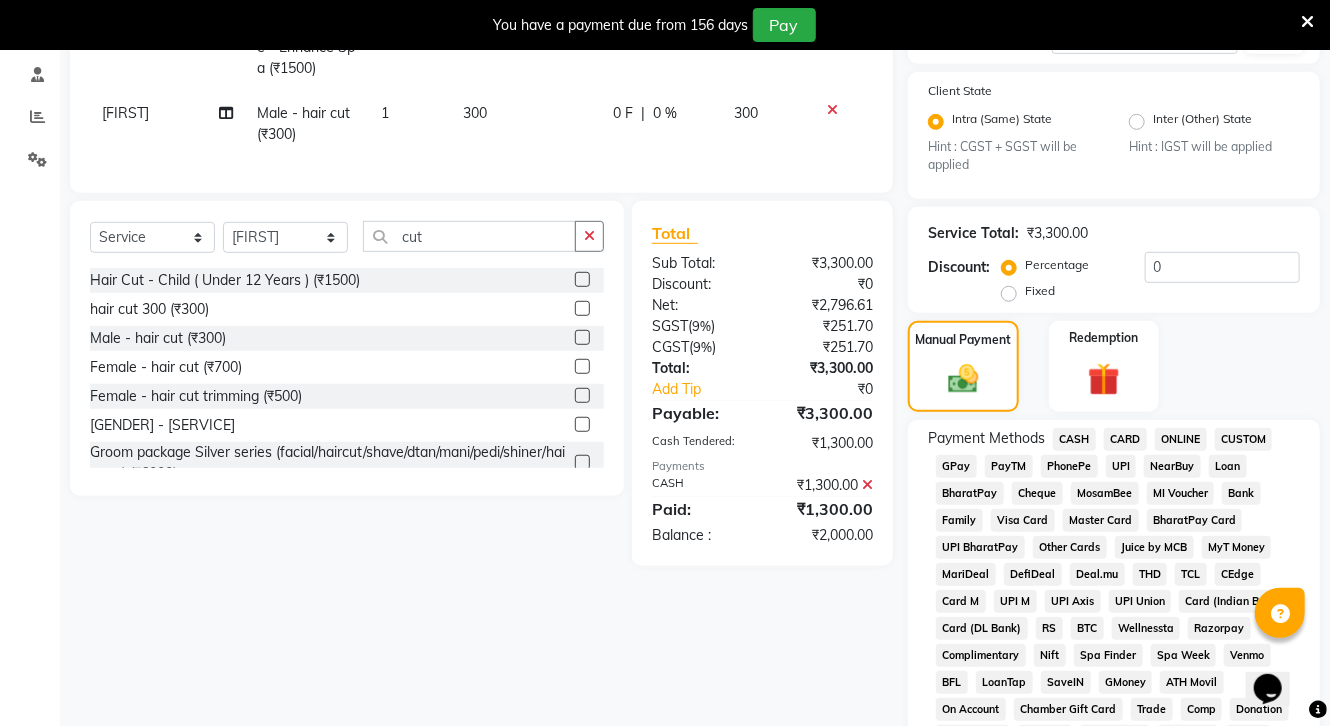 click on "ONLINE" 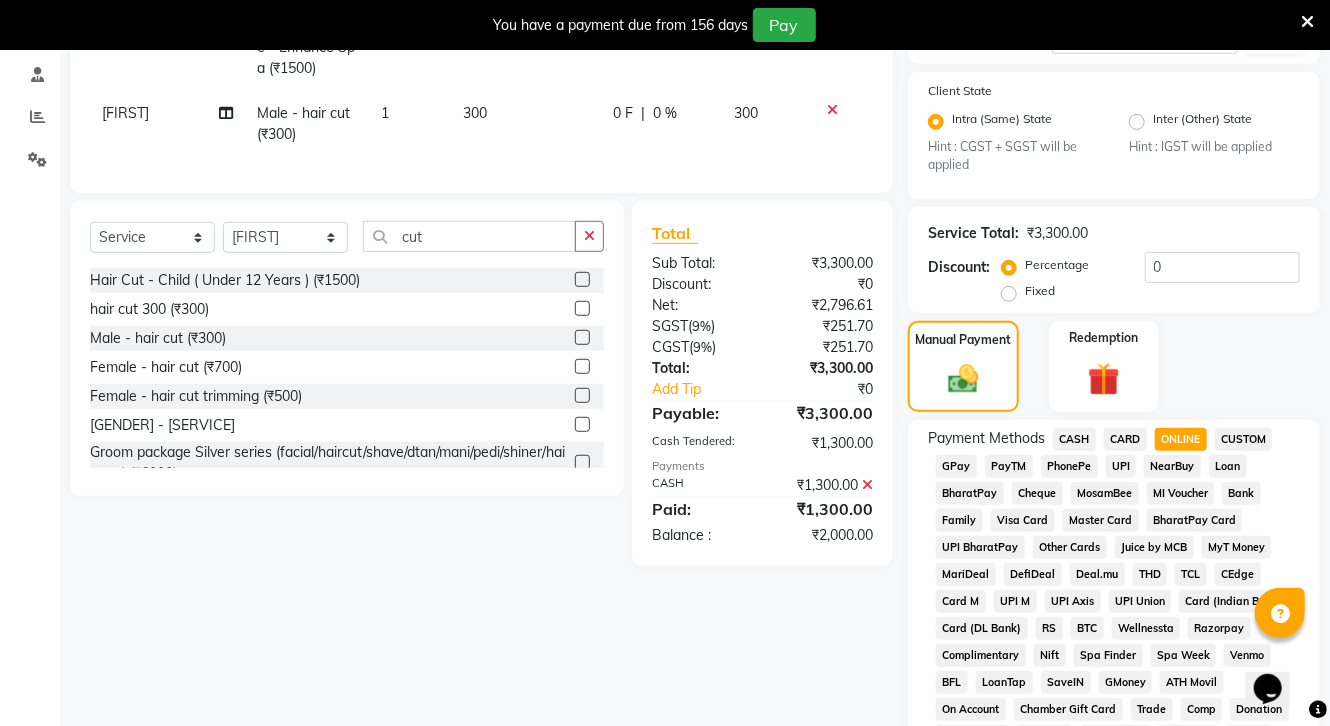 scroll, scrollTop: 1011, scrollLeft: 0, axis: vertical 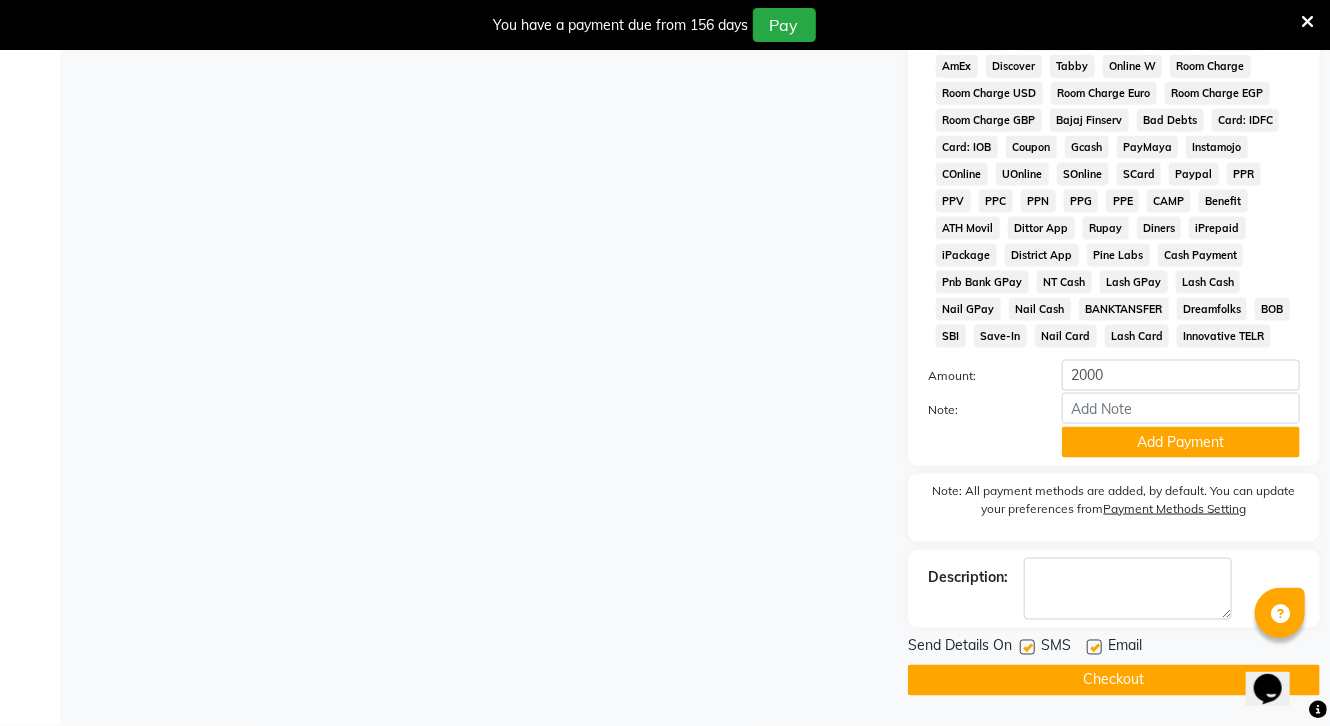 click on "Checkout" 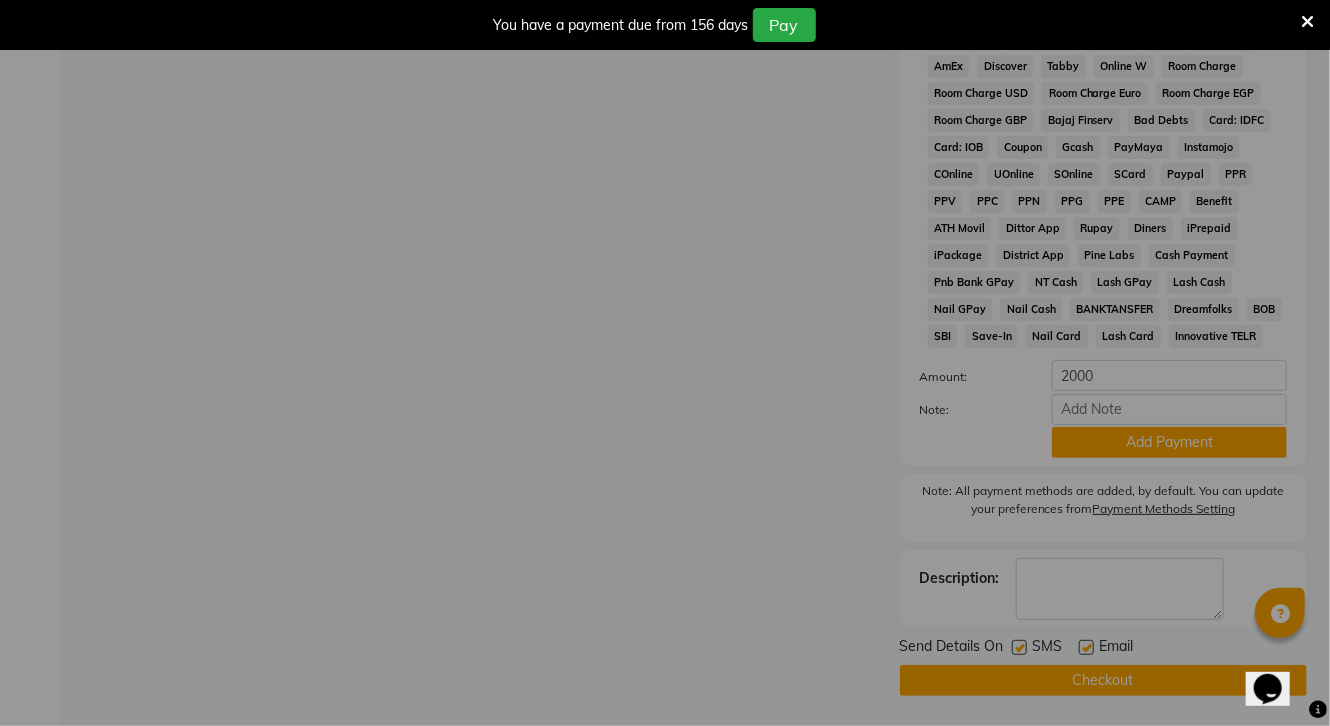 scroll, scrollTop: 1096, scrollLeft: 0, axis: vertical 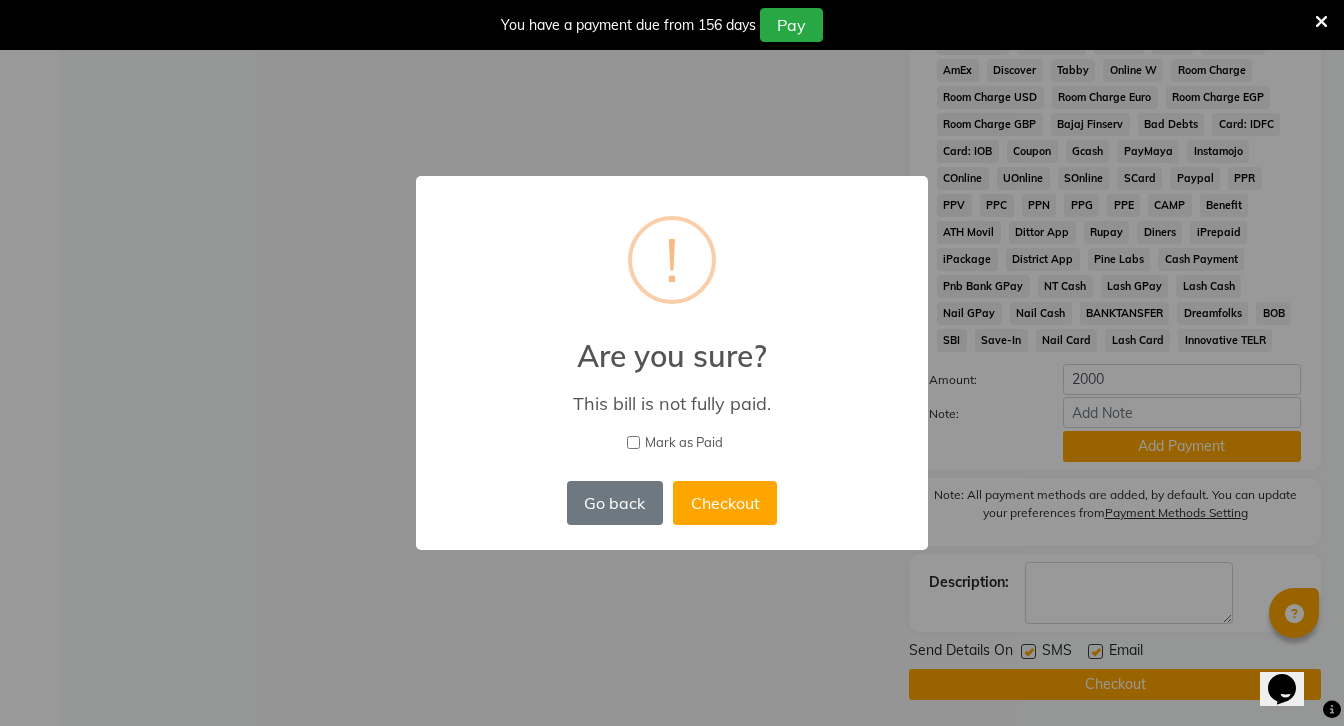 click on "× ! Are you sure? This bill is not fully paid. Mark as Paid Go back No Checkout" at bounding box center (672, 363) 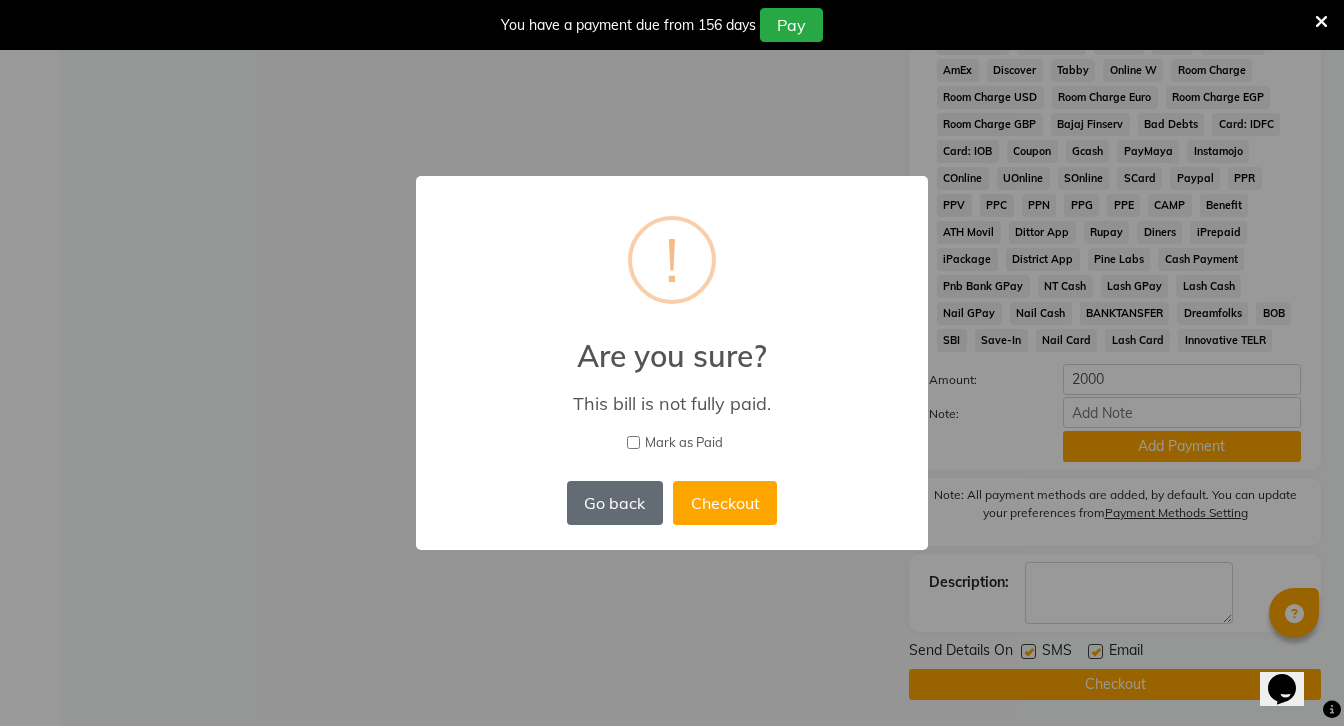 click on "Go back" at bounding box center [615, 503] 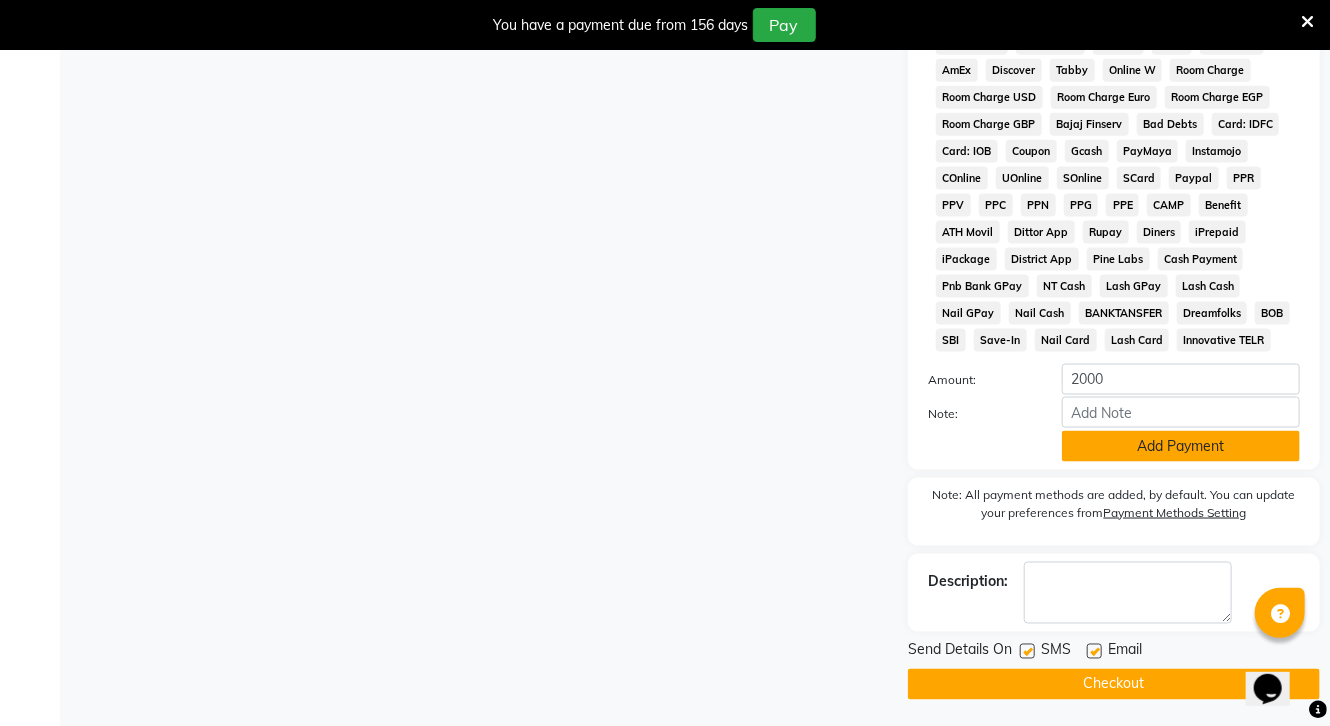 click on "Add Payment" 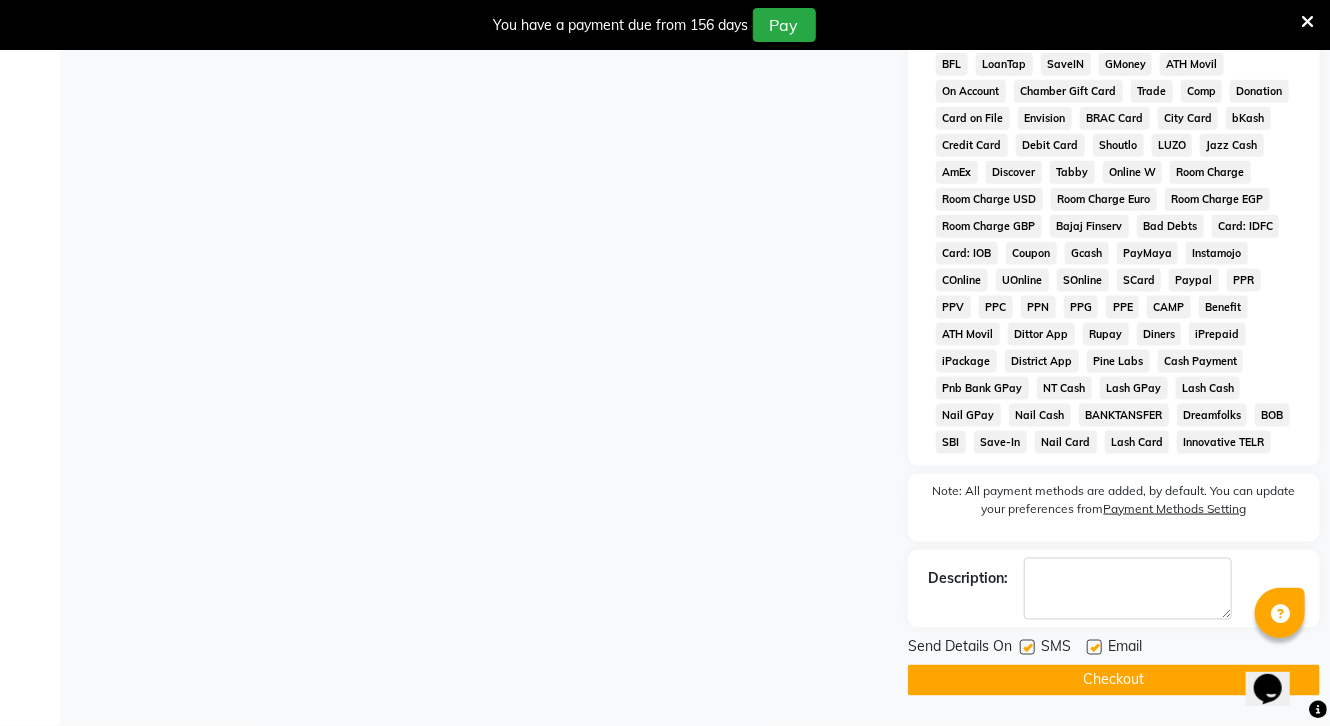 scroll, scrollTop: 1016, scrollLeft: 0, axis: vertical 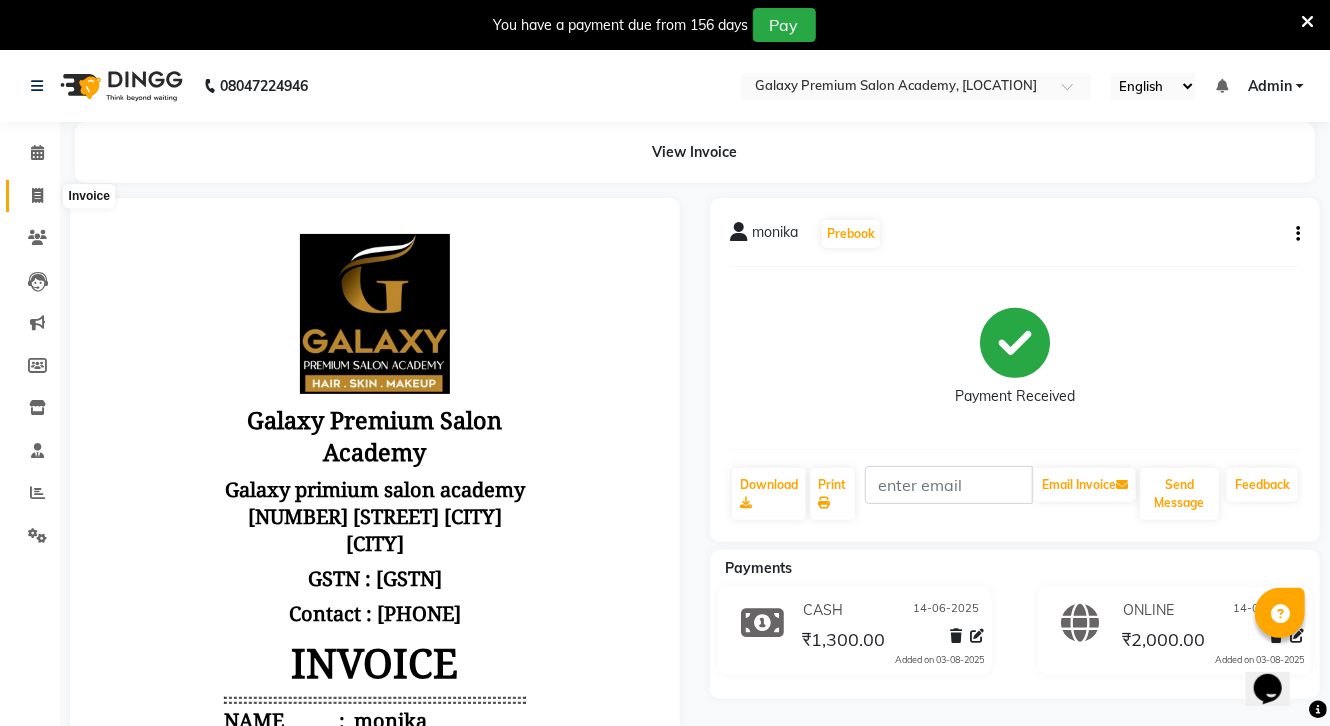 click 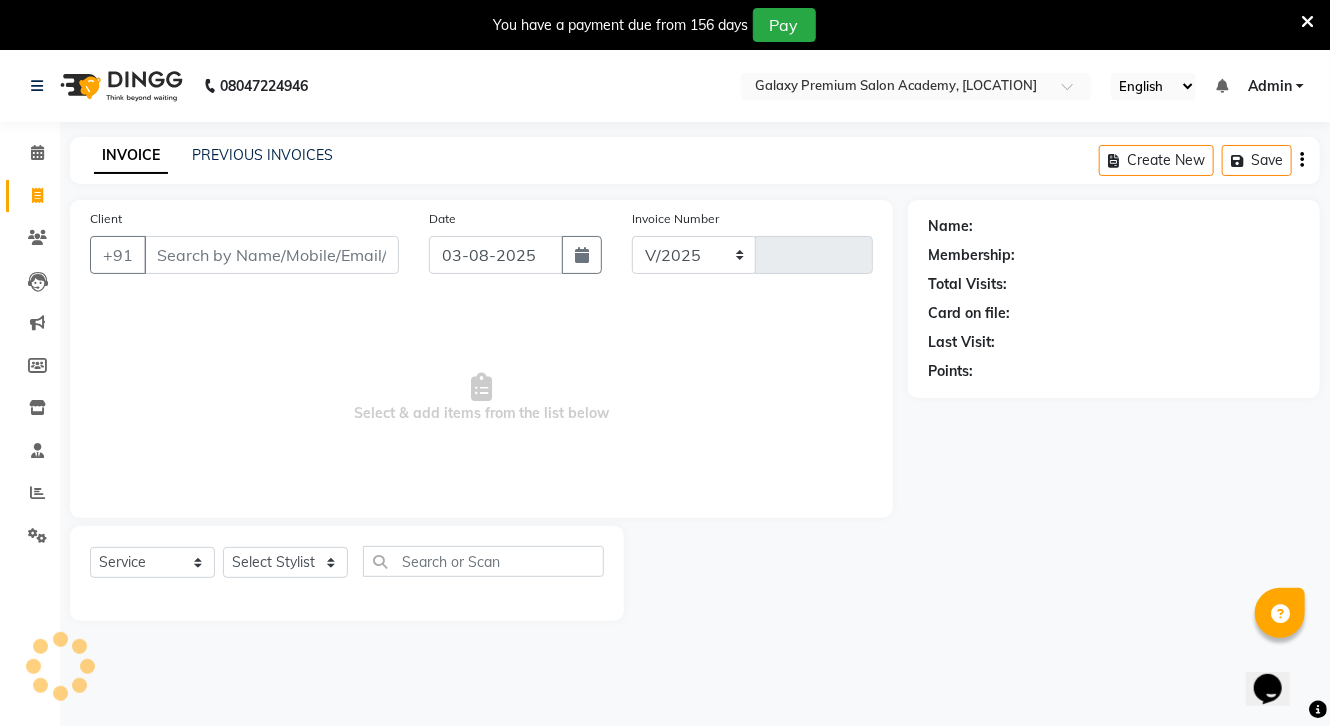 select on "3555" 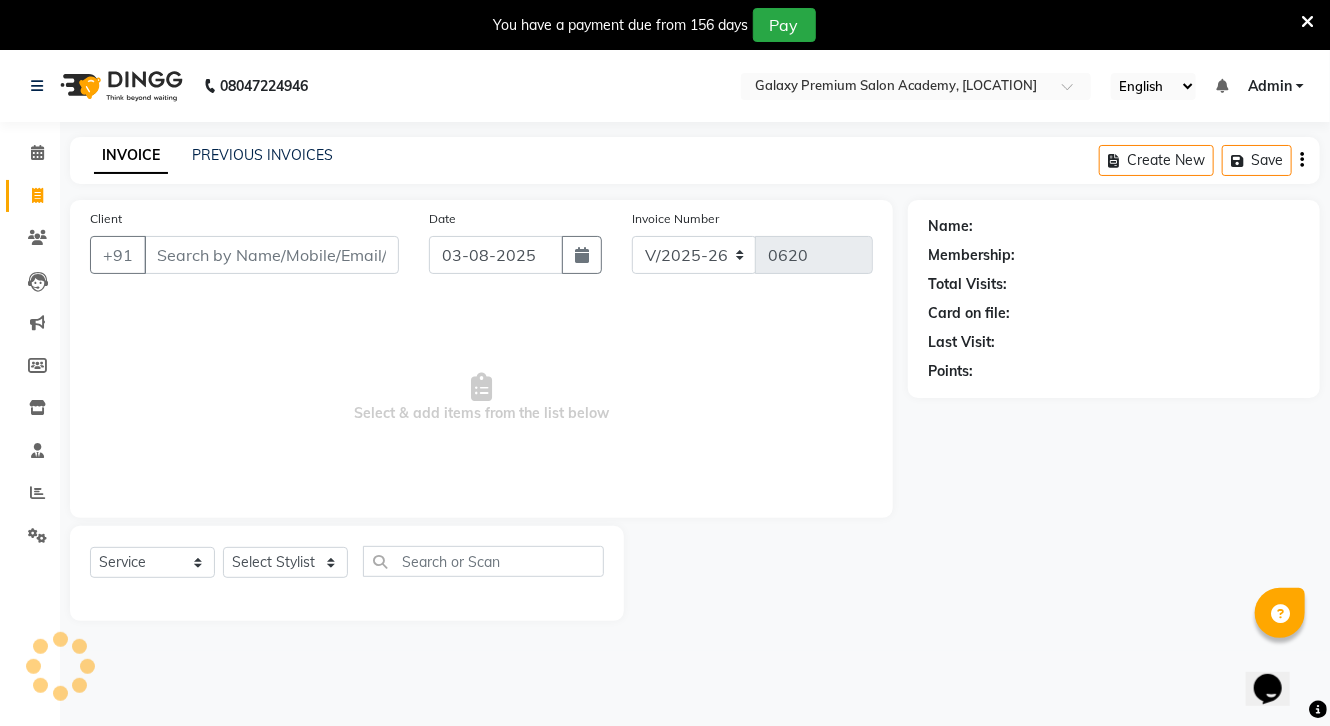 scroll, scrollTop: 50, scrollLeft: 0, axis: vertical 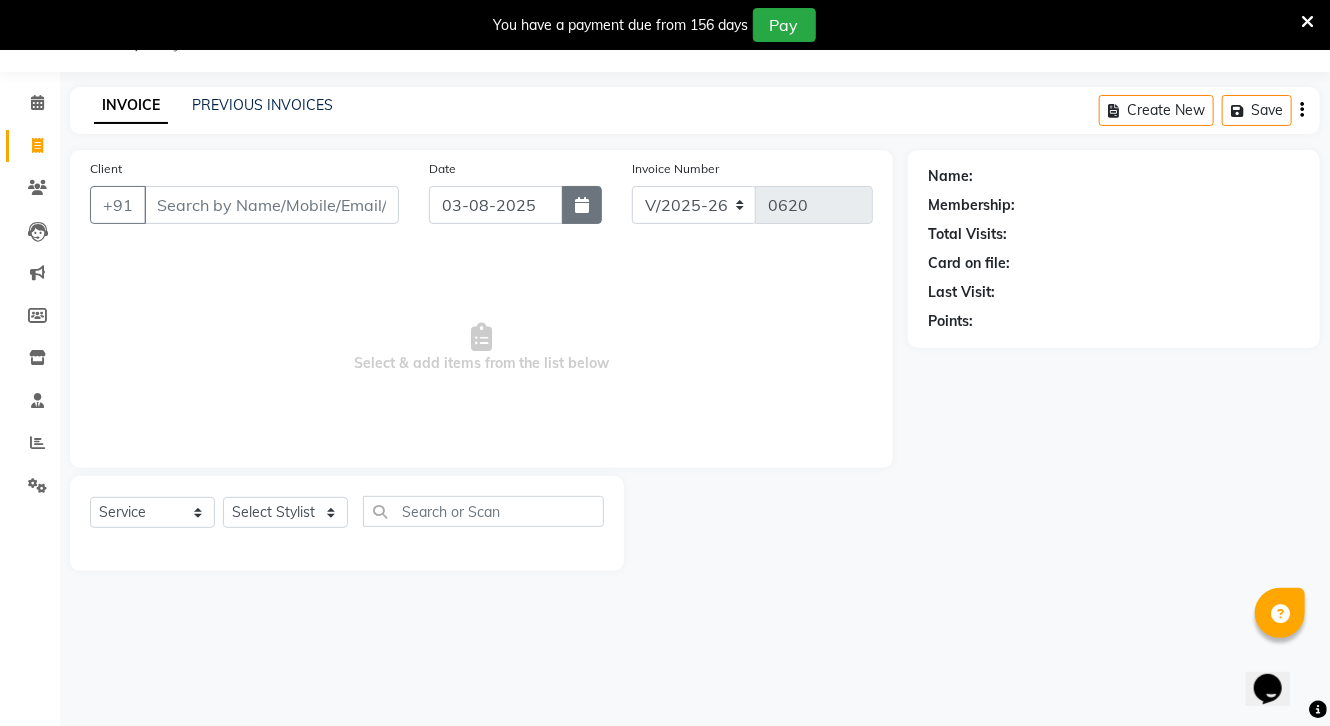 click 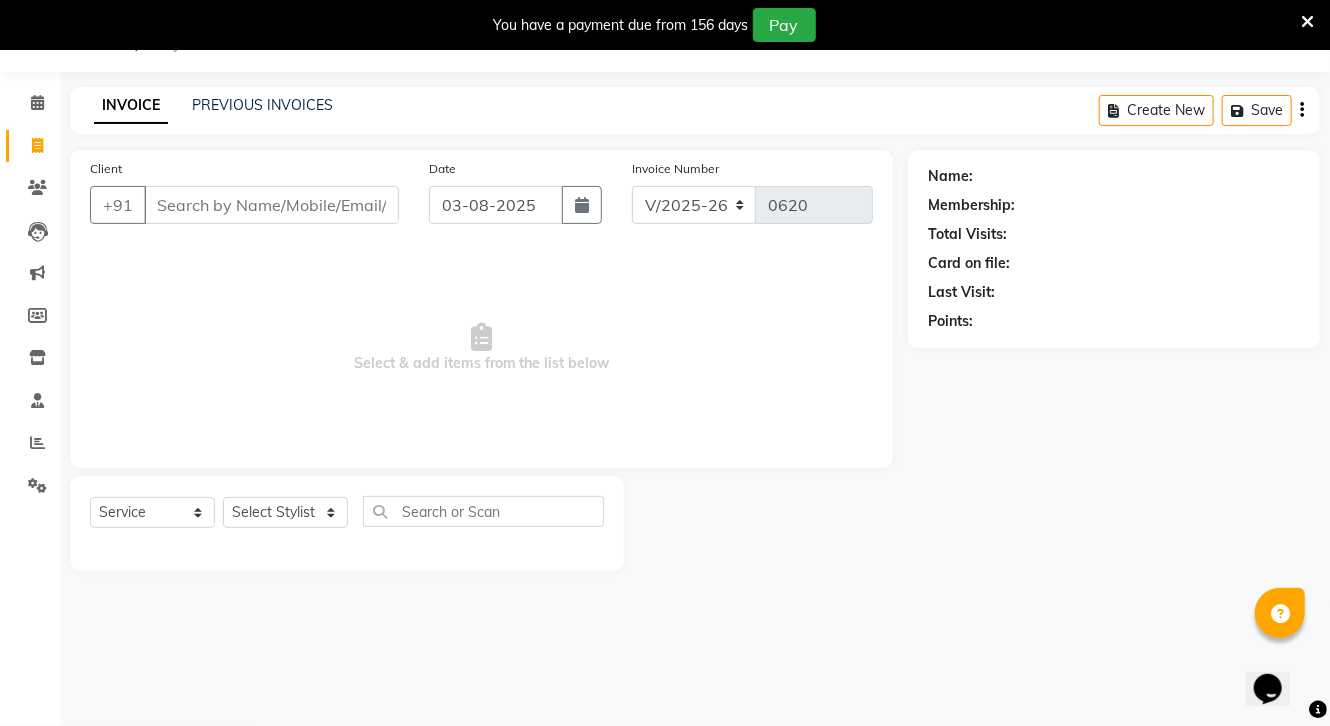 select on "8" 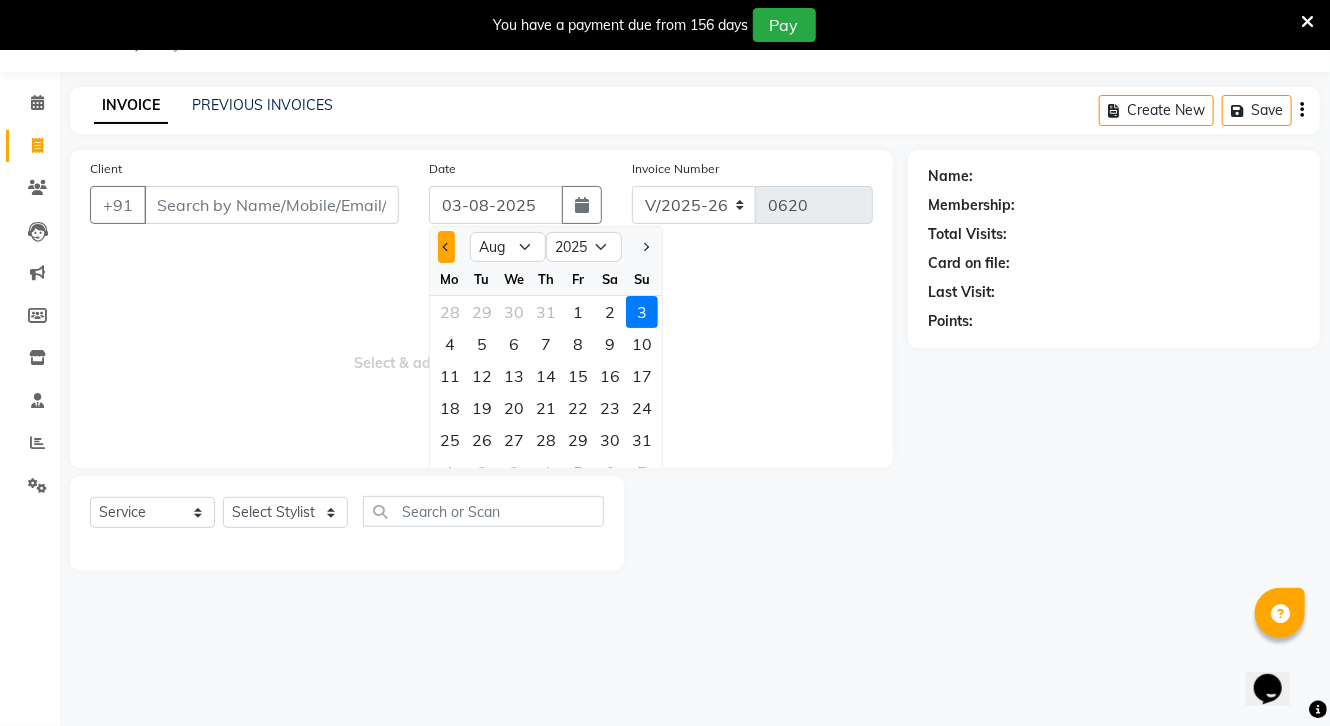 click 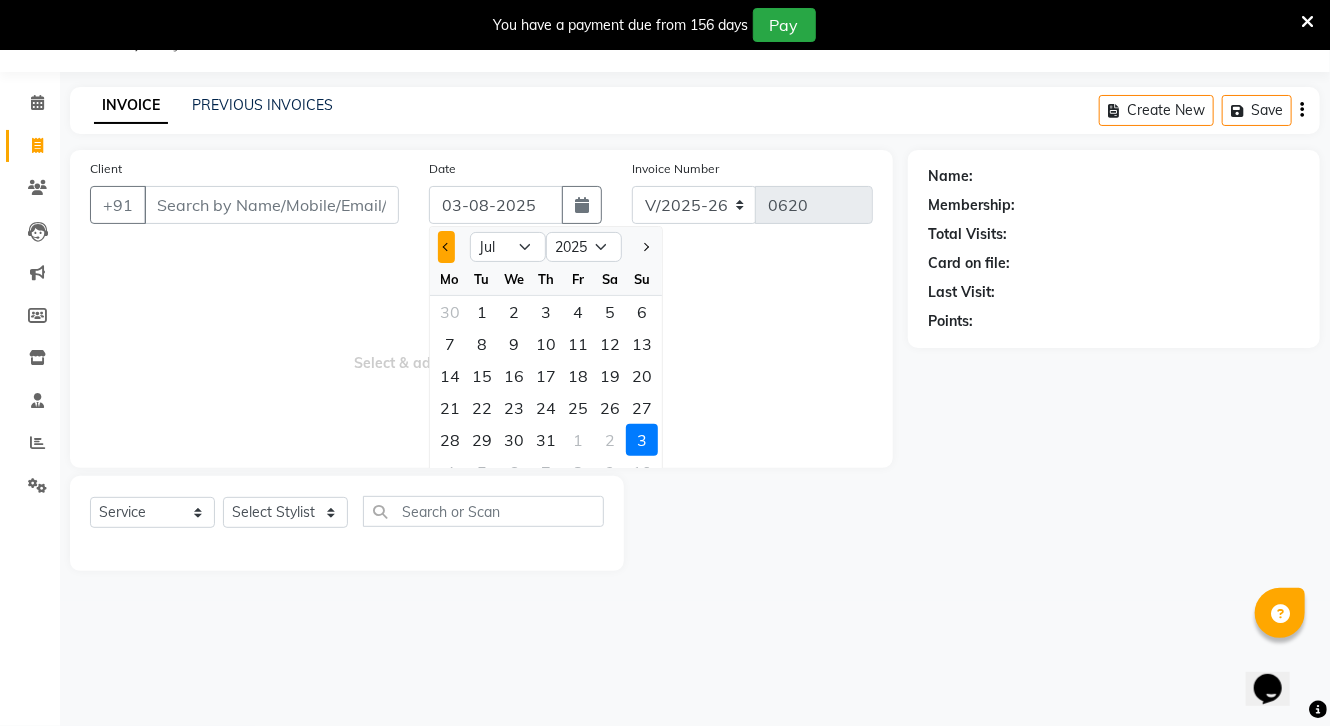 click 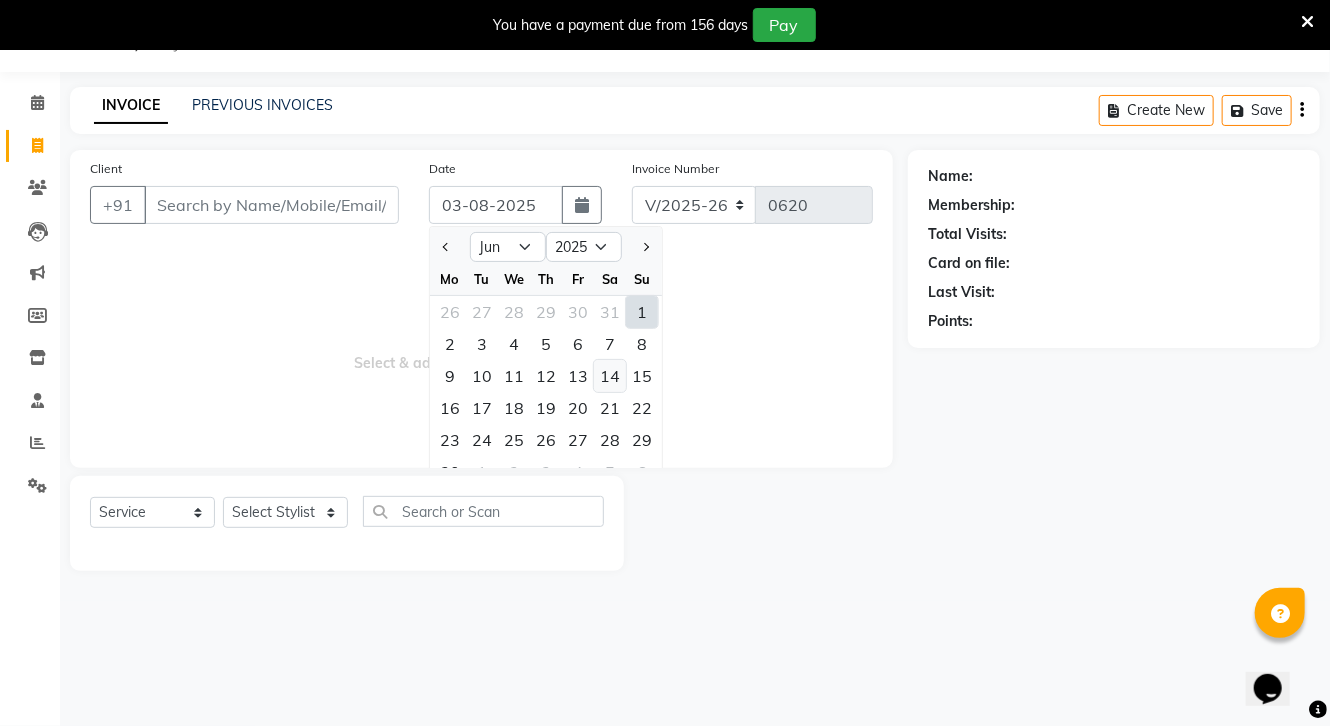 click on "14" 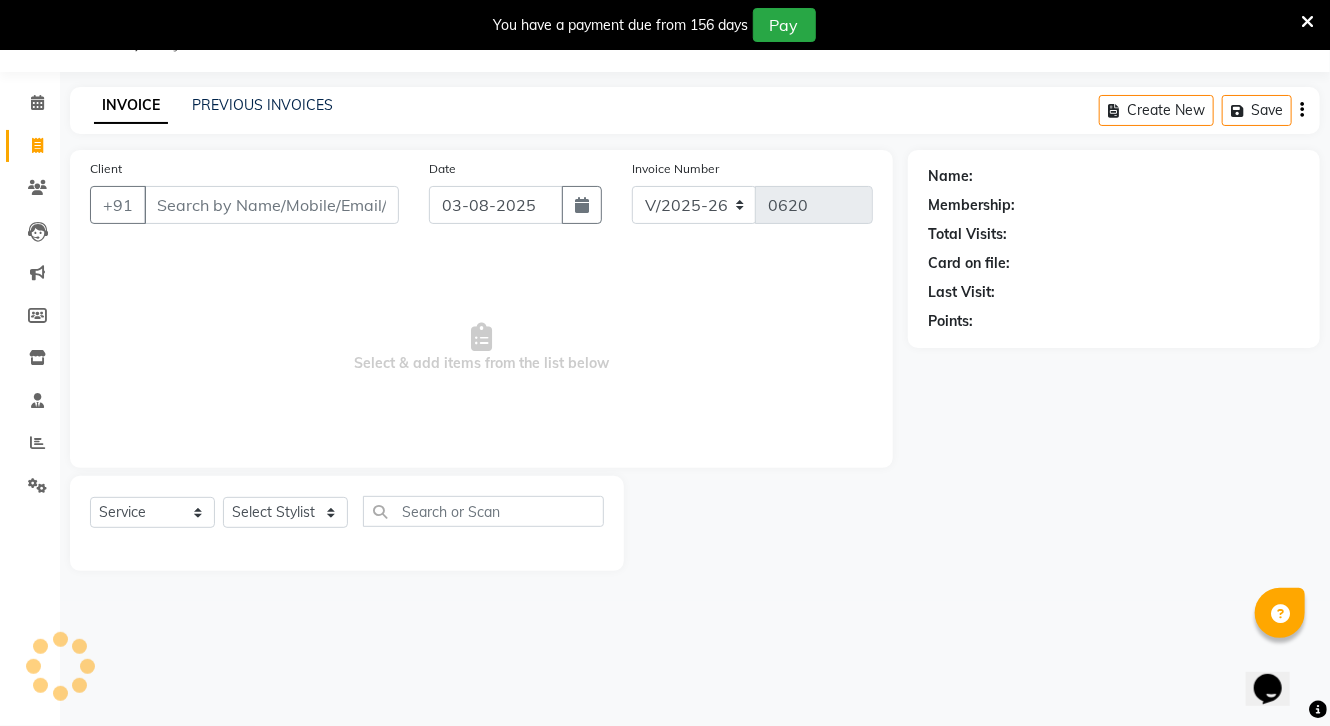 type on "14-06-2025" 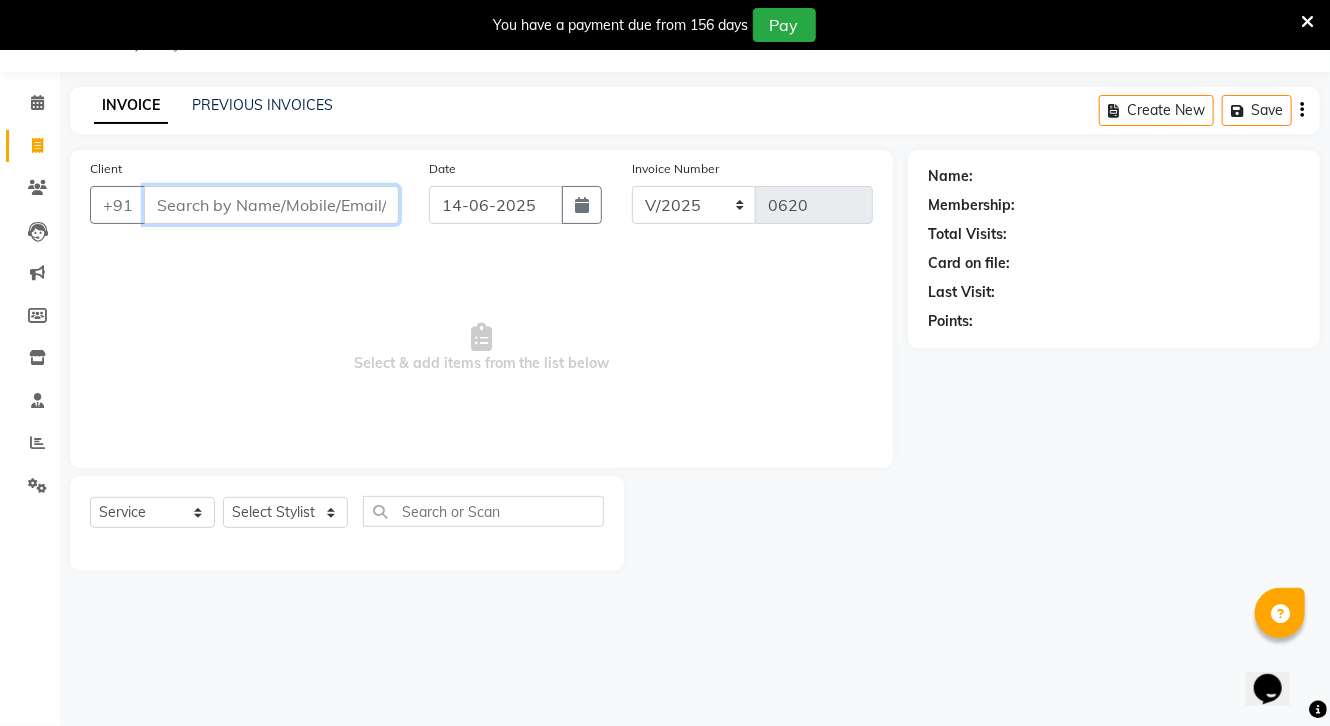 click on "Client" at bounding box center [271, 205] 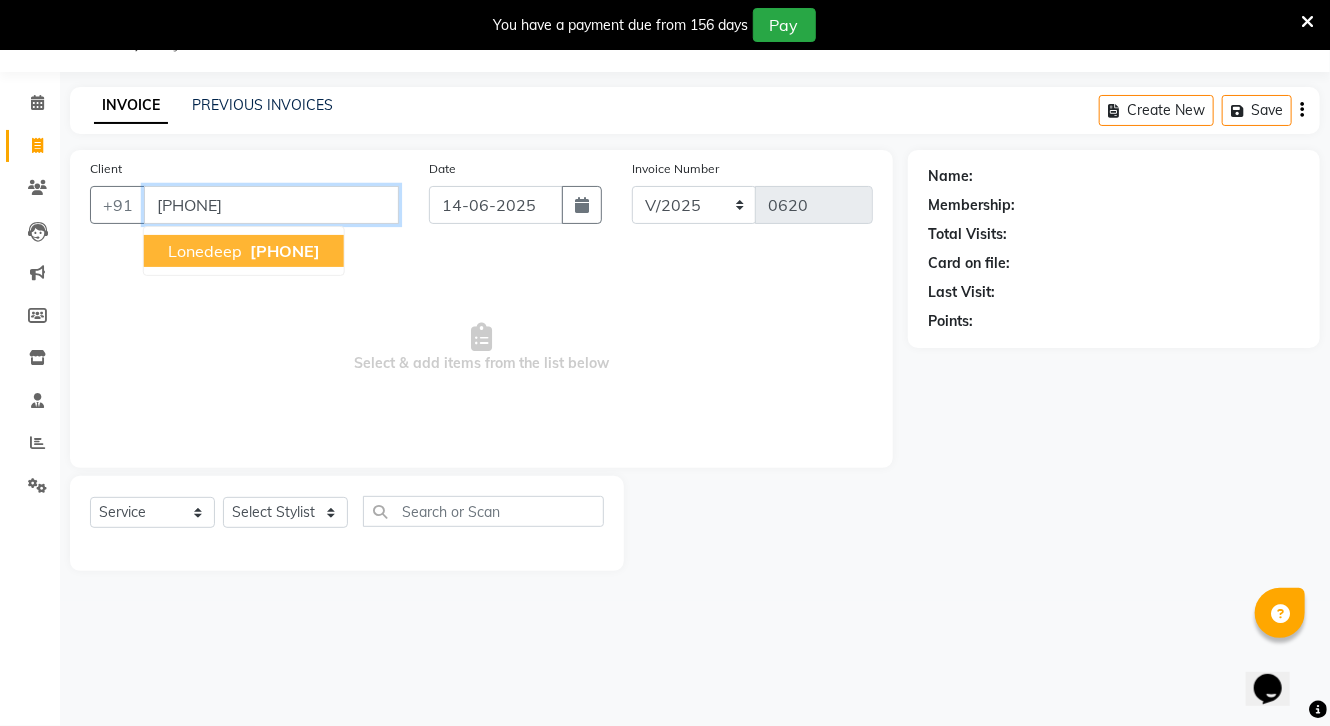 type on "[PHONE]" 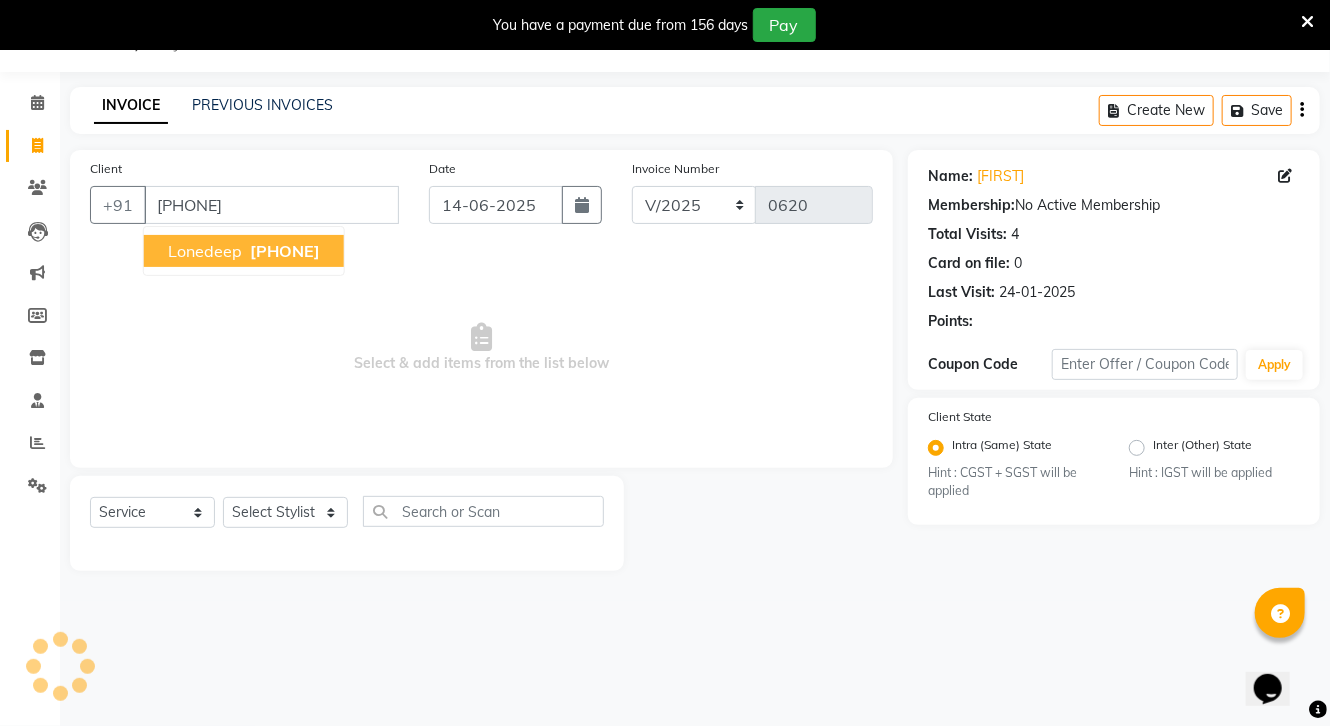 click on "lonedeep" at bounding box center (205, 251) 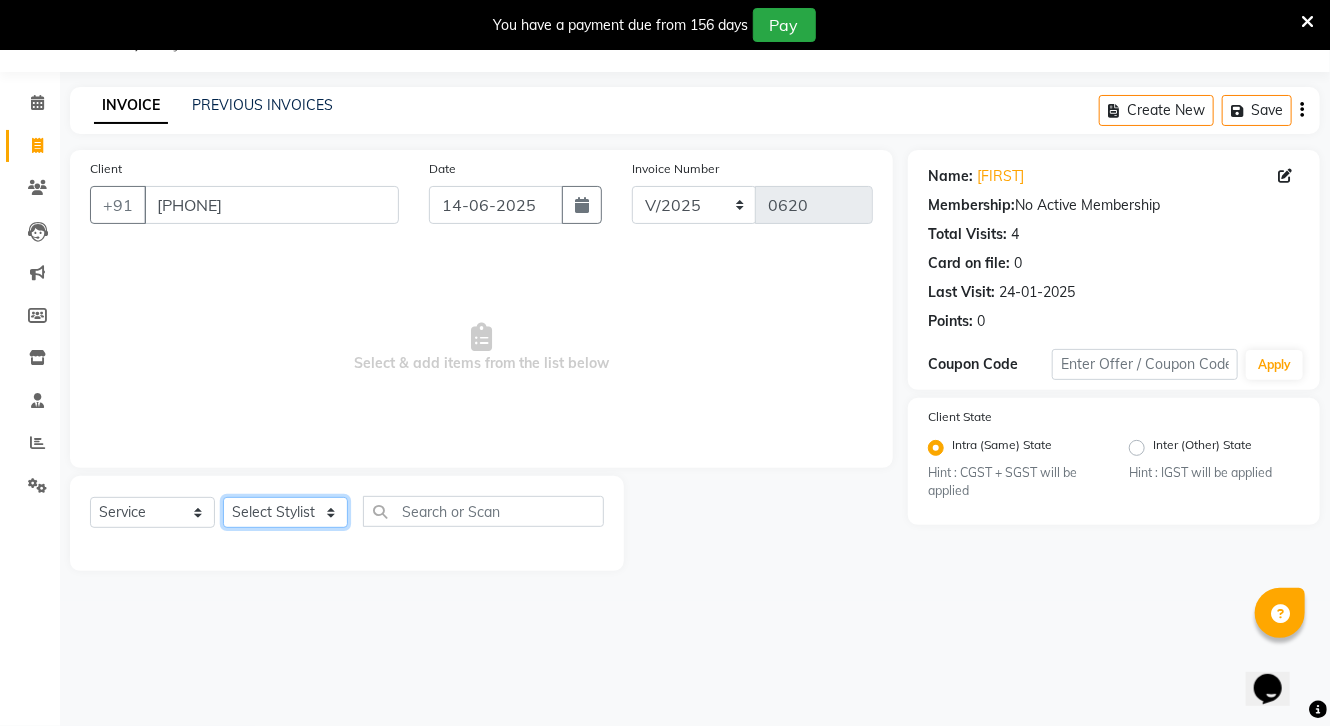 click on "Select Stylist [FIRST] [FIRST] [FIRST] [FIRST] [FIRST] [FIRST] [FIRST] [FIRST] [FIRST] [FIRST] [FIRST] [FIRST] [FIRST] [FIRST] [FIRST] [FIRST] [FIRST] [FIRST] [FIRST] [FIRST] [FIRST] [FIRST] [FIRST]" 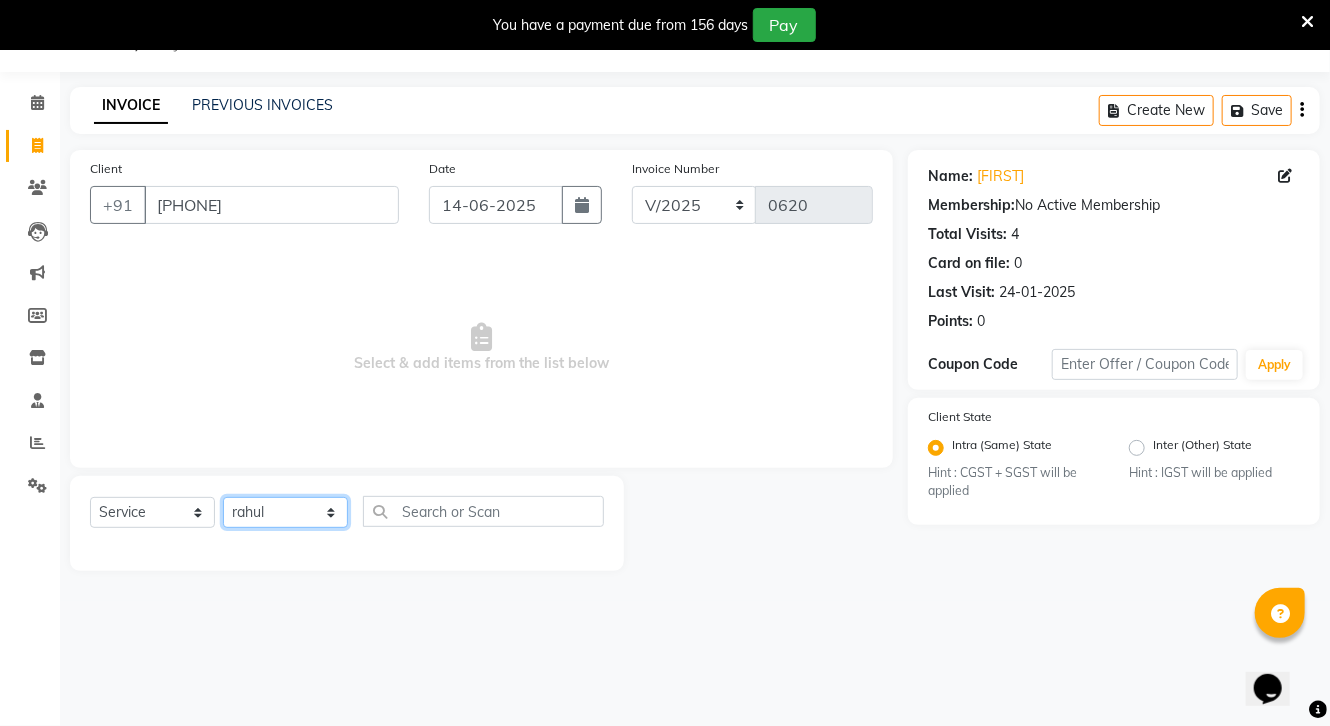 click on "Select Stylist [FIRST] [FIRST] [FIRST] [FIRST] [FIRST] [FIRST] [FIRST] [FIRST] [FIRST] [FIRST] [FIRST] [FIRST] [FIRST] [FIRST] [FIRST] [FIRST] [FIRST] [FIRST] [FIRST] [FIRST] [FIRST] [FIRST] [FIRST]" 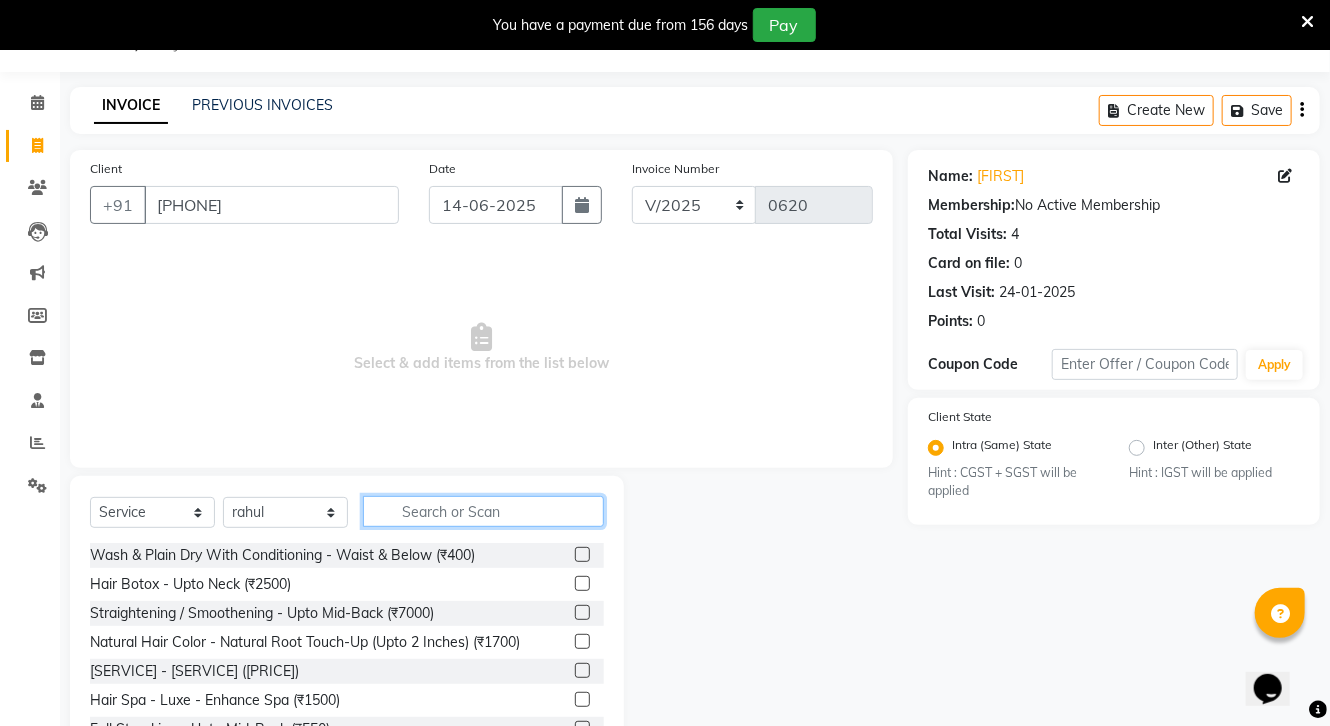 click 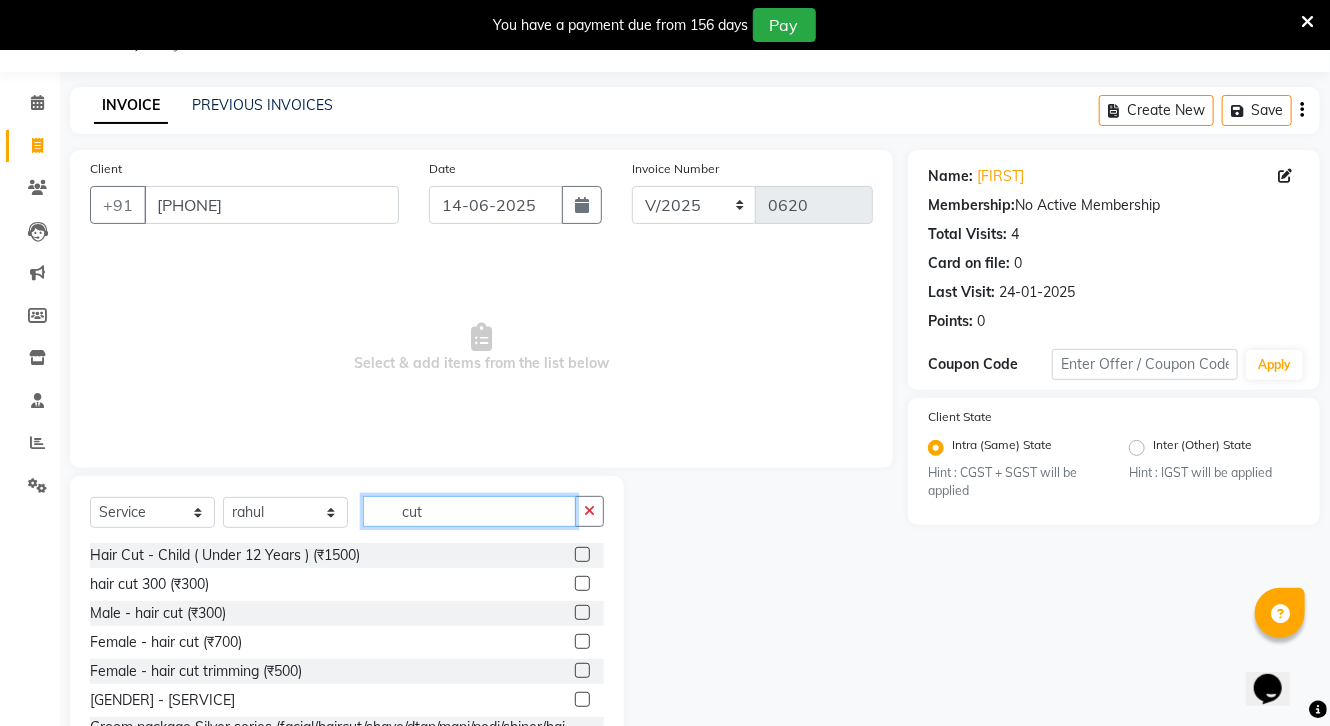 type on "cut" 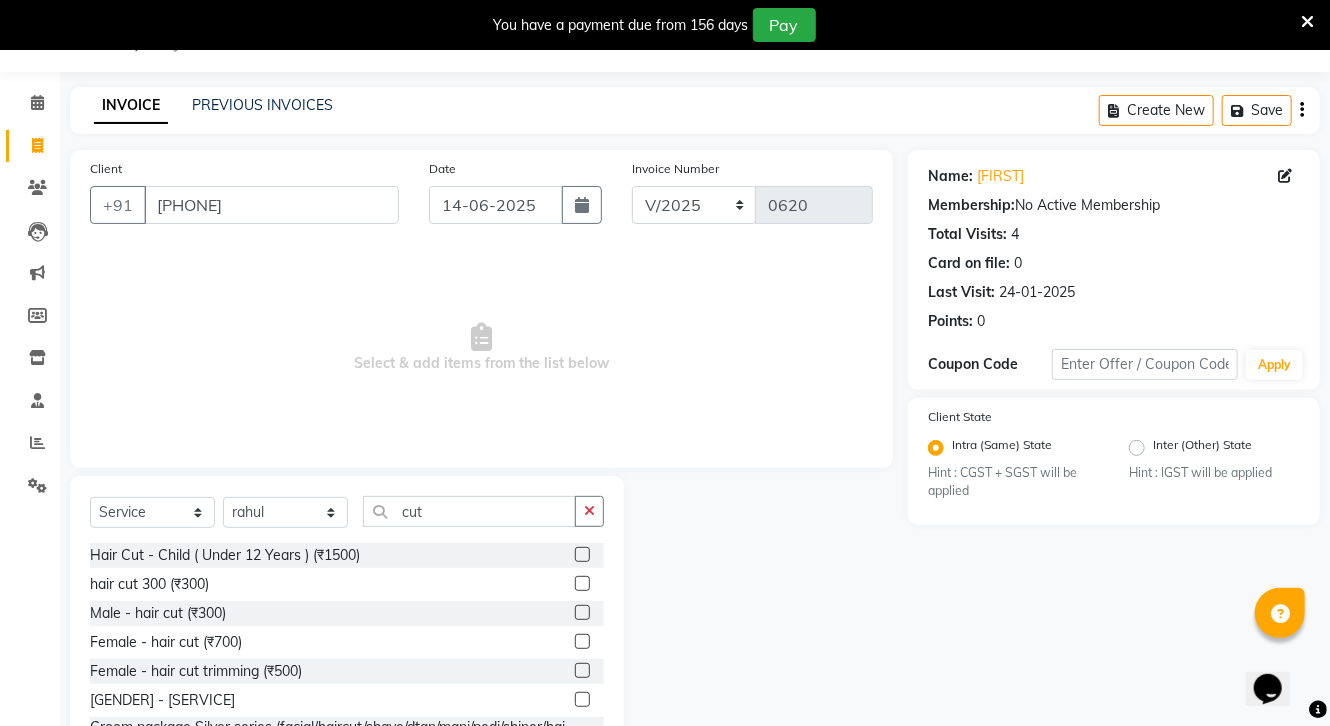 click on "Male - hair cut (₹300)" 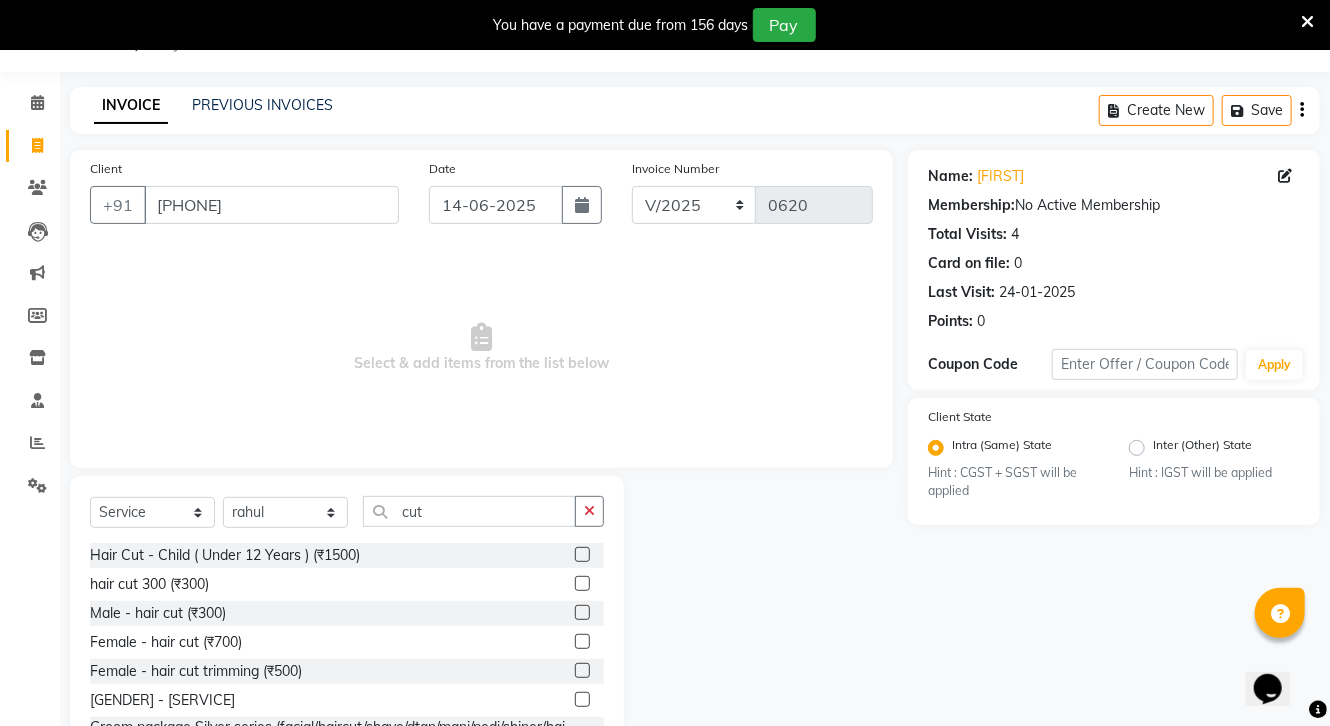 click 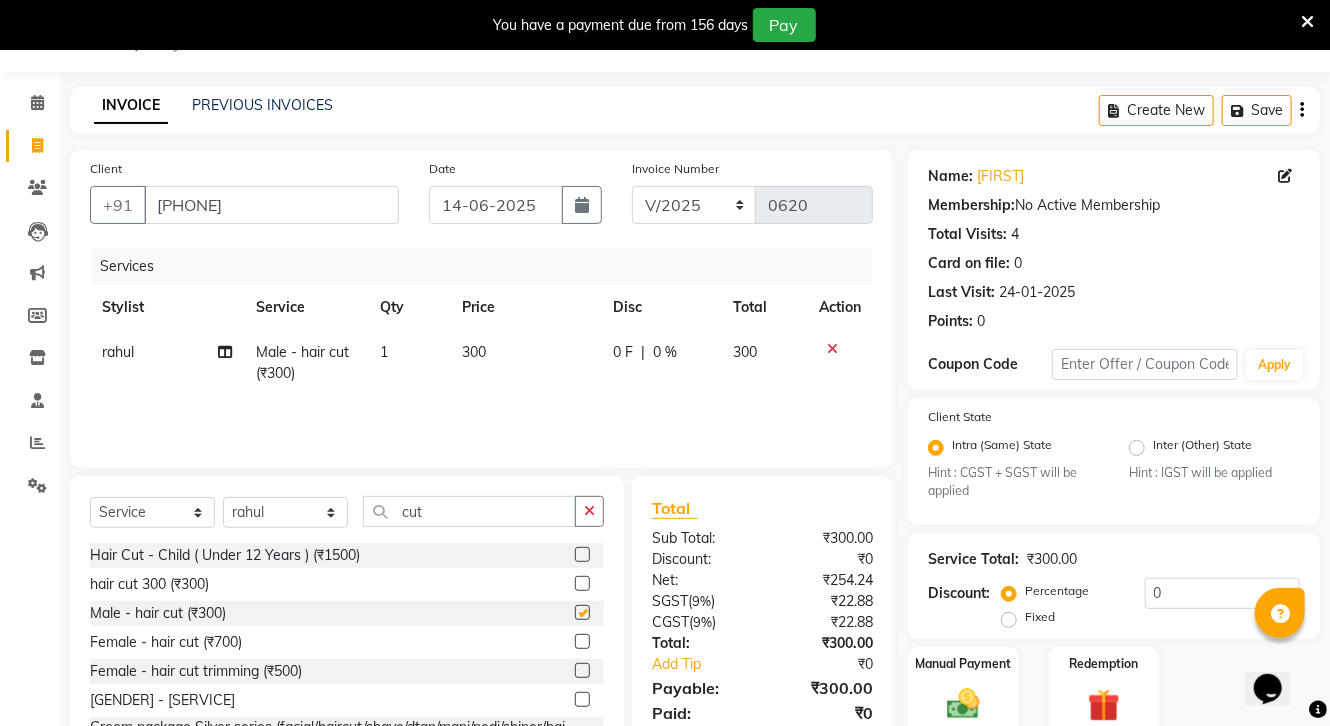 checkbox on "false" 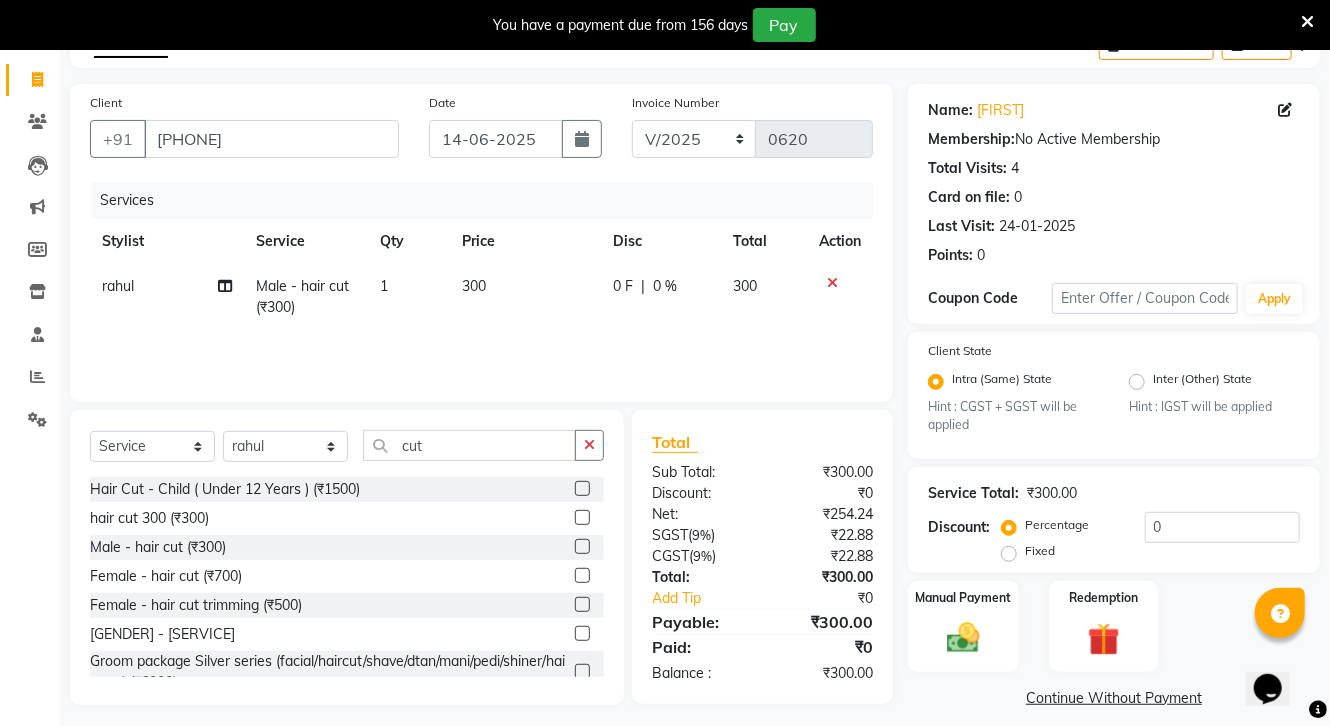 scroll, scrollTop: 136, scrollLeft: 0, axis: vertical 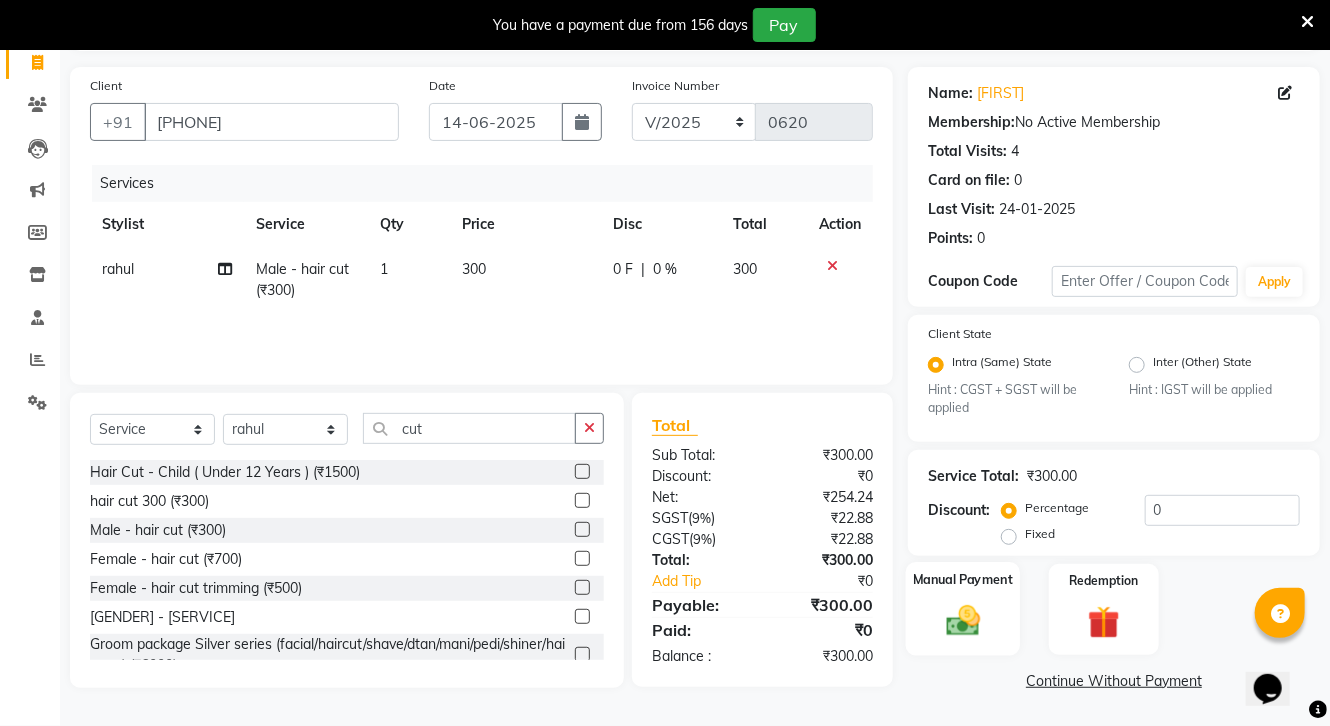 click on "Manual Payment" 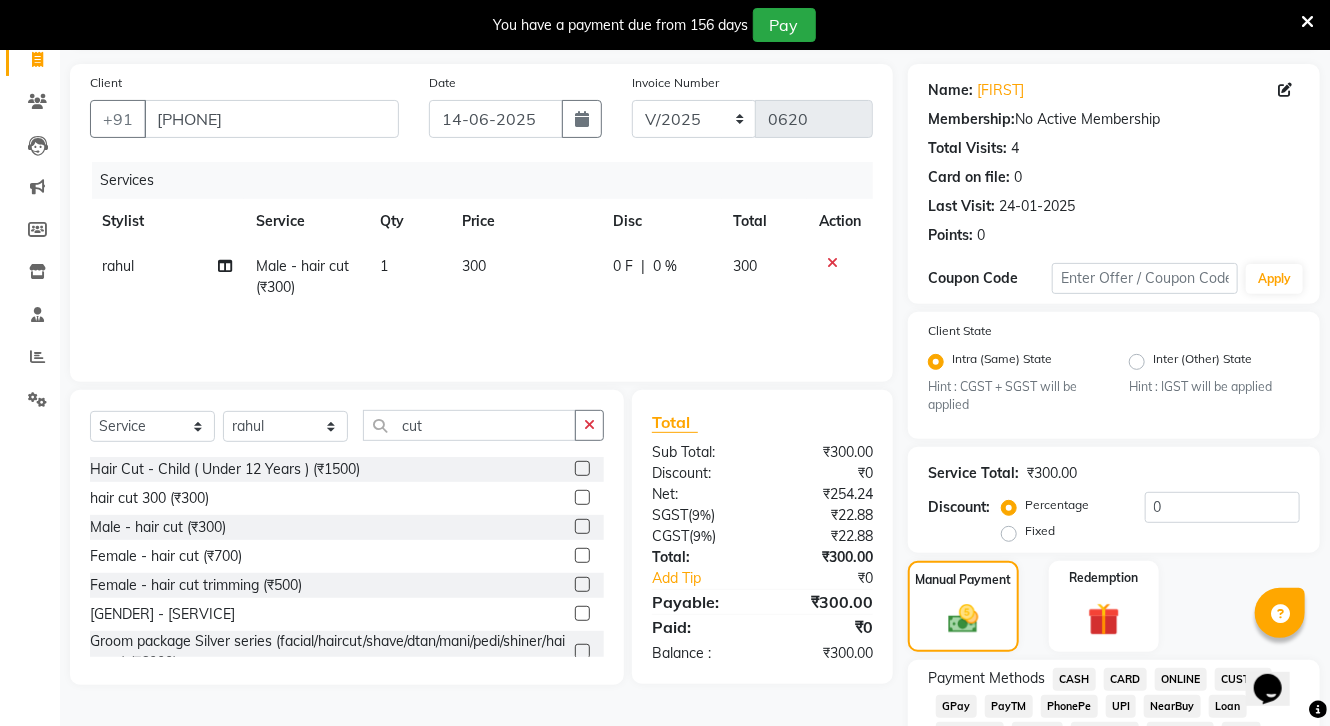 drag, startPoint x: 1180, startPoint y: 683, endPoint x: 1196, endPoint y: 676, distance: 17.464249 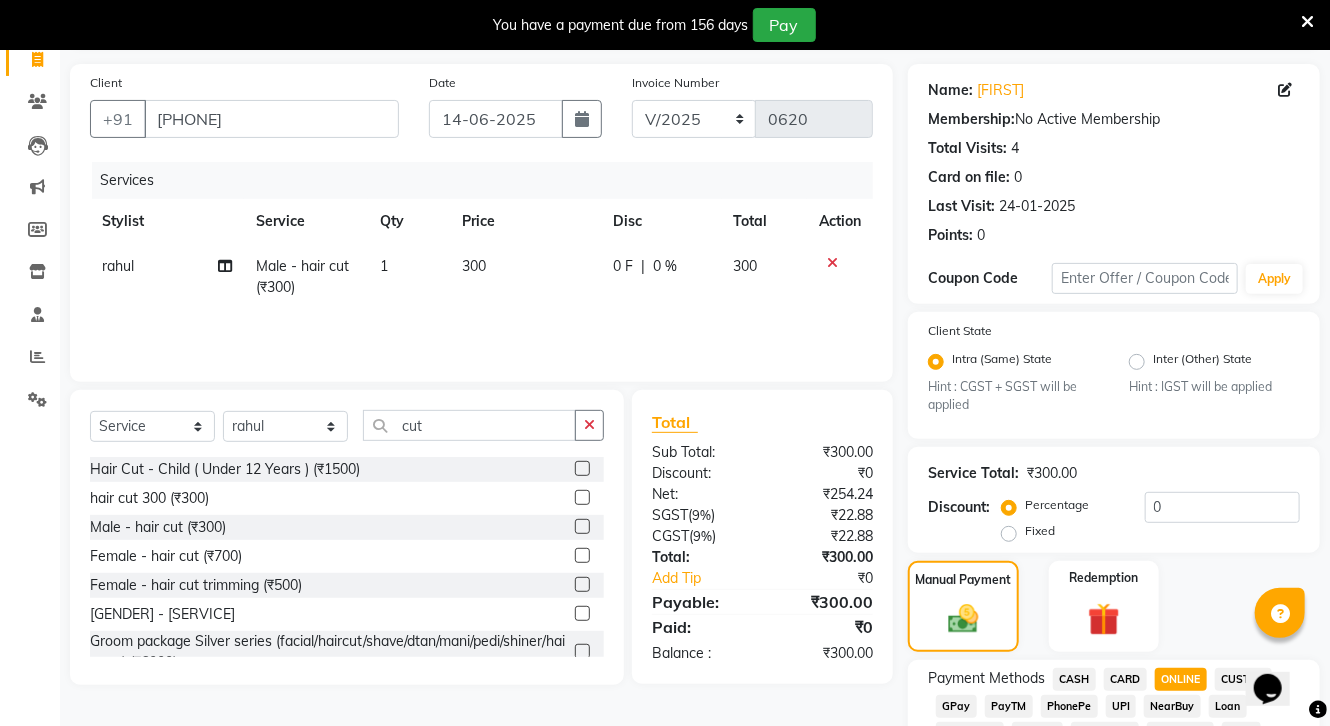 scroll, scrollTop: 771, scrollLeft: 0, axis: vertical 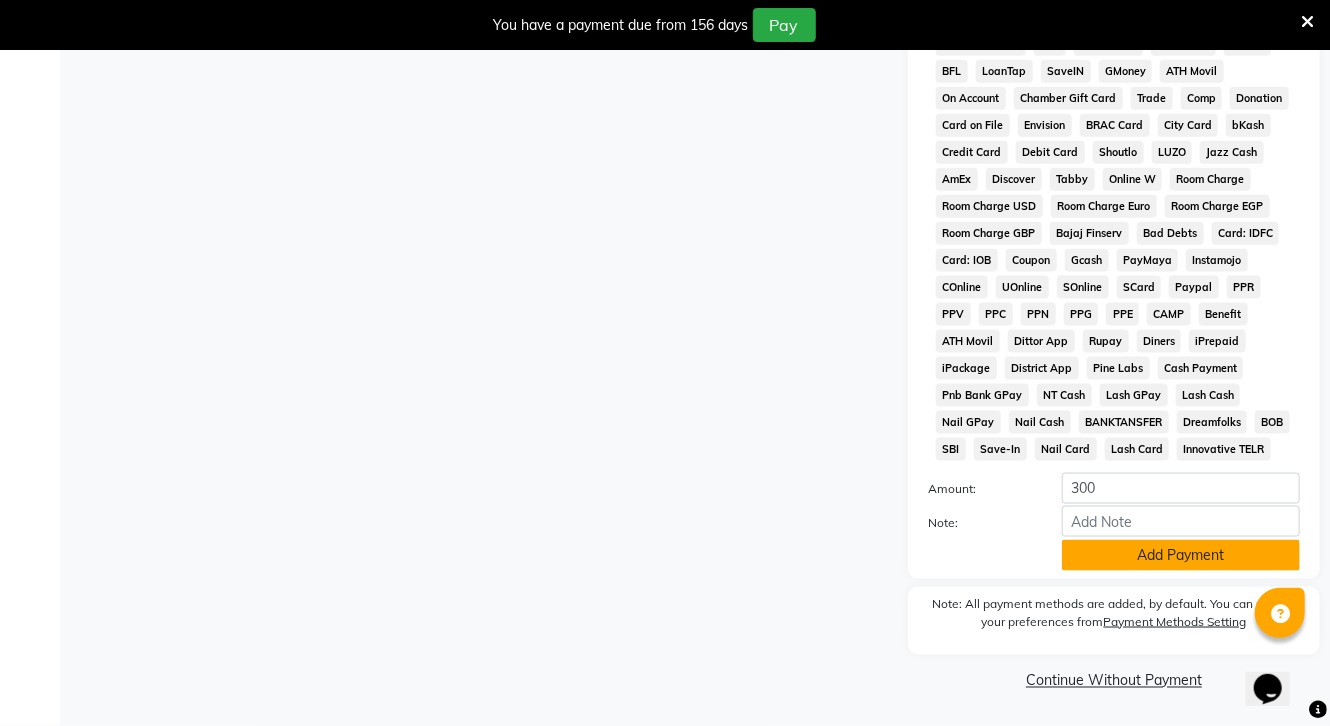 click on "Add Payment" 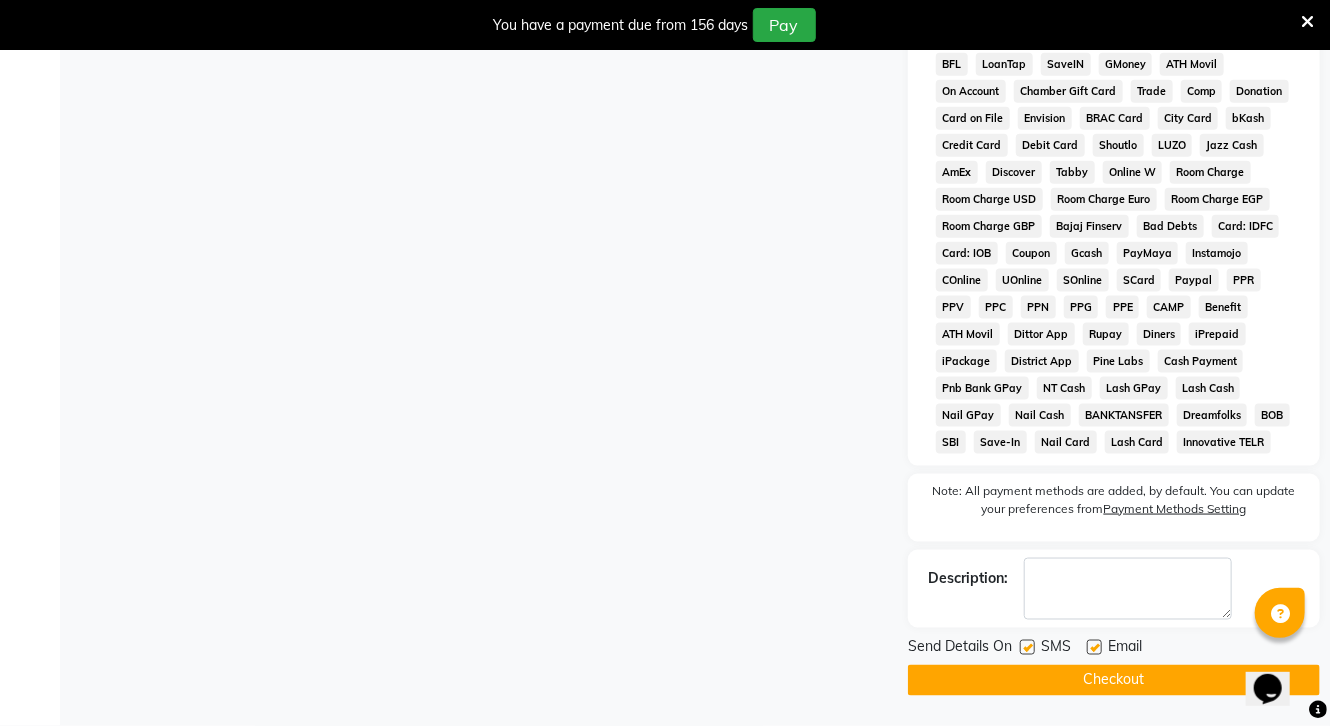 click on "Checkout" 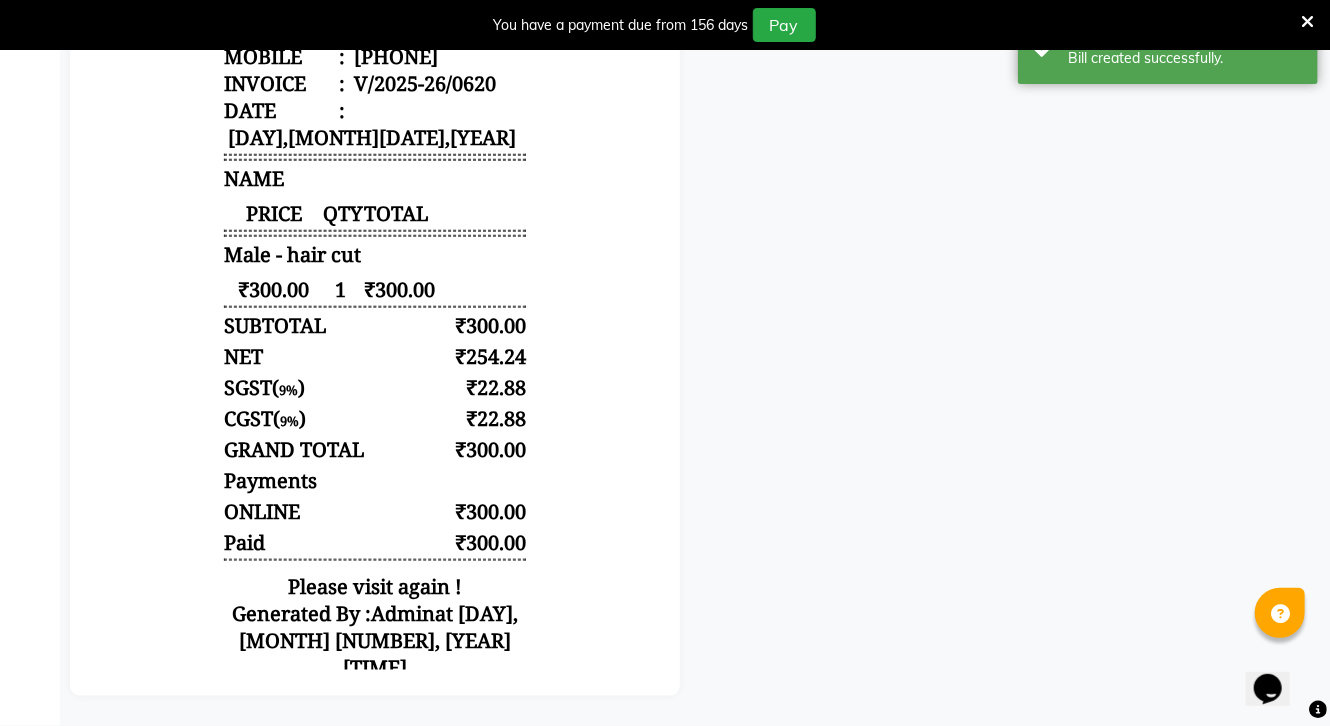 scroll, scrollTop: 0, scrollLeft: 0, axis: both 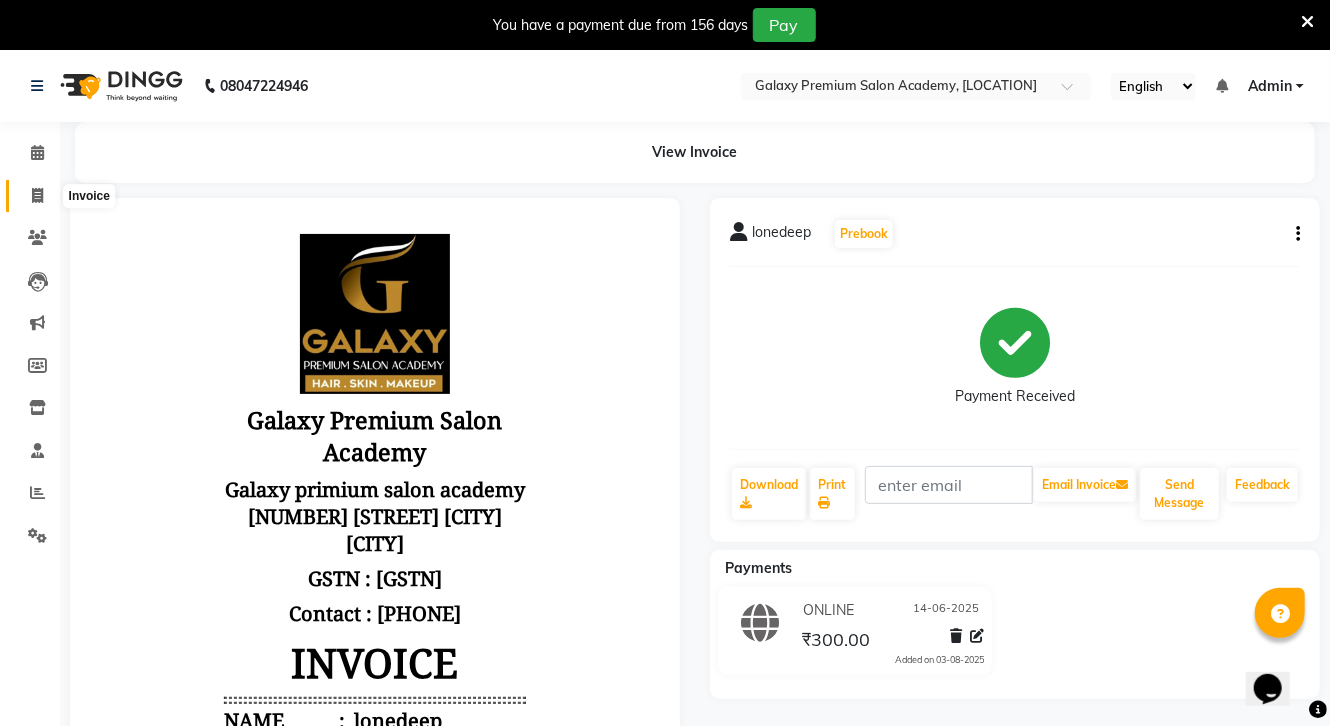 click 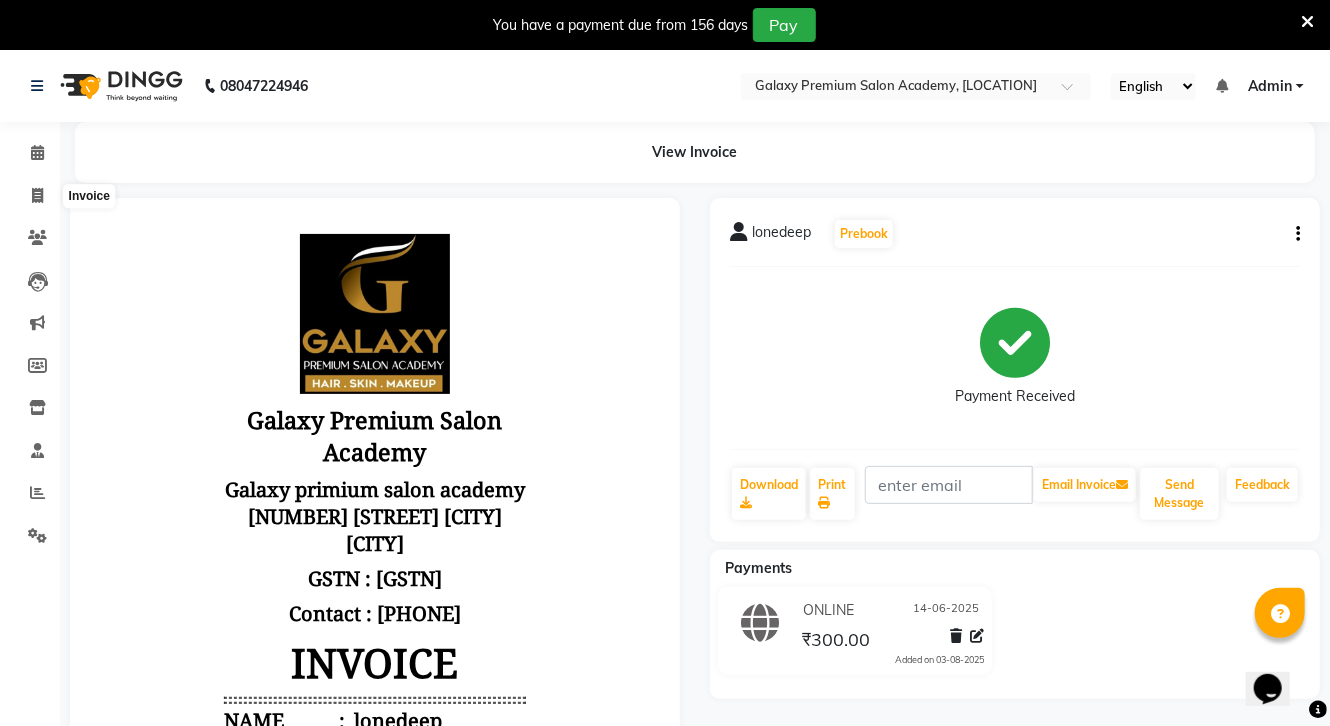 select on "3555" 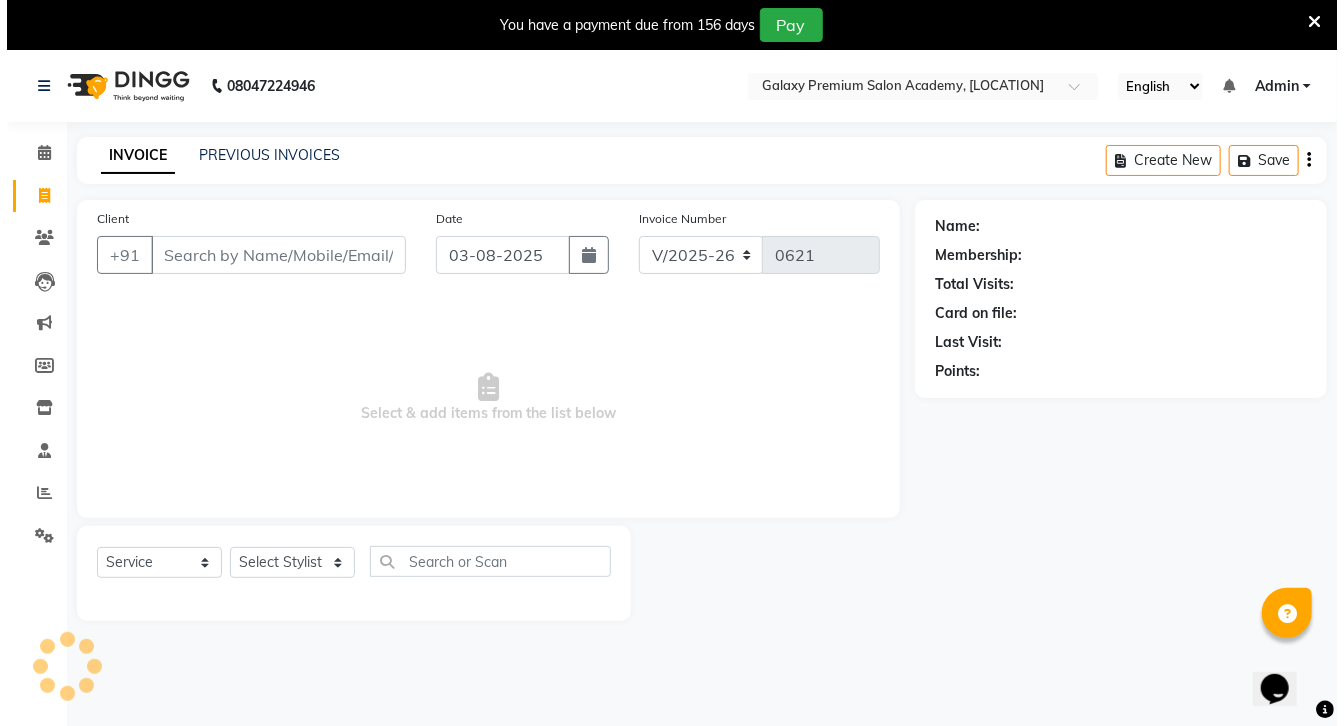 scroll, scrollTop: 50, scrollLeft: 0, axis: vertical 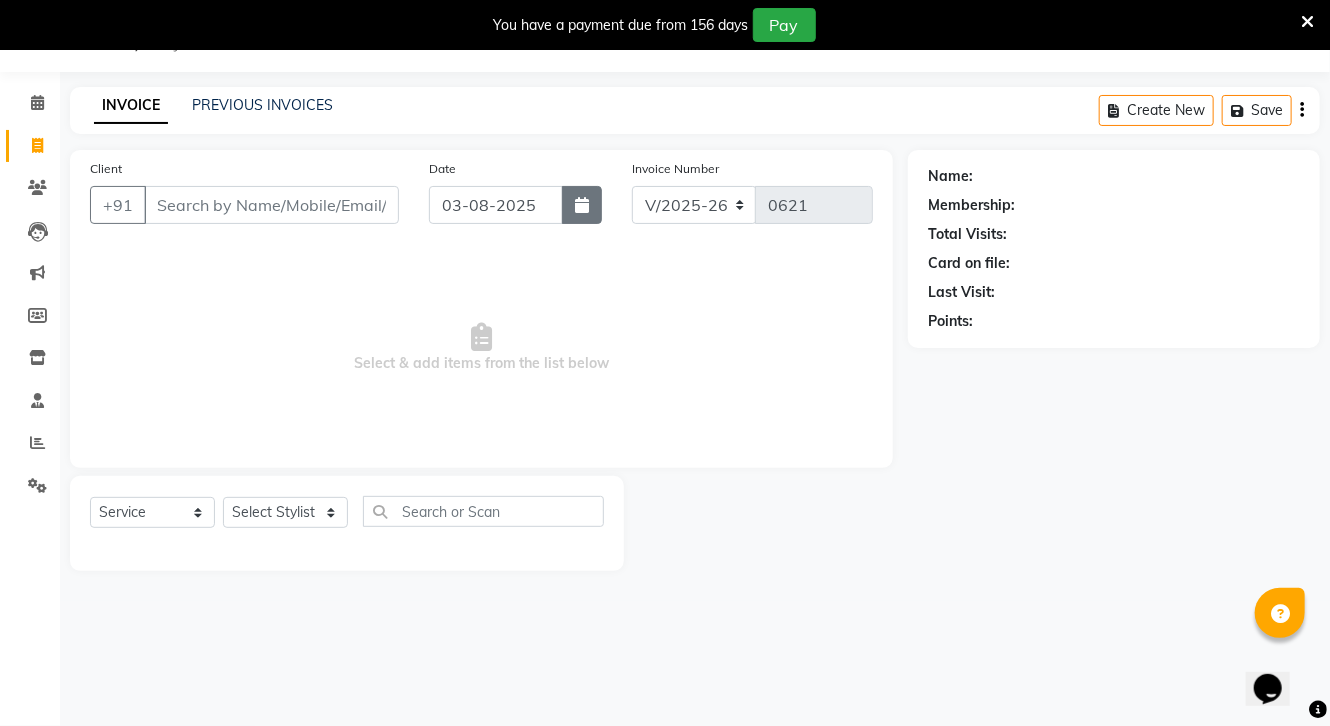 click 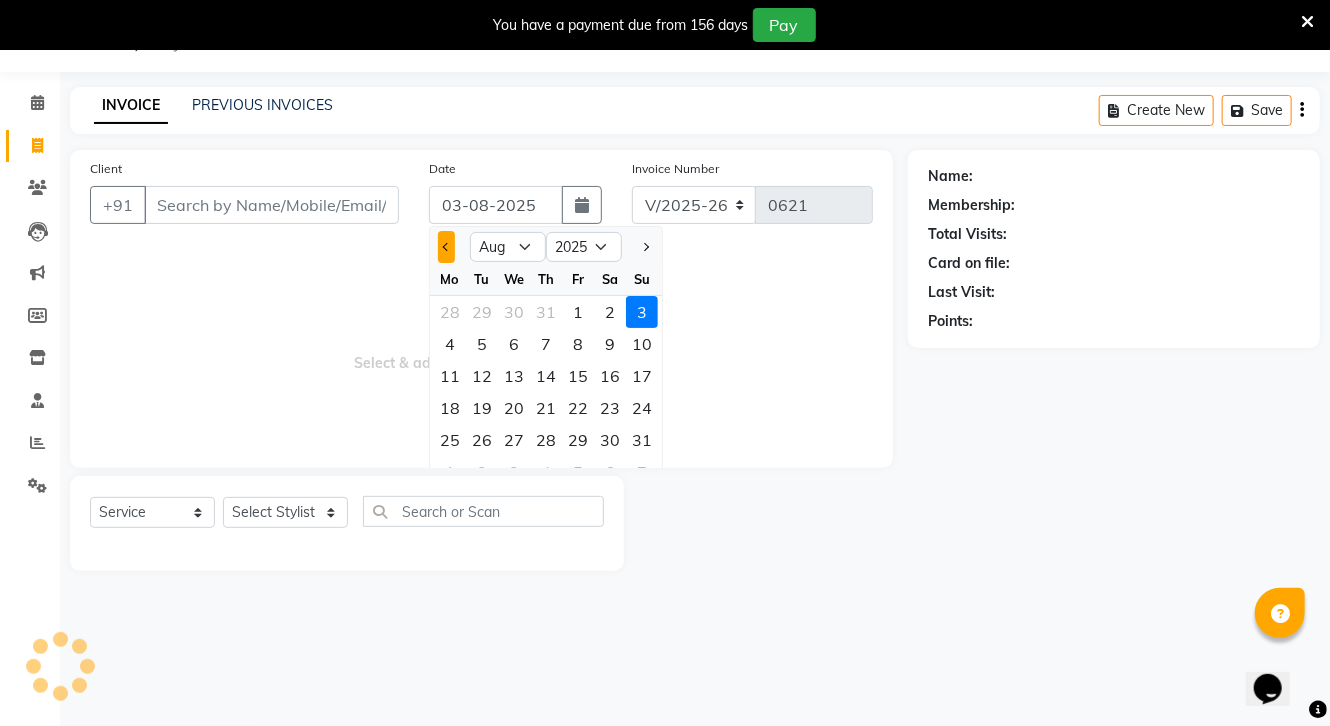 click 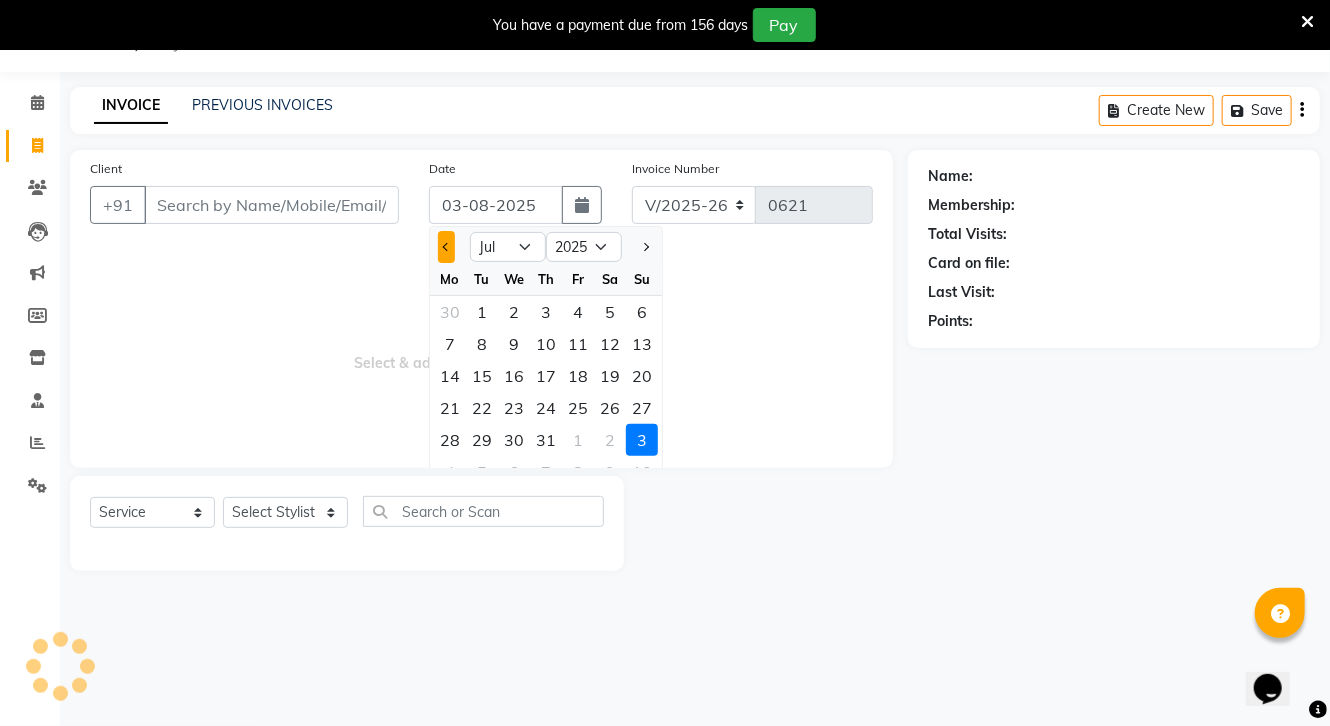 click 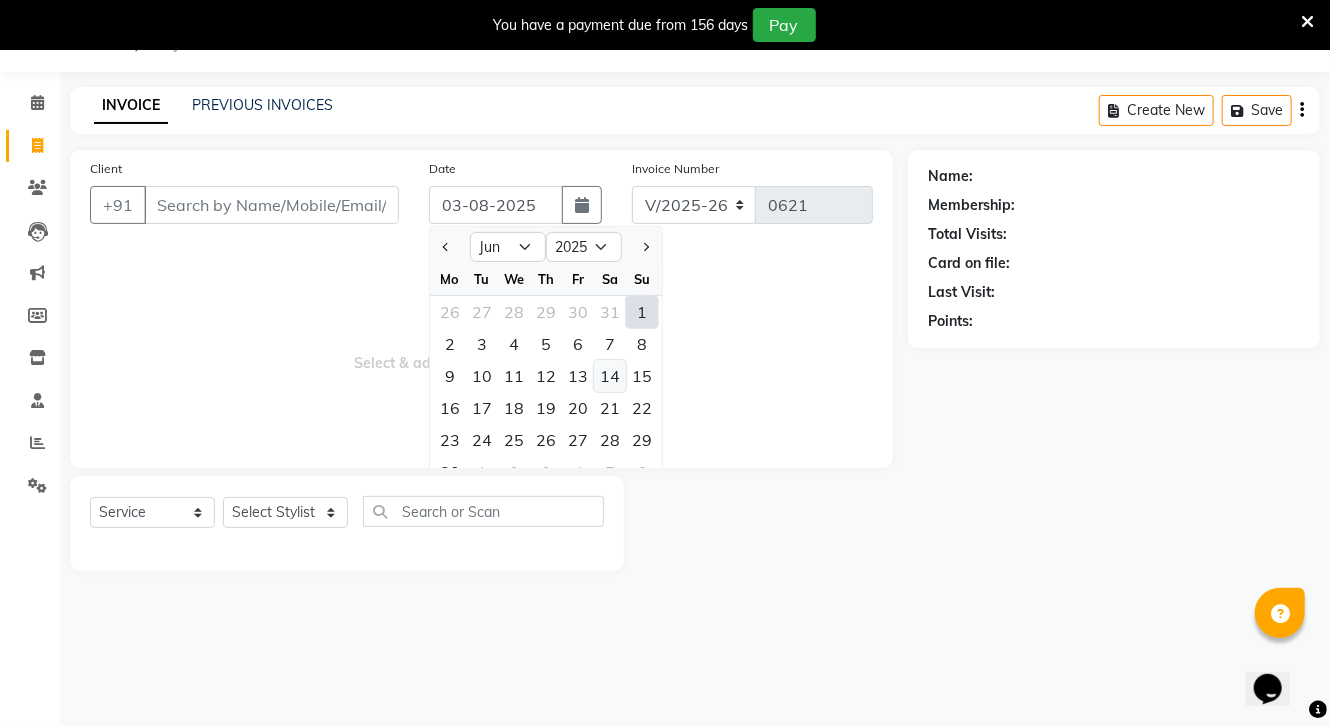 click on "14" 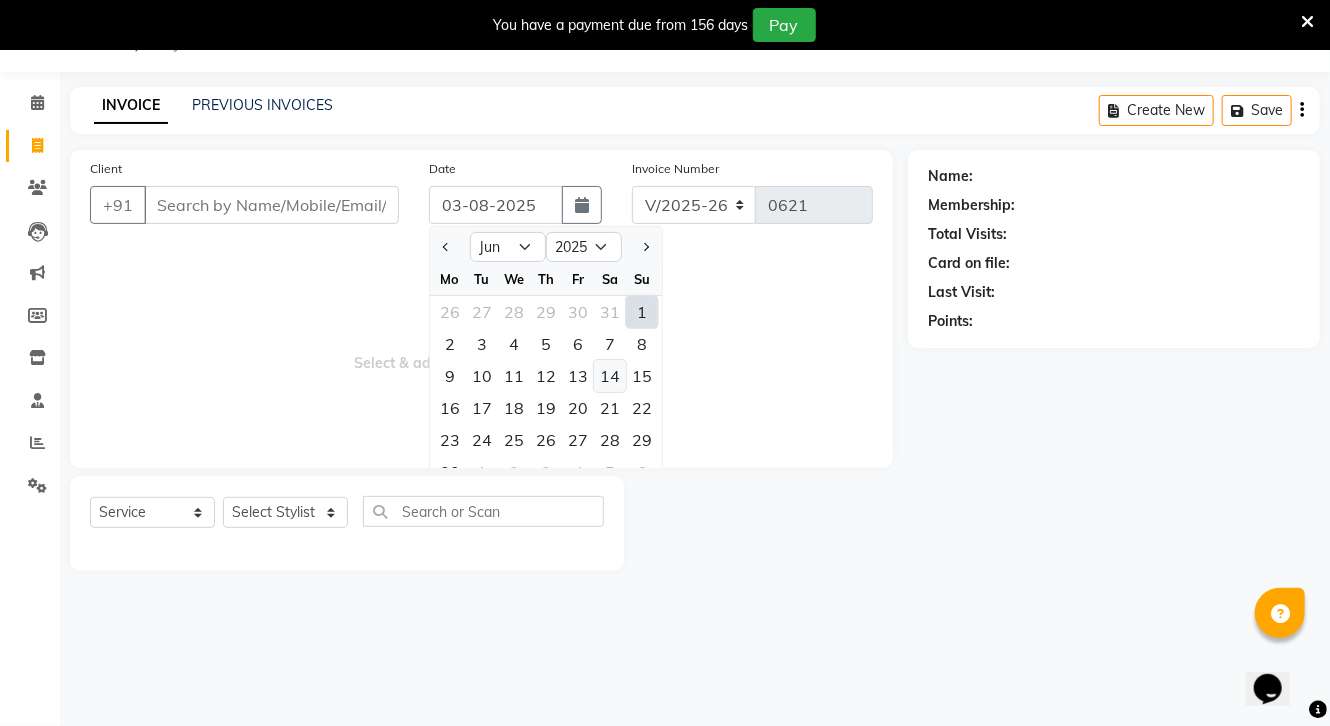 type on "14-06-2025" 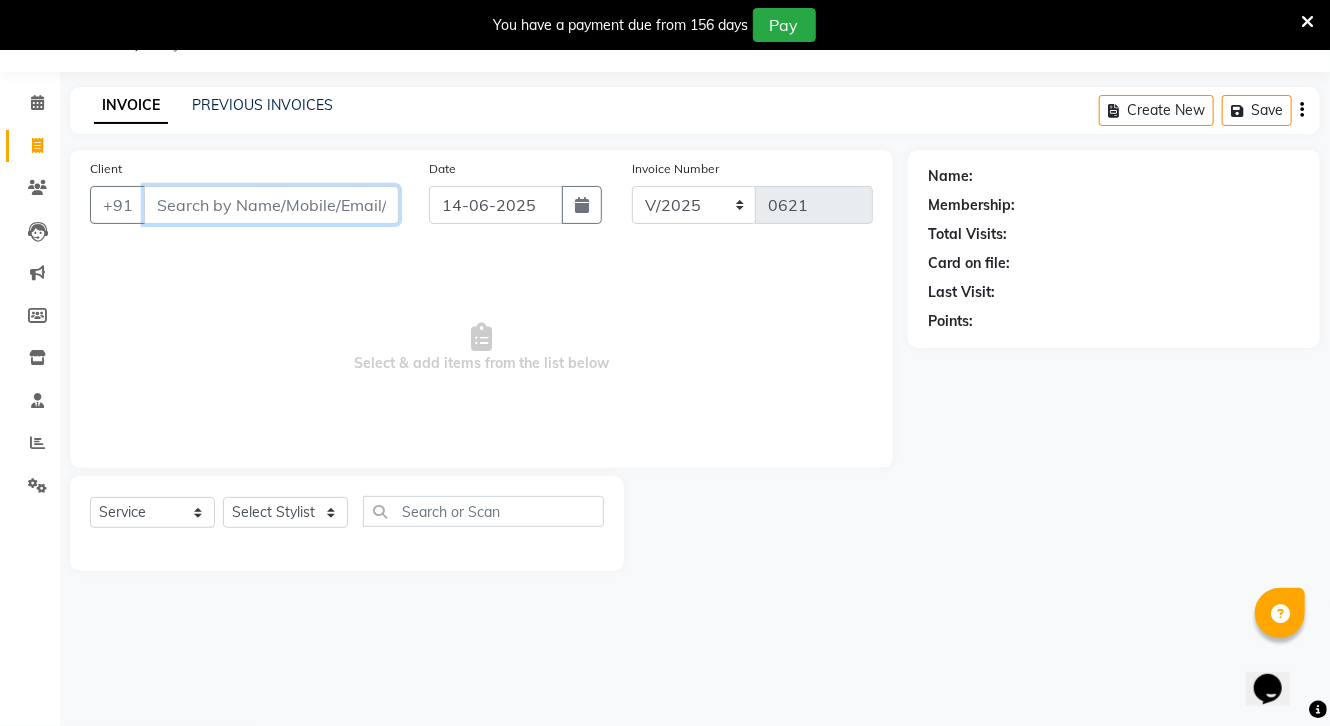 click on "Client" at bounding box center (271, 205) 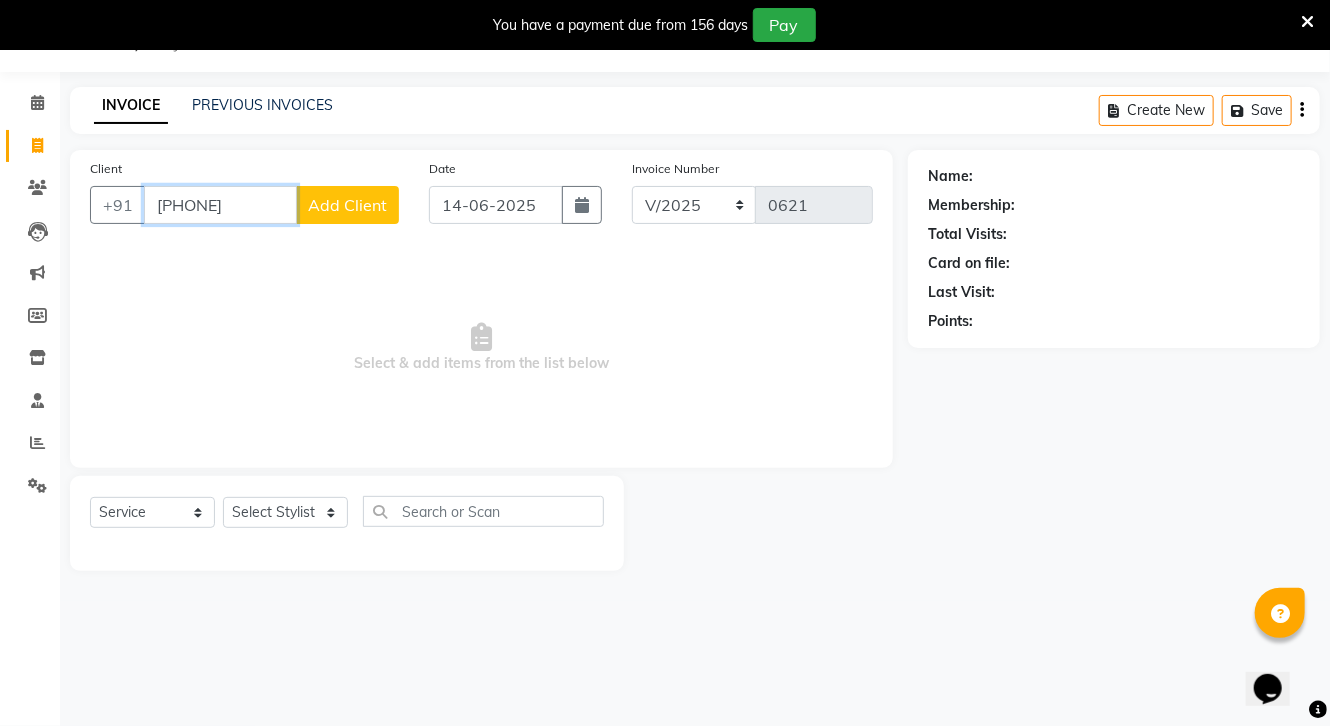 type on "[PHONE]" 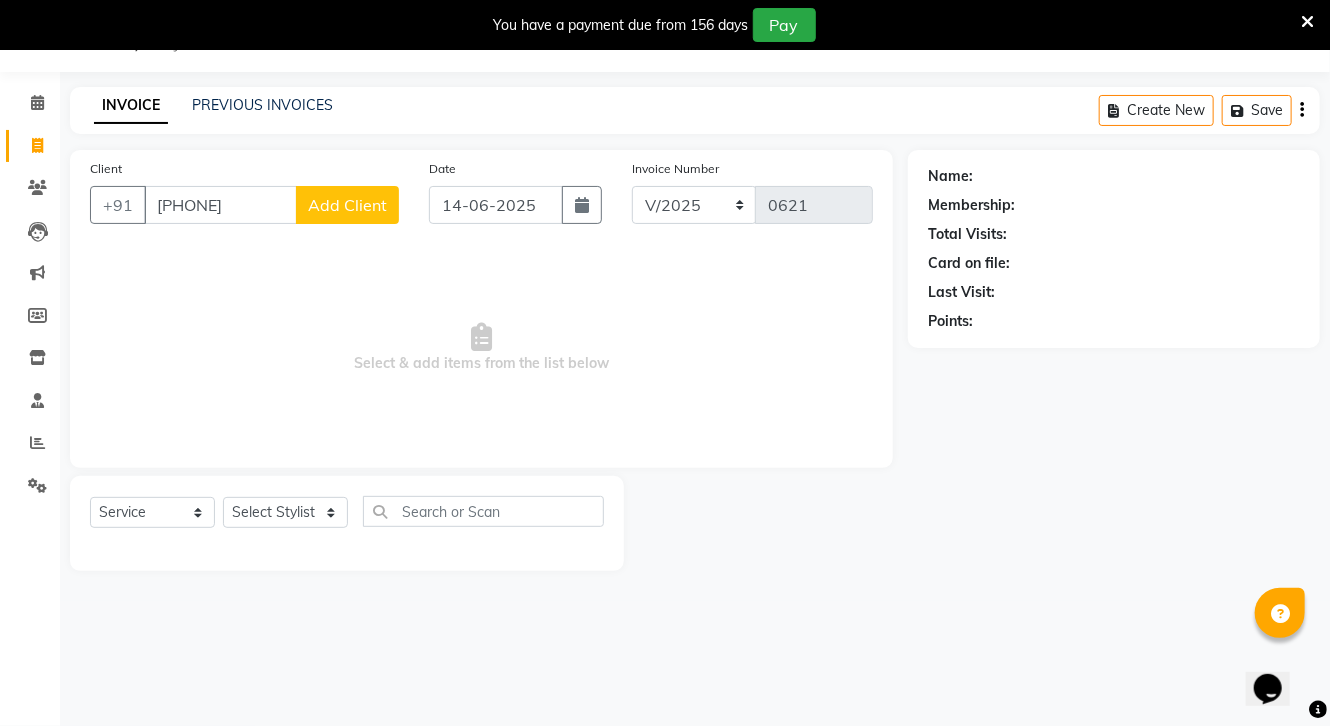 click on "Add Client" 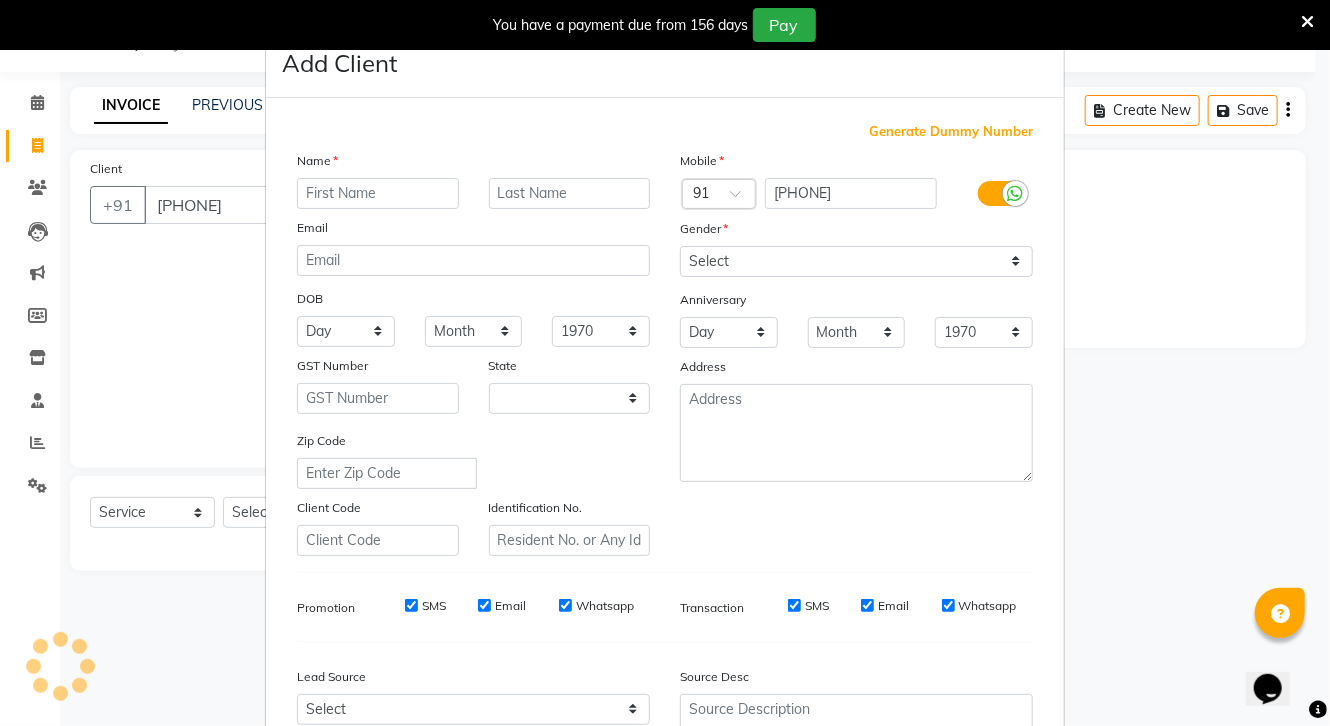 select on "7" 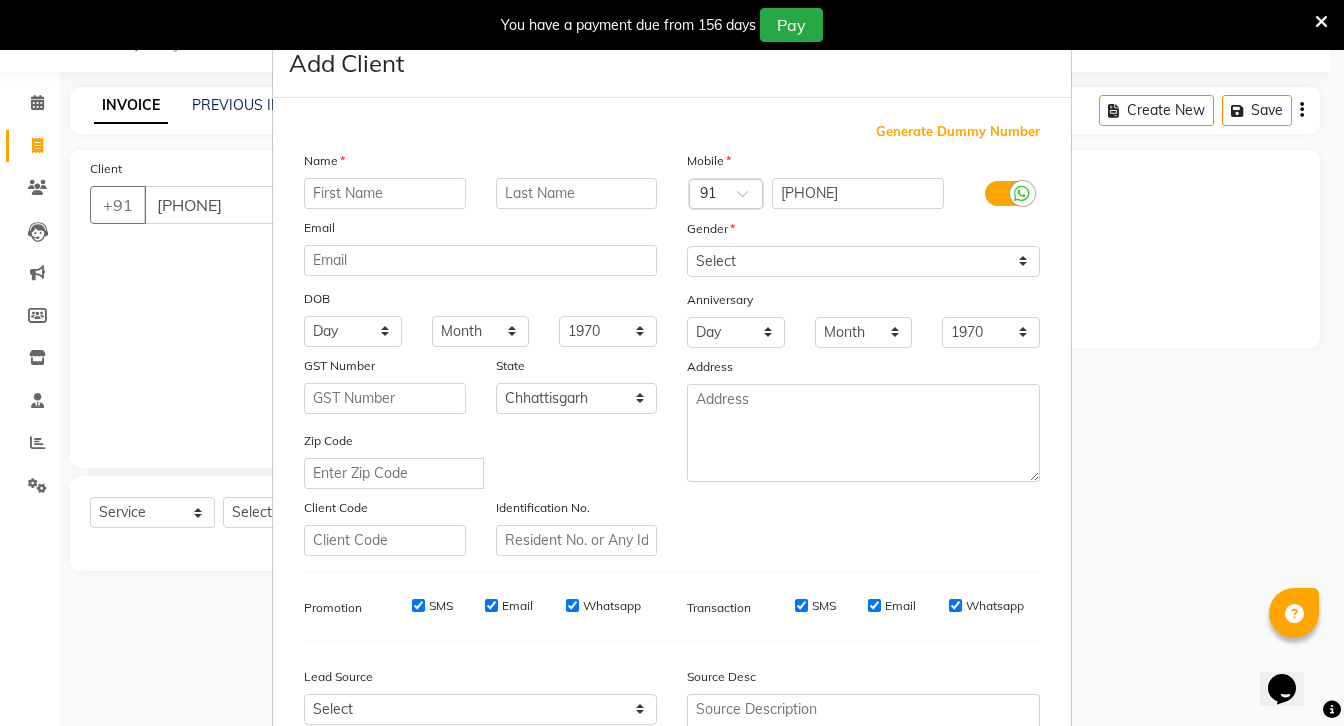 click at bounding box center (385, 193) 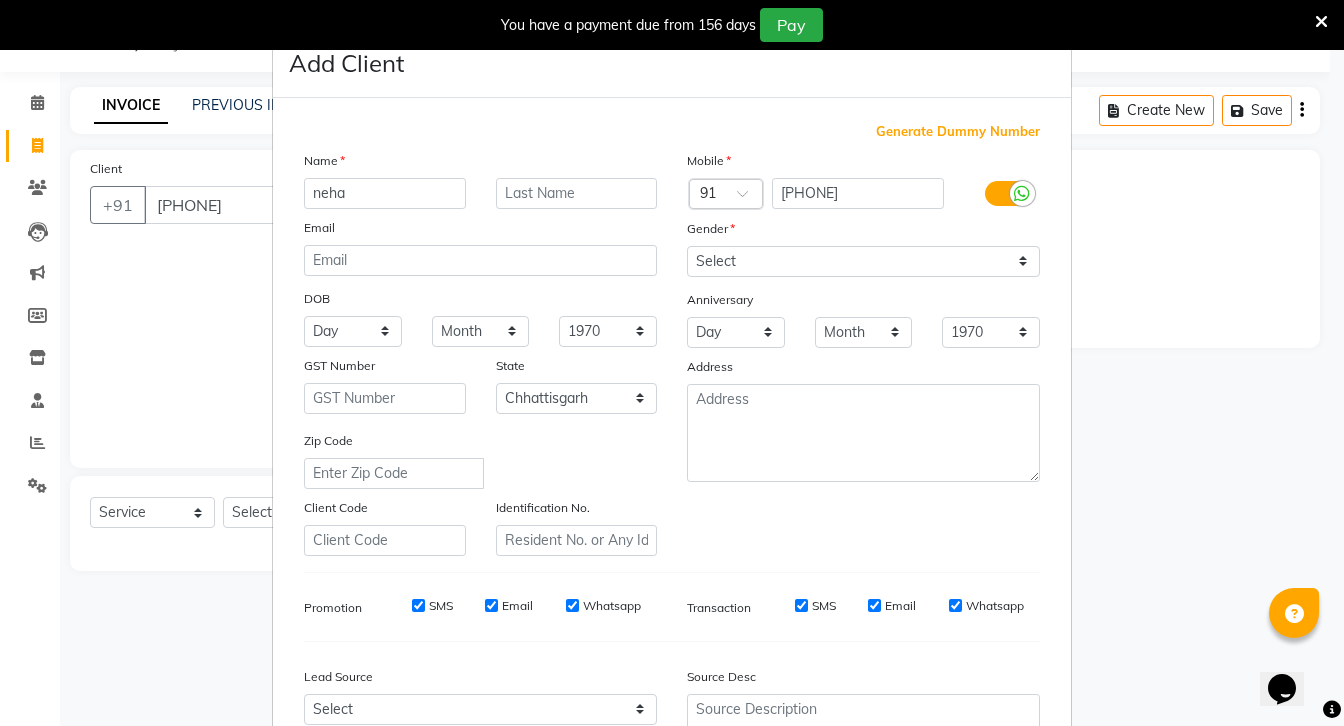 type on "neha" 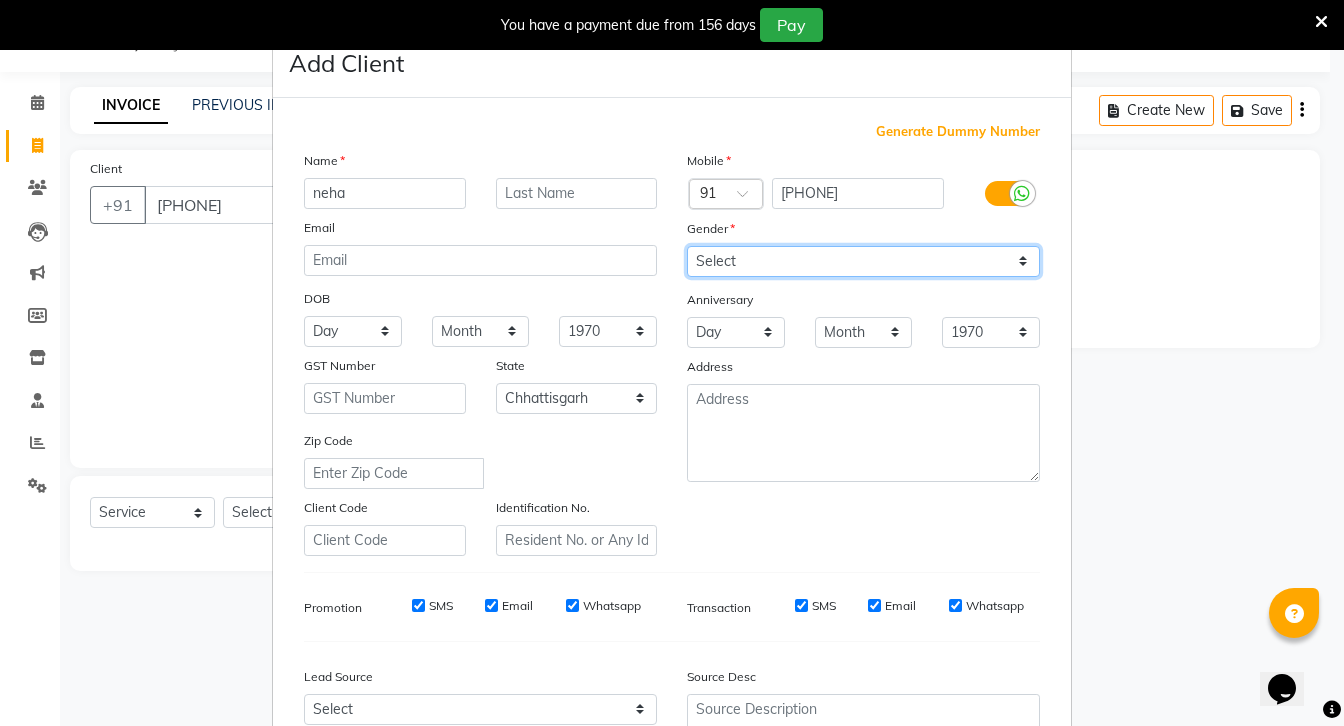 click on "Select Male Female Other Prefer Not To Say" at bounding box center [863, 261] 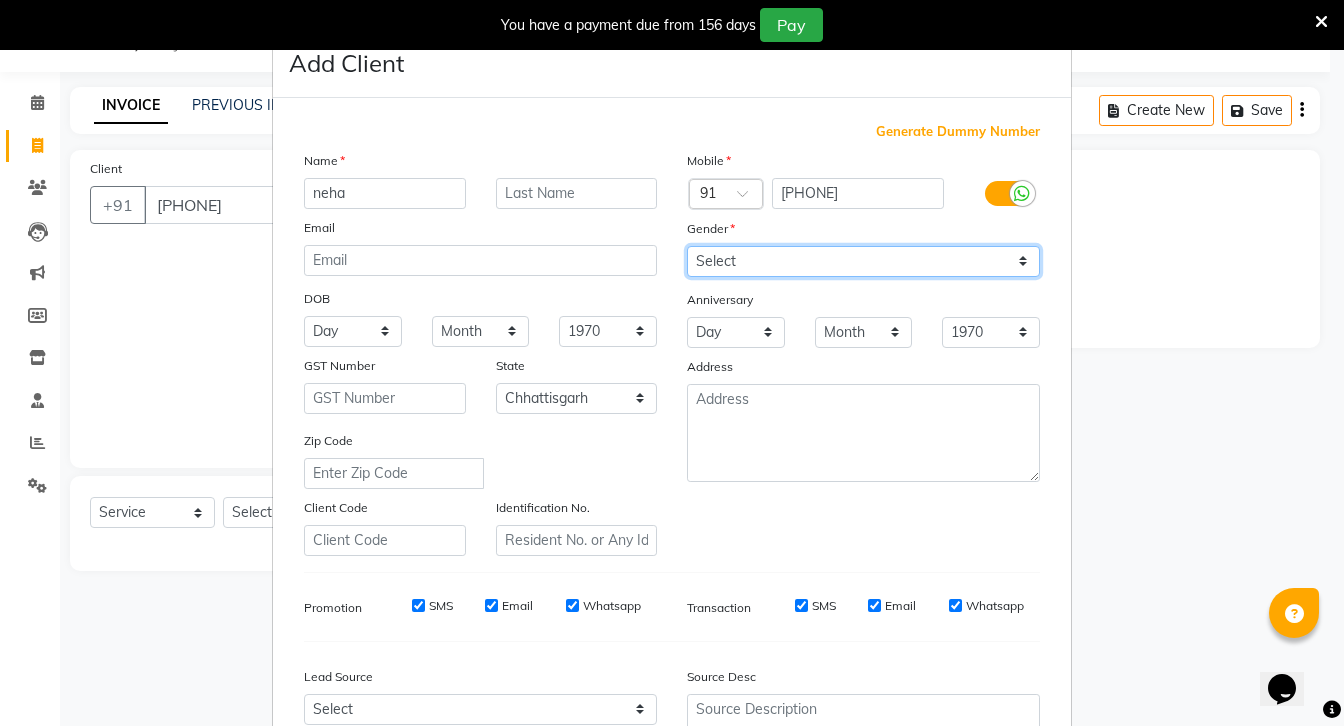 select on "female" 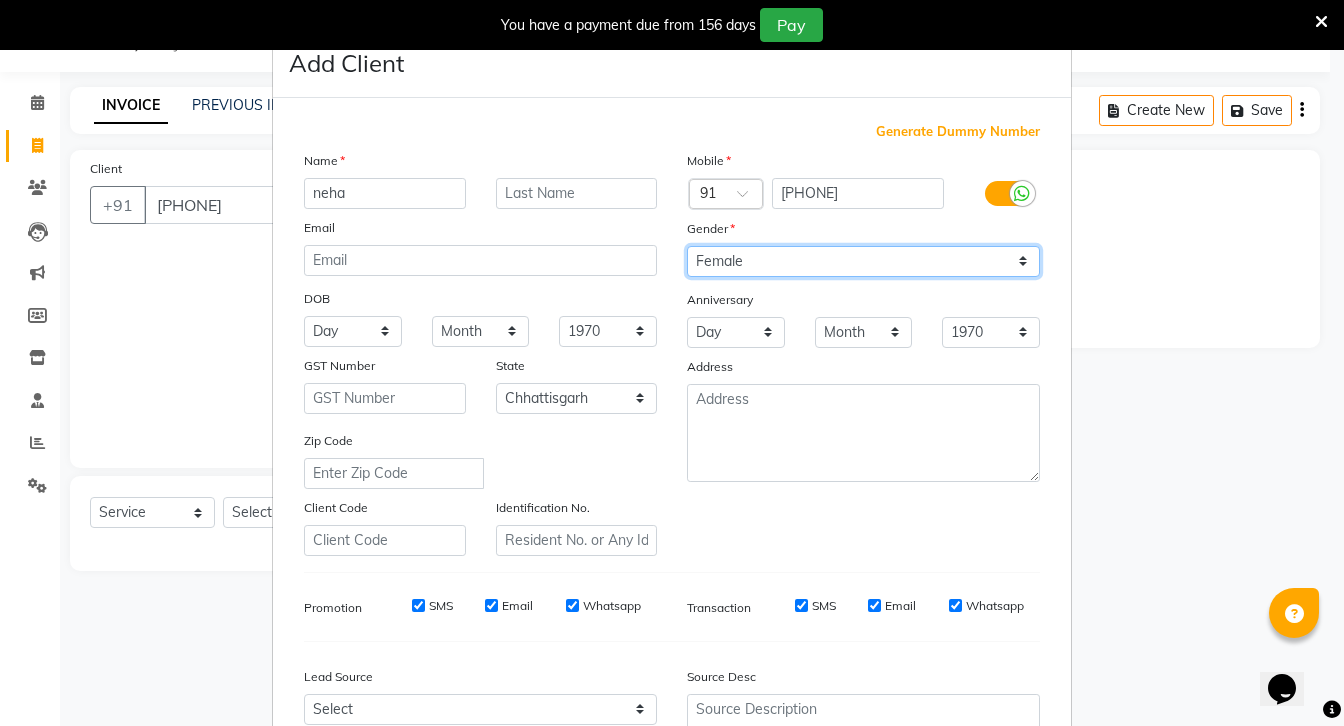 click on "Select Male Female Other Prefer Not To Say" at bounding box center [863, 261] 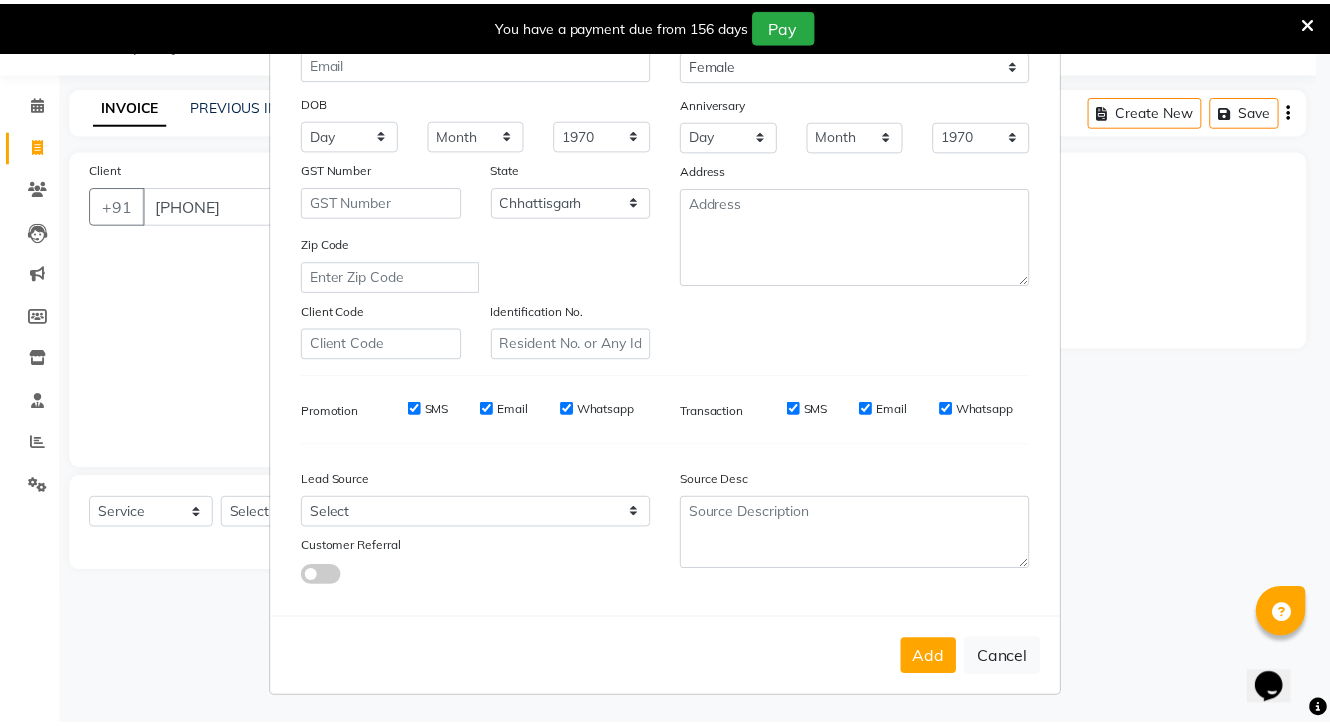 scroll, scrollTop: 208, scrollLeft: 0, axis: vertical 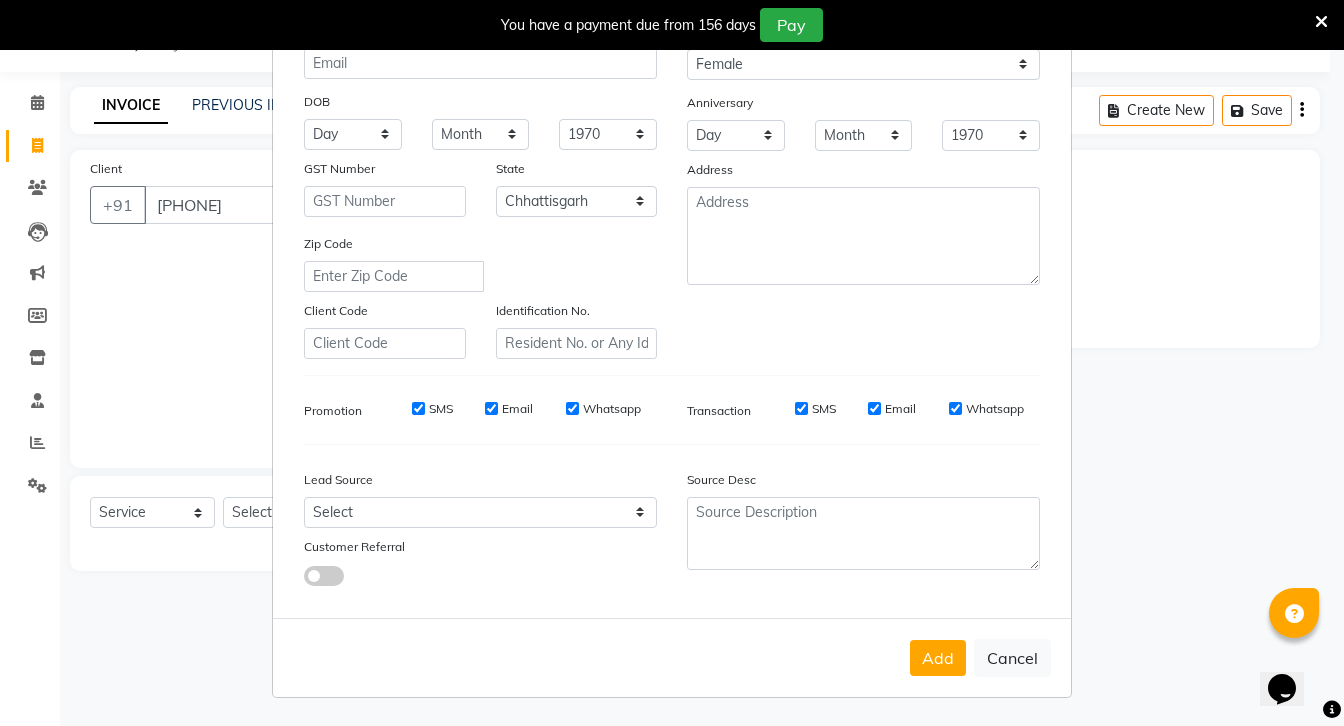 drag, startPoint x: 948, startPoint y: 655, endPoint x: 937, endPoint y: 652, distance: 11.401754 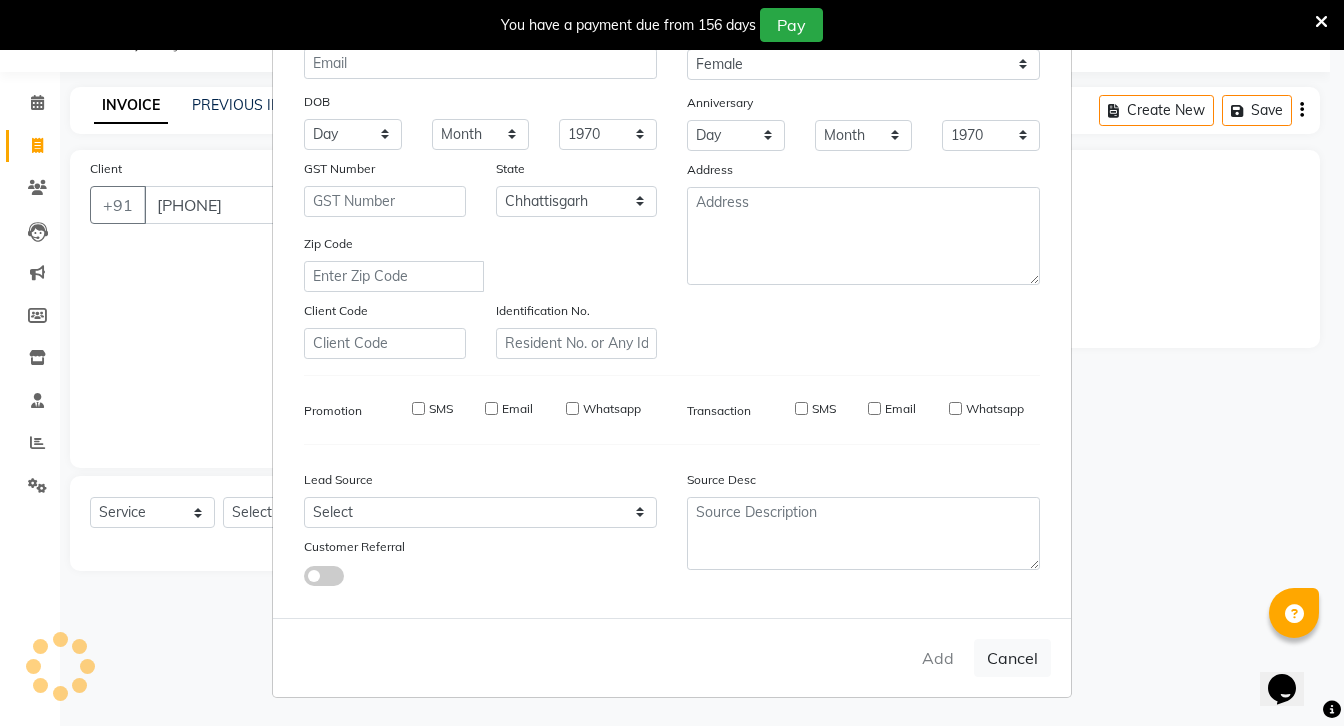 type 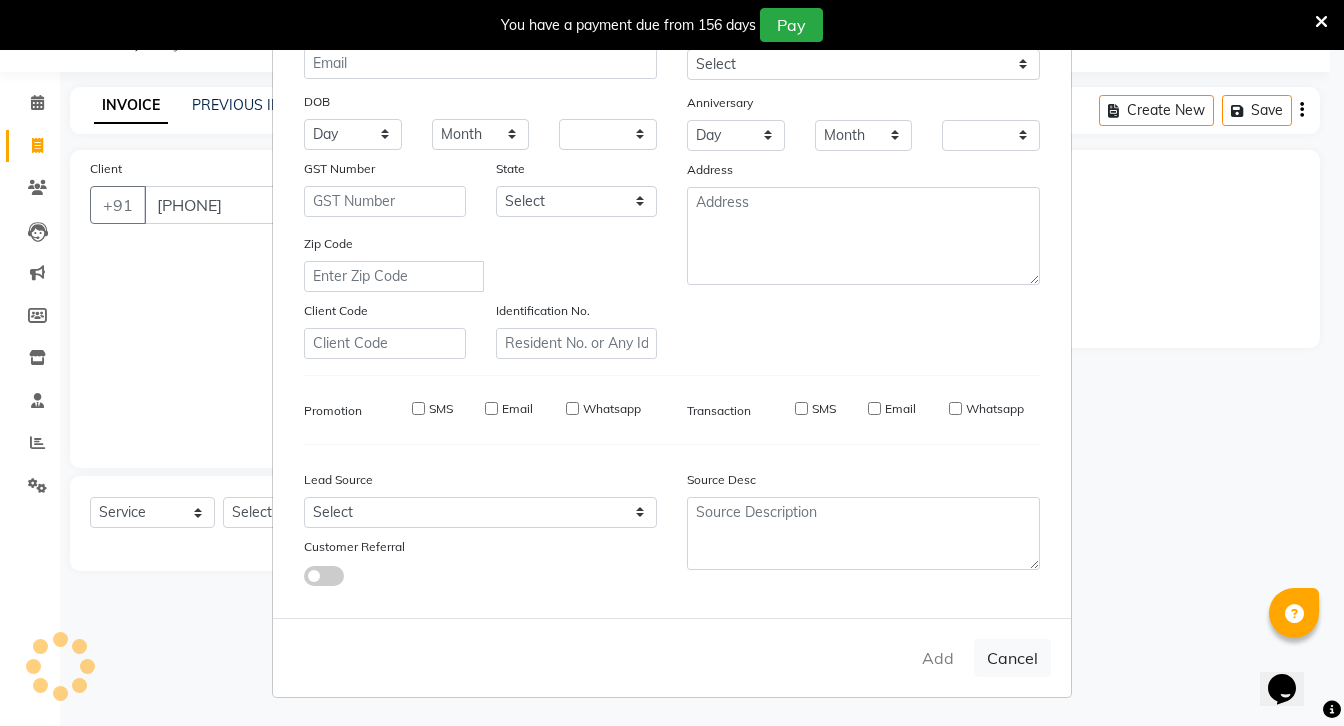 checkbox on "false" 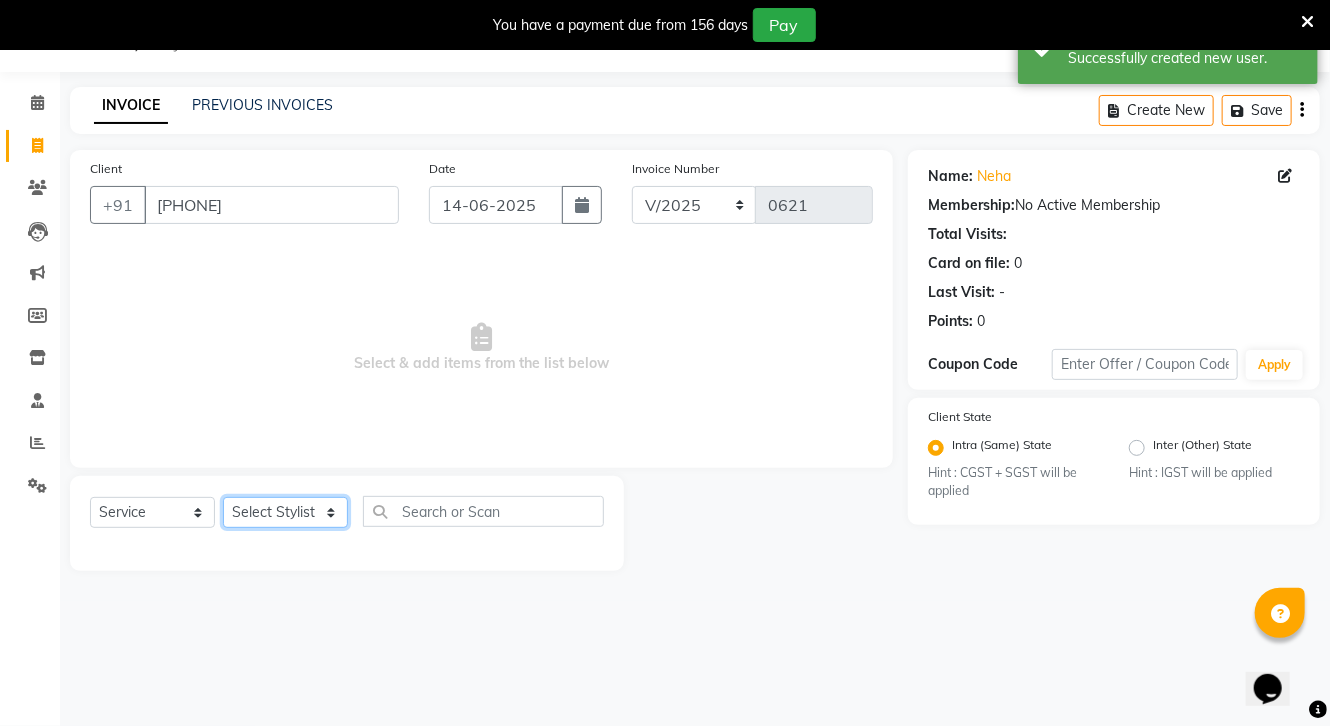 click on "Select Stylist [FIRST] [FIRST] [FIRST] [FIRST] [FIRST] [FIRST] [FIRST] [FIRST] [FIRST] [FIRST] [FIRST] [FIRST] [FIRST] [FIRST] [FIRST] [FIRST] [FIRST] [FIRST] [FIRST] [FIRST] [FIRST] [FIRST] [FIRST]" 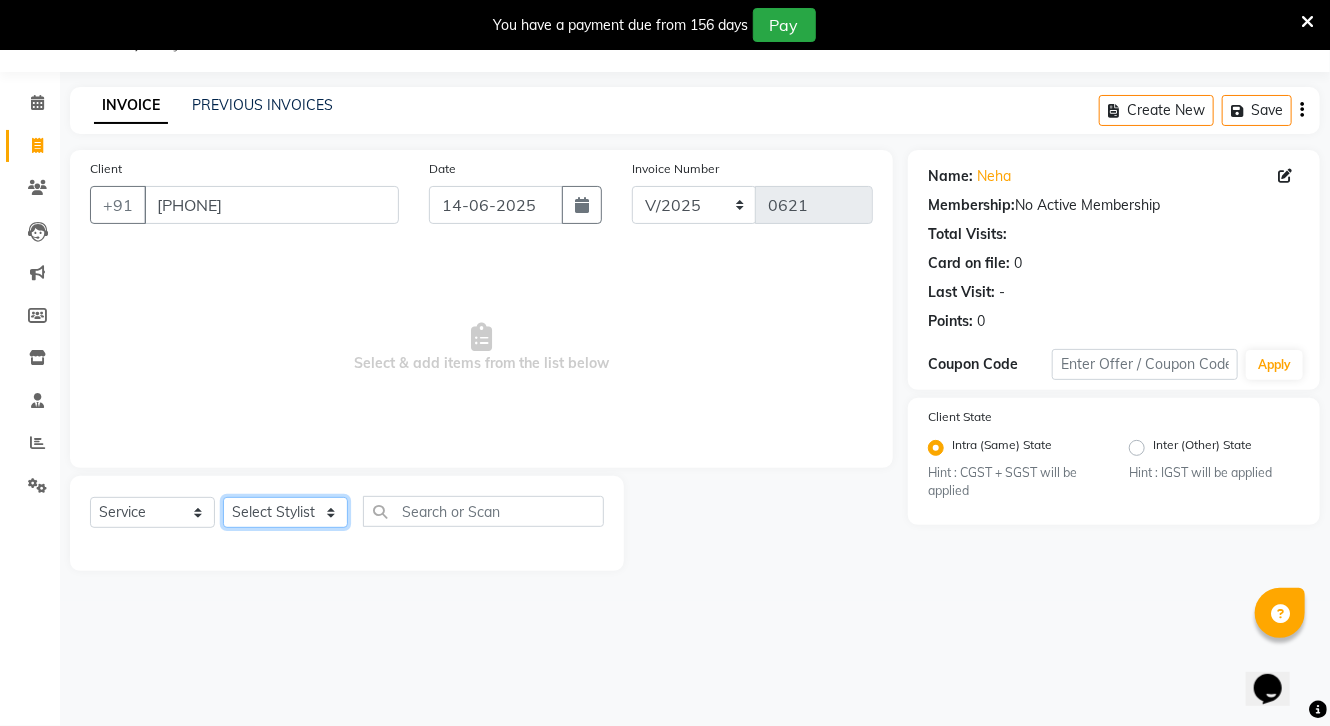 select on "51738" 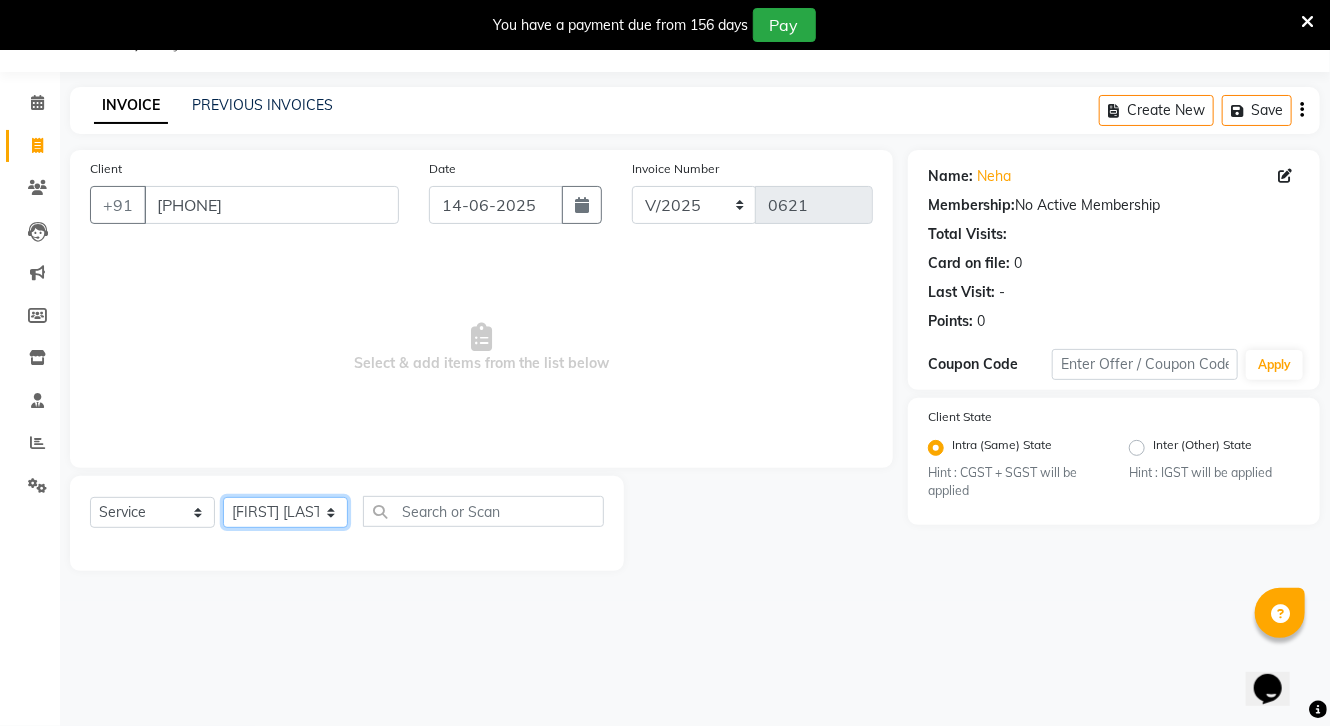 click on "Select Stylist [FIRST] [FIRST] [FIRST] [FIRST] [FIRST] [FIRST] [FIRST] [FIRST] [FIRST] [FIRST] [FIRST] [FIRST] [FIRST] [FIRST] [FIRST] [FIRST] [FIRST] [FIRST] [FIRST] [FIRST] [FIRST] [FIRST] [FIRST]" 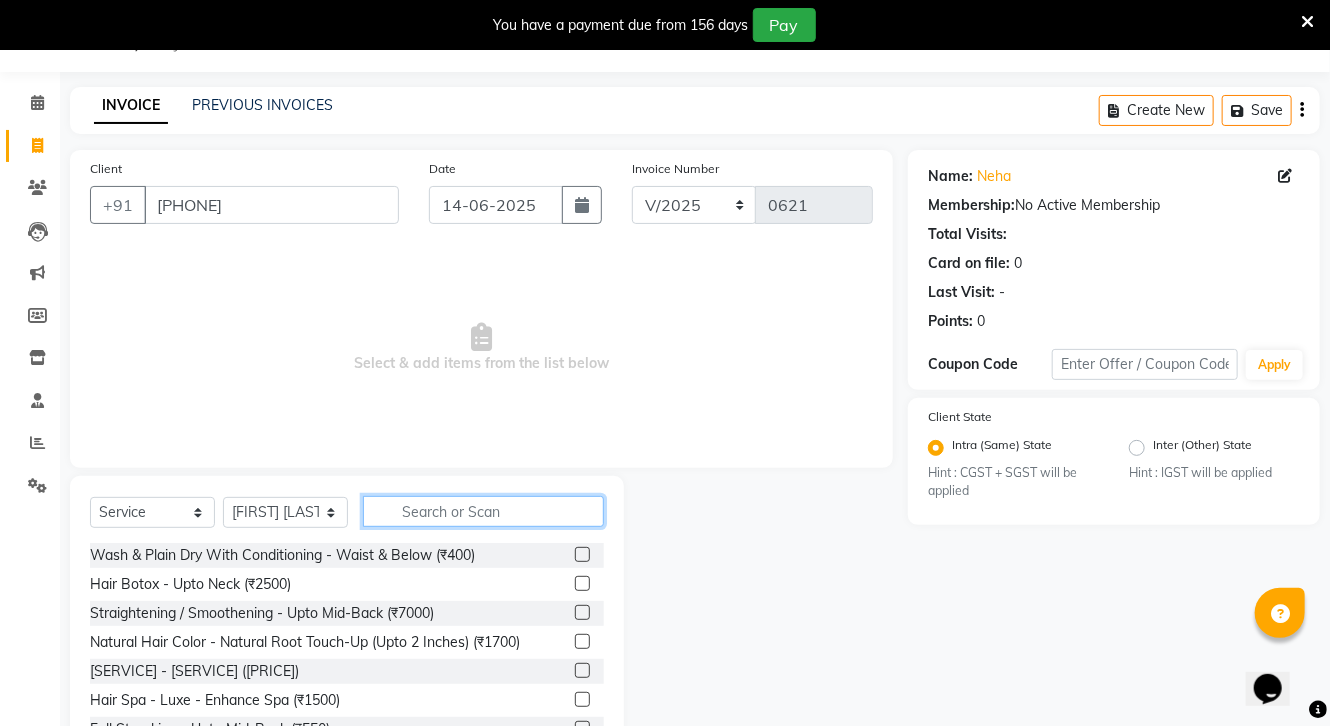 click 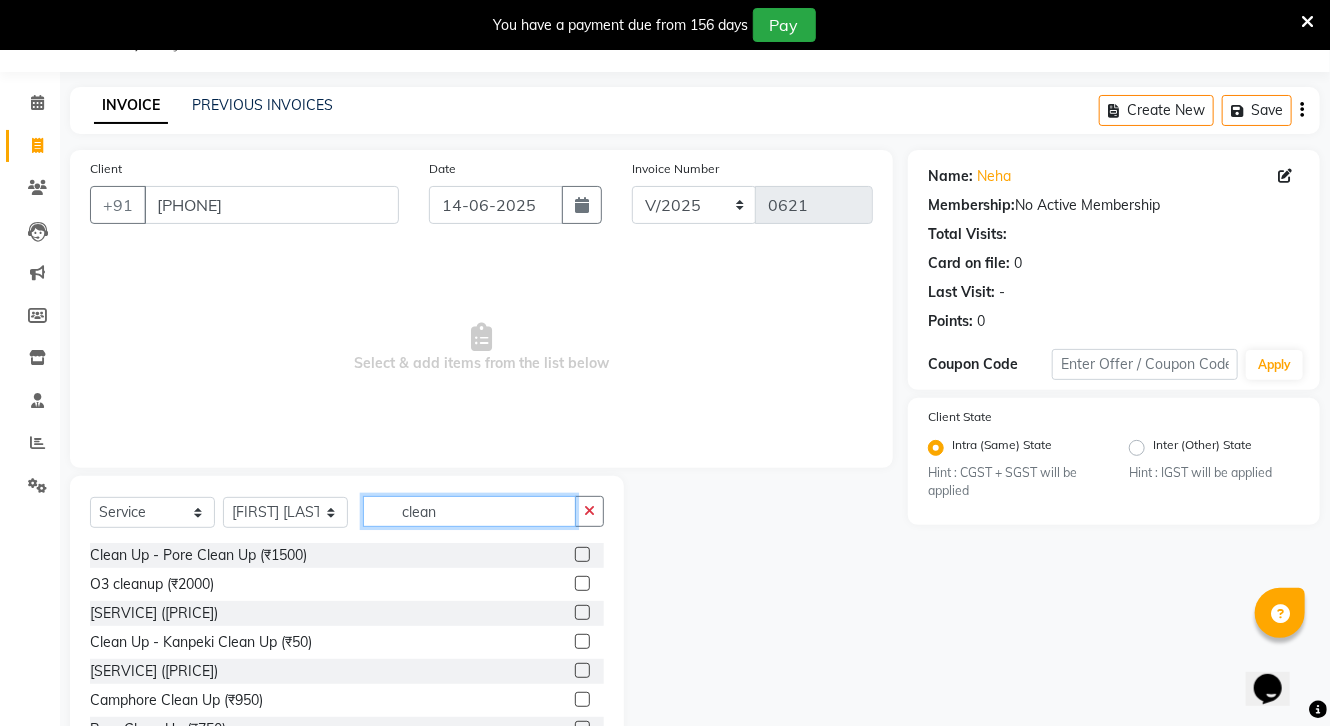 type on "clean" 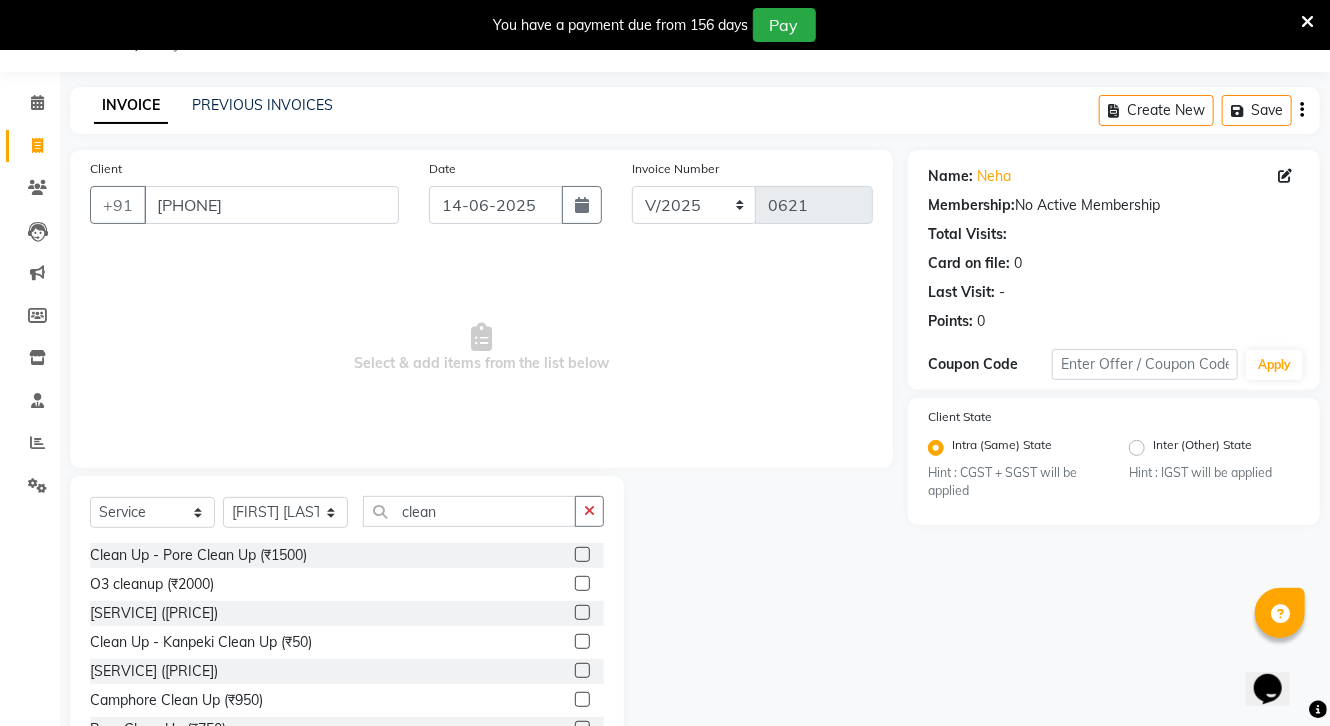 click on "Clean Up - Pore Clean Up (₹1500)" 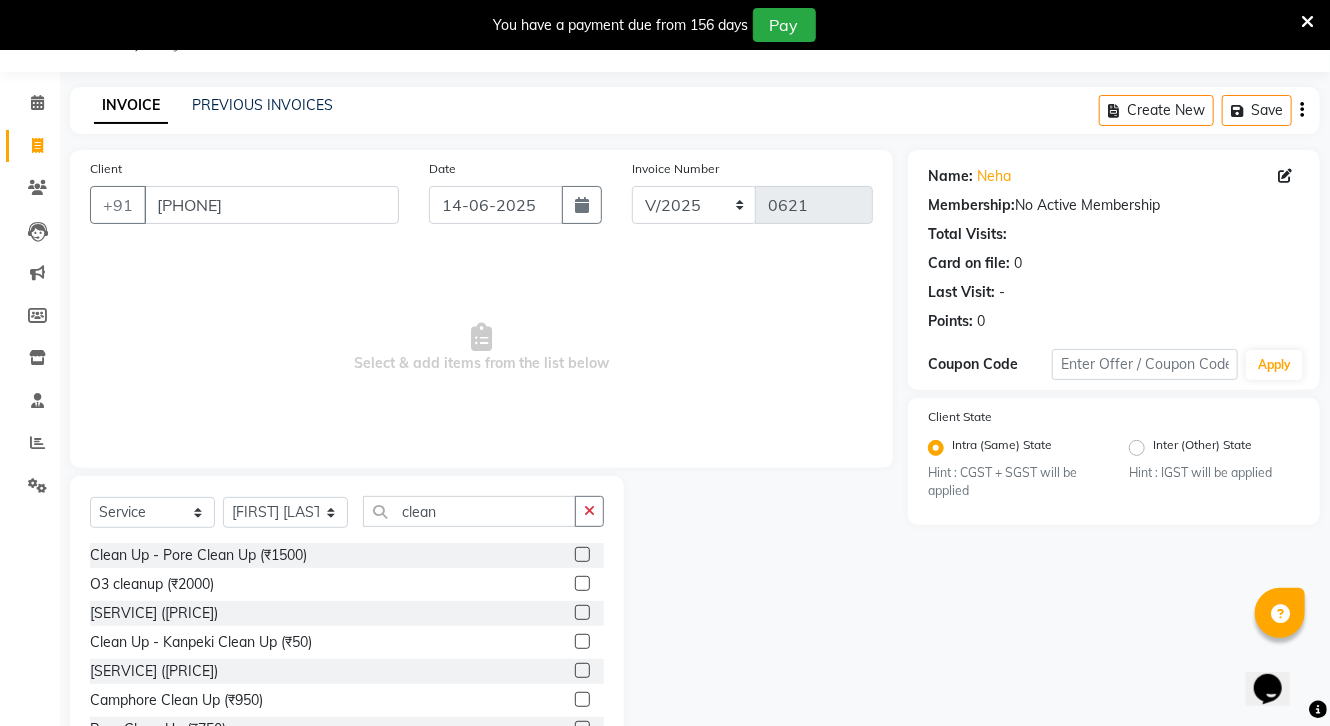 click 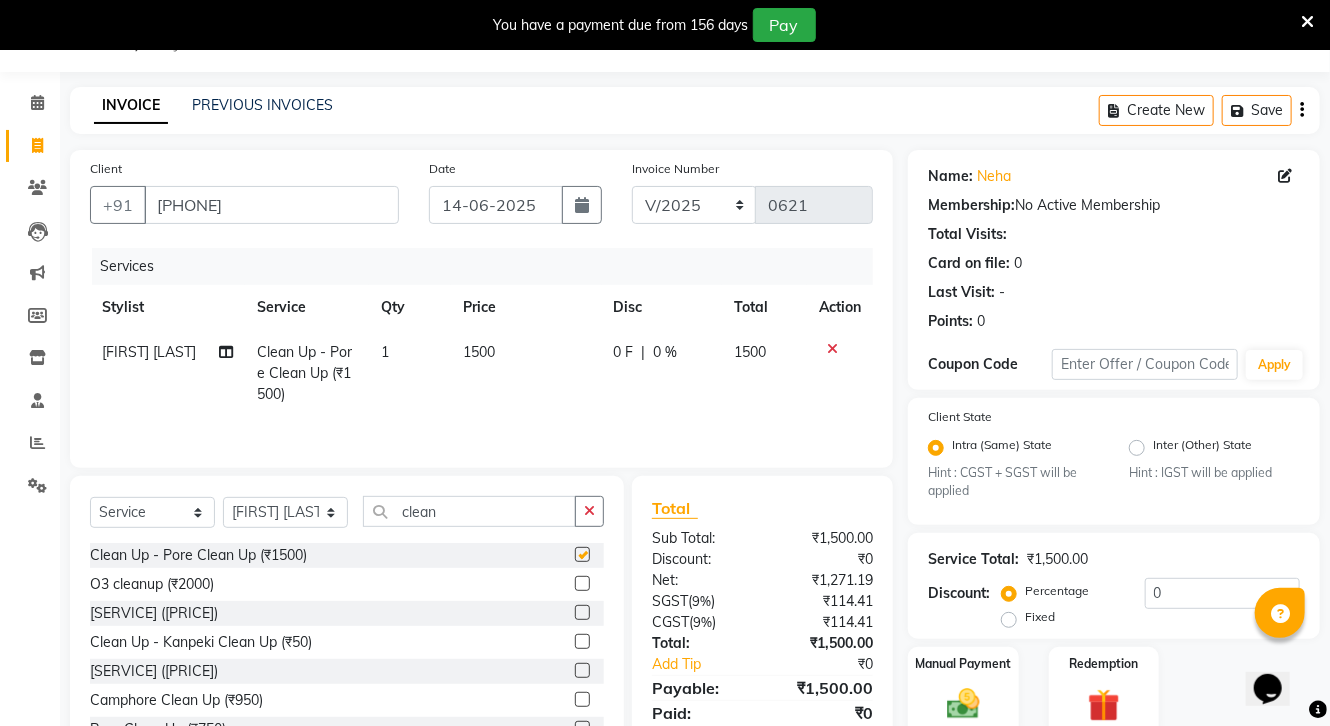 checkbox on "false" 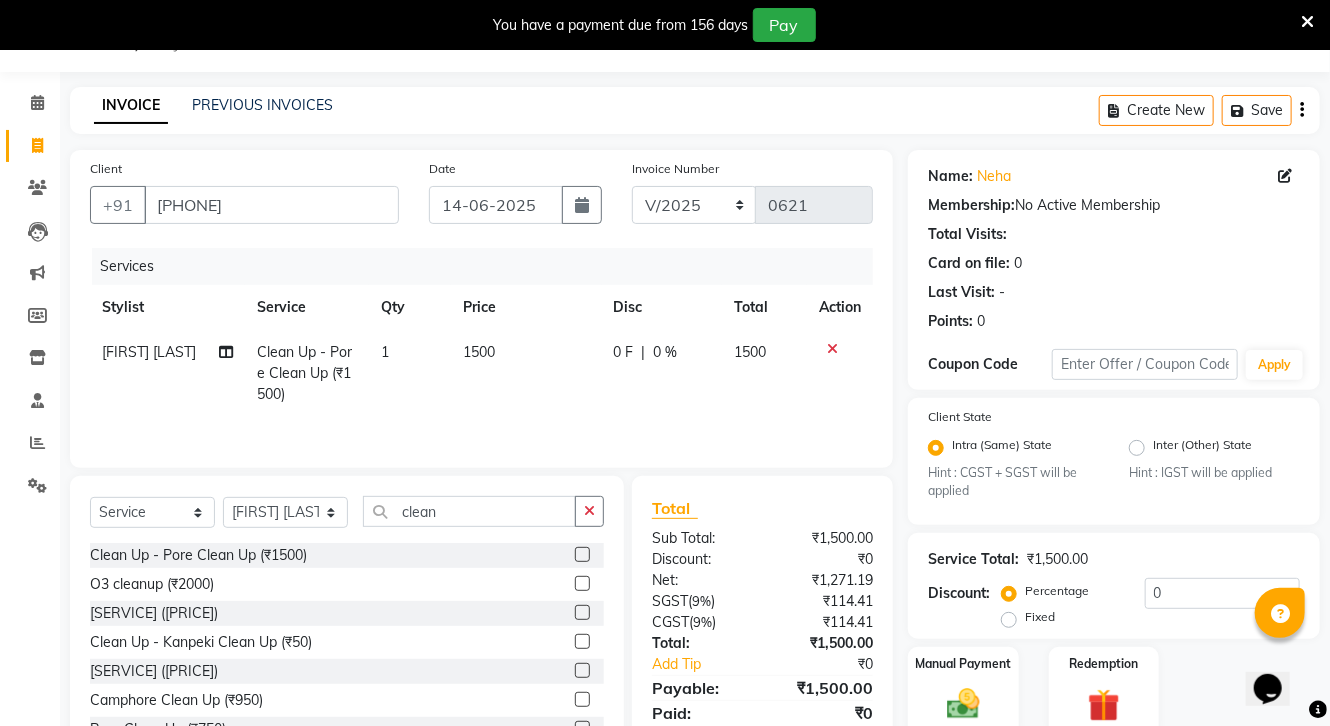 click on "1500" 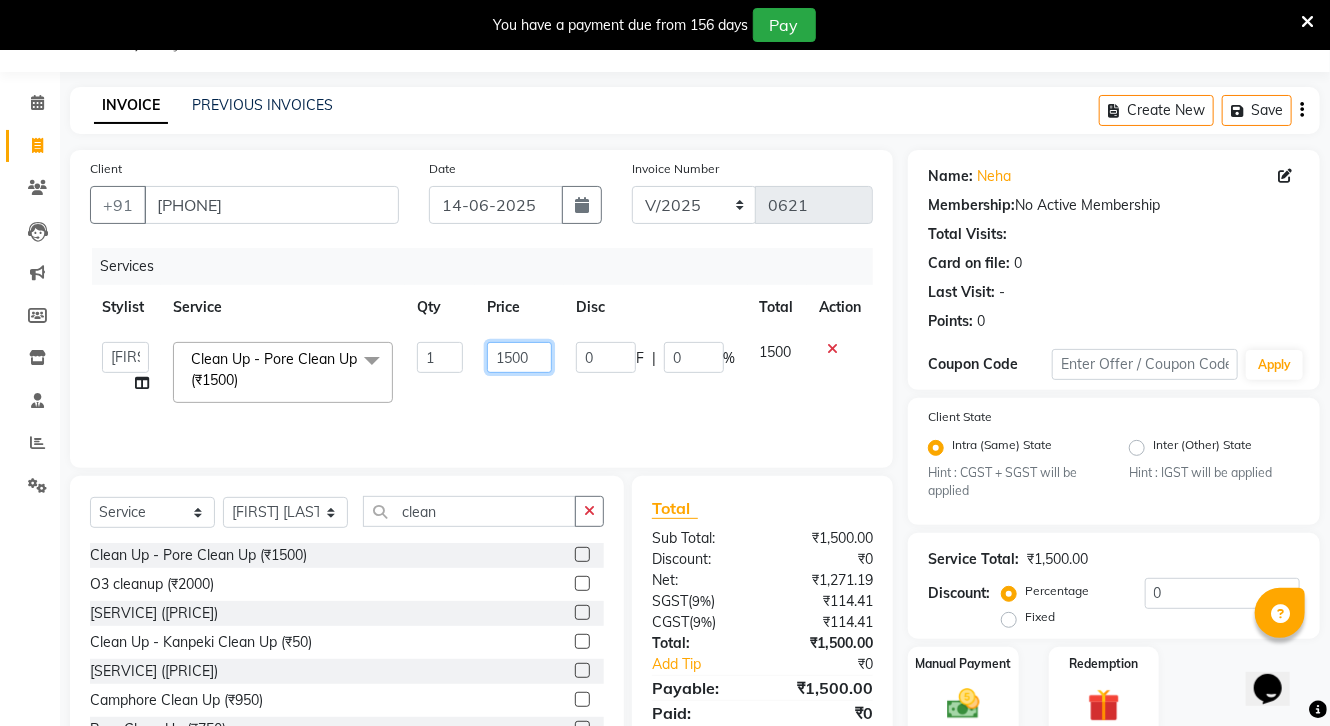 click on "1500" 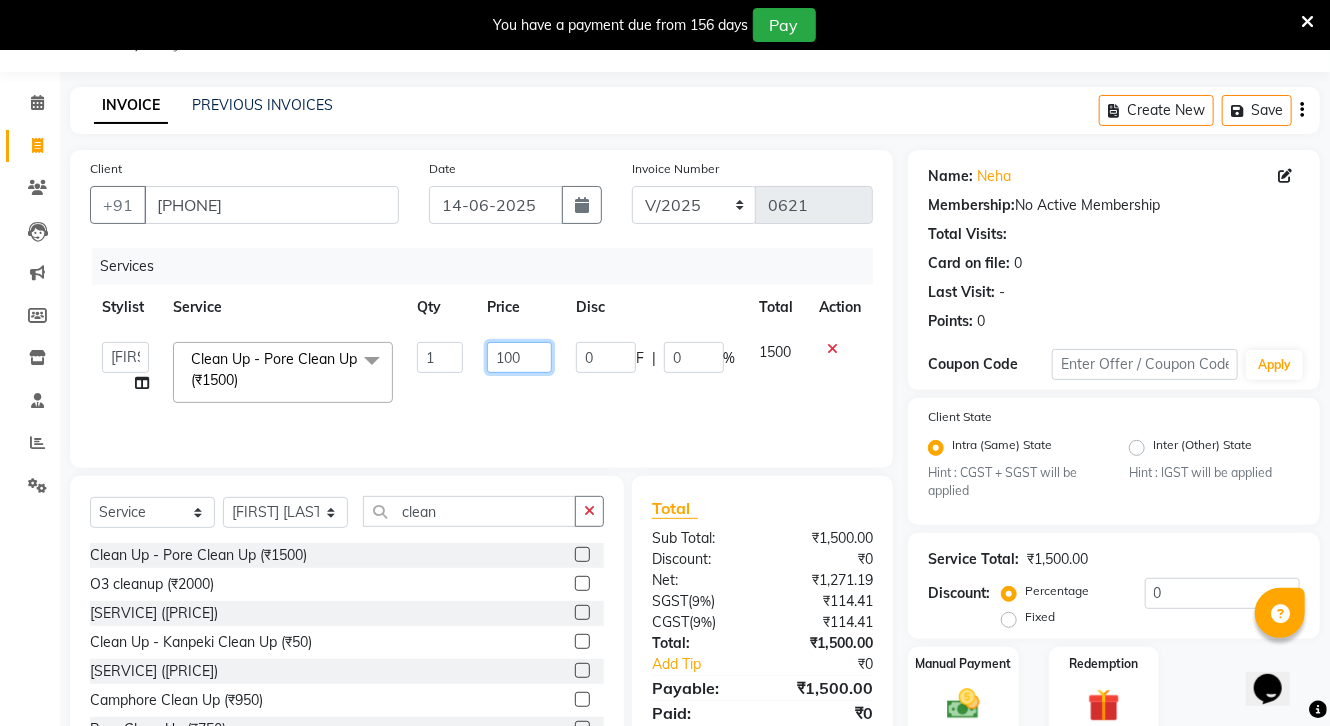 type on "1600" 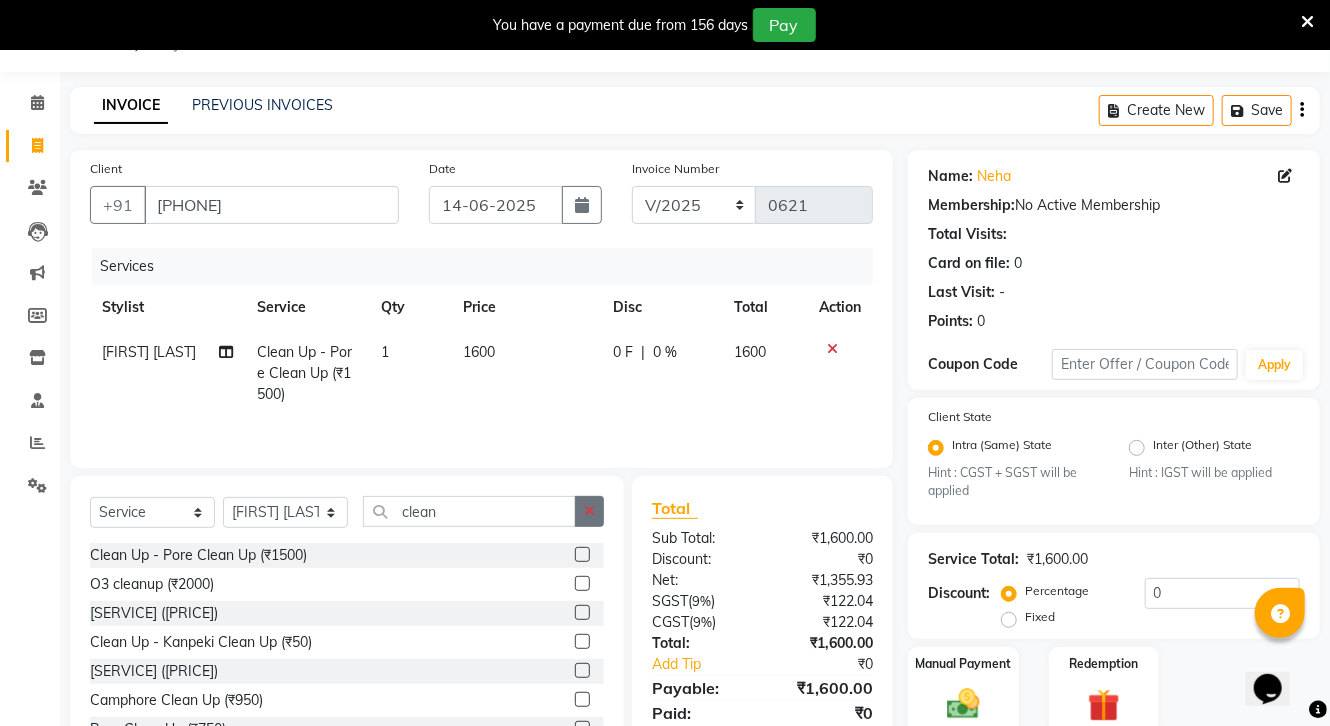 click 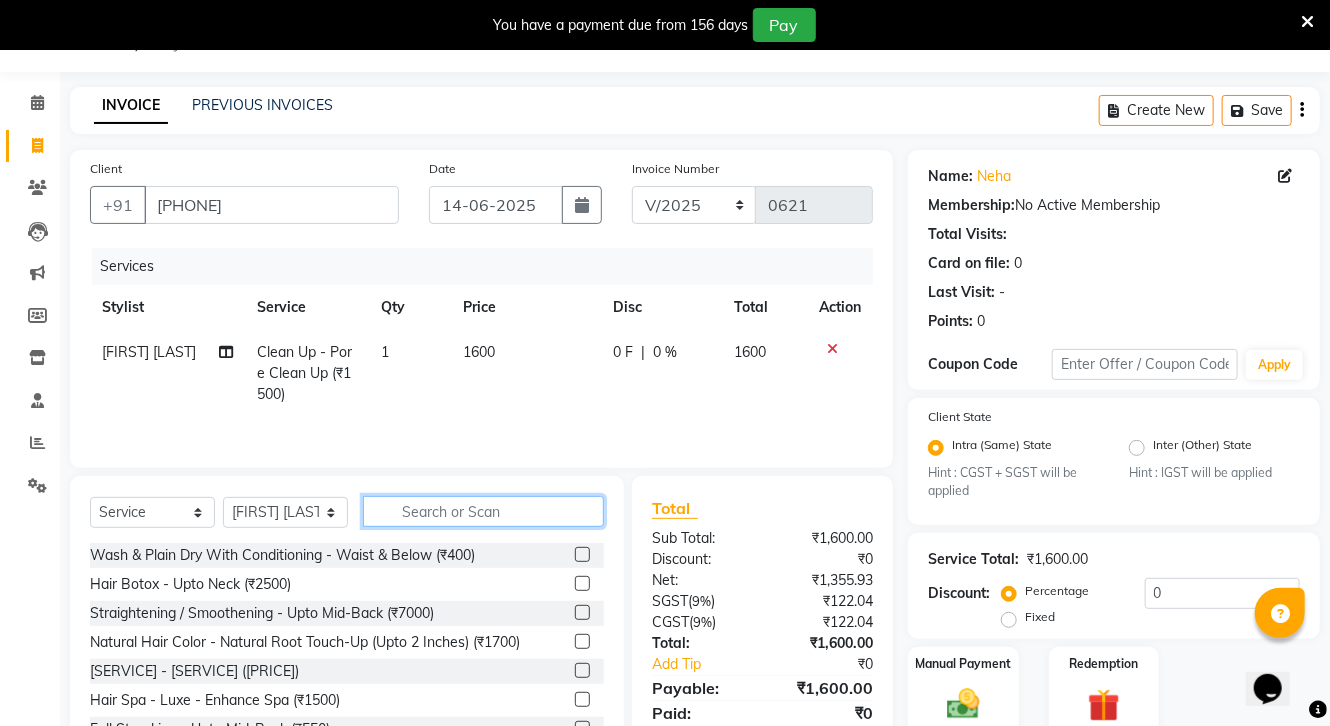 click 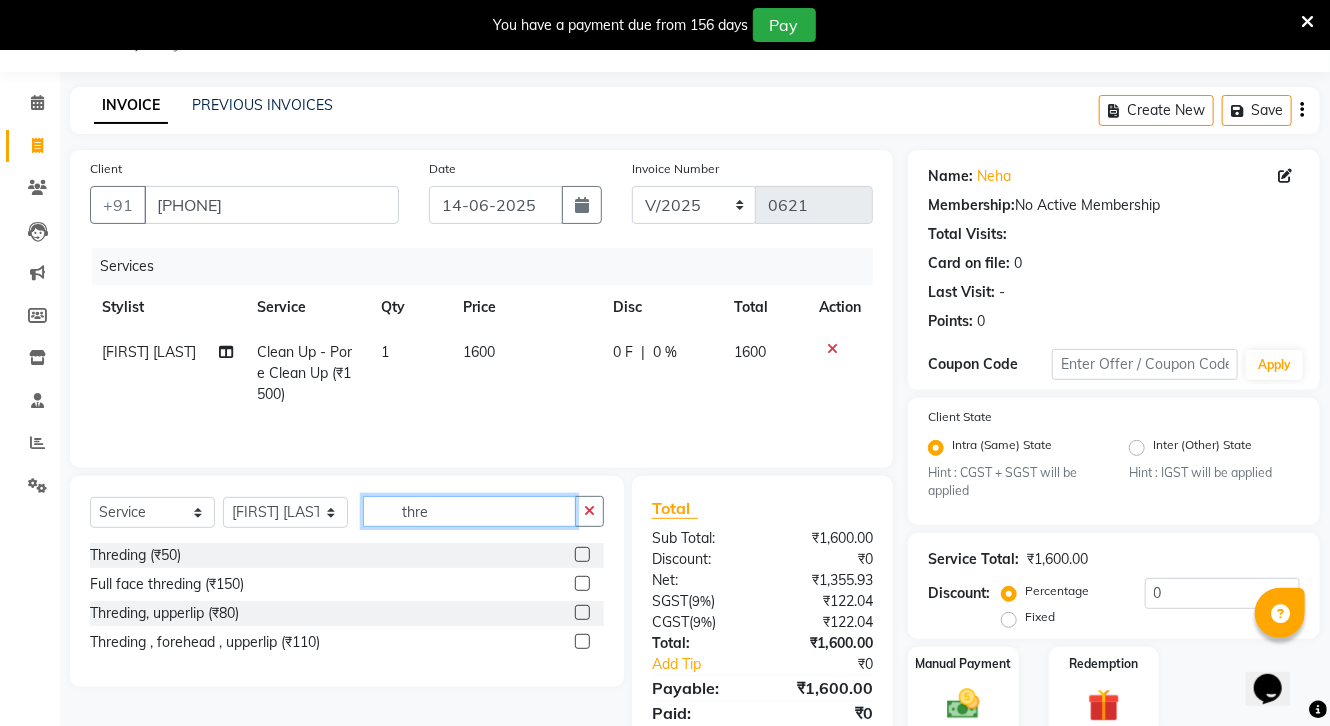type on "thre" 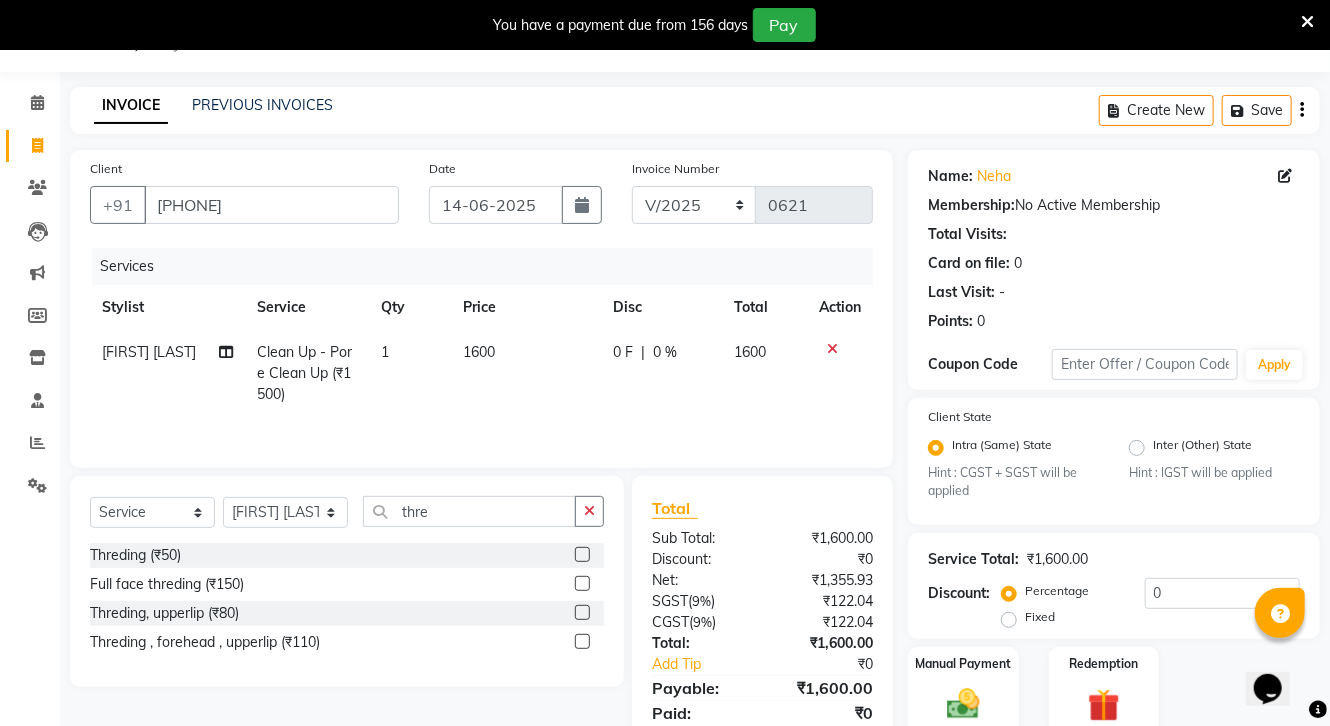click 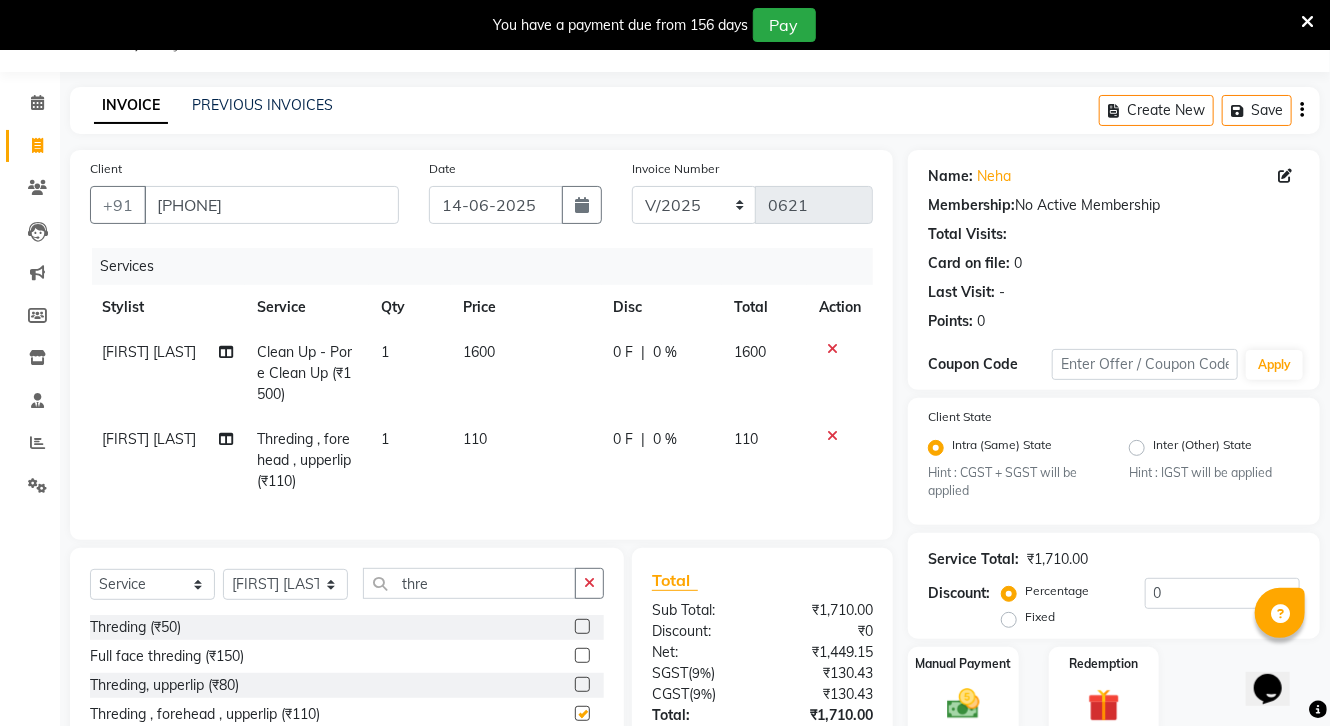 checkbox on "false" 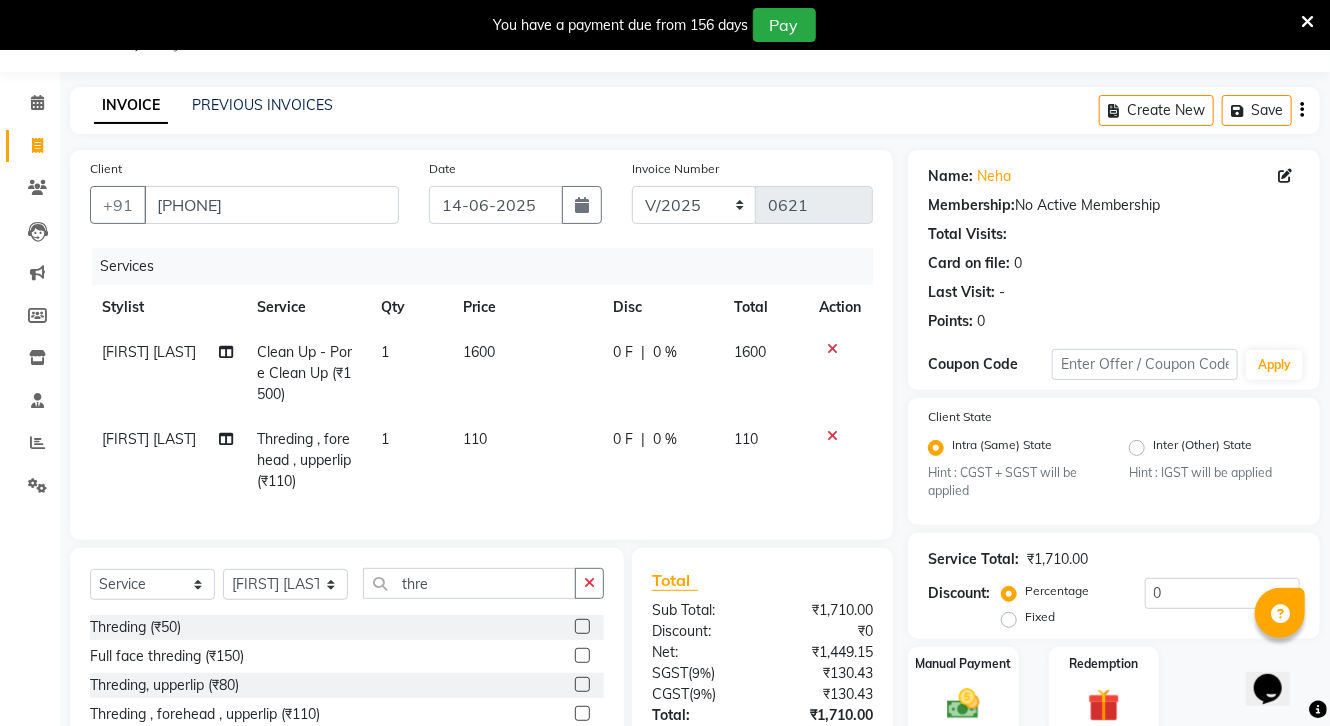 click on "110" 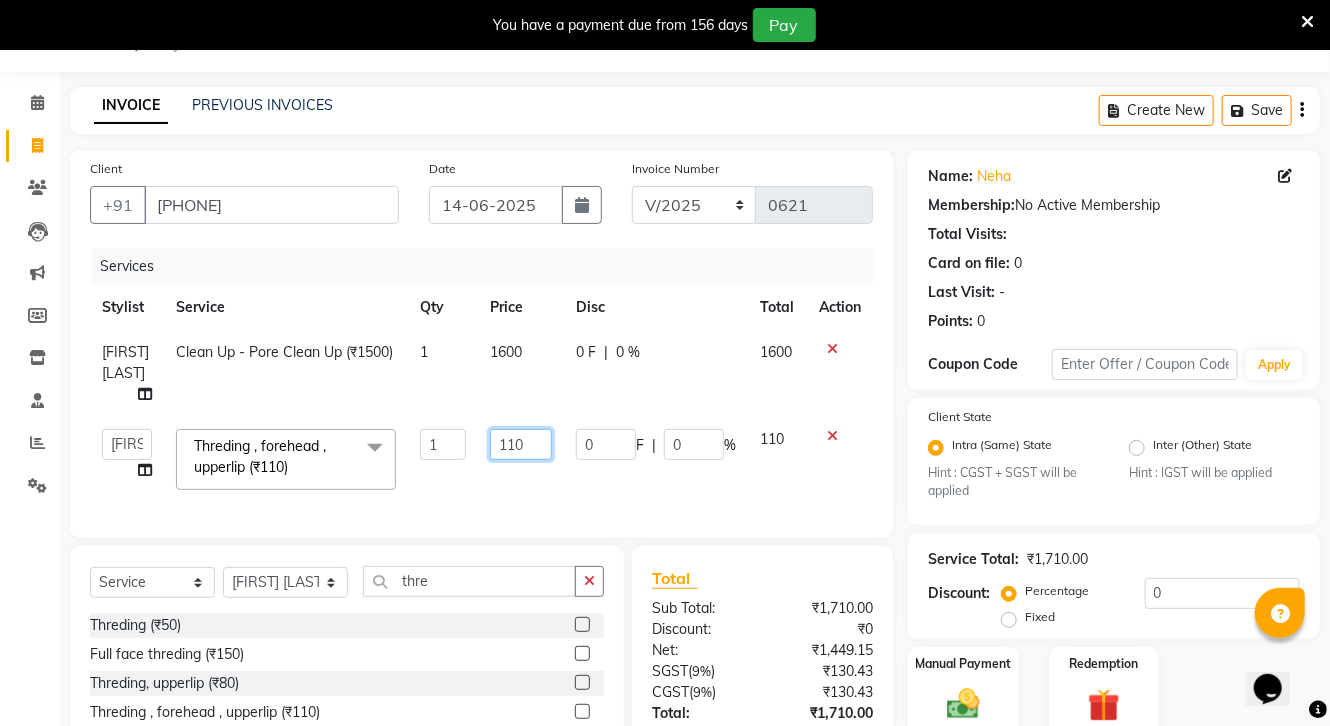 click on "110" 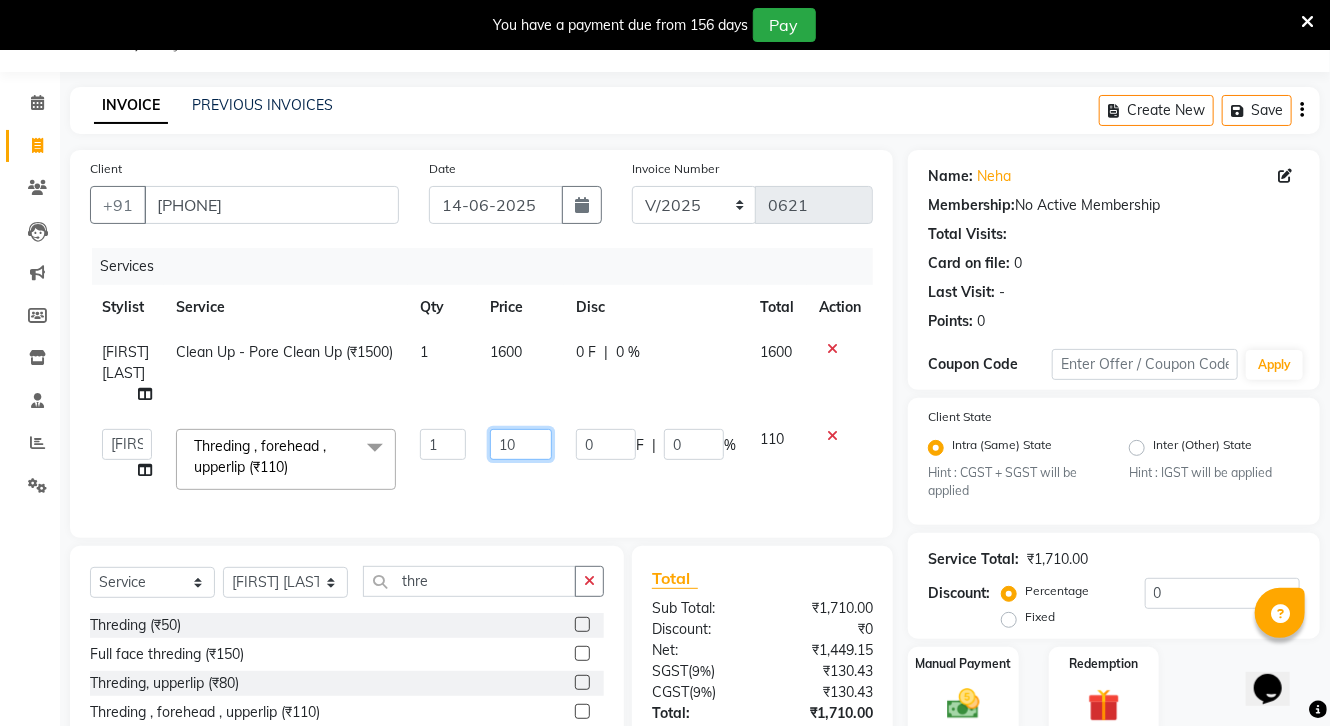 type on "100" 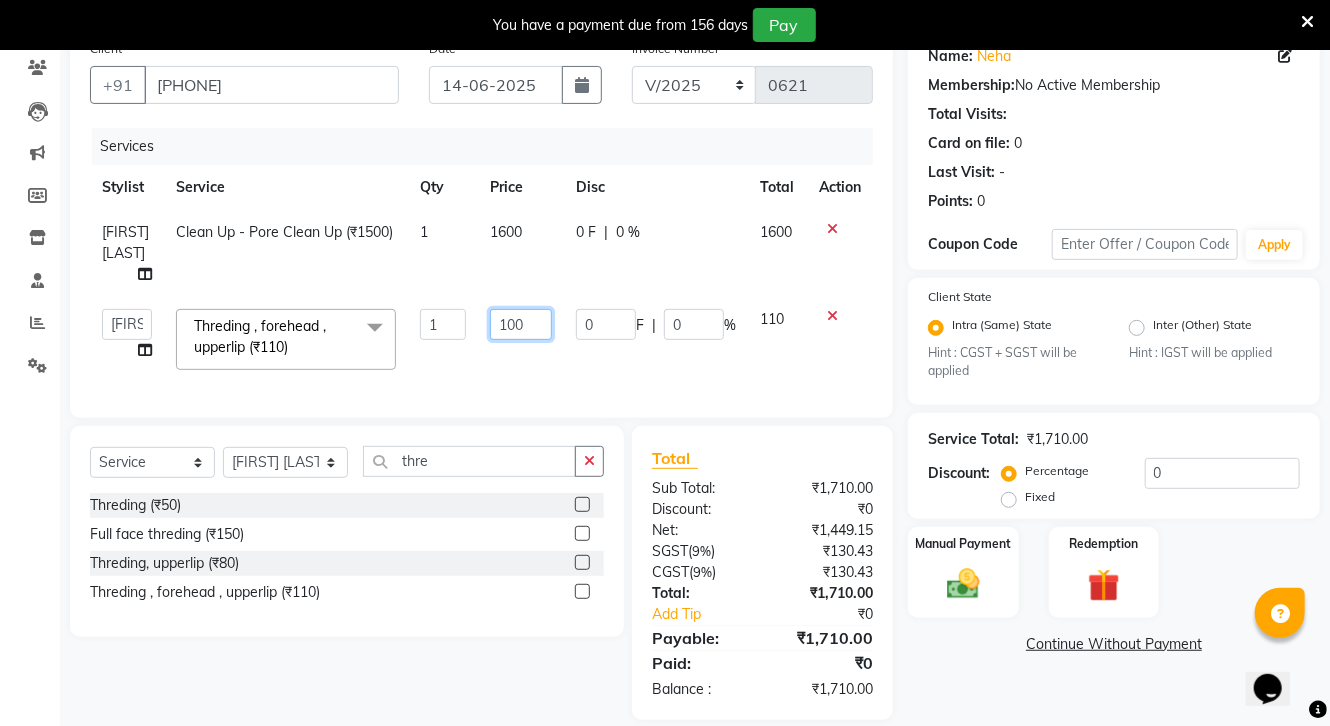 scroll, scrollTop: 209, scrollLeft: 0, axis: vertical 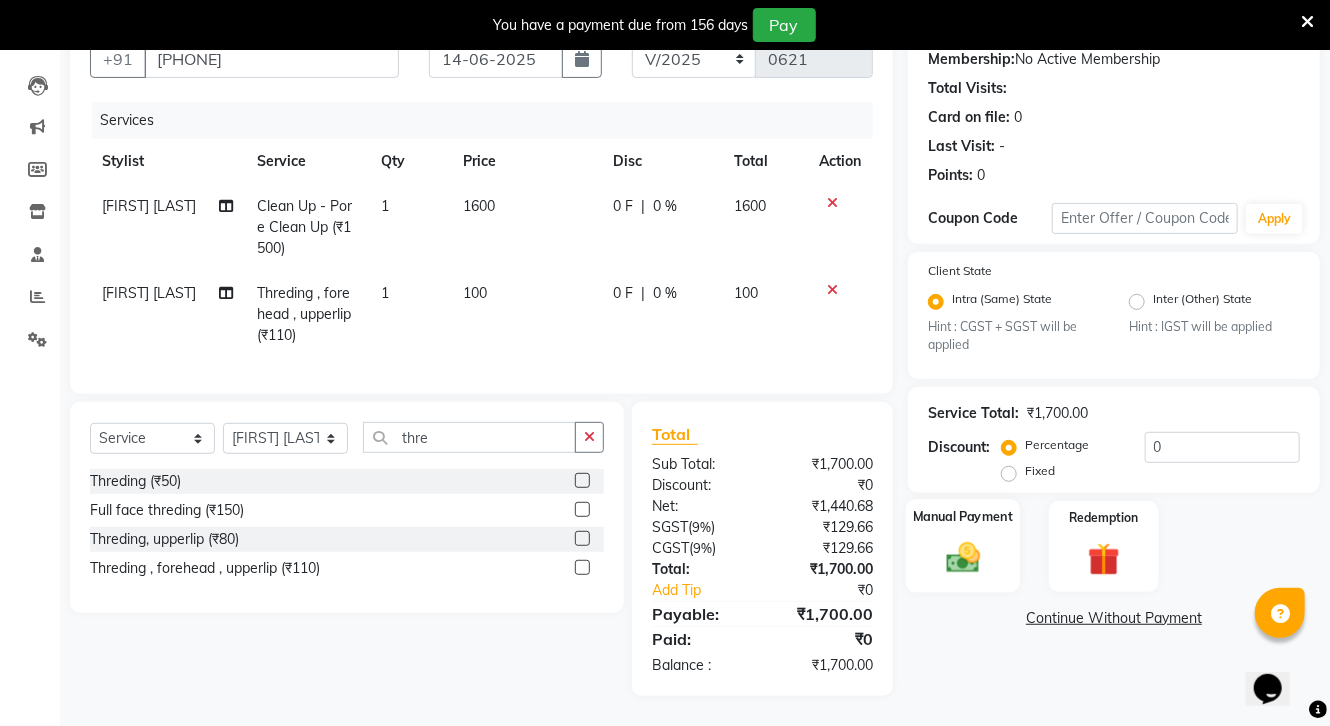 click 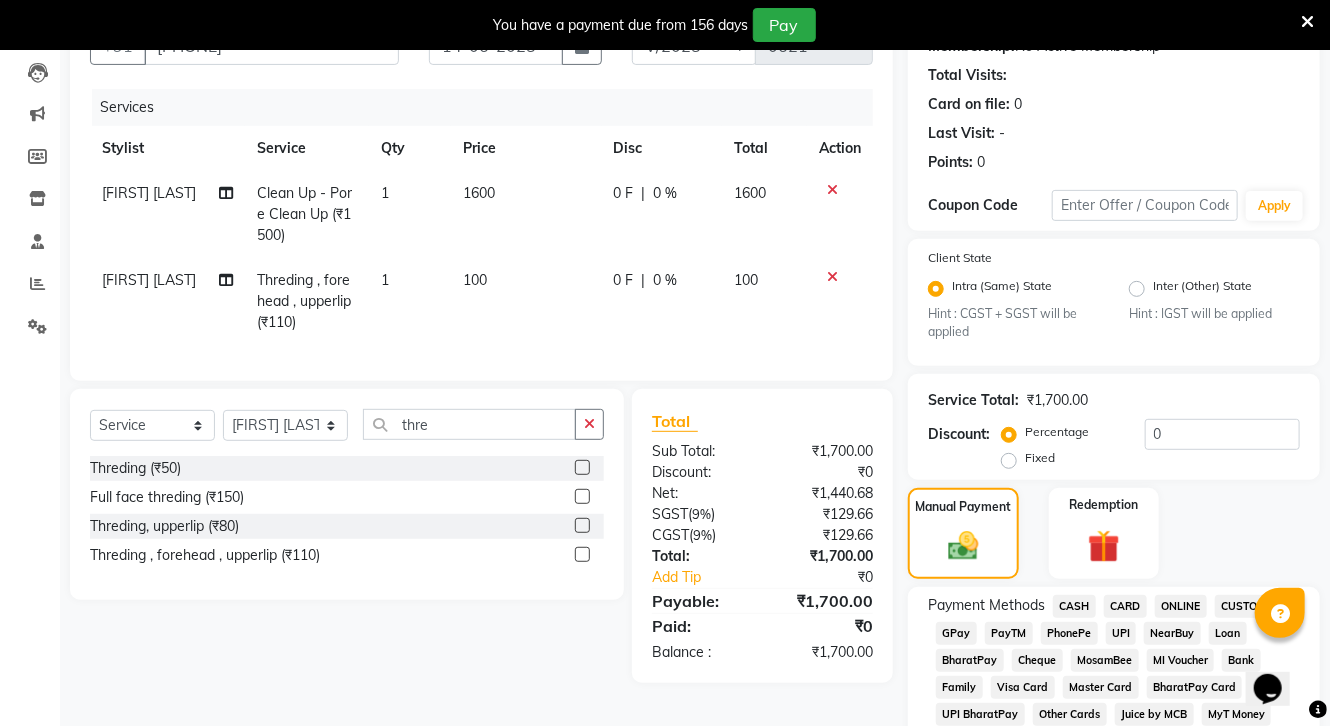click on "ONLINE" 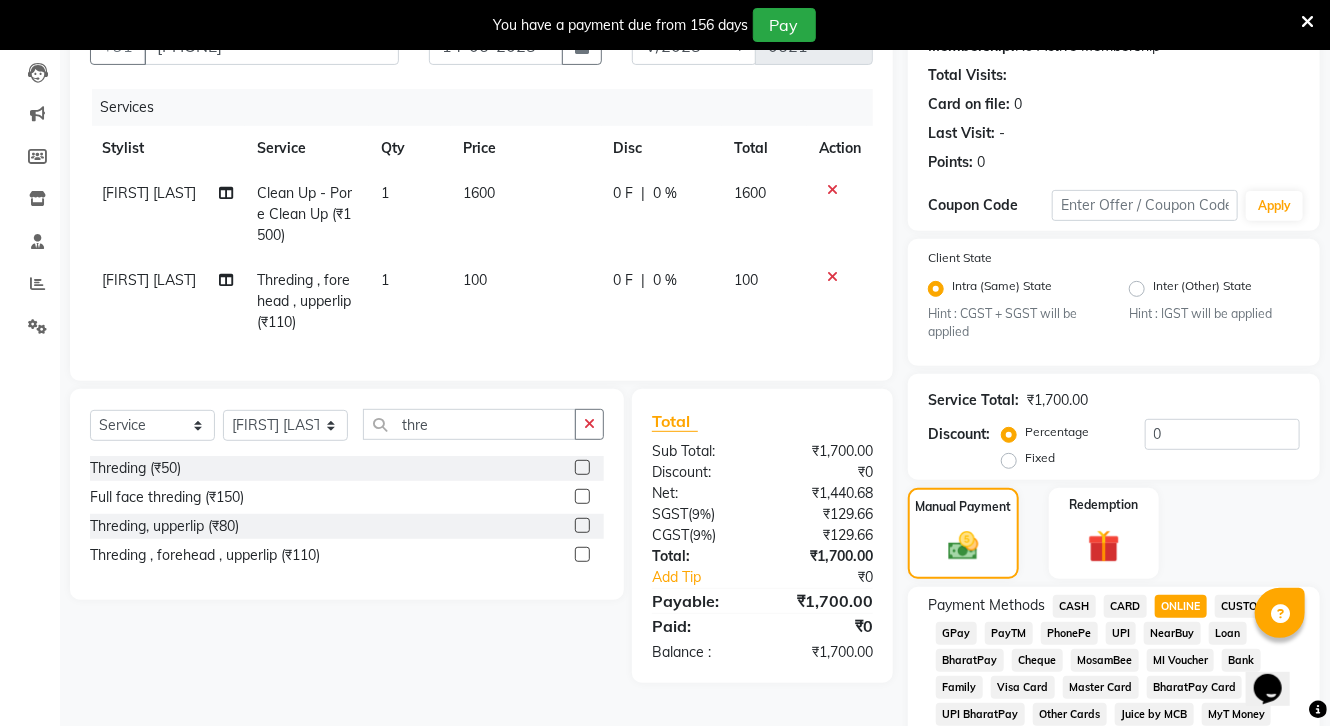 scroll, scrollTop: 844, scrollLeft: 0, axis: vertical 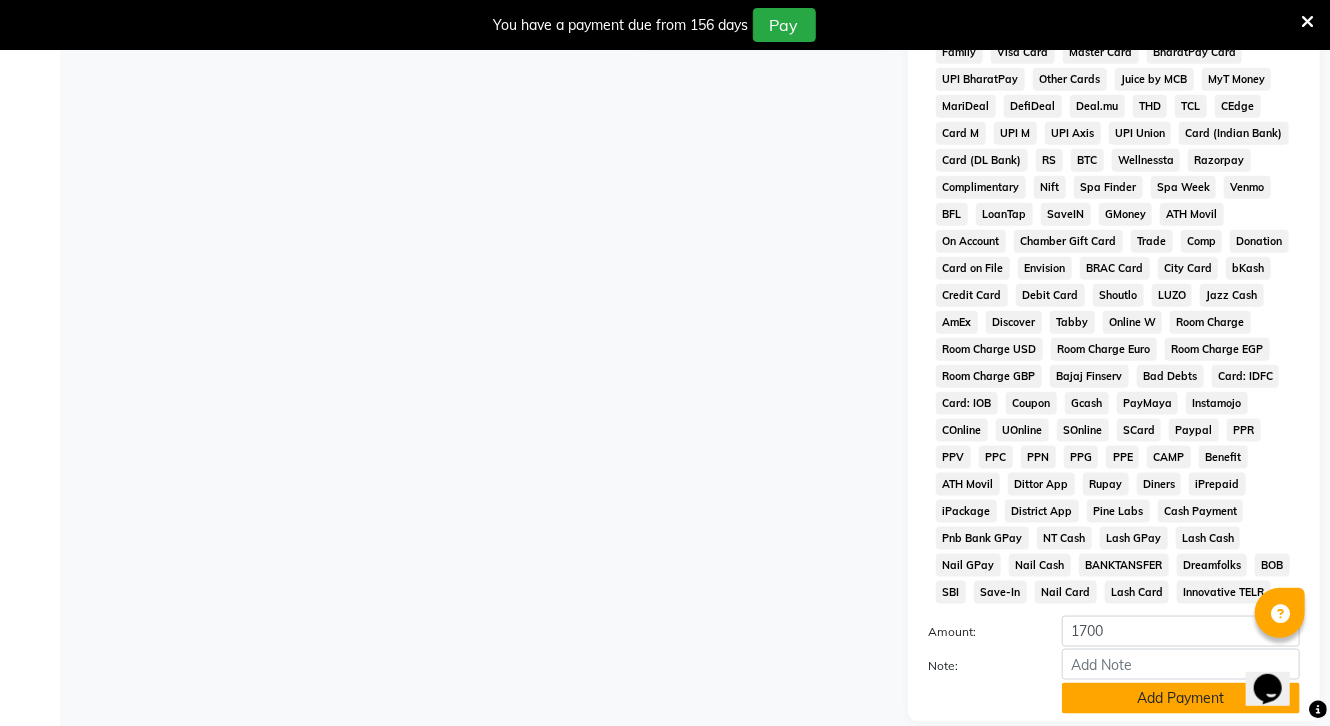 click on "Add Payment" 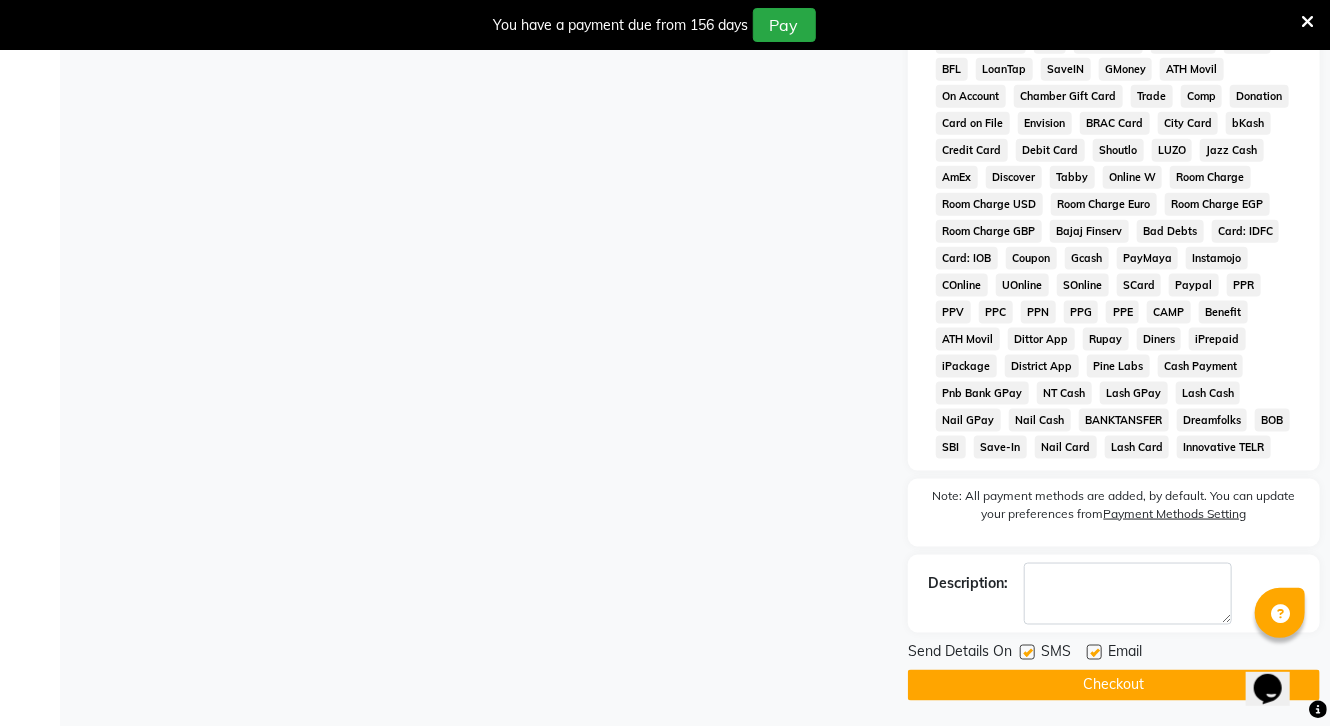 scroll, scrollTop: 1016, scrollLeft: 0, axis: vertical 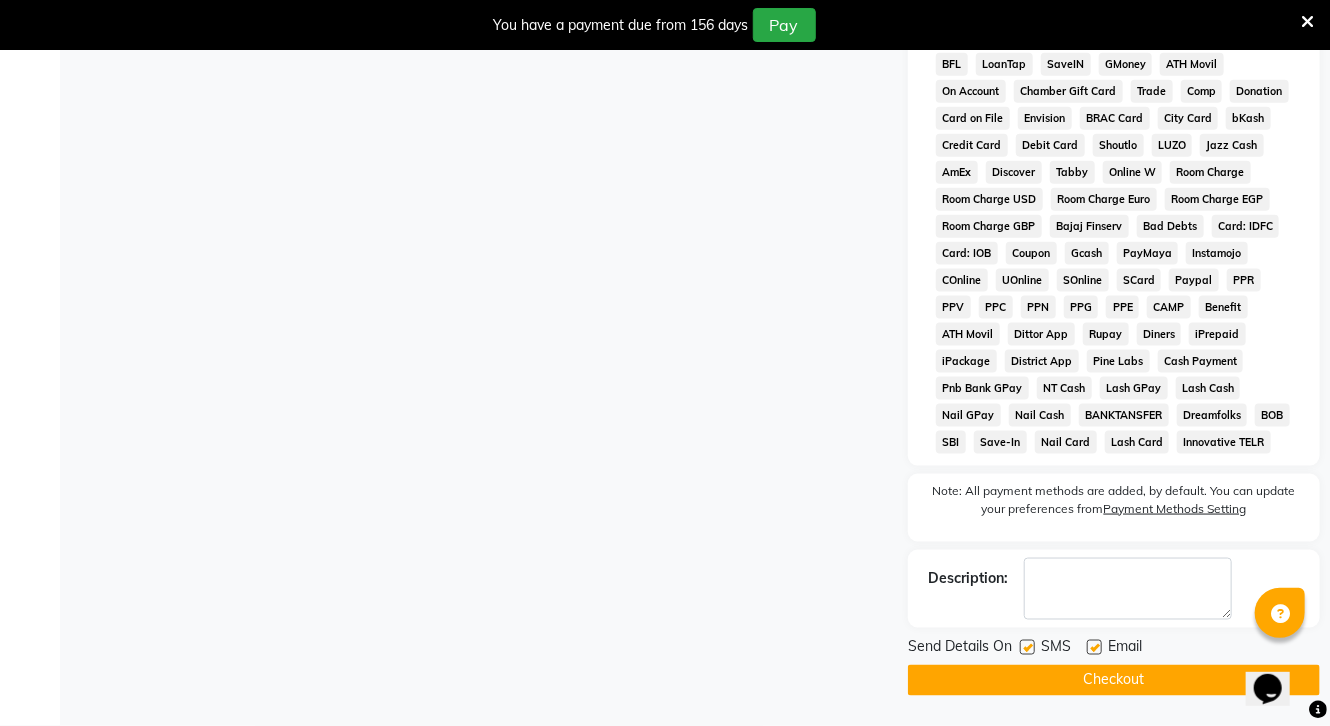click on "Checkout" 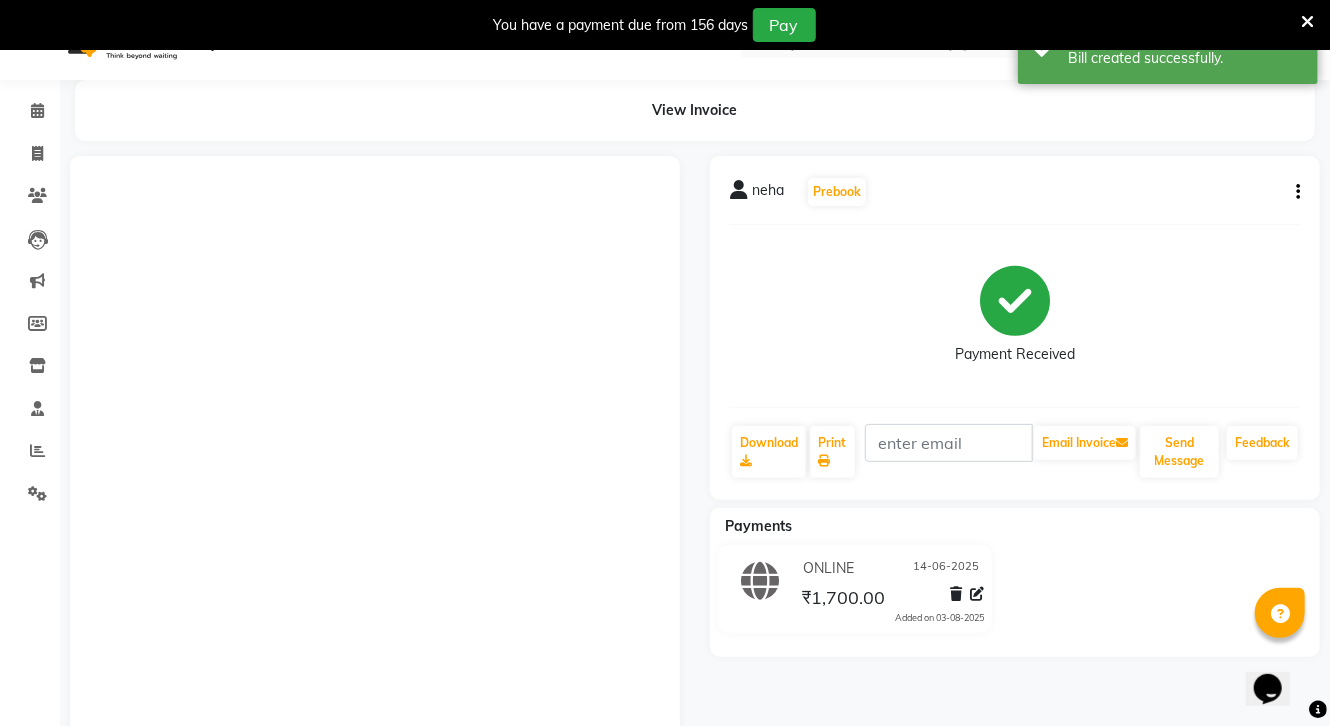 scroll, scrollTop: 0, scrollLeft: 0, axis: both 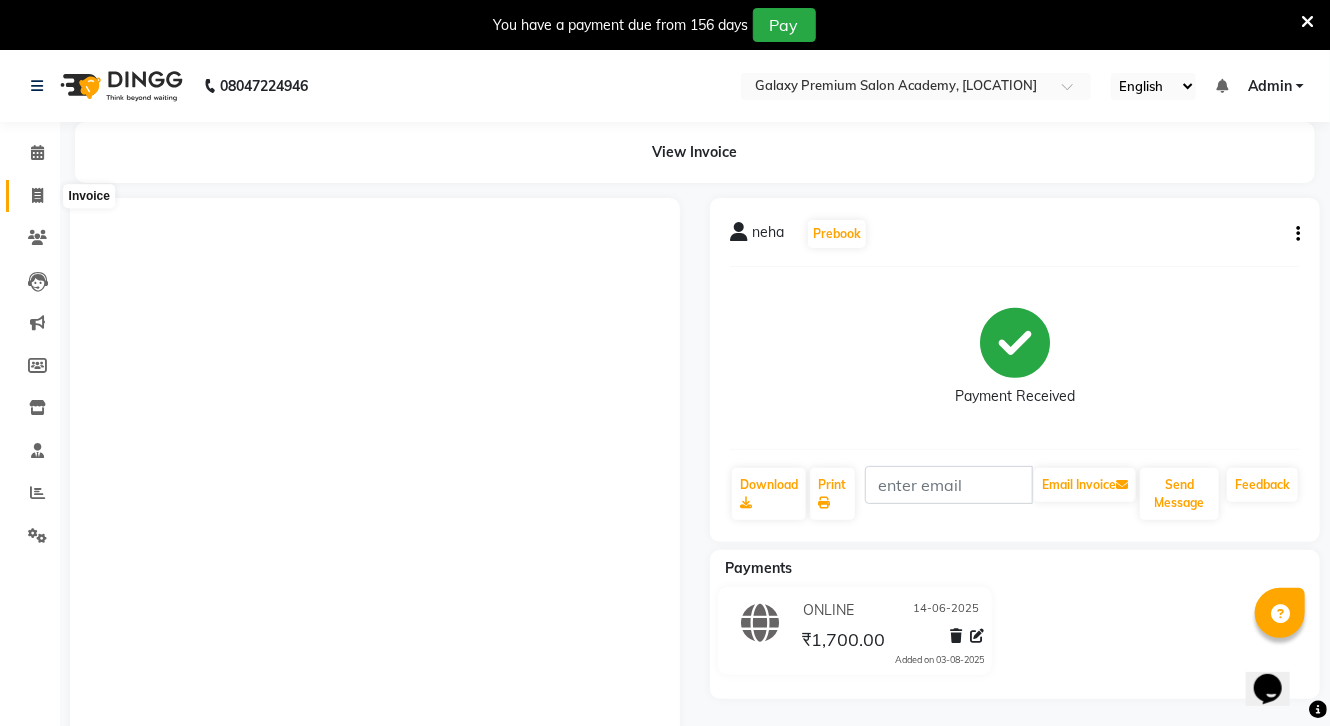 click 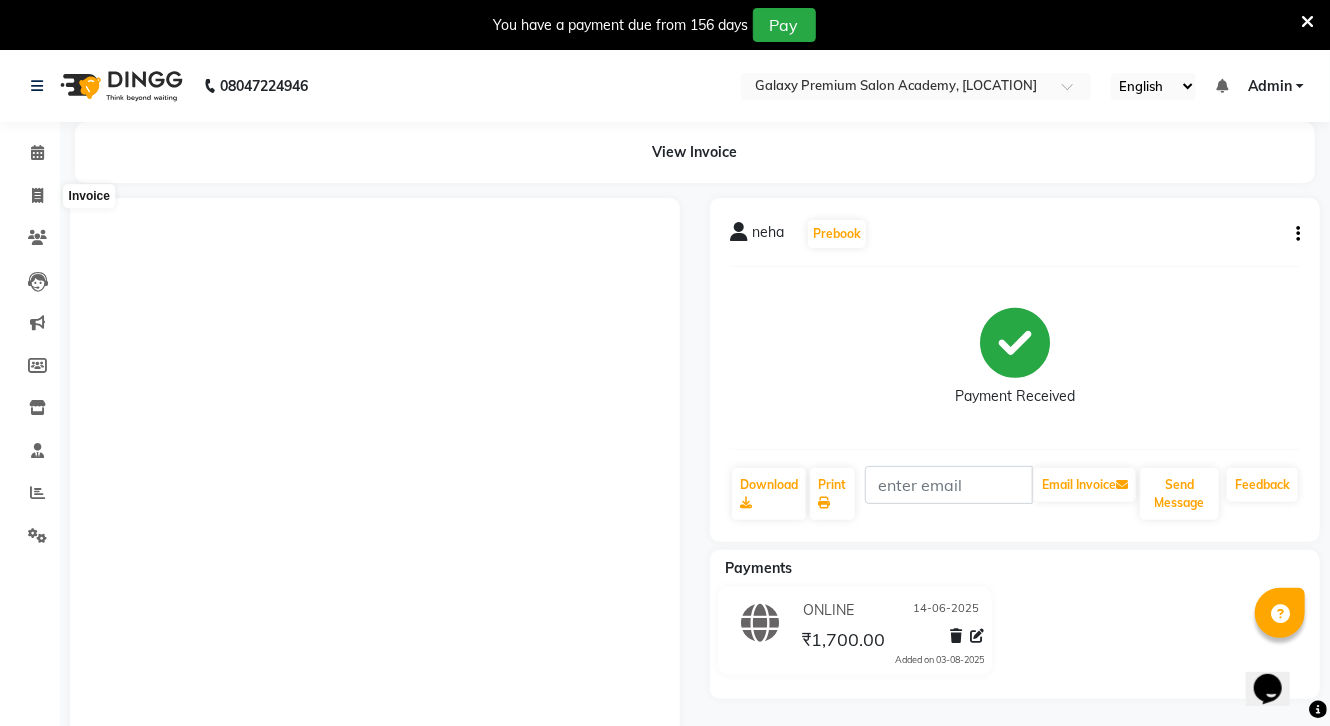 select on "service" 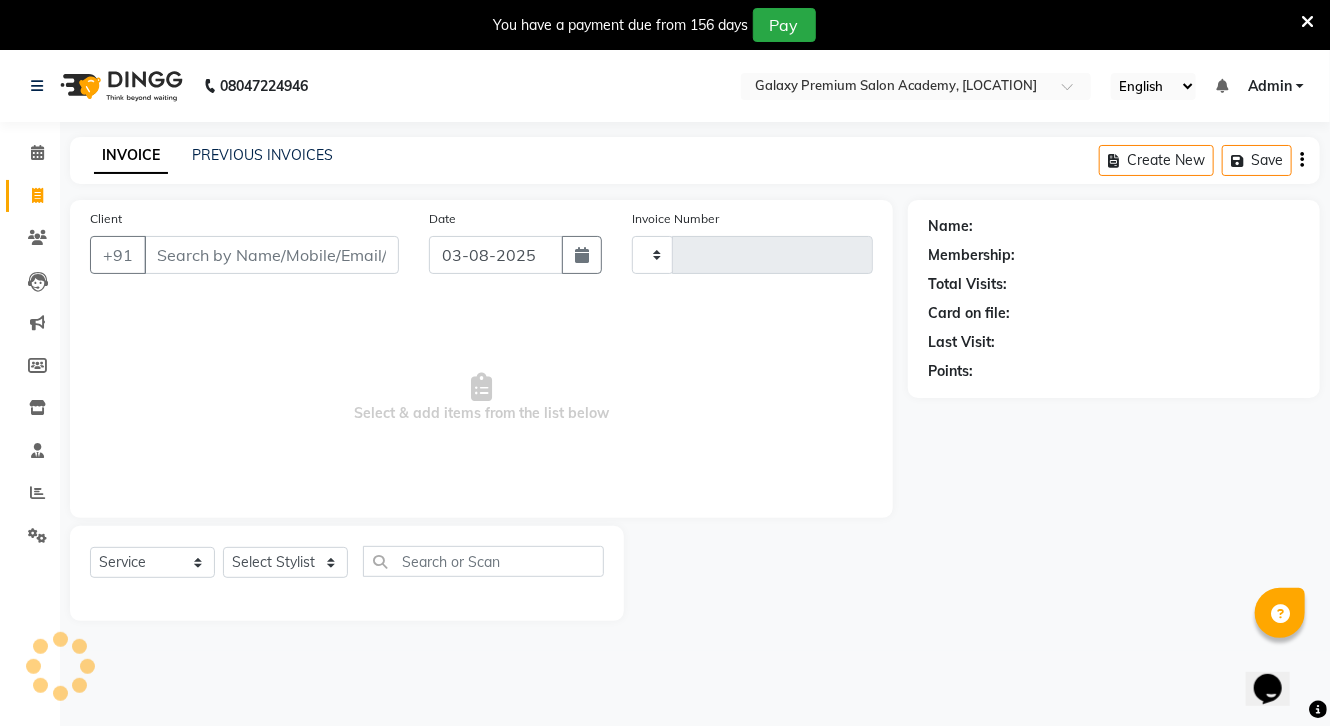 scroll, scrollTop: 50, scrollLeft: 0, axis: vertical 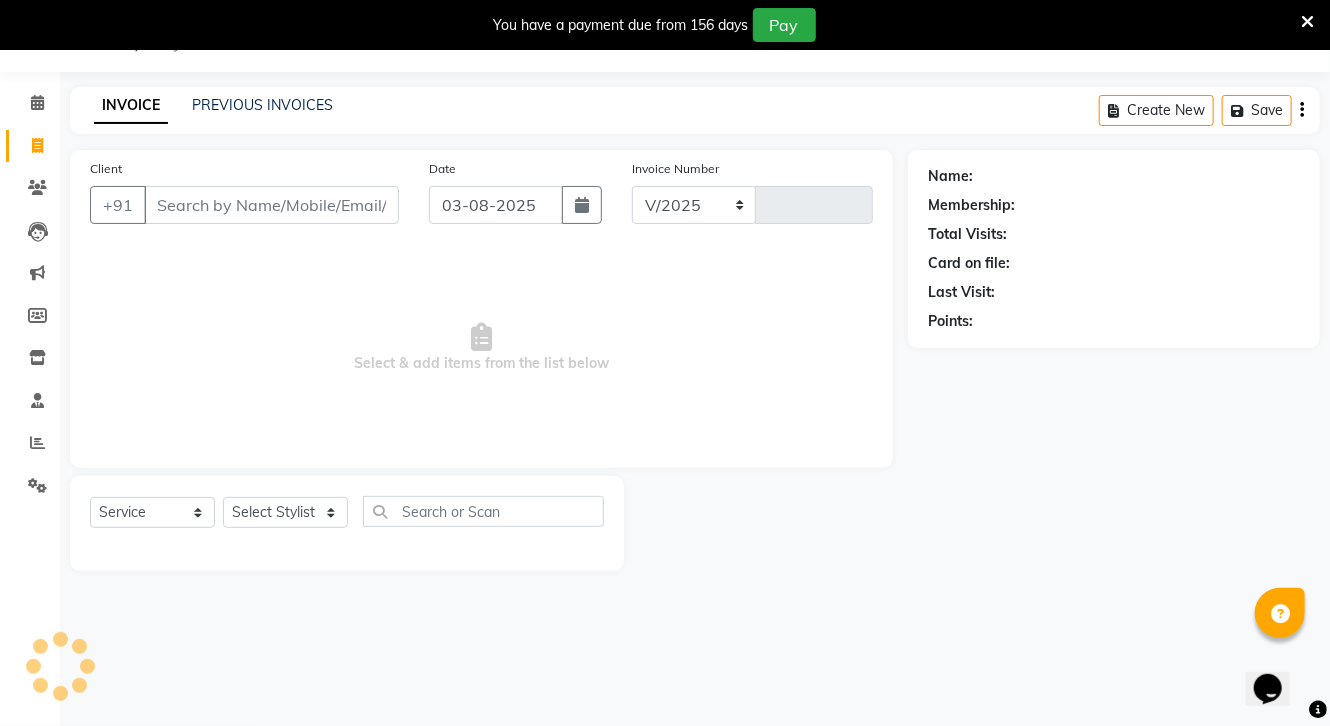 select on "3555" 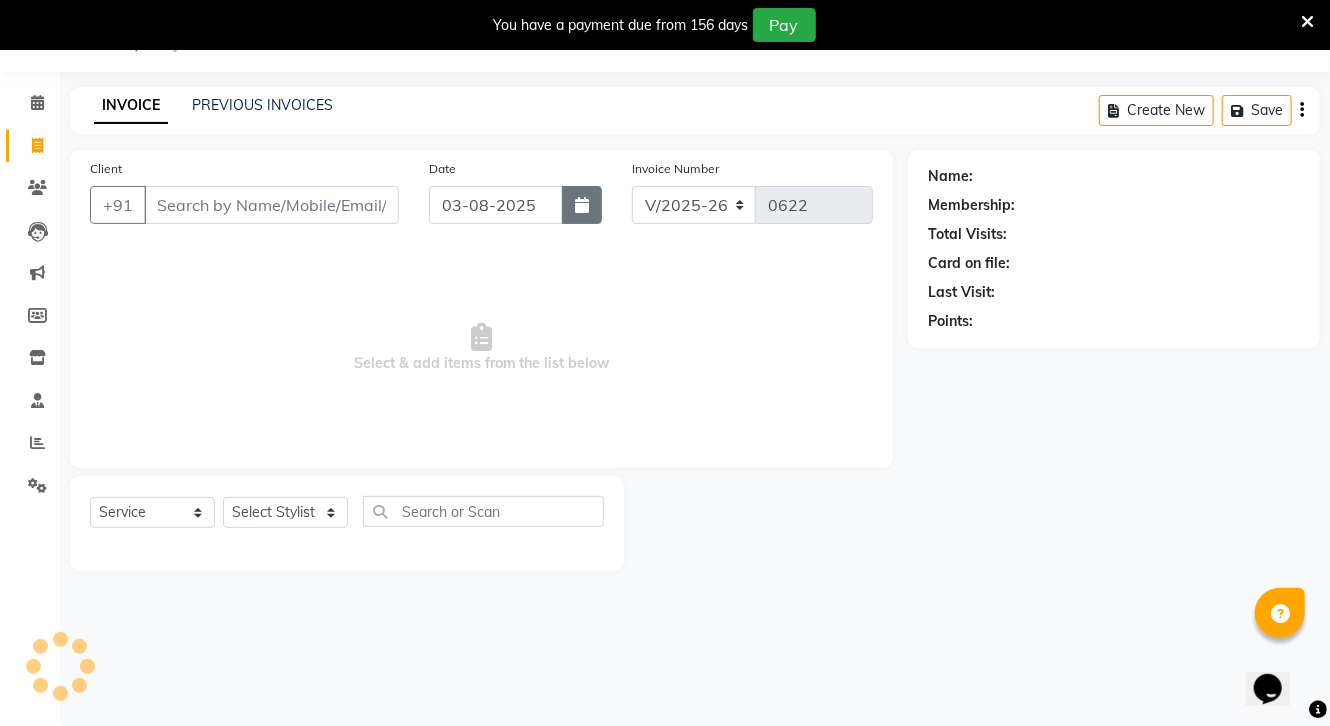 click 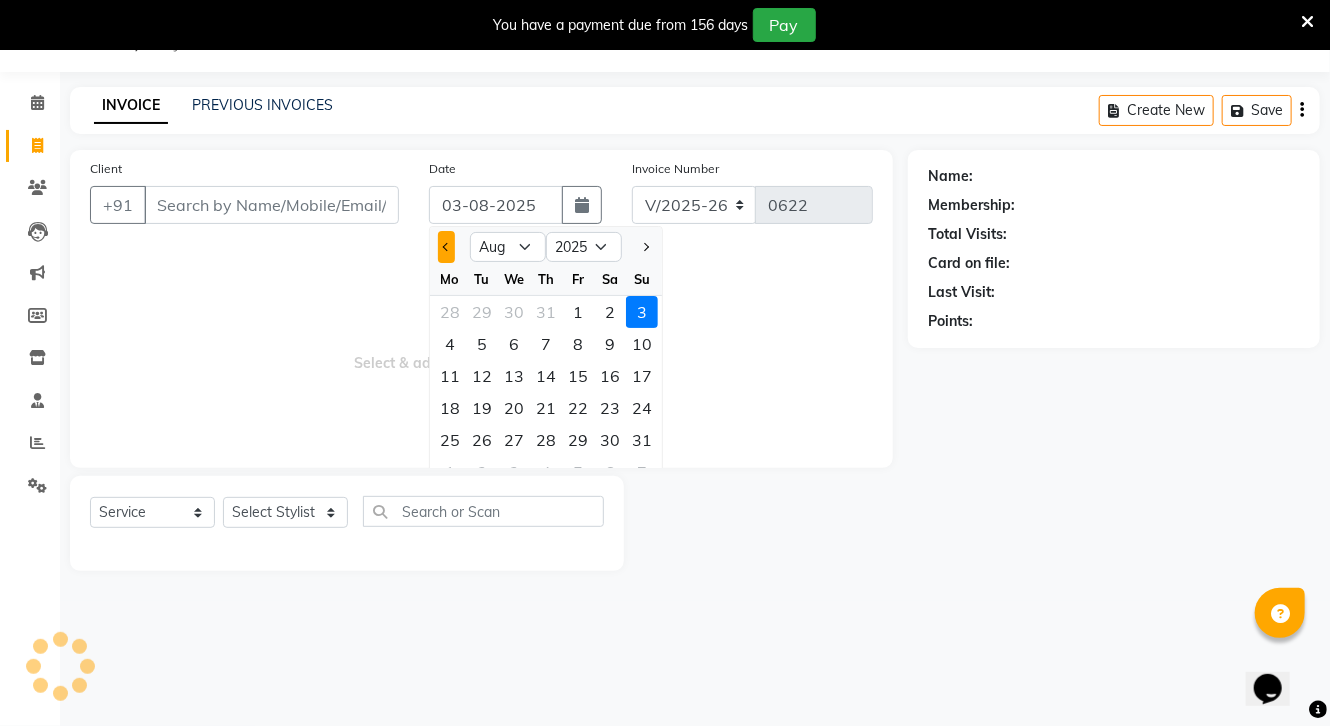 click 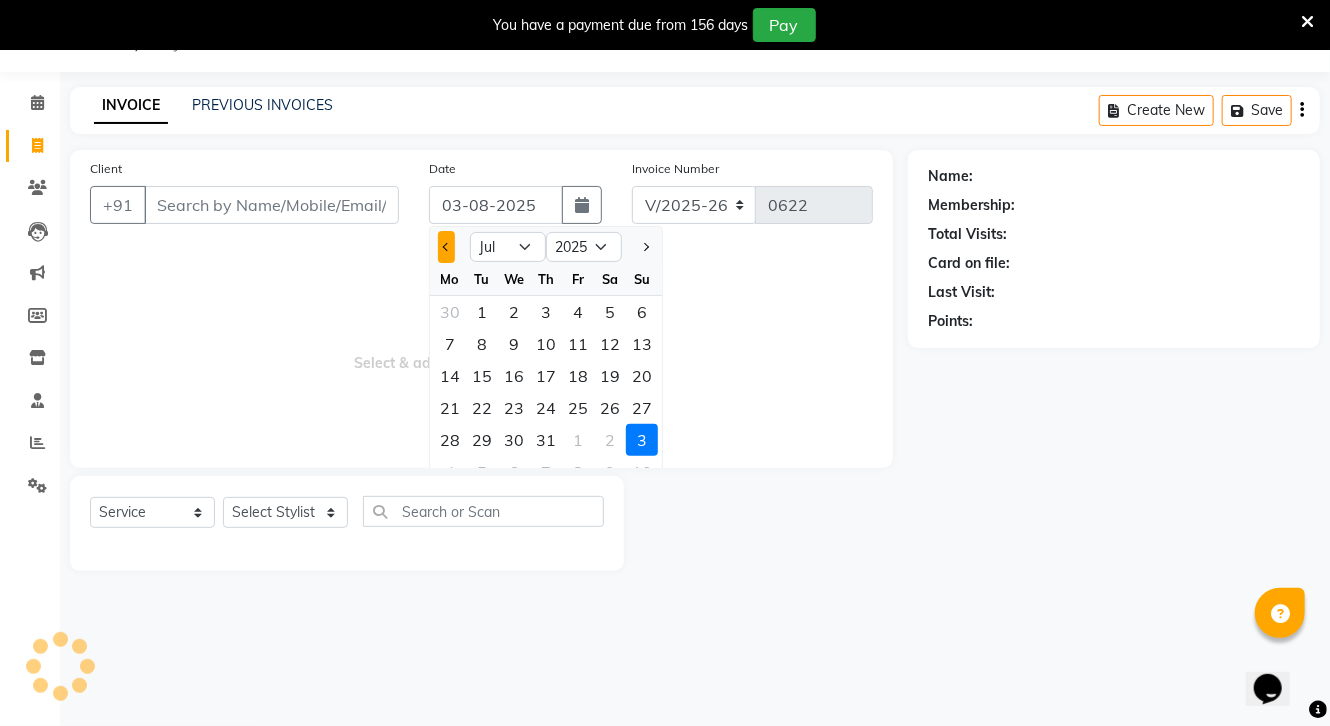 click 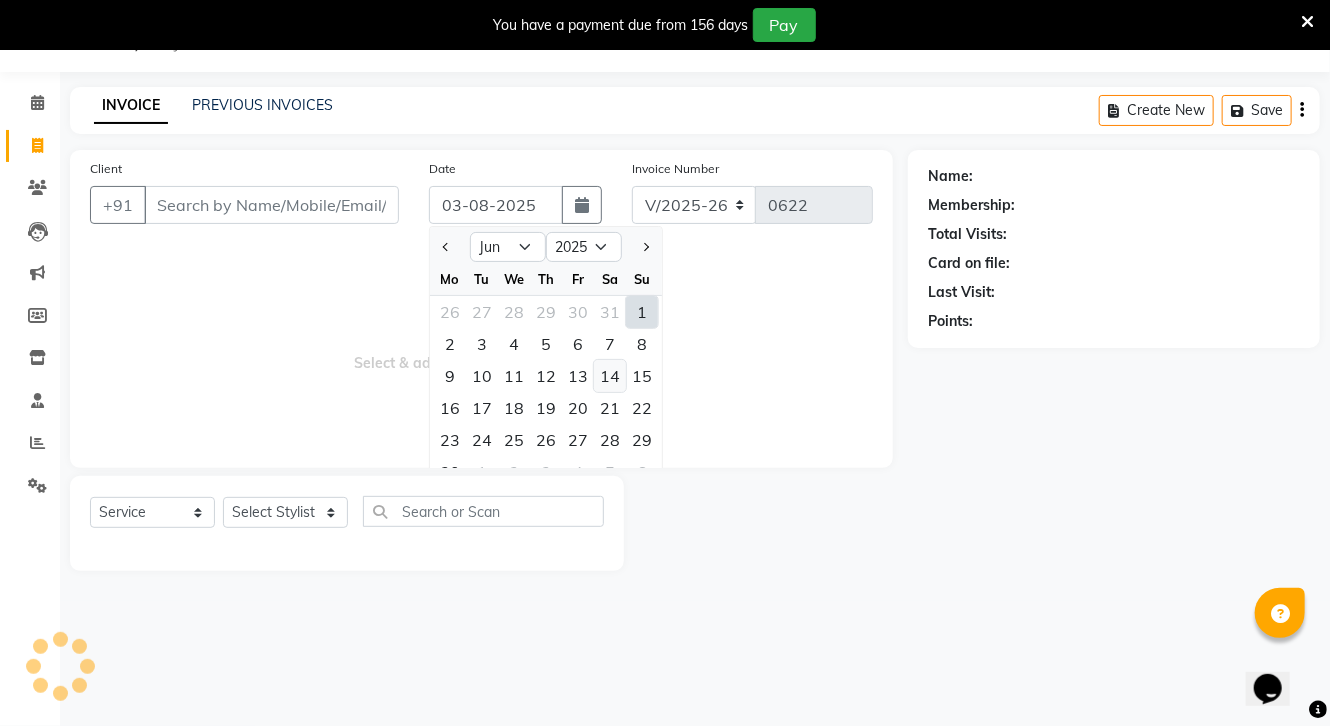 click on "14" 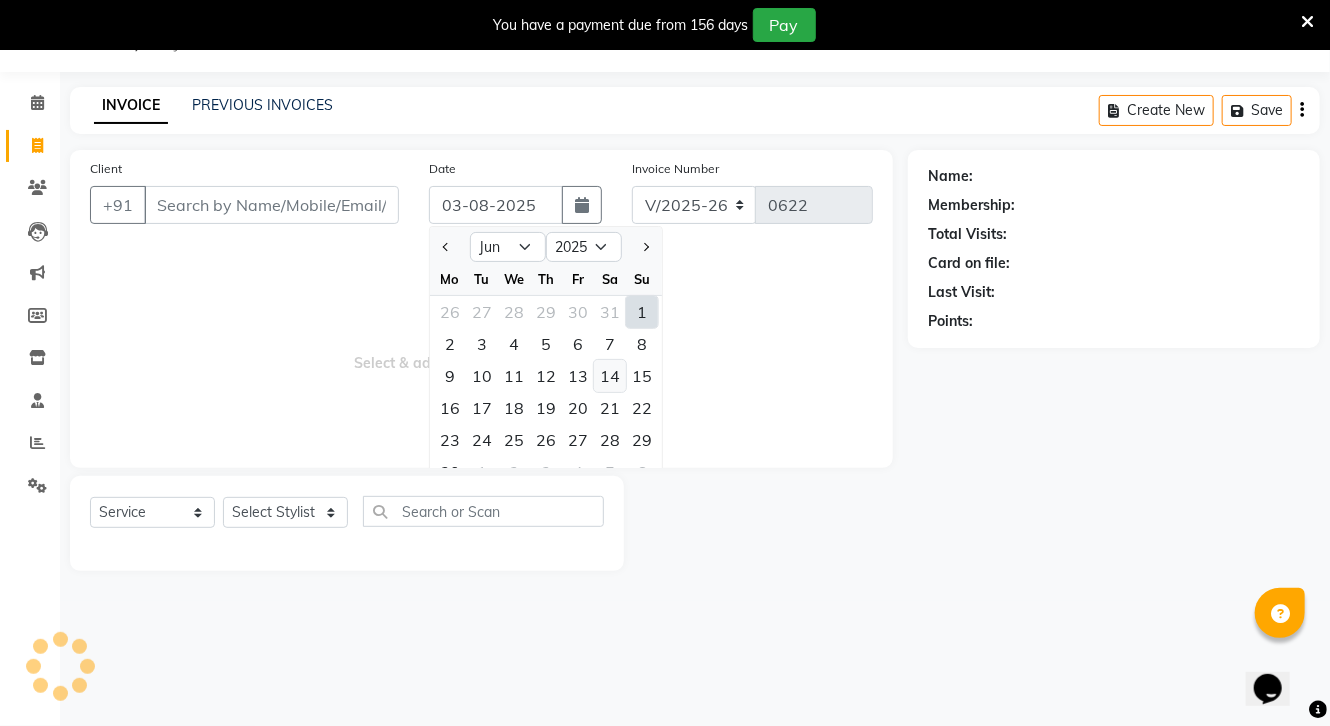 type on "14-06-2025" 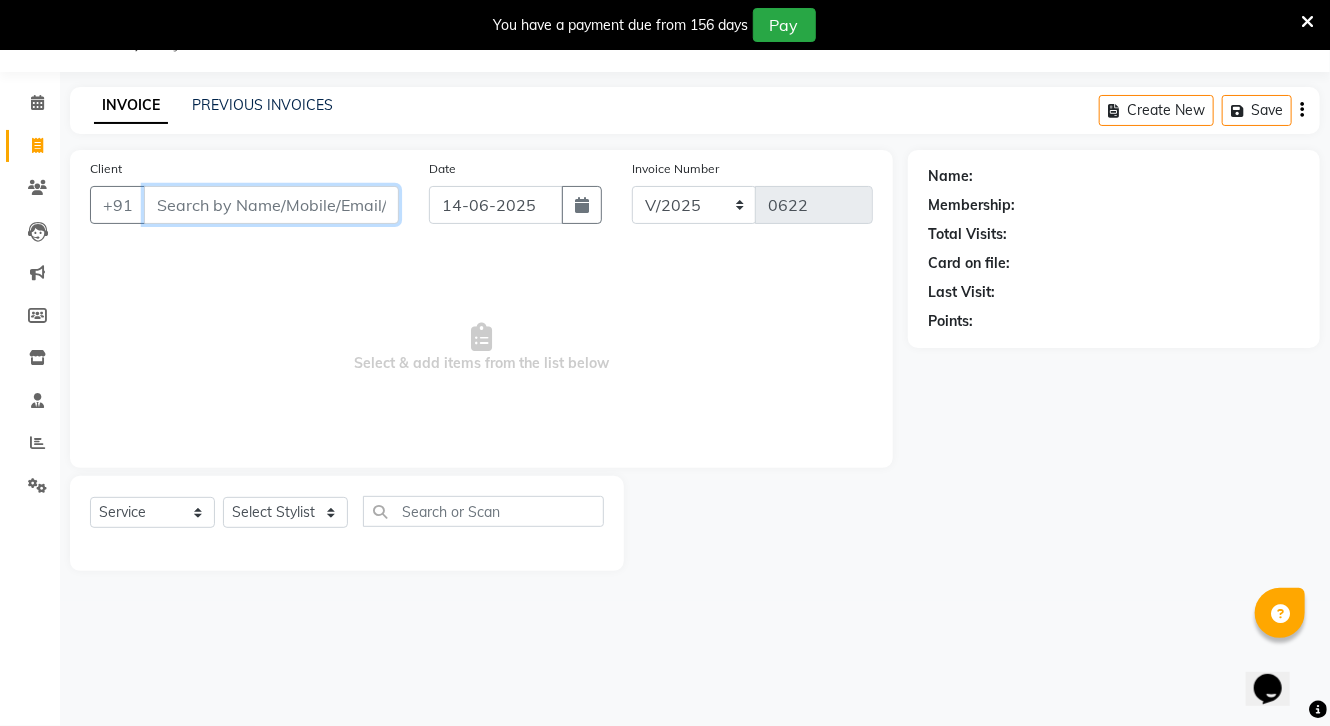 click on "Client" at bounding box center (271, 205) 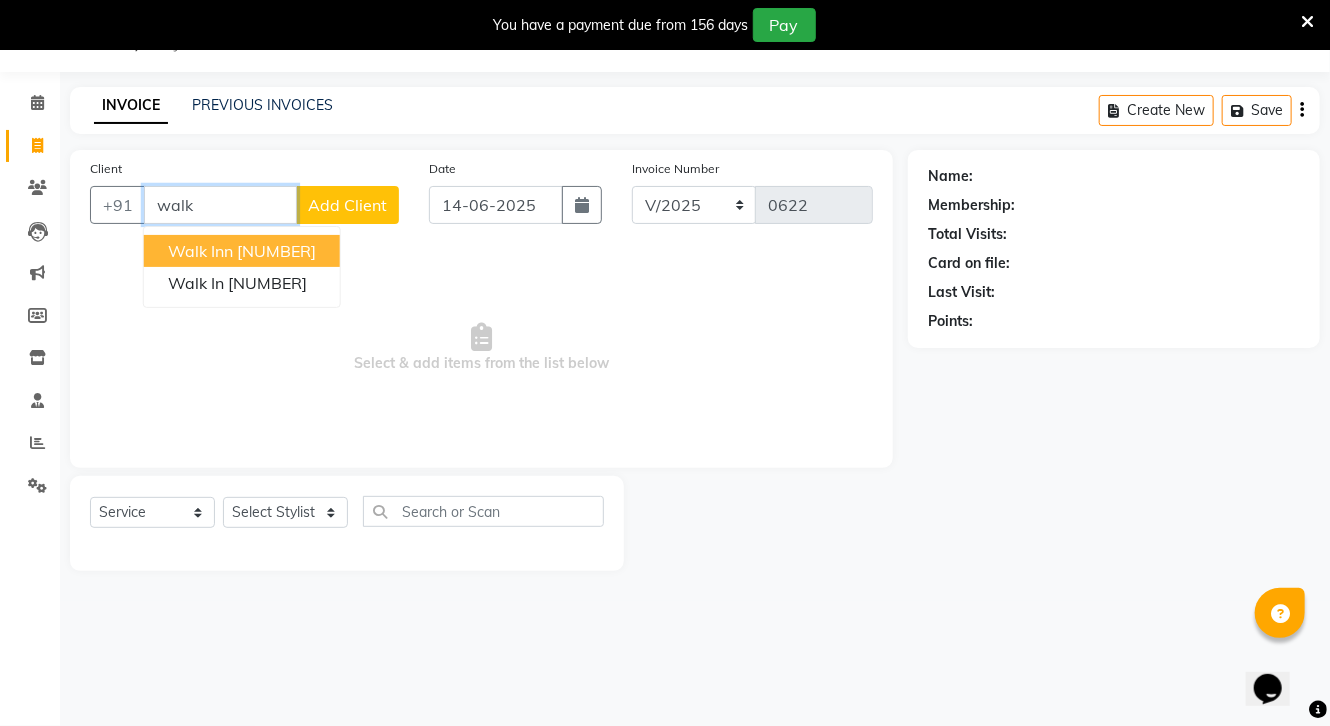 click on "[NUMBER]" at bounding box center (276, 251) 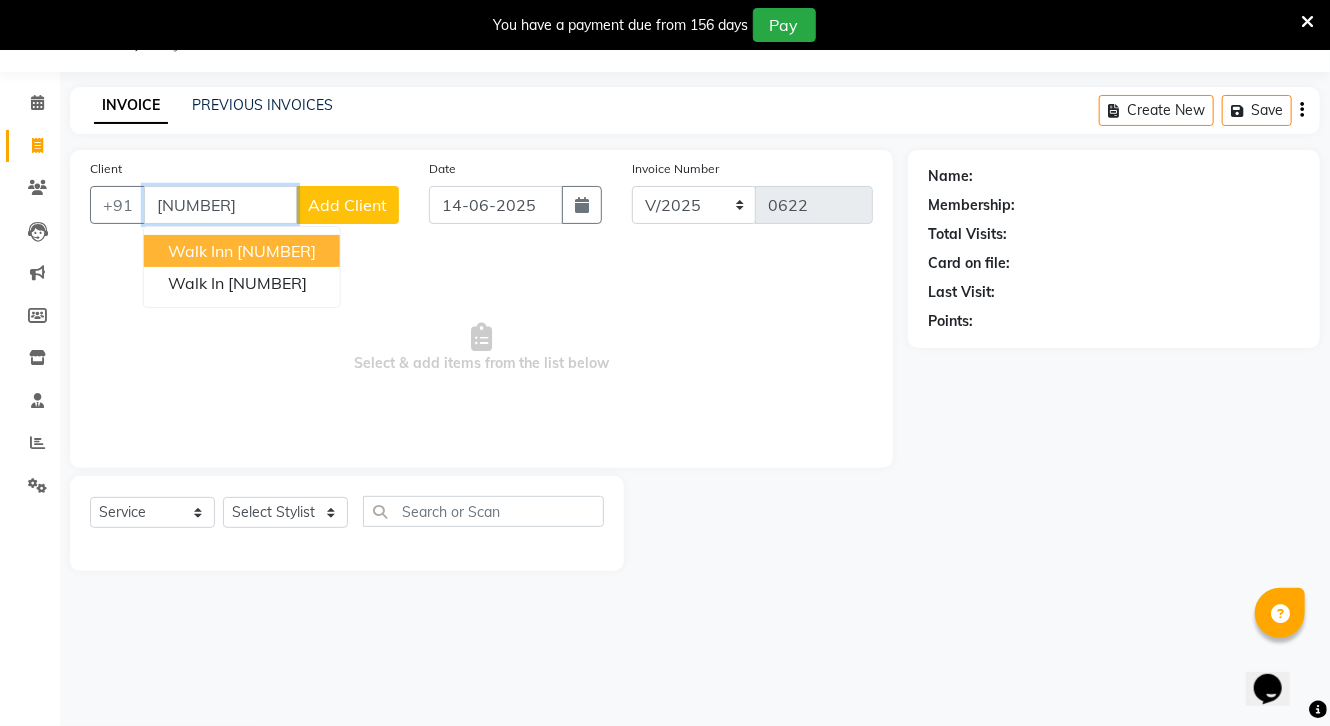 type on "[NUMBER]" 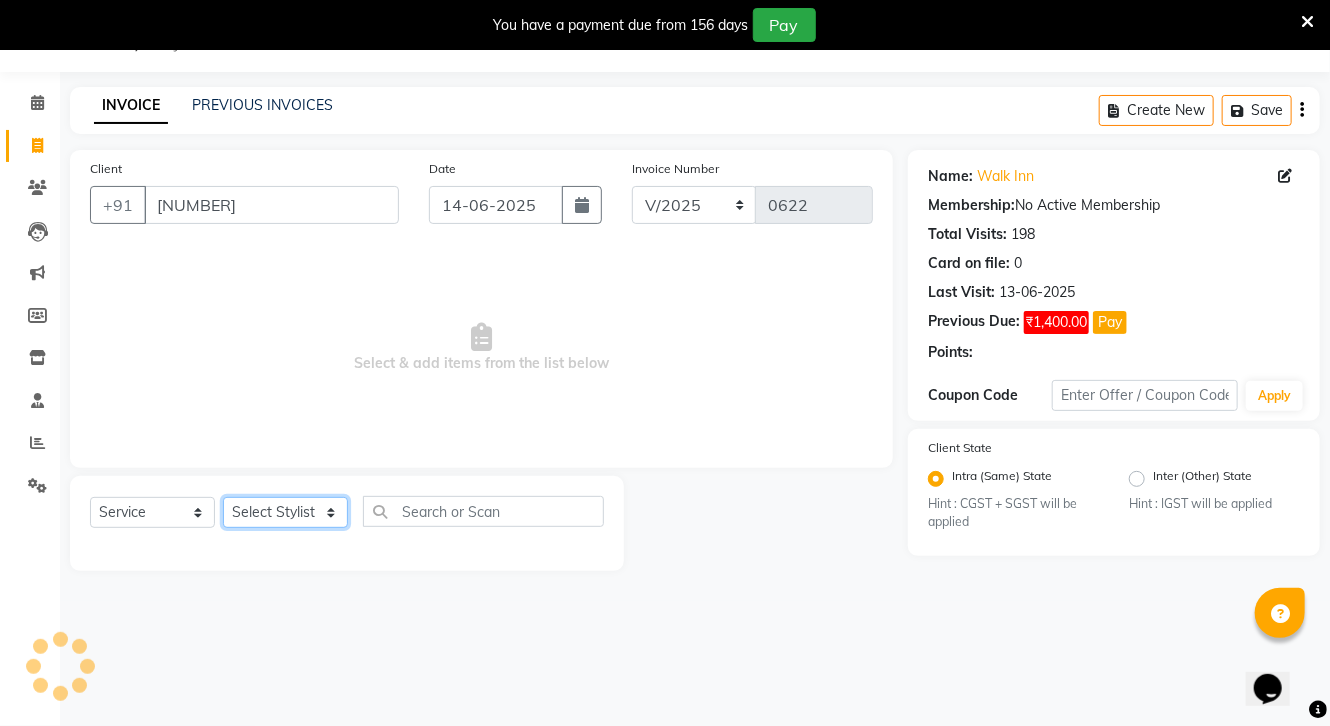 click on "Select Stylist [FIRST] [FIRST] [FIRST] [FIRST] [FIRST] [FIRST] [FIRST] [FIRST] [FIRST] [FIRST] [FIRST] [FIRST] [FIRST] [FIRST] [FIRST] [FIRST] [FIRST] [FIRST] [FIRST] [FIRST] [FIRST] [FIRST] [FIRST]" 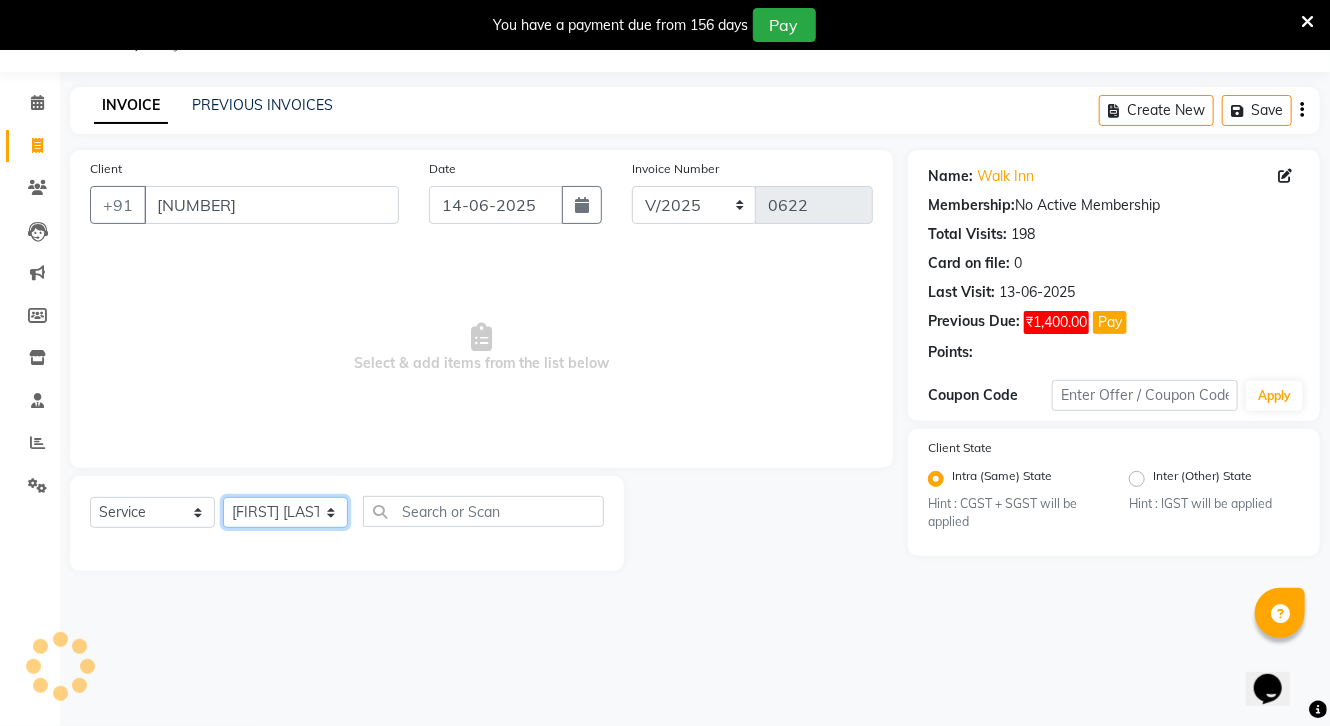 click on "Select Stylist [FIRST] [FIRST] [FIRST] [FIRST] [FIRST] [FIRST] [FIRST] [FIRST] [FIRST] [FIRST] [FIRST] [FIRST] [FIRST] [FIRST] [FIRST] [FIRST] [FIRST] [FIRST] [FIRST] [FIRST] [FIRST] [FIRST] [FIRST]" 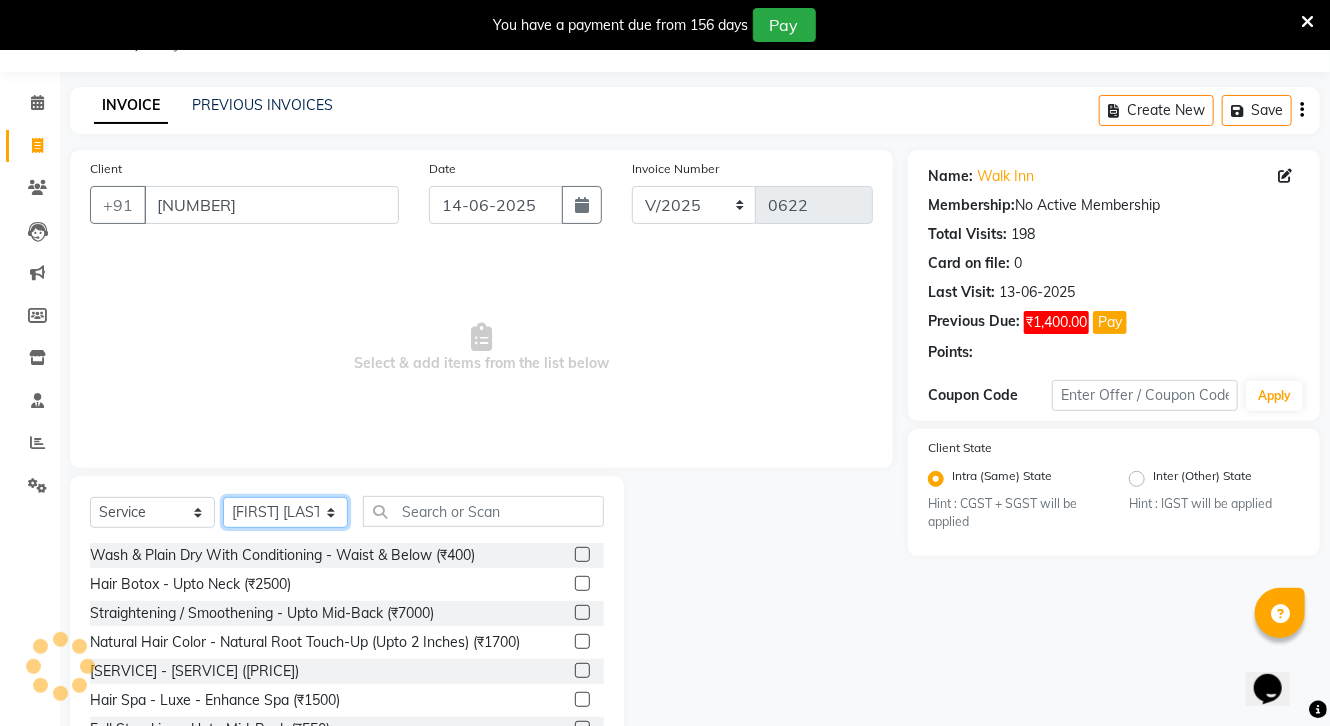 drag, startPoint x: 301, startPoint y: 511, endPoint x: 294, endPoint y: 503, distance: 10.630146 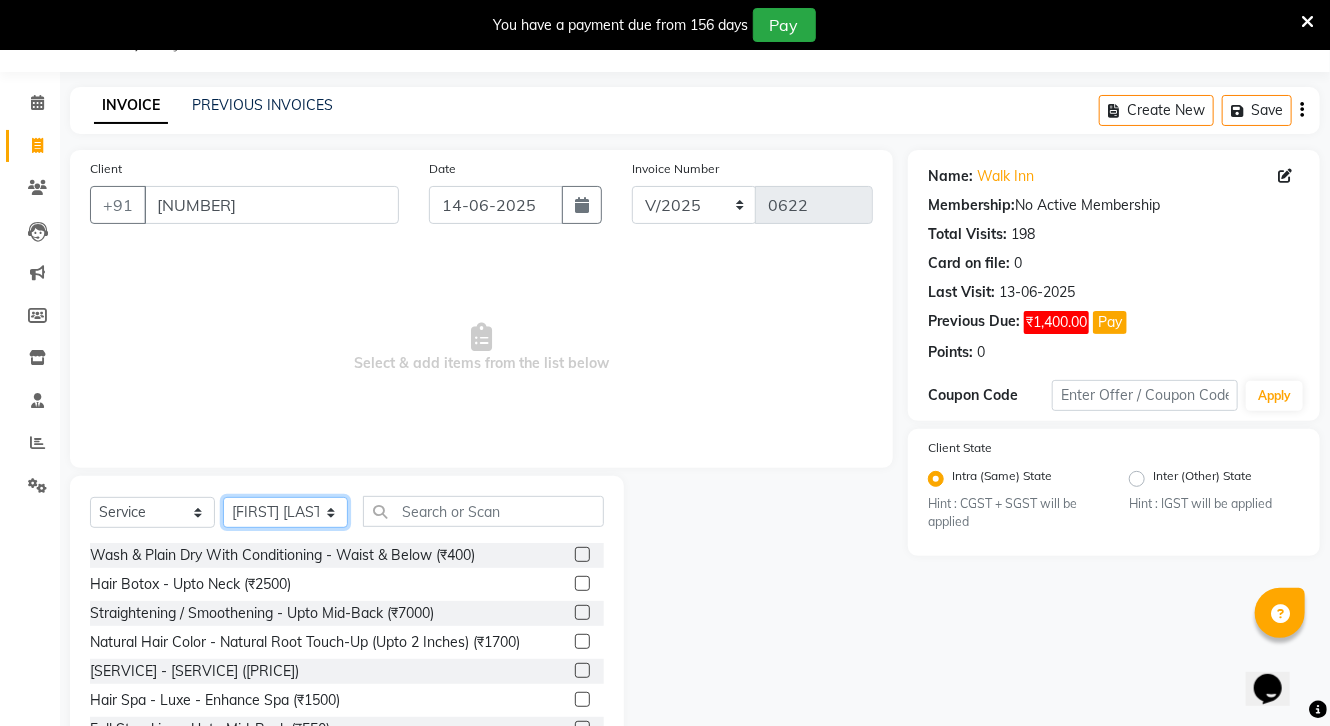 select on "18226" 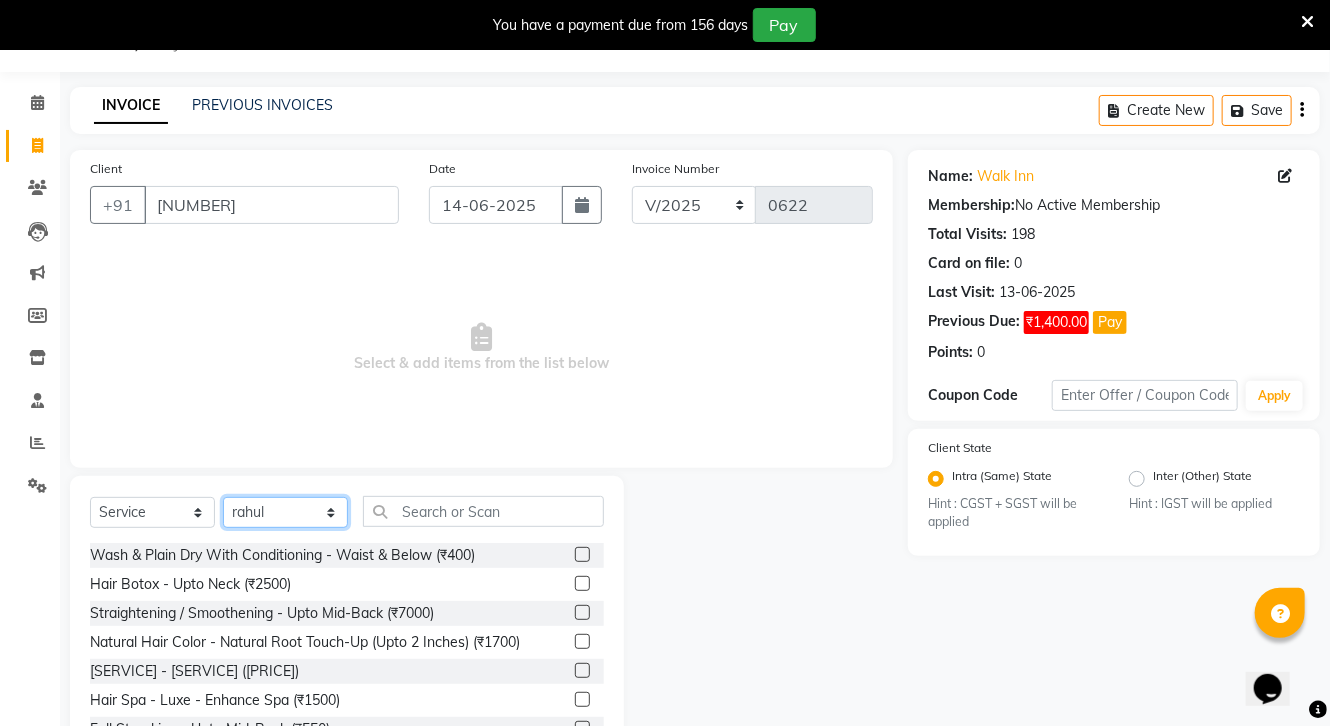 click on "Select Stylist [FIRST] [FIRST] [FIRST] [FIRST] [FIRST] [FIRST] [FIRST] [FIRST] [FIRST] [FIRST] [FIRST] [FIRST] [FIRST] [FIRST] [FIRST] [FIRST] [FIRST] [FIRST] [FIRST] [FIRST] [FIRST] [FIRST] [FIRST]" 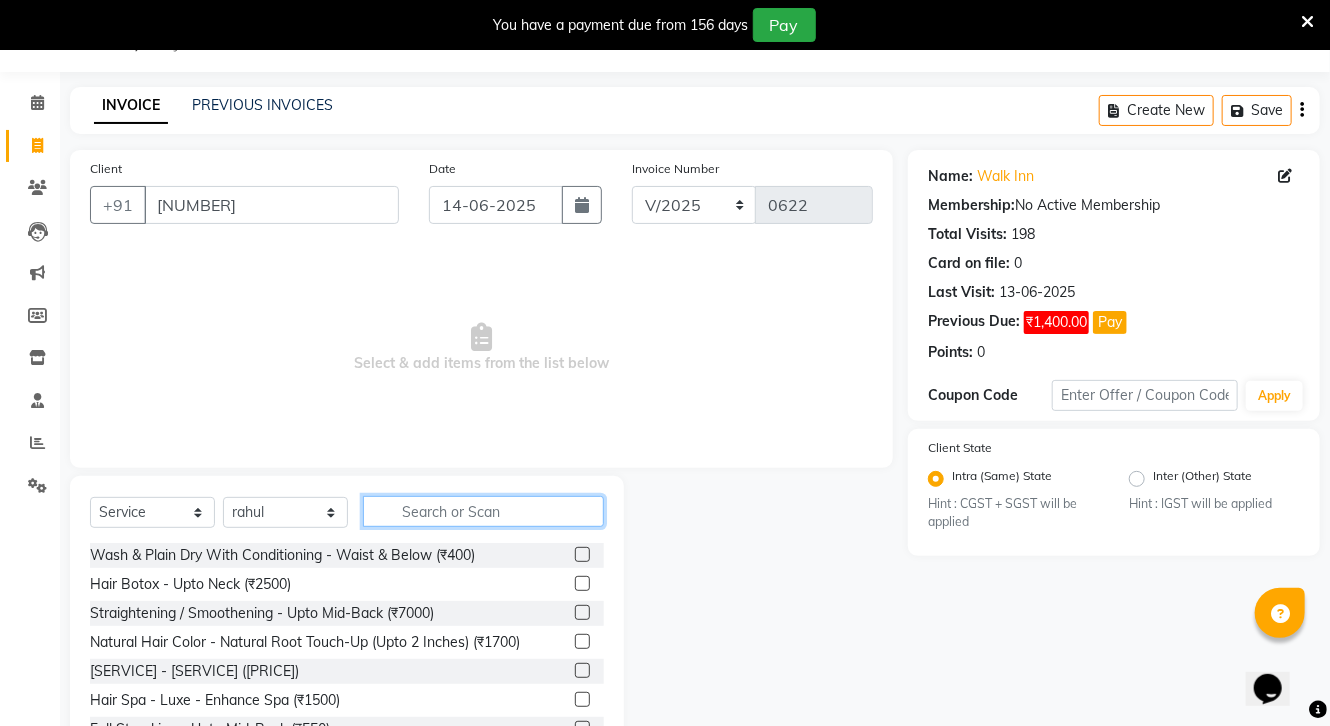 click 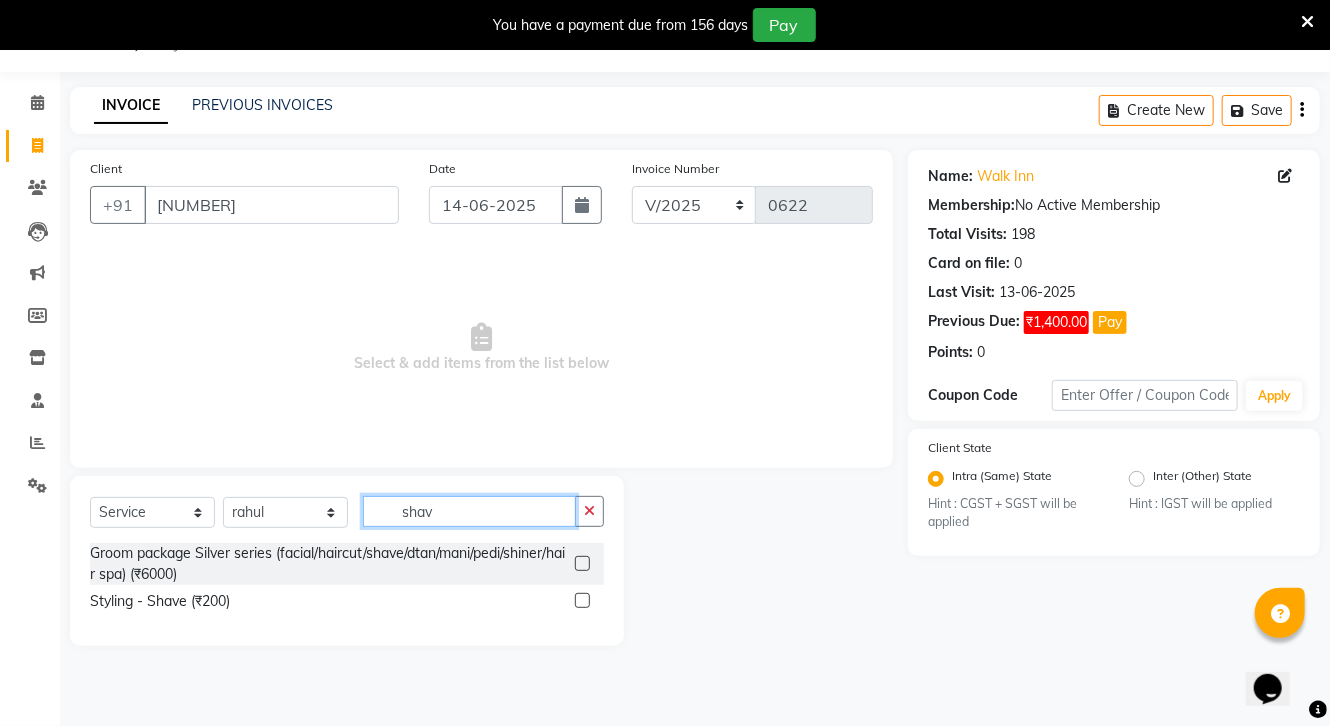 type on "shav" 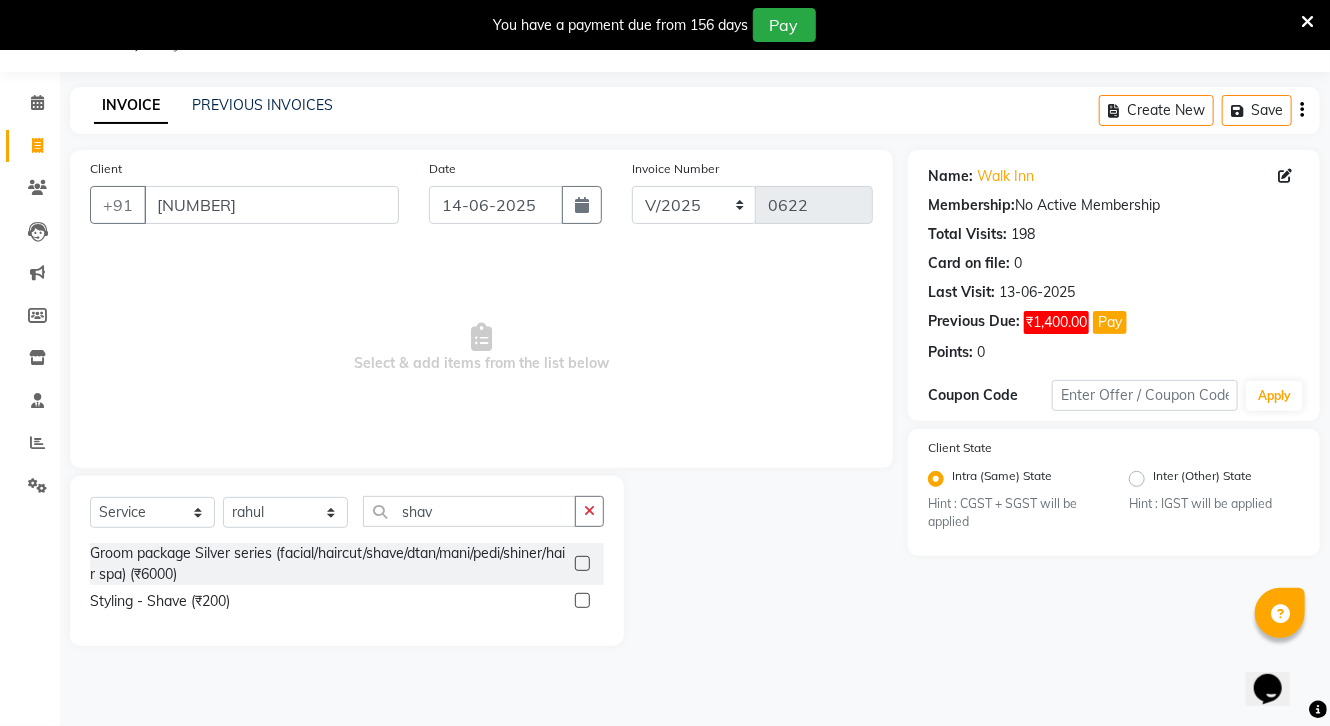 click 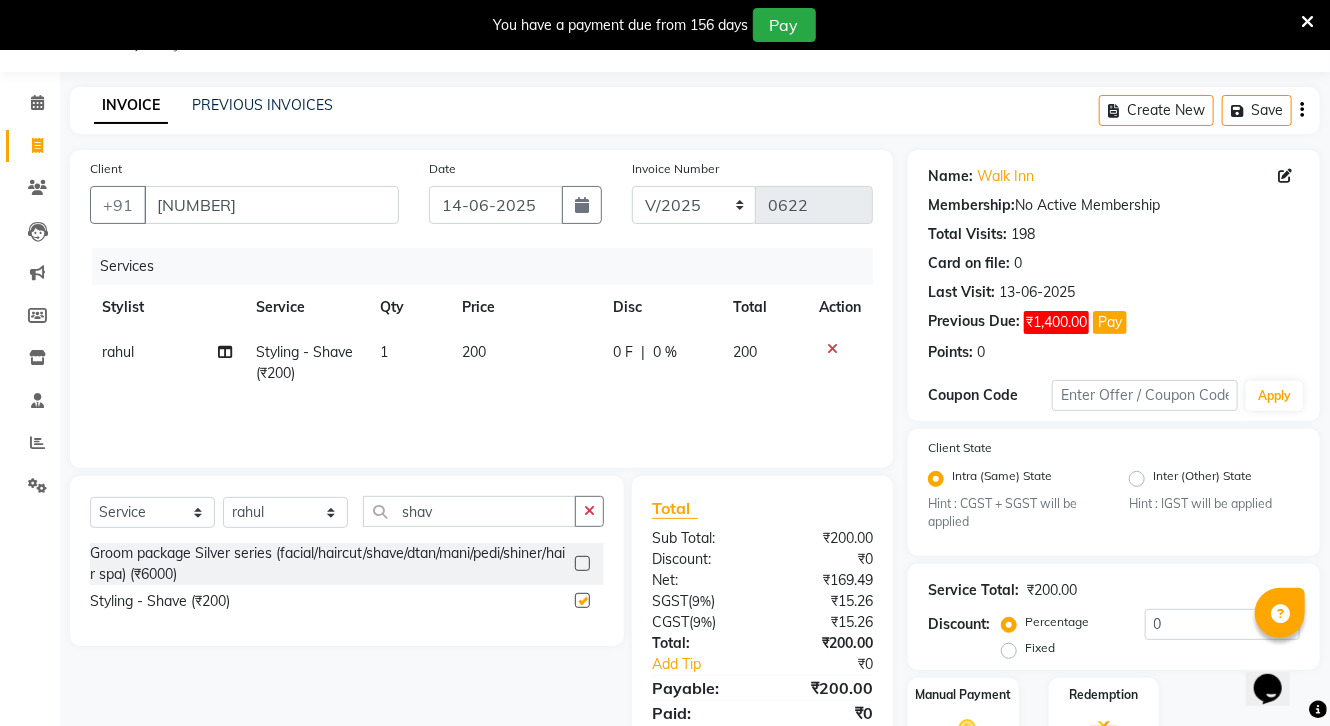 checkbox on "false" 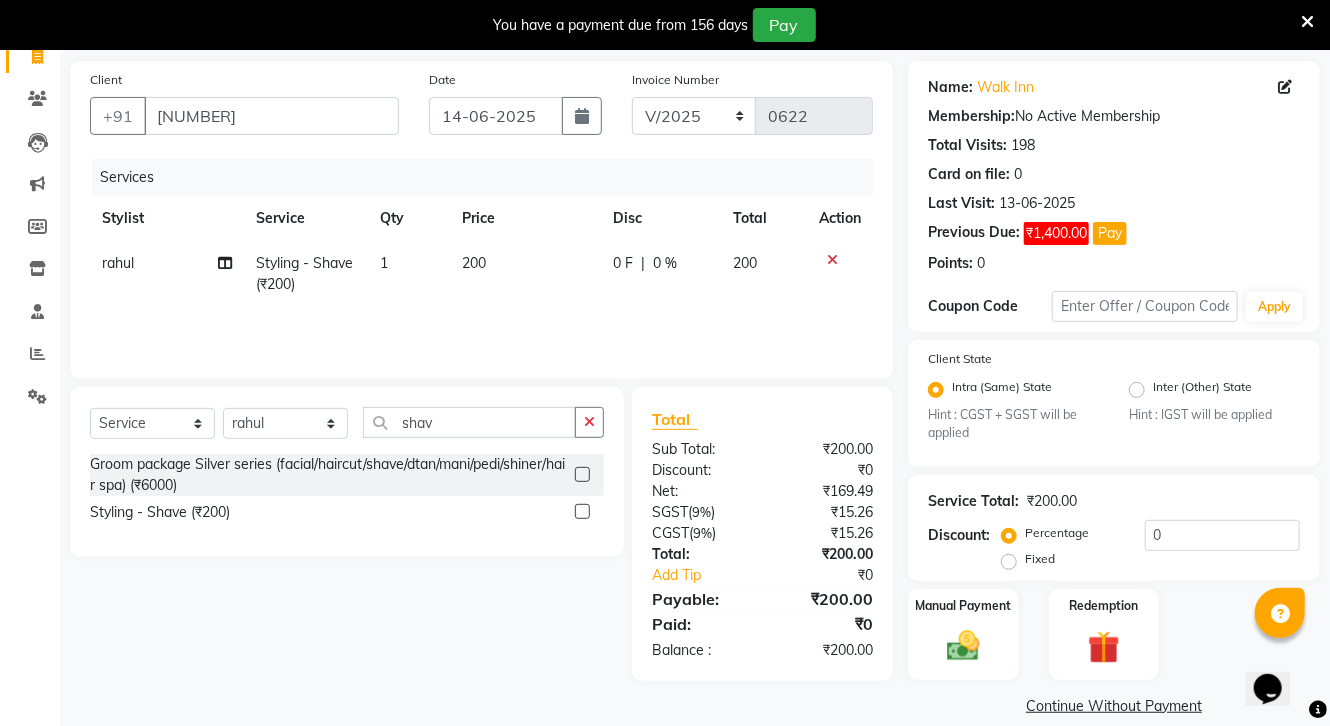 scroll, scrollTop: 167, scrollLeft: 0, axis: vertical 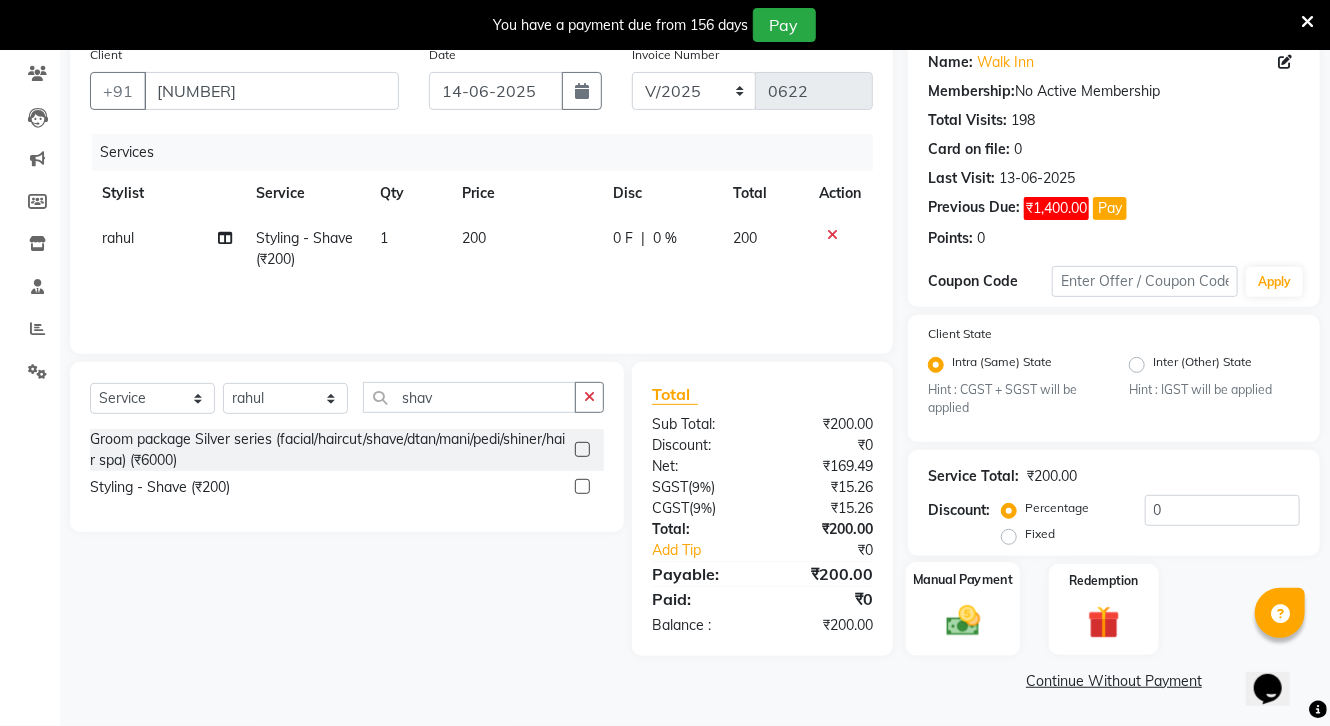 click on "Manual Payment" 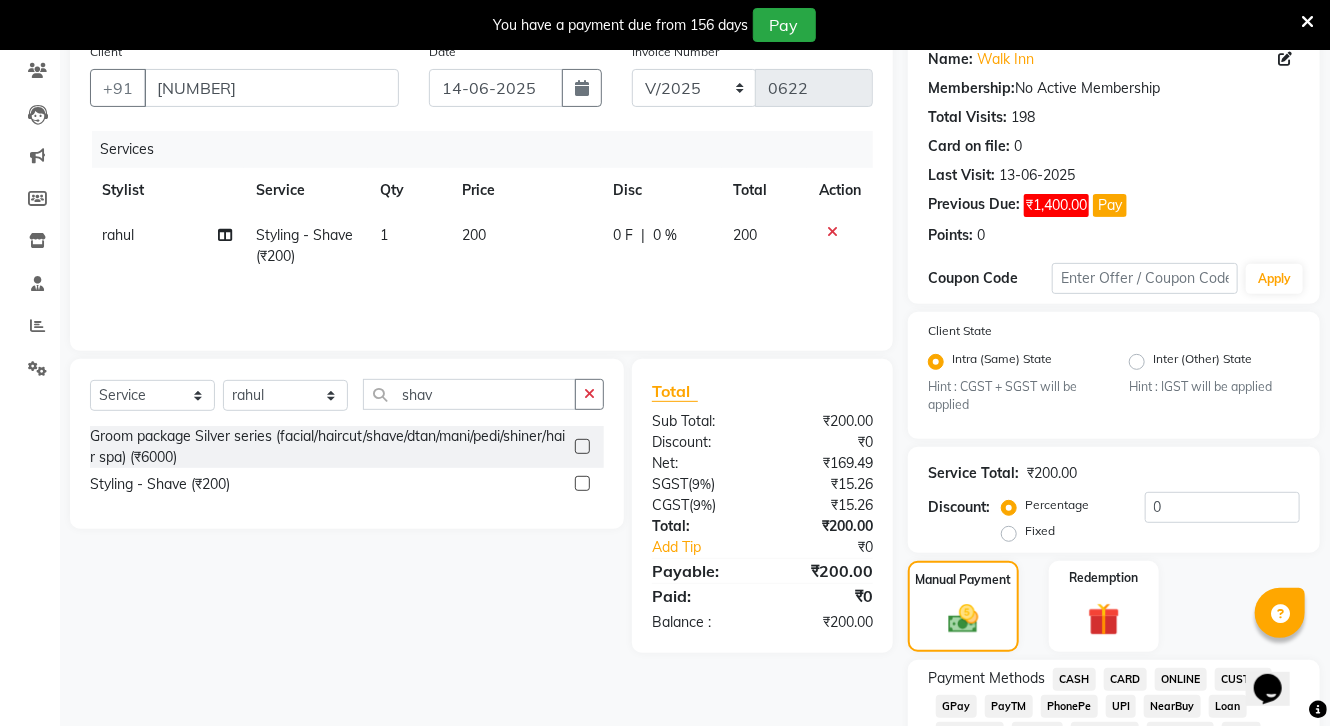 click on "ONLINE" 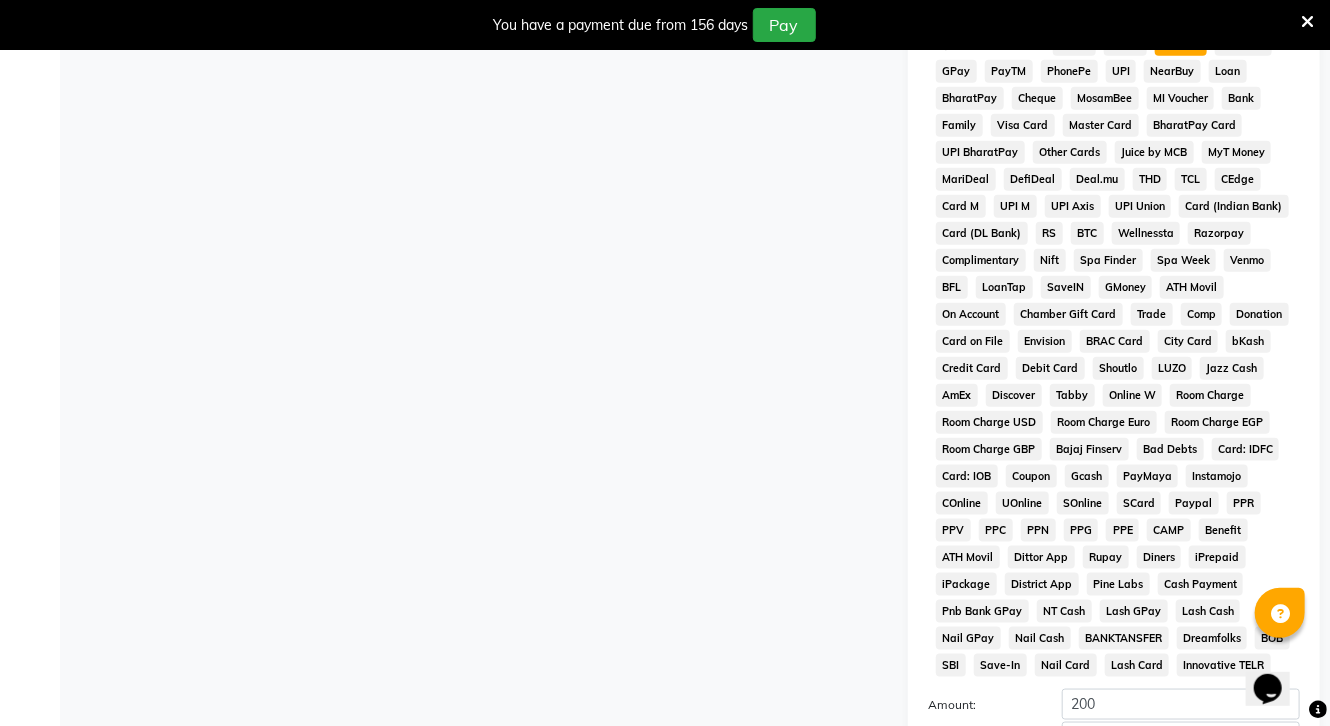 scroll, scrollTop: 1013, scrollLeft: 0, axis: vertical 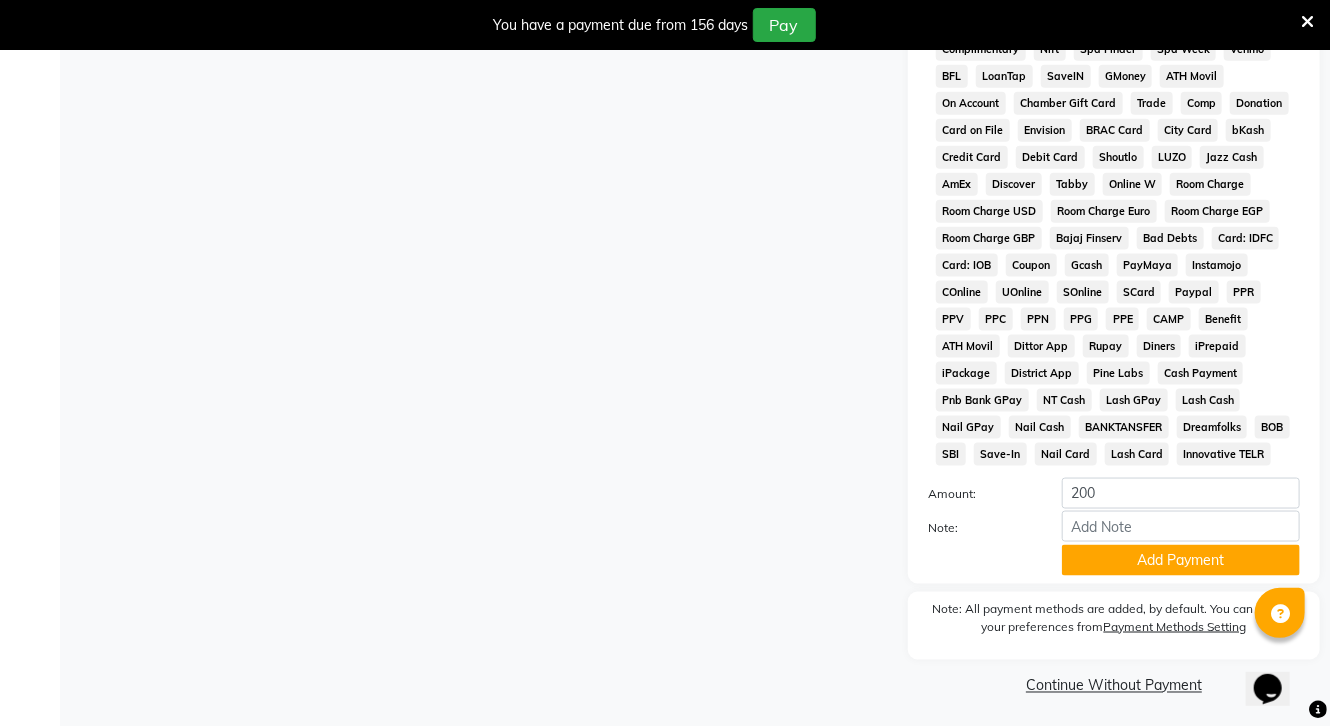 click on "Payment Methods  CASH   CARD   ONLINE   CUSTOM   GPay   PayTM   PhonePe   UPI   NearBuy   Loan   BharatPay   Cheque   MosamBee   MI Voucher   Bank   Family   Visa Card   Master Card   BharatPay Card   UPI BharatPay   Other Cards   Juice by MCB   MyT Money   MariDeal   DefiDeal   Deal.mu   THD   TCL   CEdge   Card M   UPI M   UPI Axis   UPI Union   Card (Indian Bank)   Card (DL Bank)   RS   BTC   Wellnessta   Razorpay   Complimentary   Nift   Spa Finder   Spa Week   Venmo   BFL   LoanTap   SaveIN   GMoney   ATH Movil   On Account   Chamber Gift Card   Trade   Comp   Donation   Card on File   Envision   BRAC Card   City Card   bKash   Credit Card   Debit Card   Shoutlo   LUZO   Jazz Cash   AmEx   Discover   Tabby   Online W   Room Charge   Room Charge USD   Room Charge Euro   Room Charge EGP   Room Charge GBP   Bajaj Finserv   Bad Debts   Card: IDFC   Card: IOB   Coupon   Gcash   PayMaya   Instamojo   COnline   UOnline   SOnline   SCard   Paypal   PPR   PPV   PPC   PPN   PPG   PPE   CAMP   Benefit   ATH Movil" 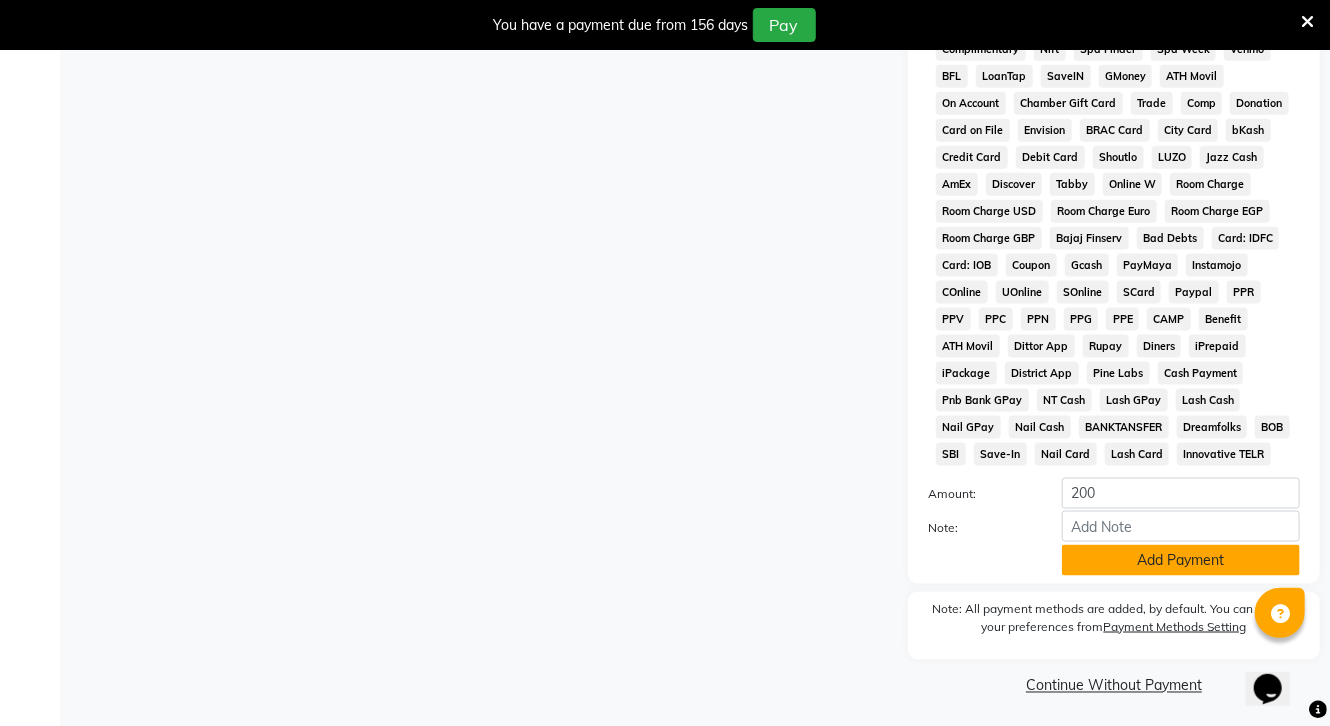 click on "Add Payment" 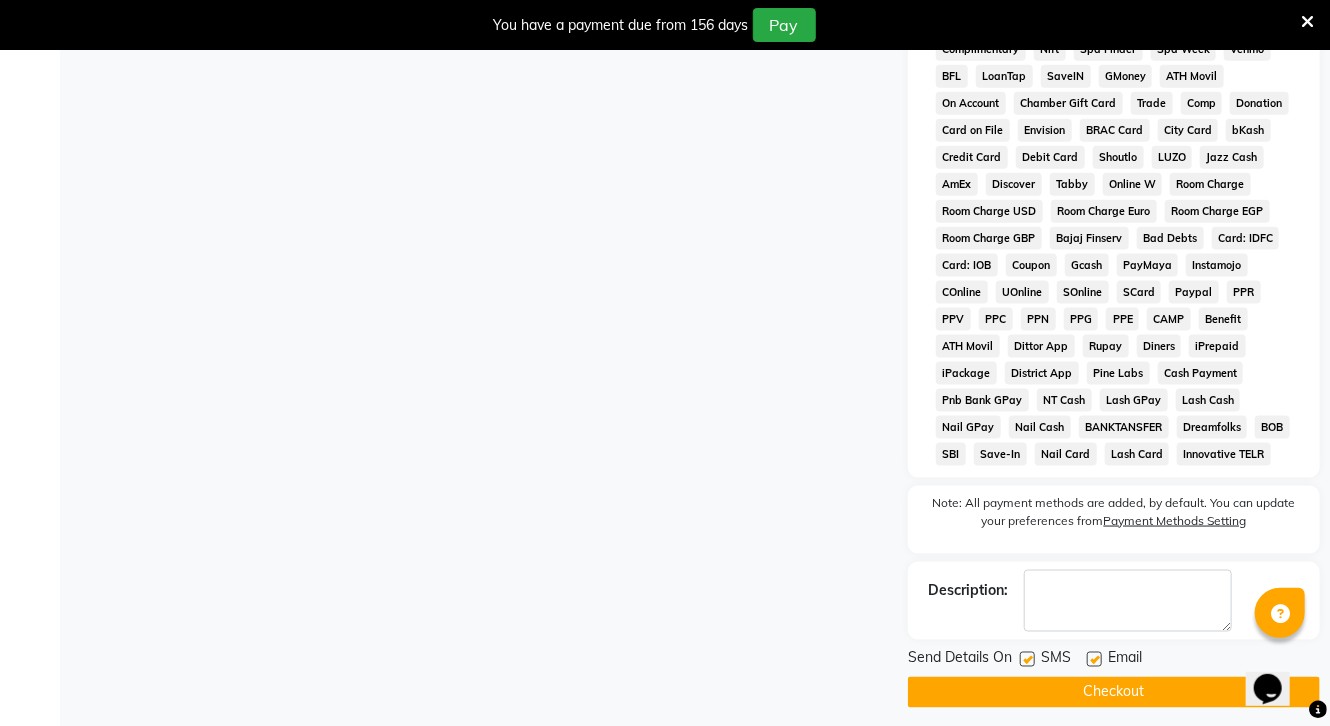 click on "Checkout" 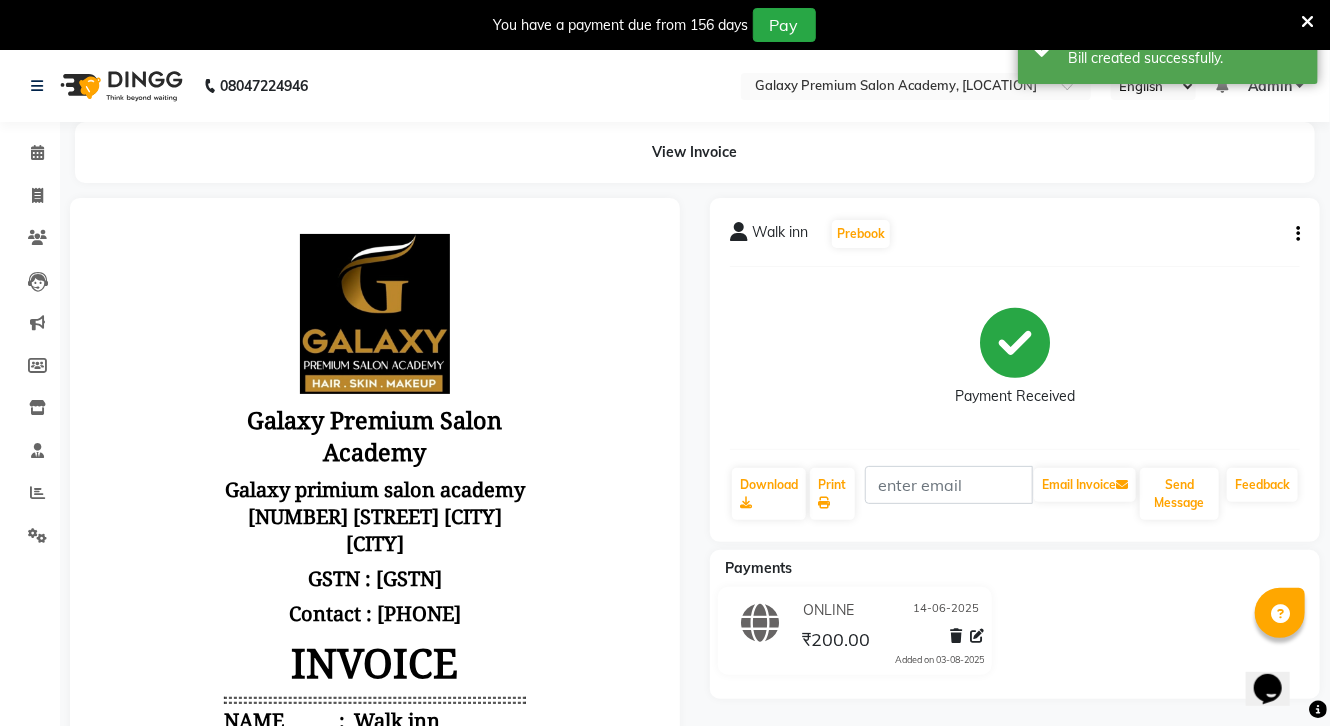 scroll, scrollTop: 0, scrollLeft: 0, axis: both 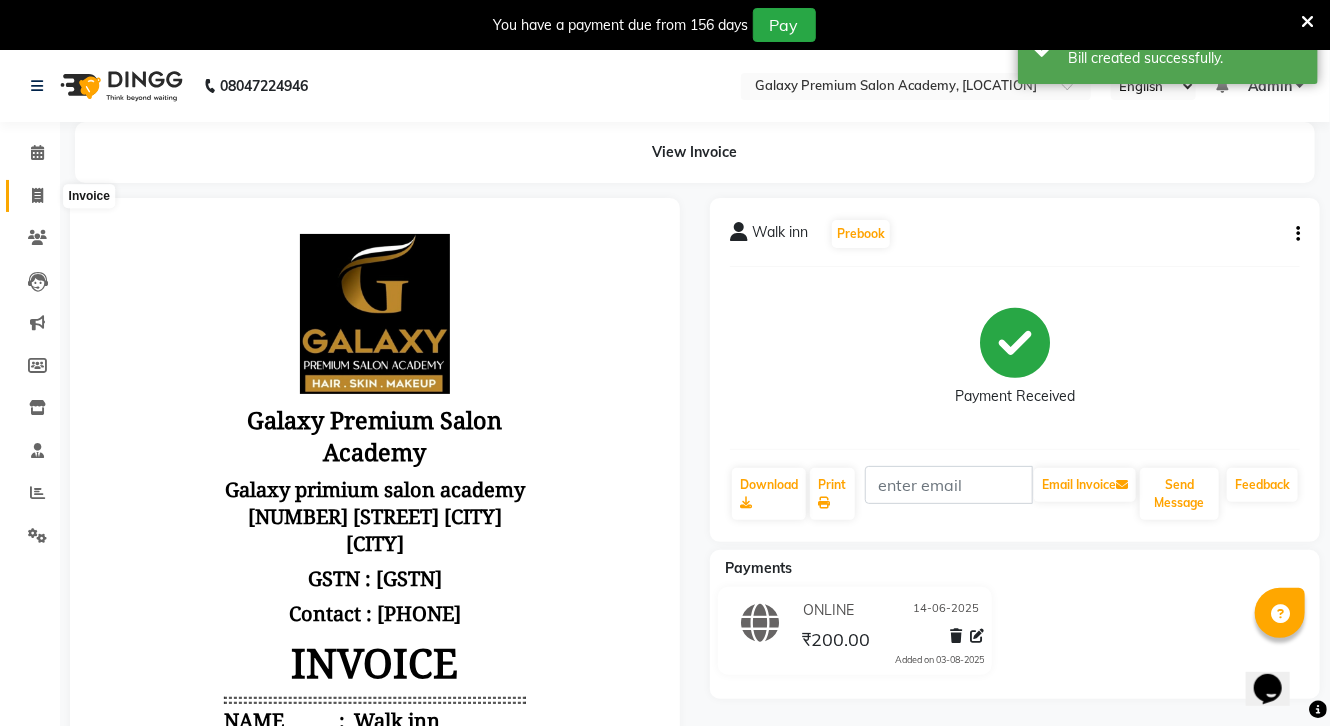 click 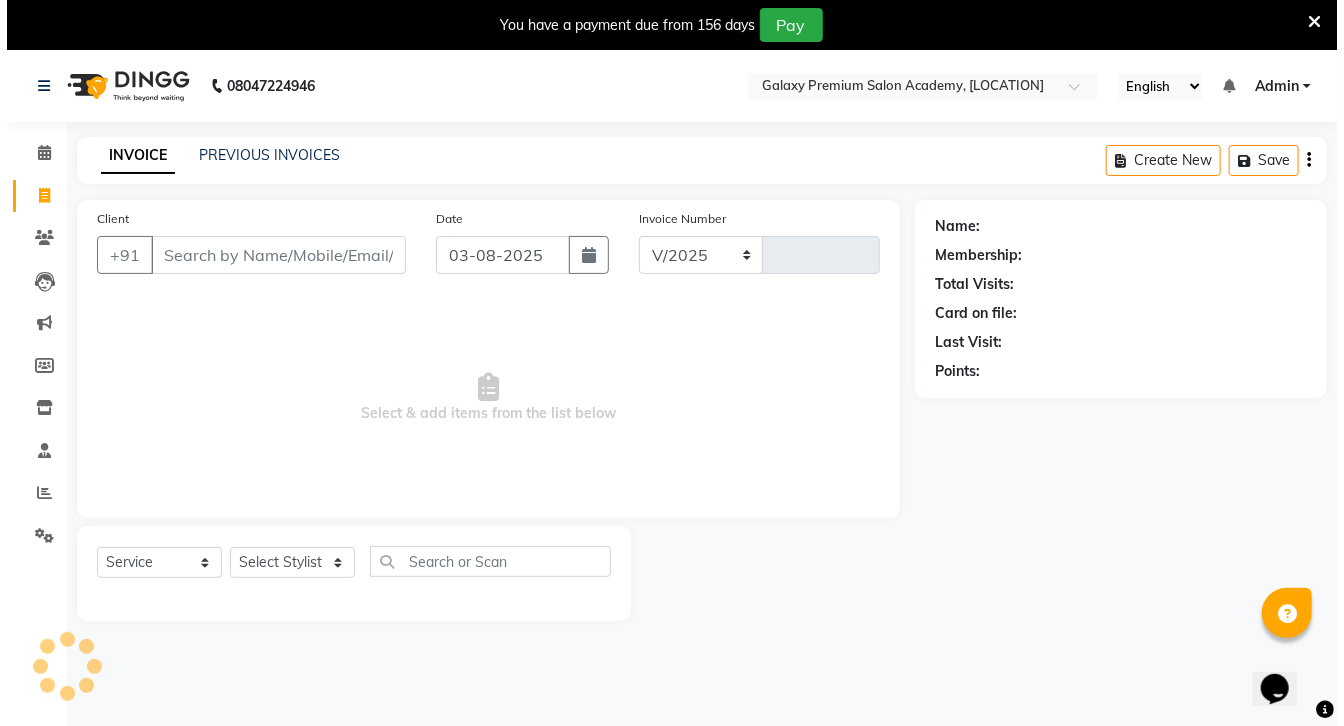 scroll, scrollTop: 50, scrollLeft: 0, axis: vertical 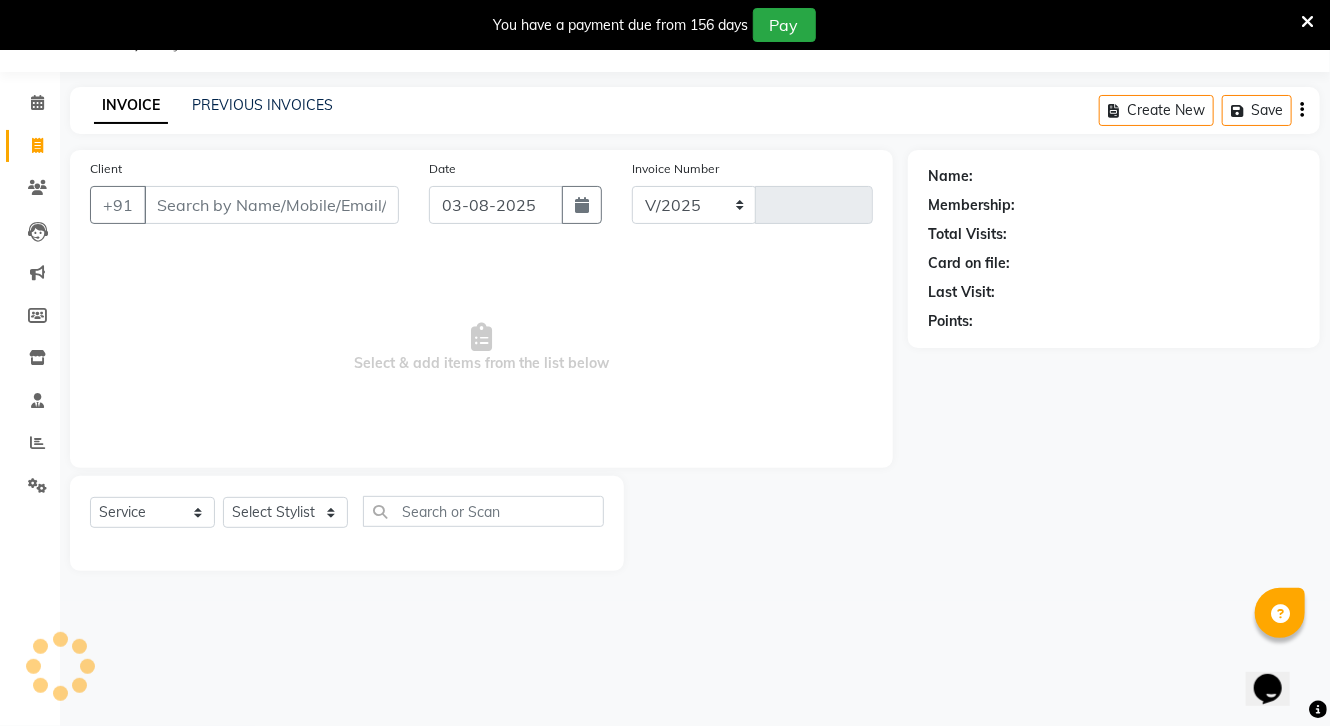 select on "3555" 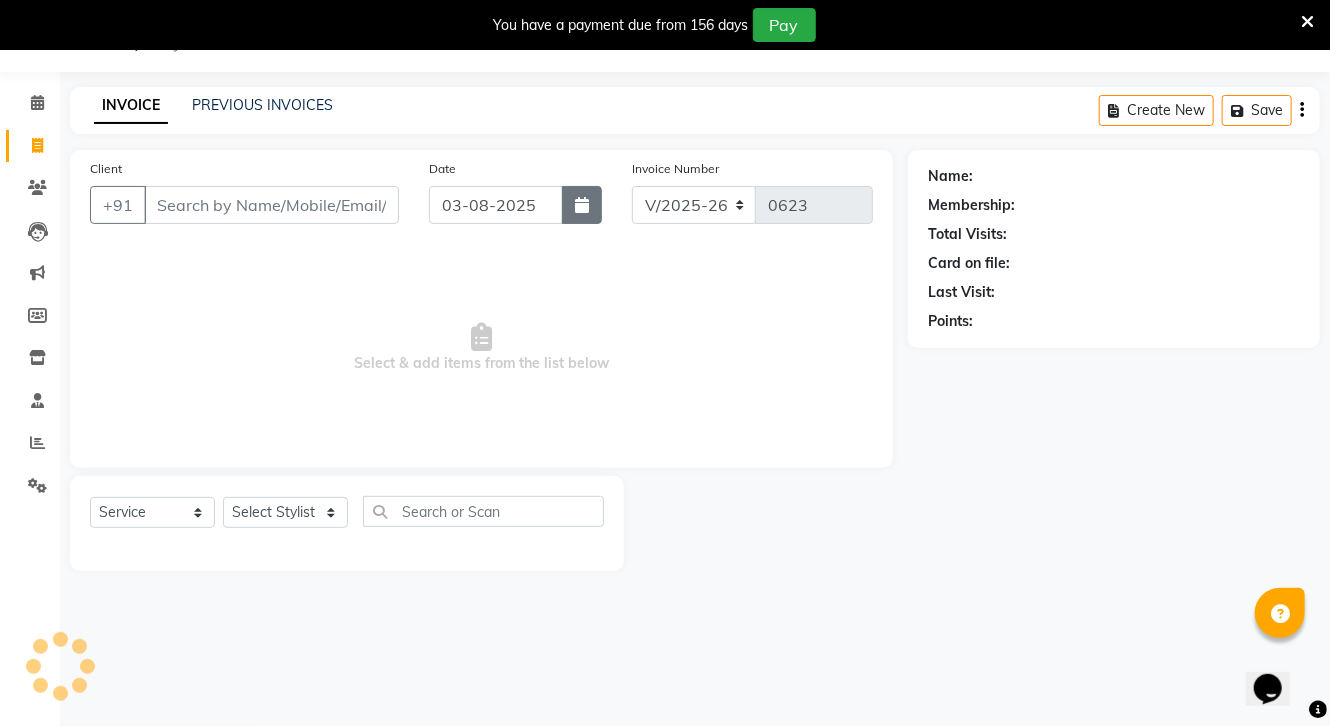 click 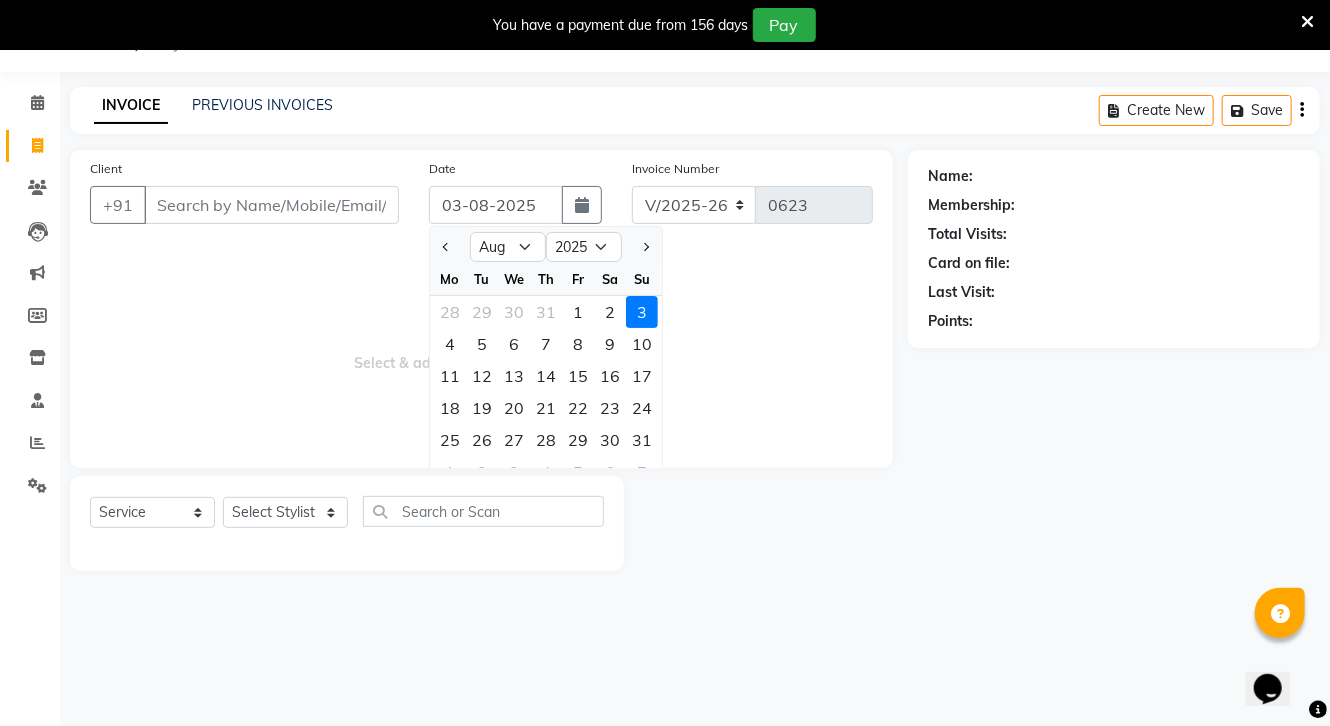 drag, startPoint x: 444, startPoint y: 246, endPoint x: 504, endPoint y: 245, distance: 60.00833 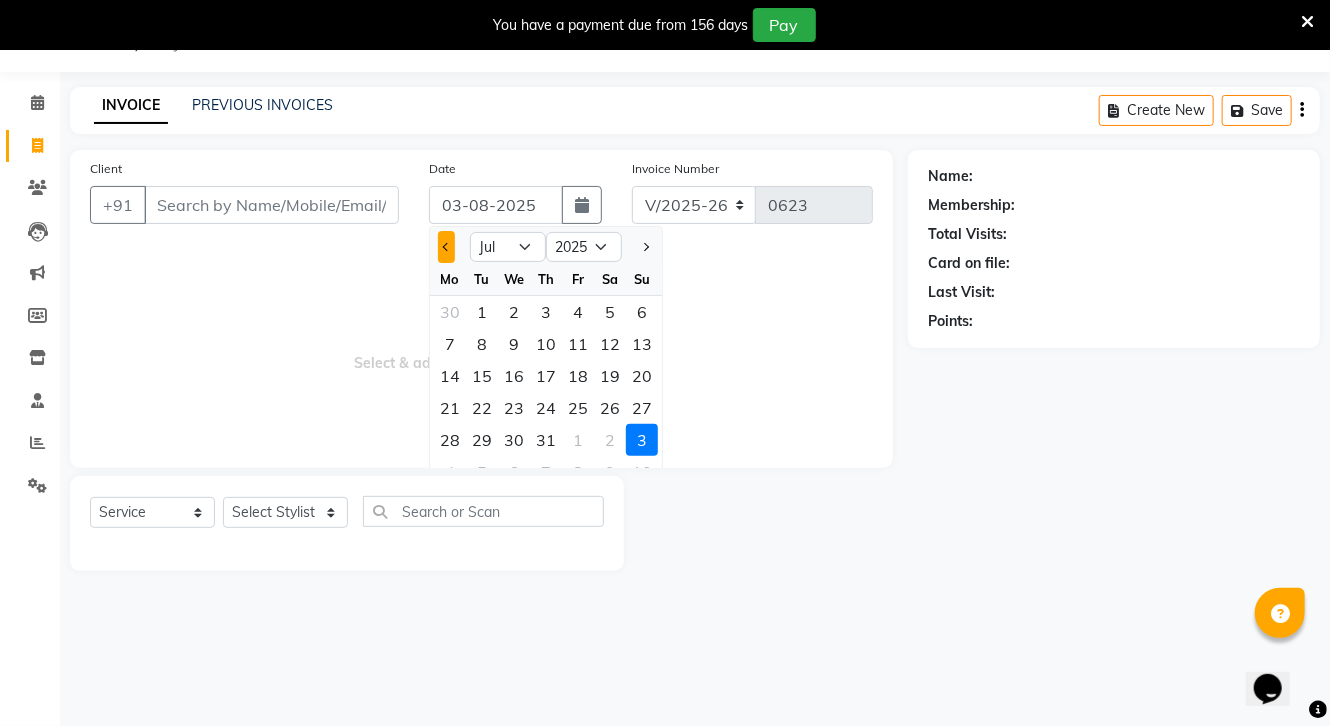click 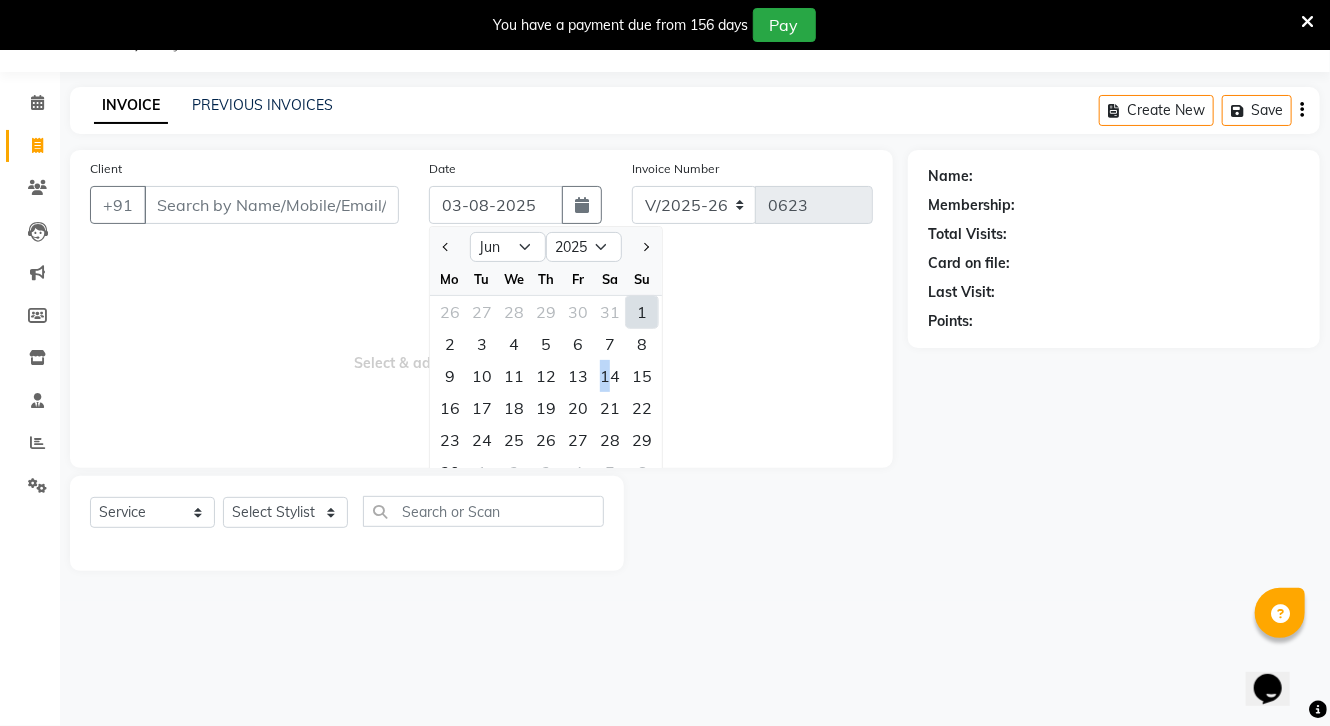 click on "14" 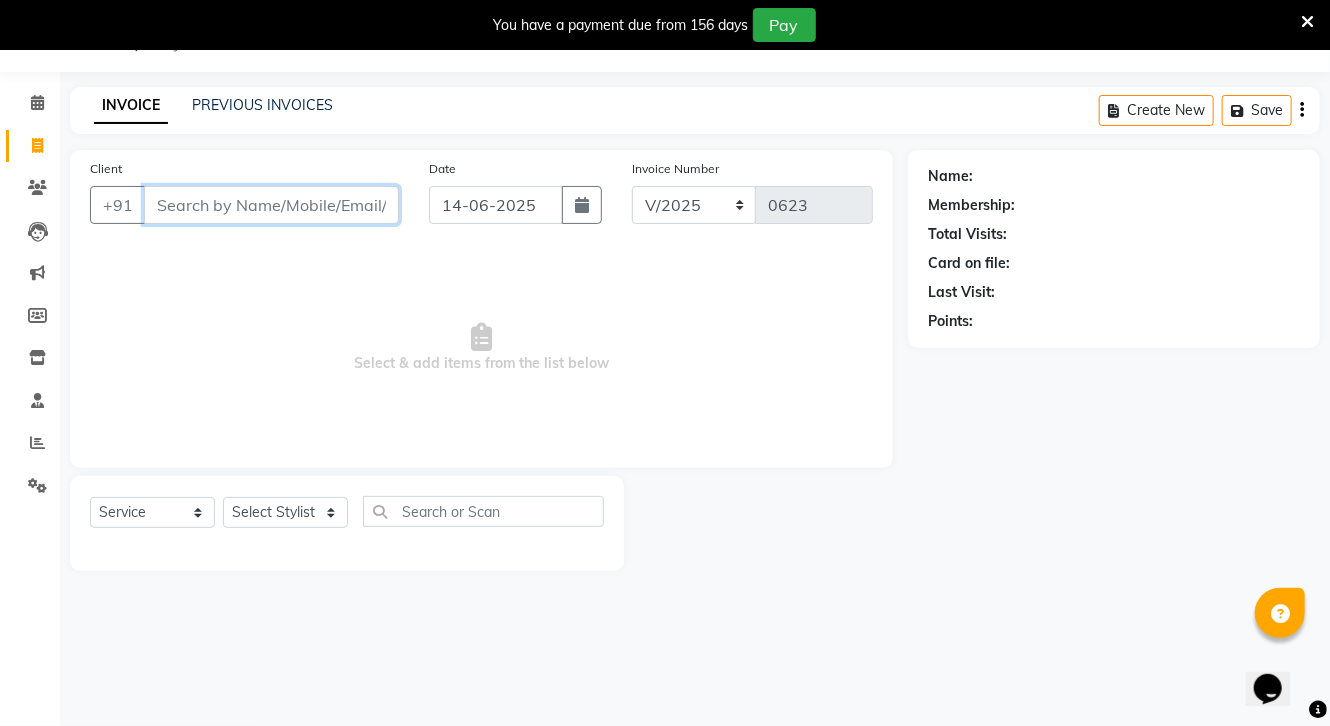 click on "Client" at bounding box center [271, 205] 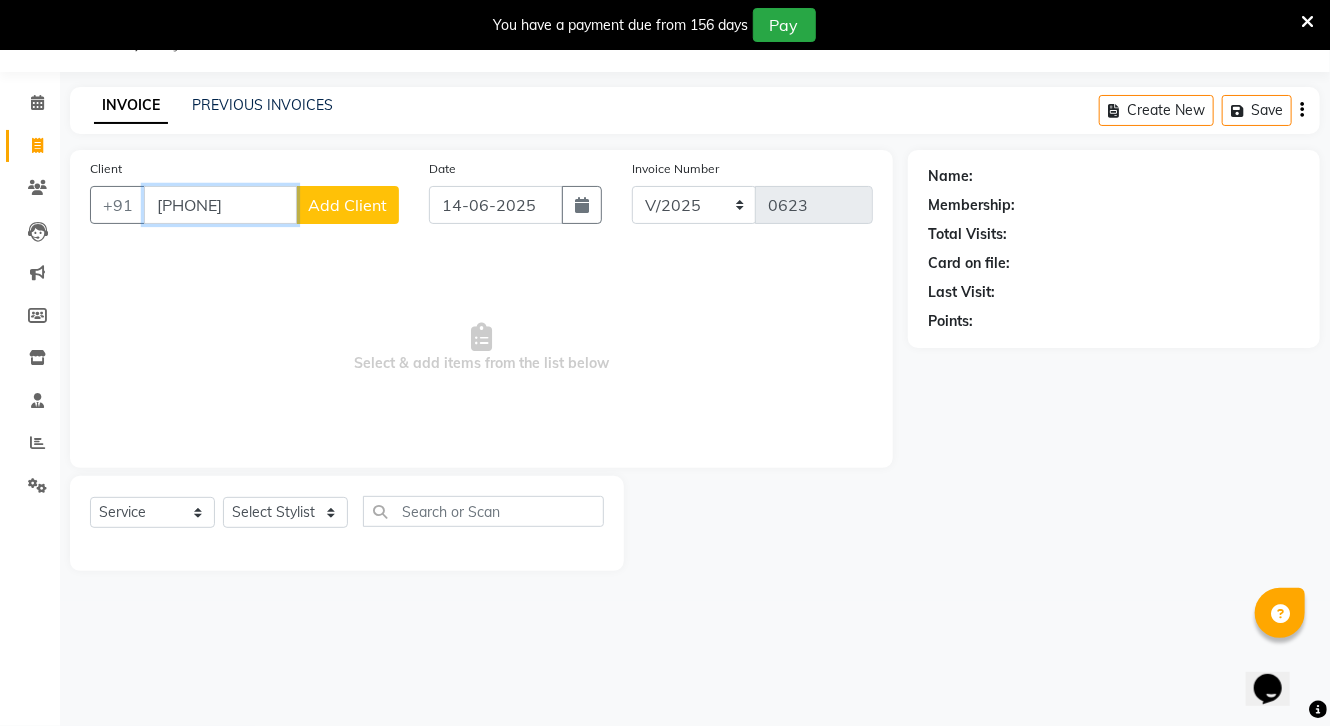 type on "[PHONE]" 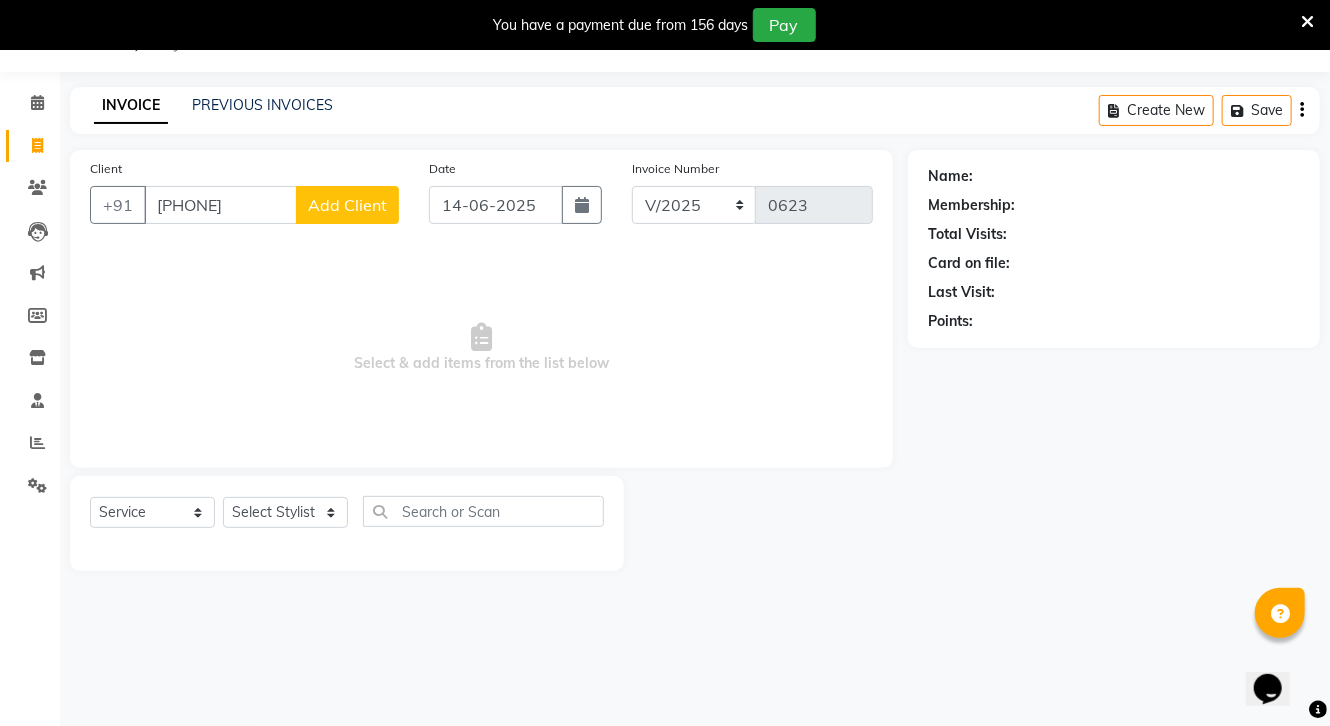 click on "Add Client" 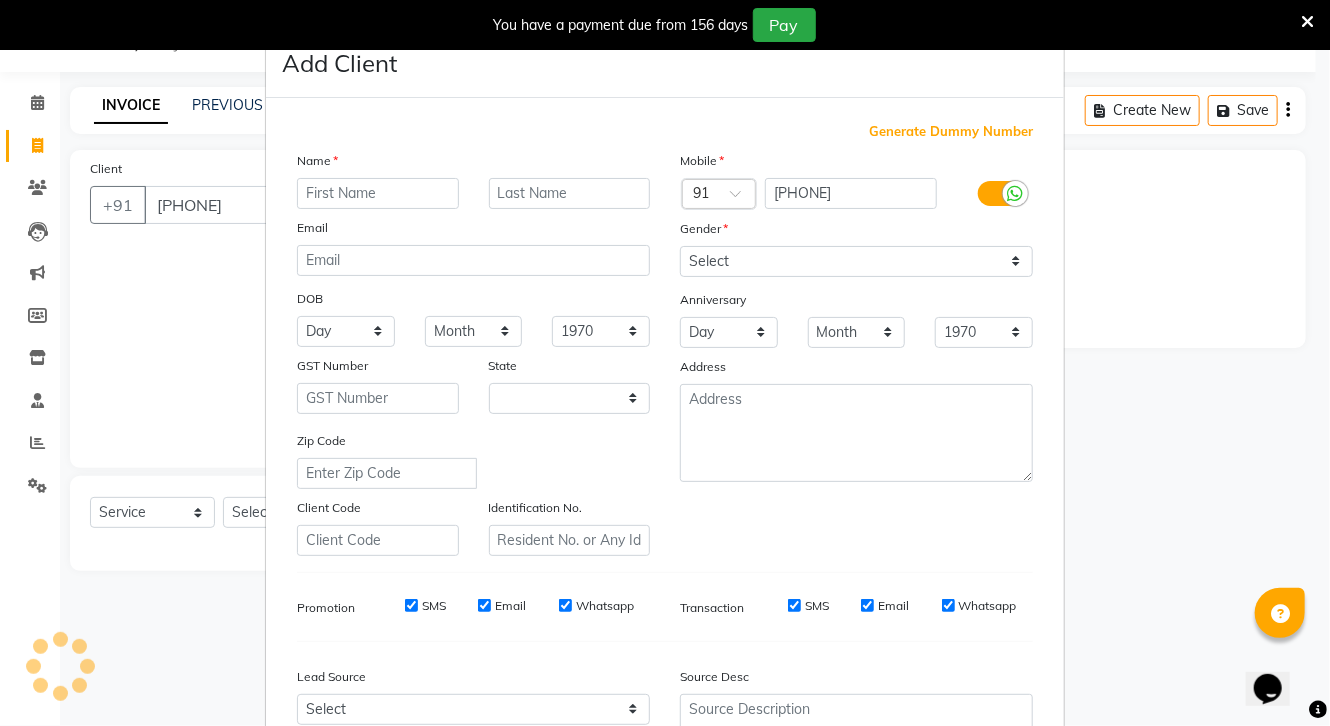 select on "7" 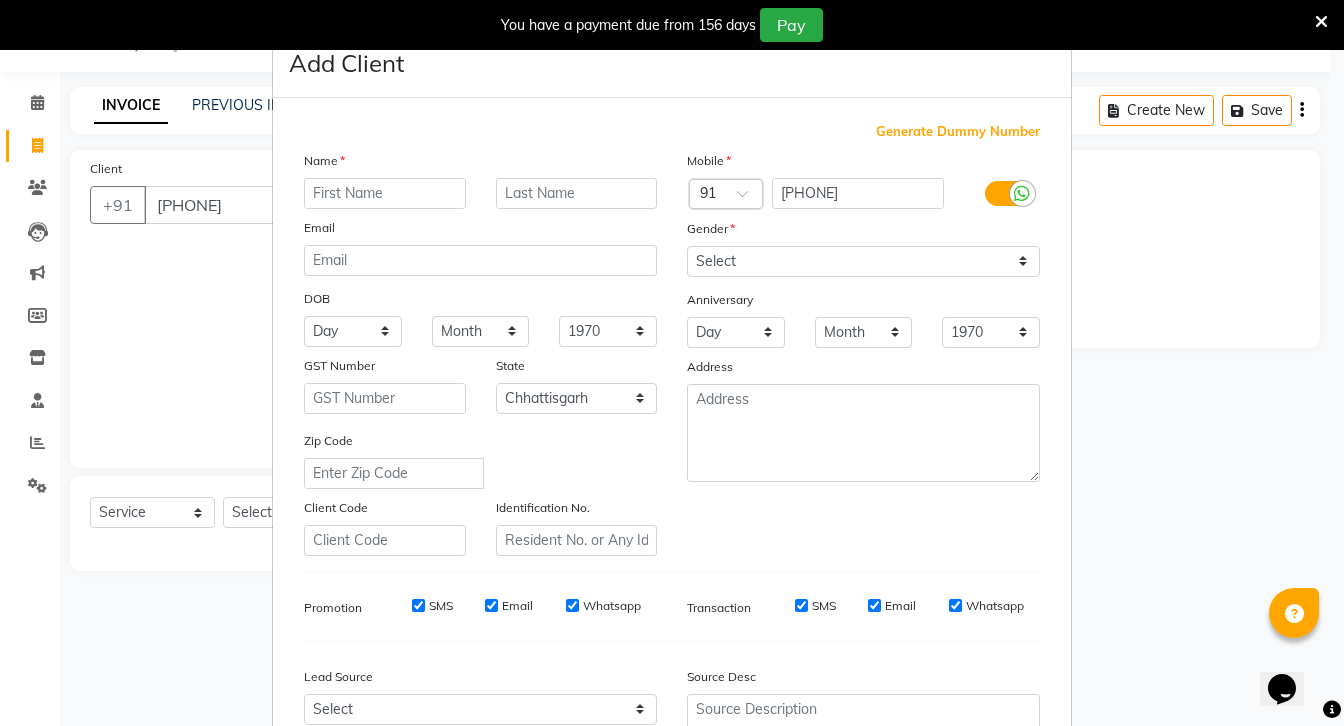 click at bounding box center [385, 193] 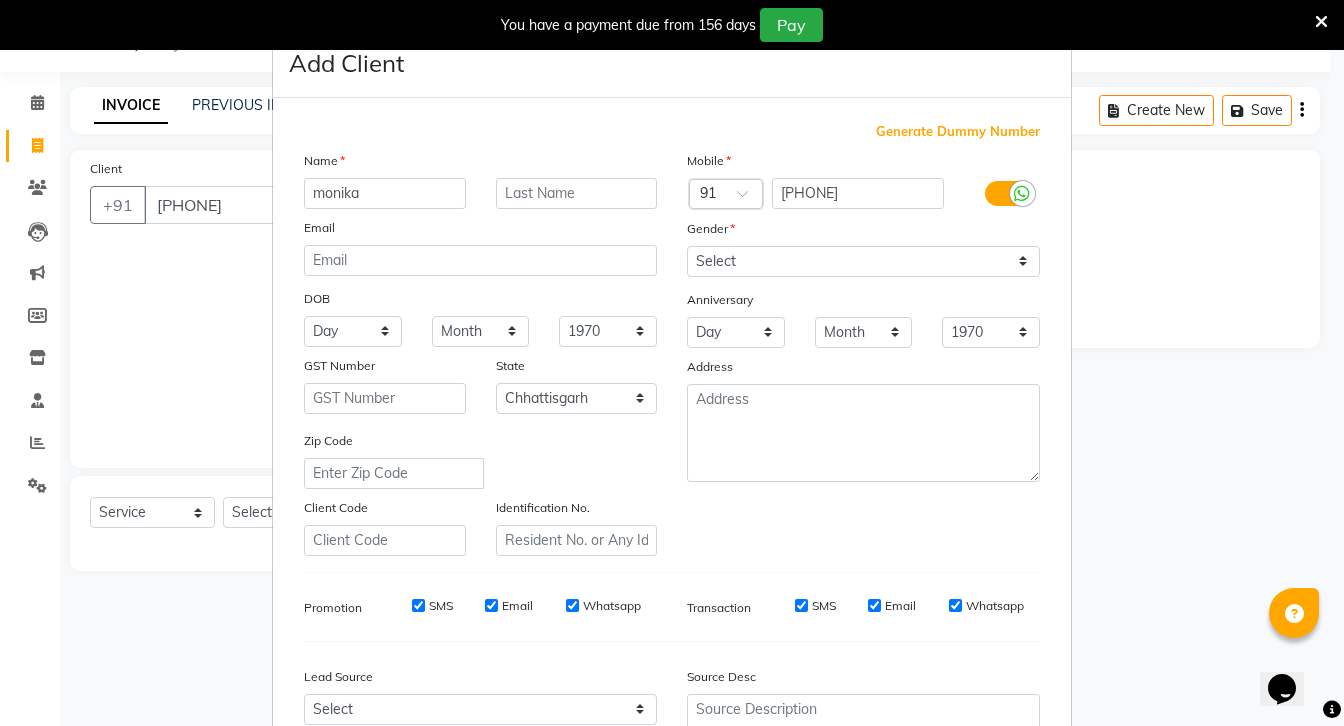 type on "monika" 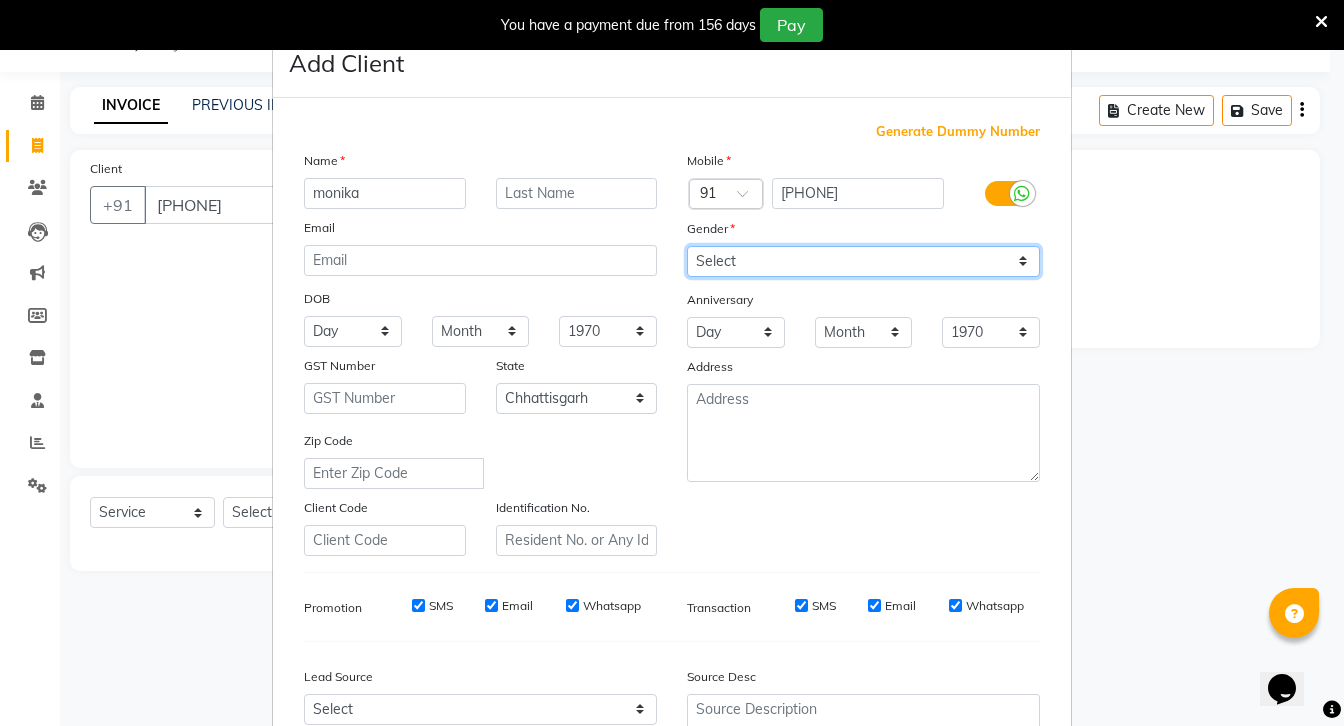click on "Select Male Female Other Prefer Not To Say" at bounding box center [863, 261] 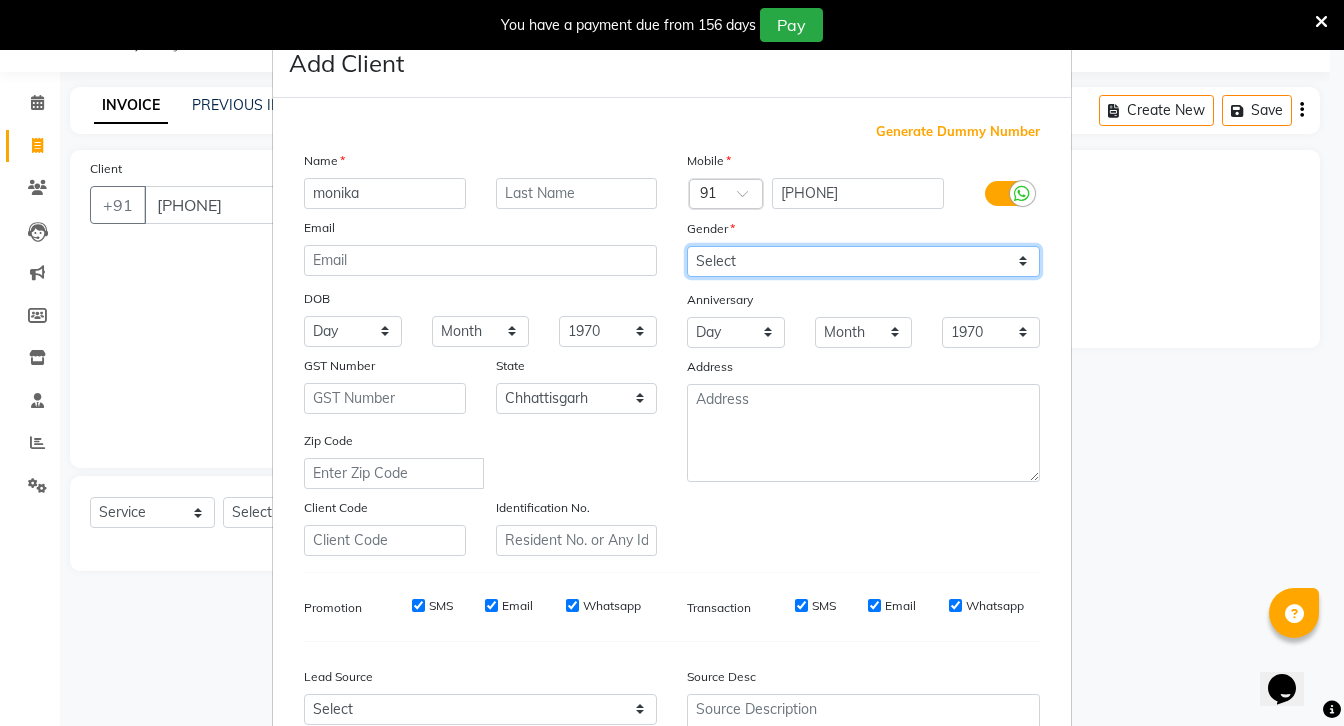 select on "female" 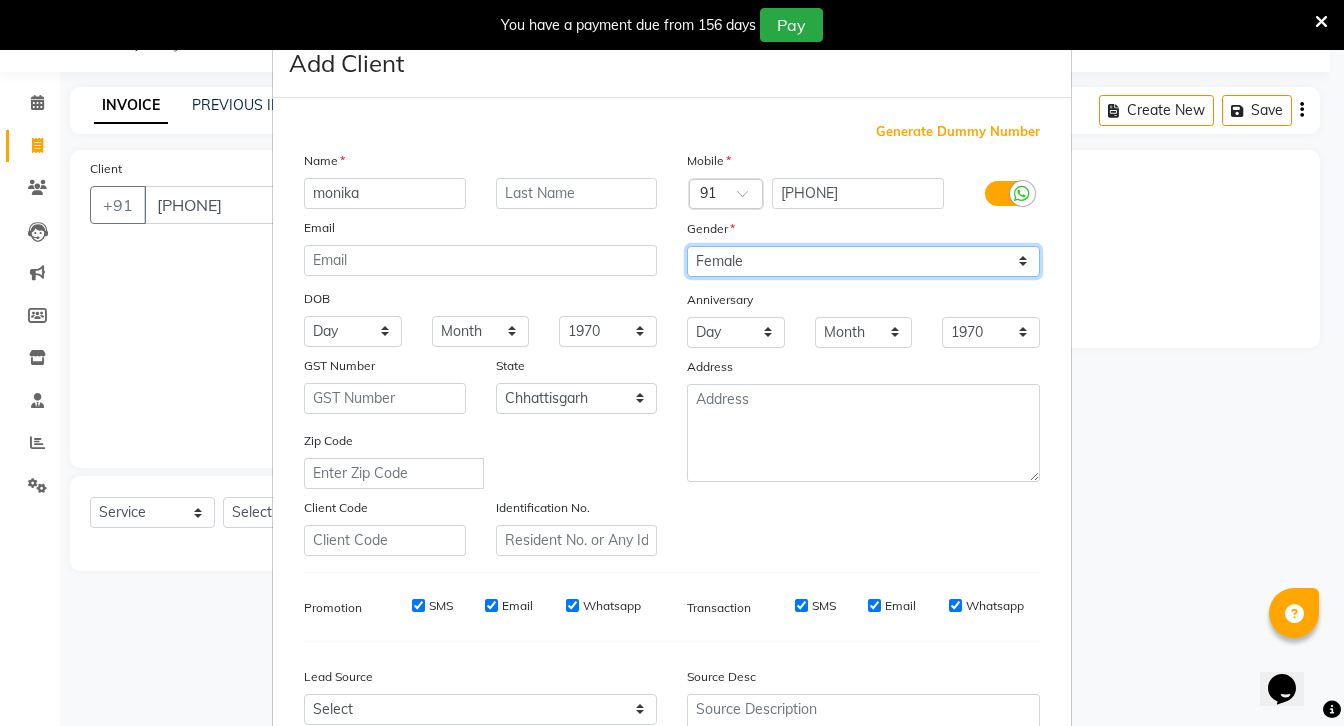 click on "Select Male Female Other Prefer Not To Say" at bounding box center [863, 261] 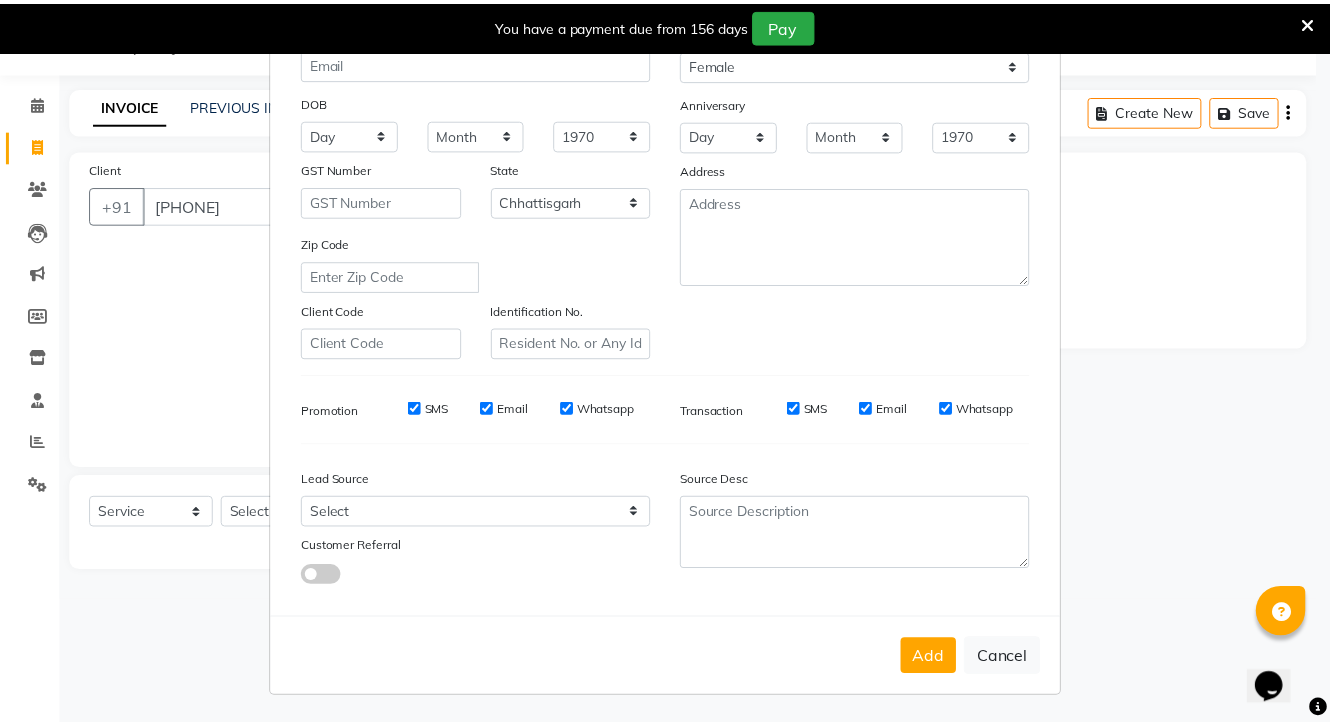 scroll, scrollTop: 208, scrollLeft: 0, axis: vertical 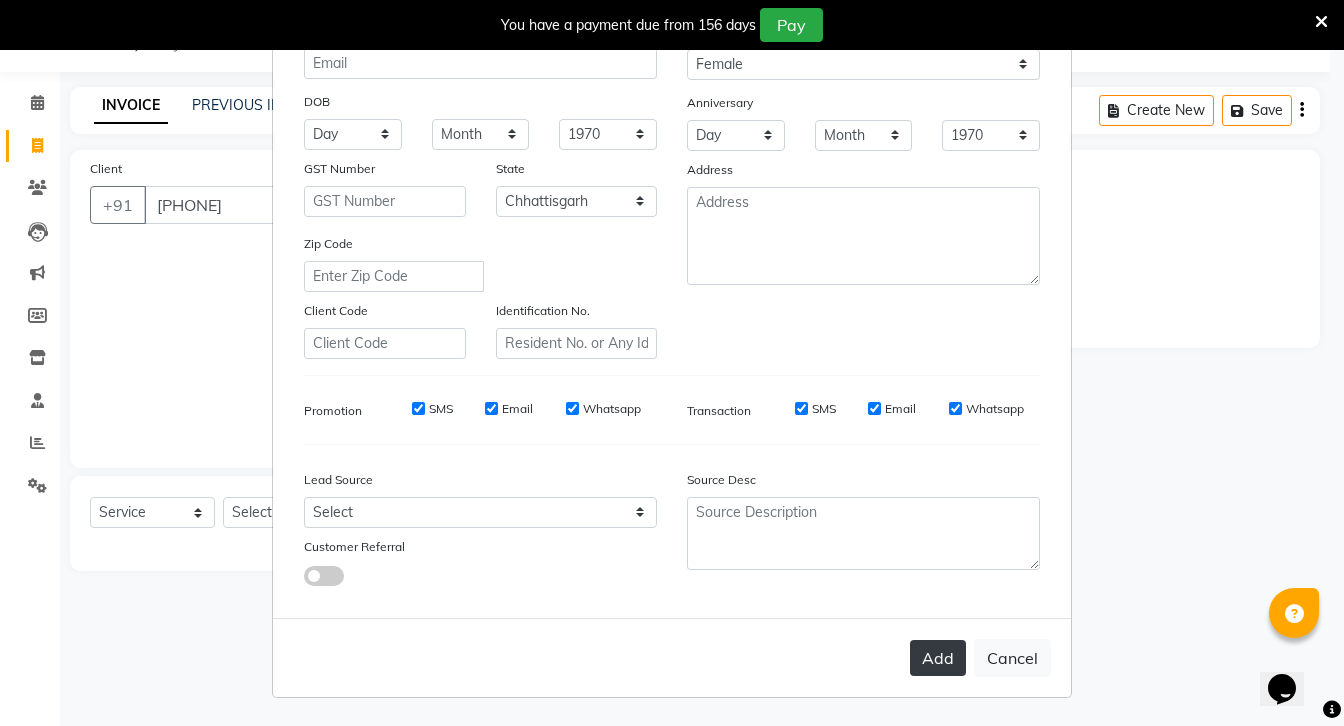 click on "Add" at bounding box center (938, 658) 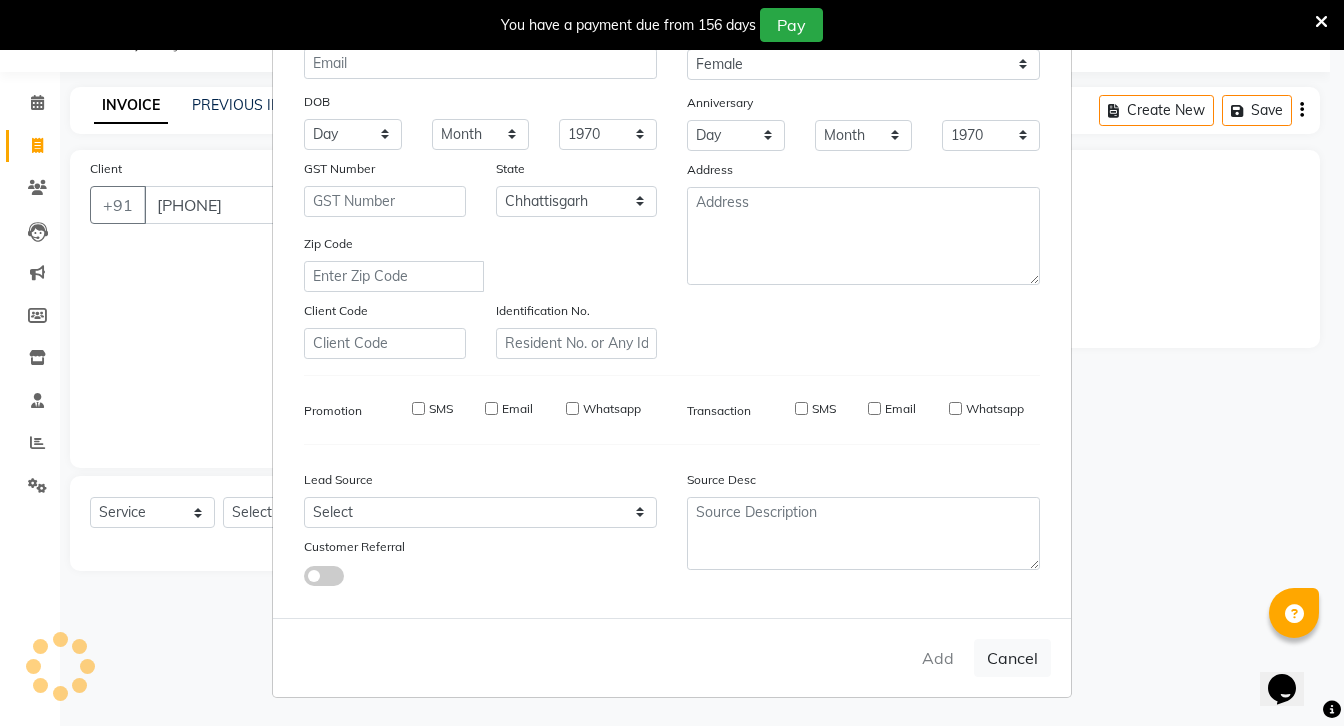 type 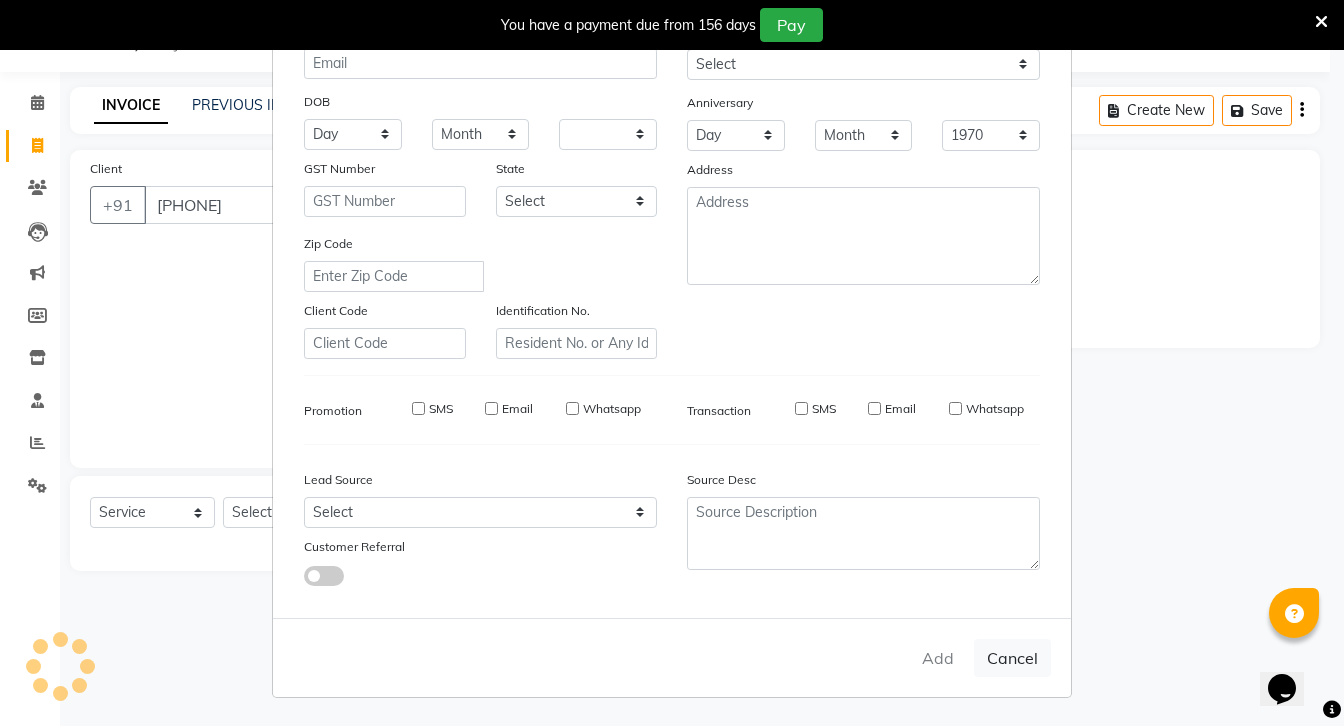 select 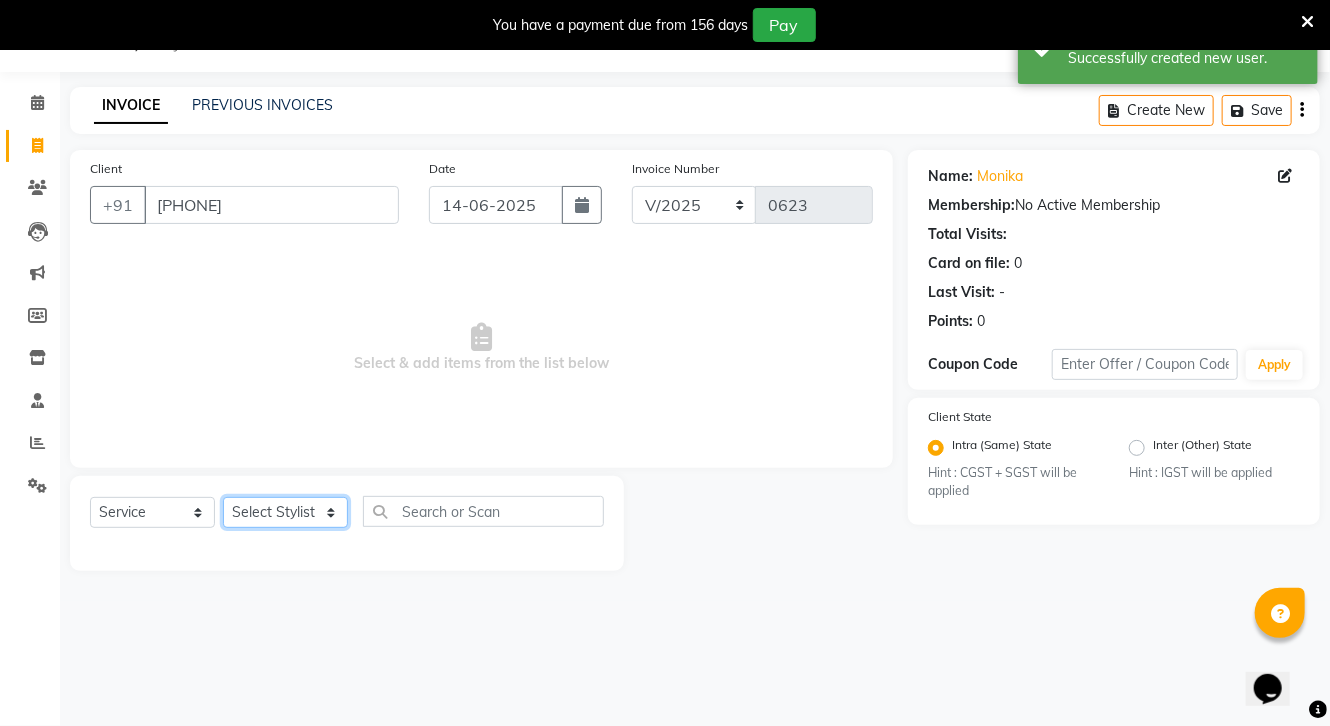 click on "Select Stylist [FIRST] [FIRST] [FIRST] [FIRST] [FIRST] [FIRST] [FIRST] [FIRST] [FIRST] [FIRST] [FIRST] [FIRST] [FIRST] [FIRST] [FIRST] [FIRST] [FIRST] [FIRST] [FIRST] [FIRST] [FIRST] [FIRST] [FIRST]" 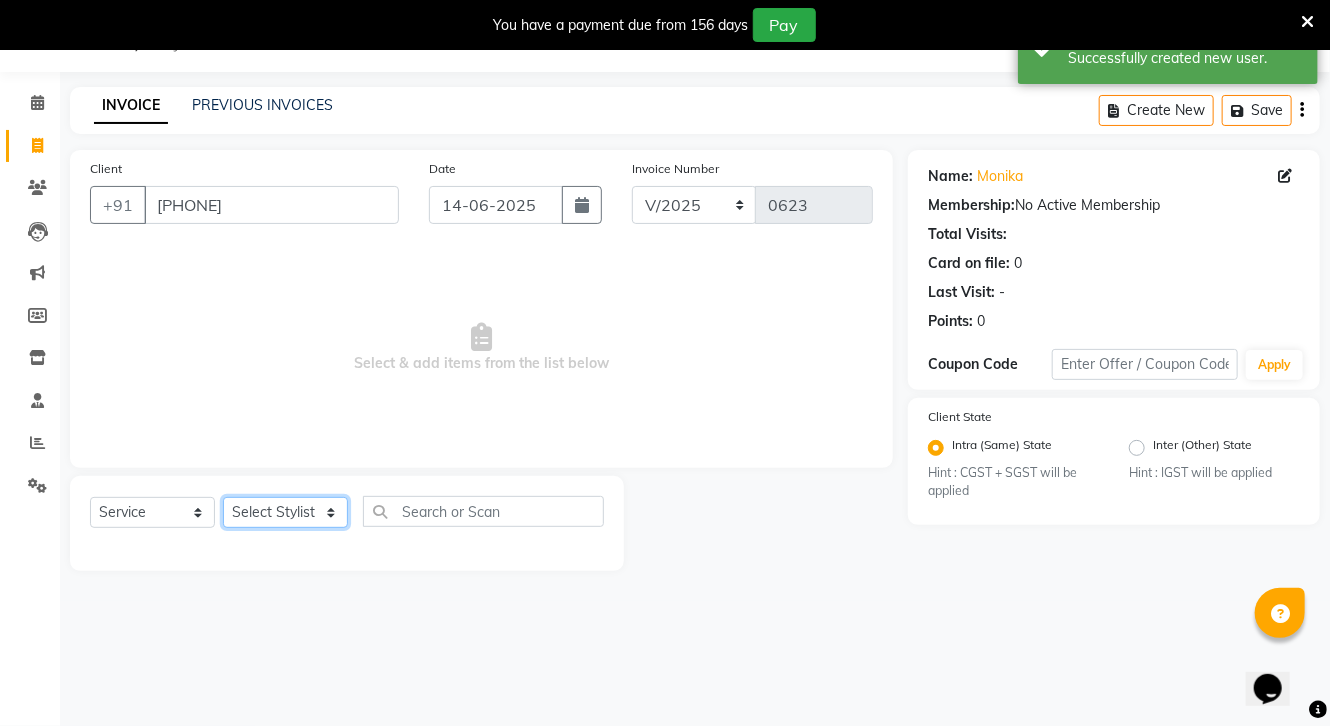 select on "51738" 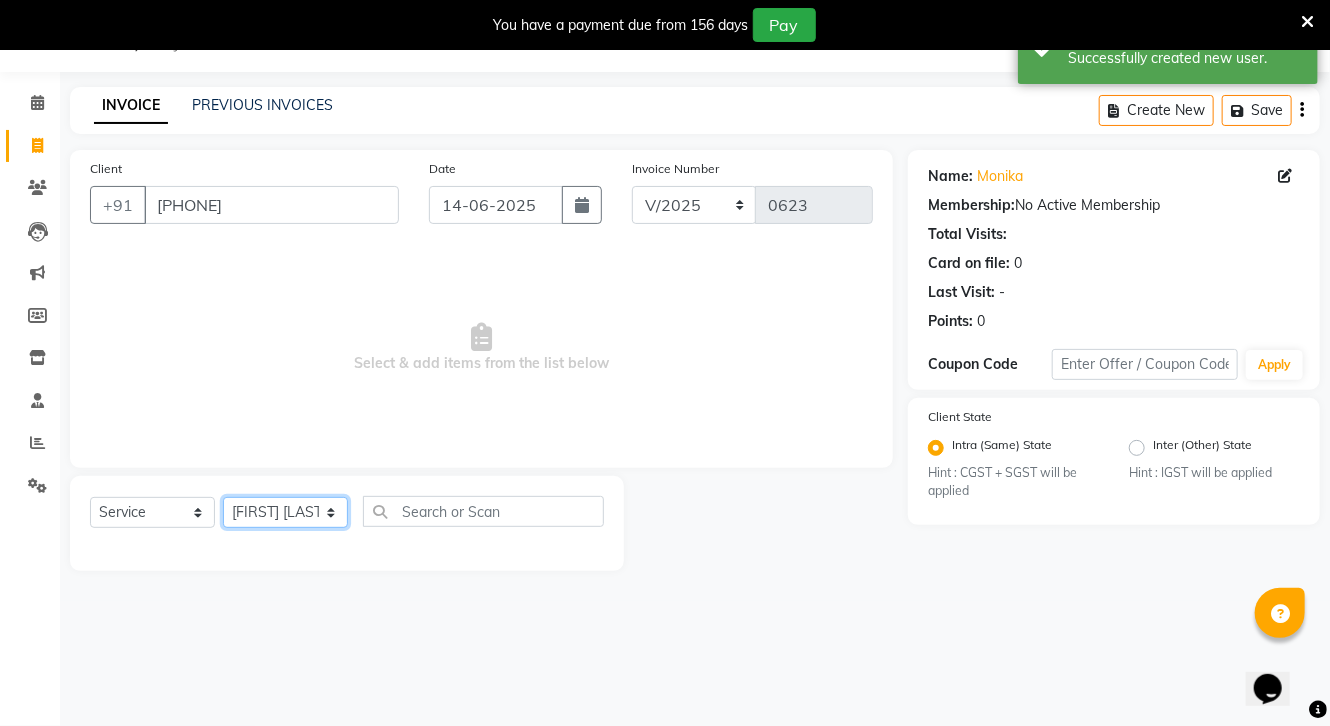 click on "Select Stylist [FIRST] [FIRST] [FIRST] [FIRST] [FIRST] [FIRST] [FIRST] [FIRST] [FIRST] [FIRST] [FIRST] [FIRST] [FIRST] [FIRST] [FIRST] [FIRST] [FIRST] [FIRST] [FIRST] [FIRST] [FIRST] [FIRST] [FIRST]" 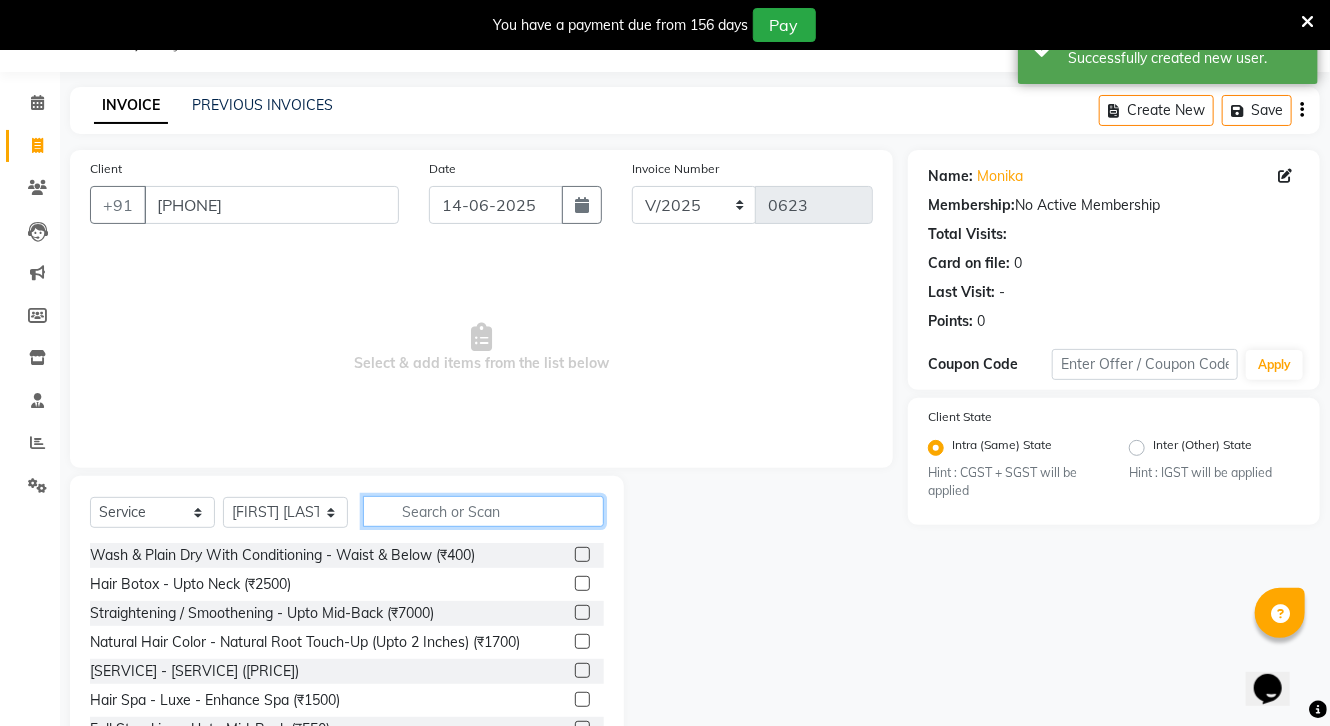 click 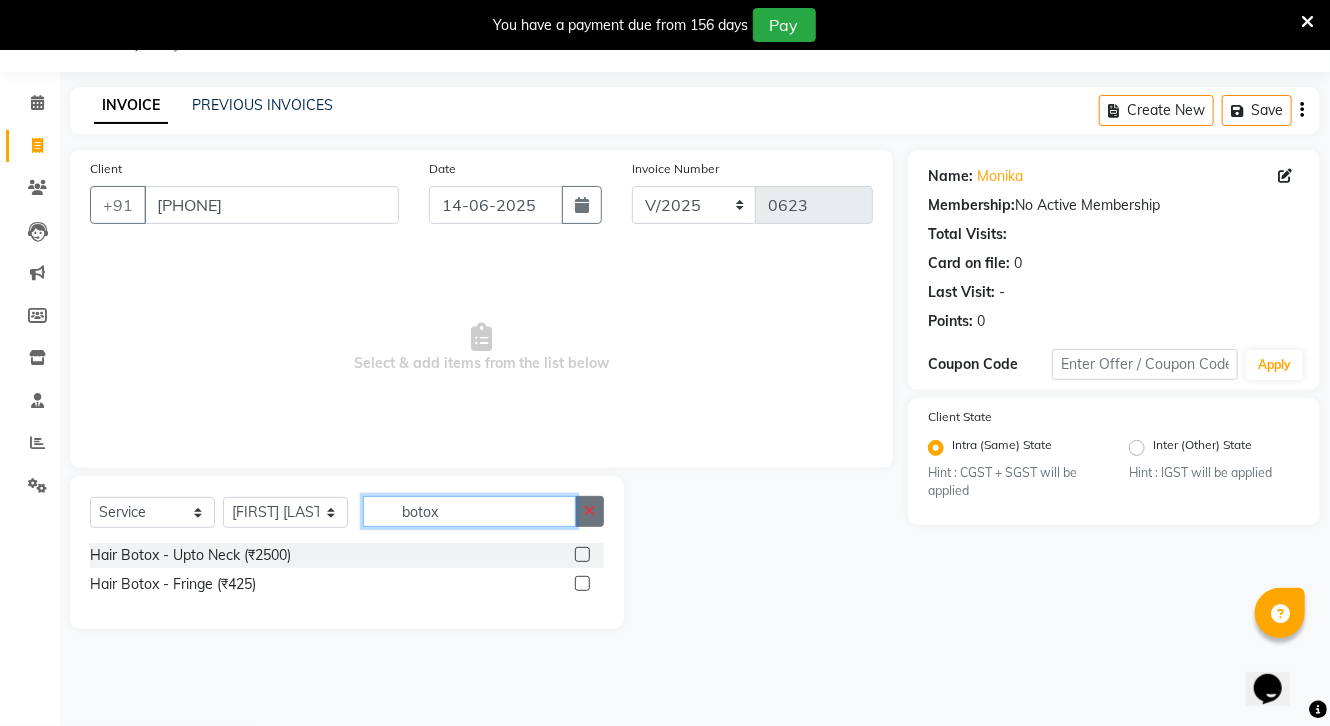 type on "botox" 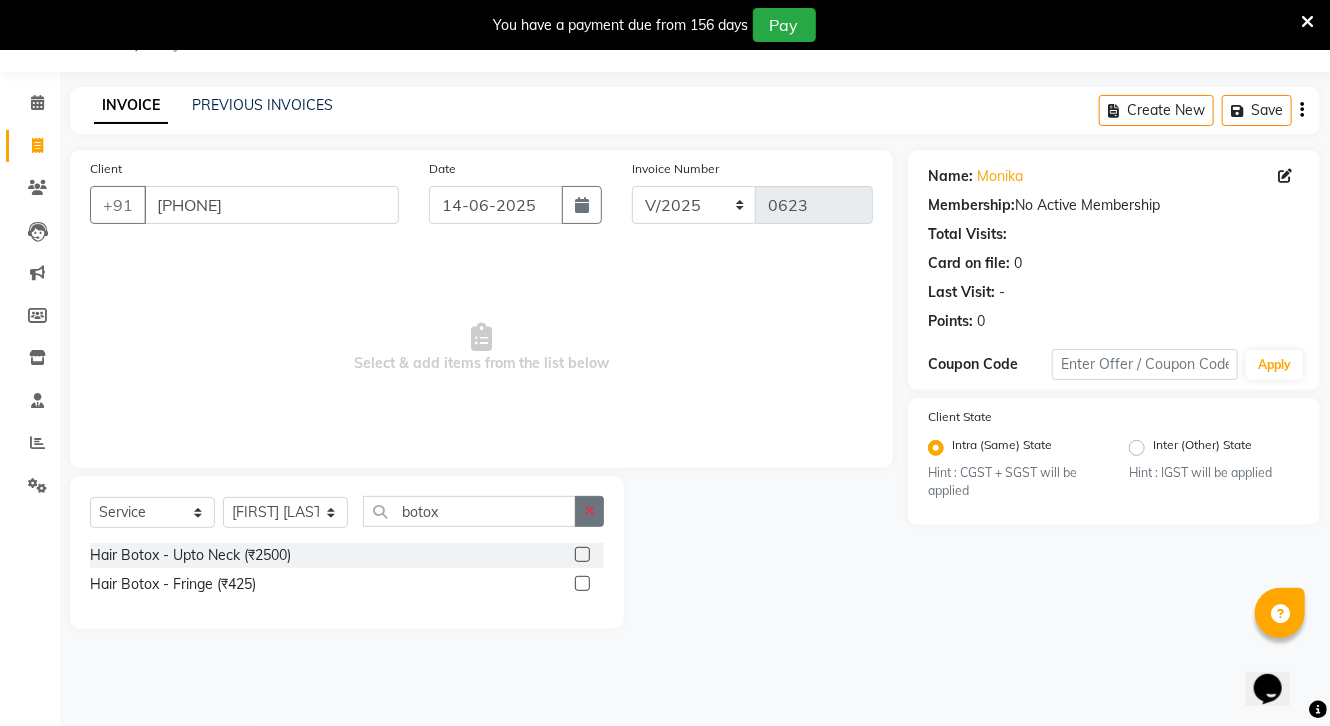 click 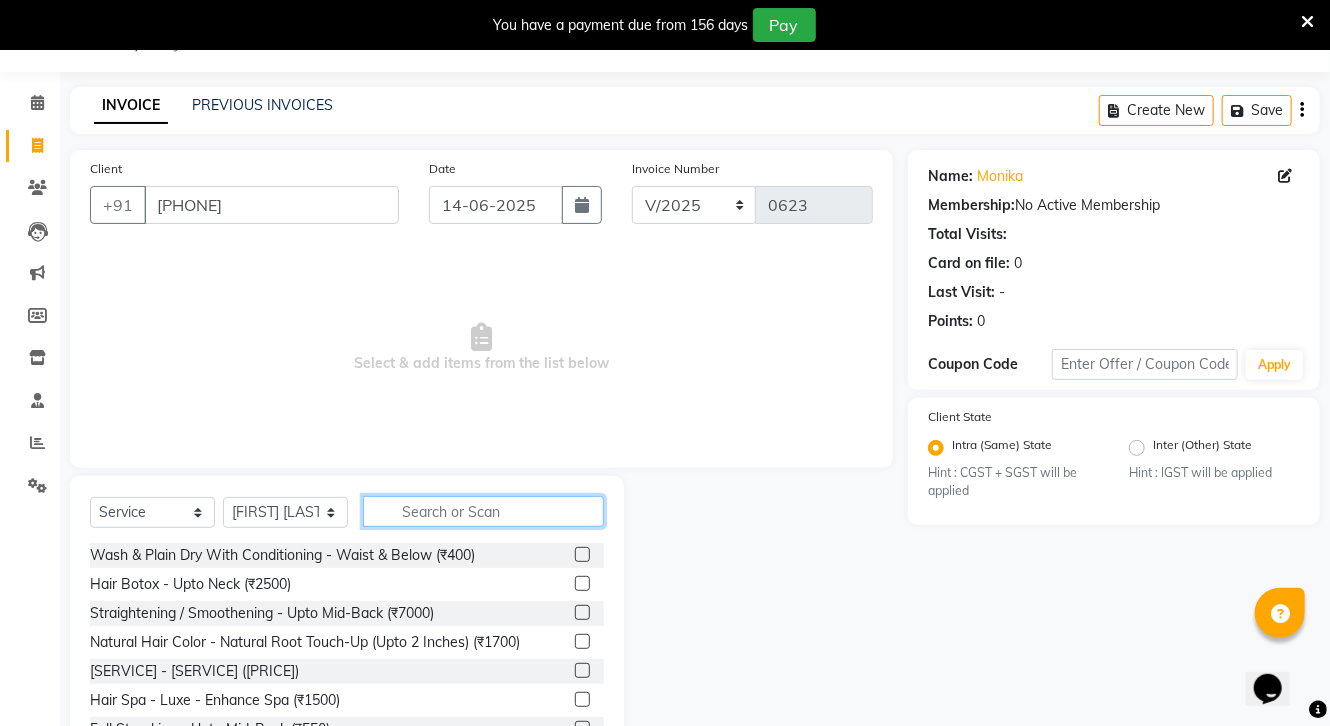 click 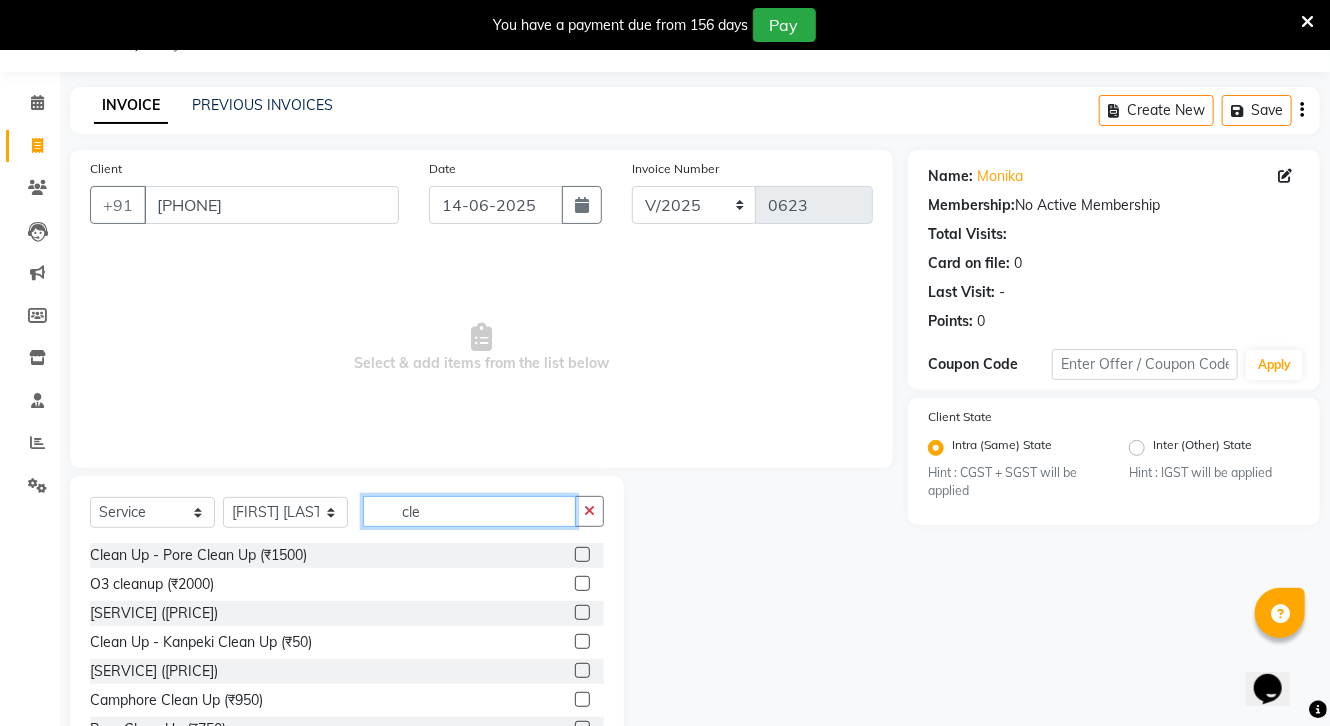type on "cle" 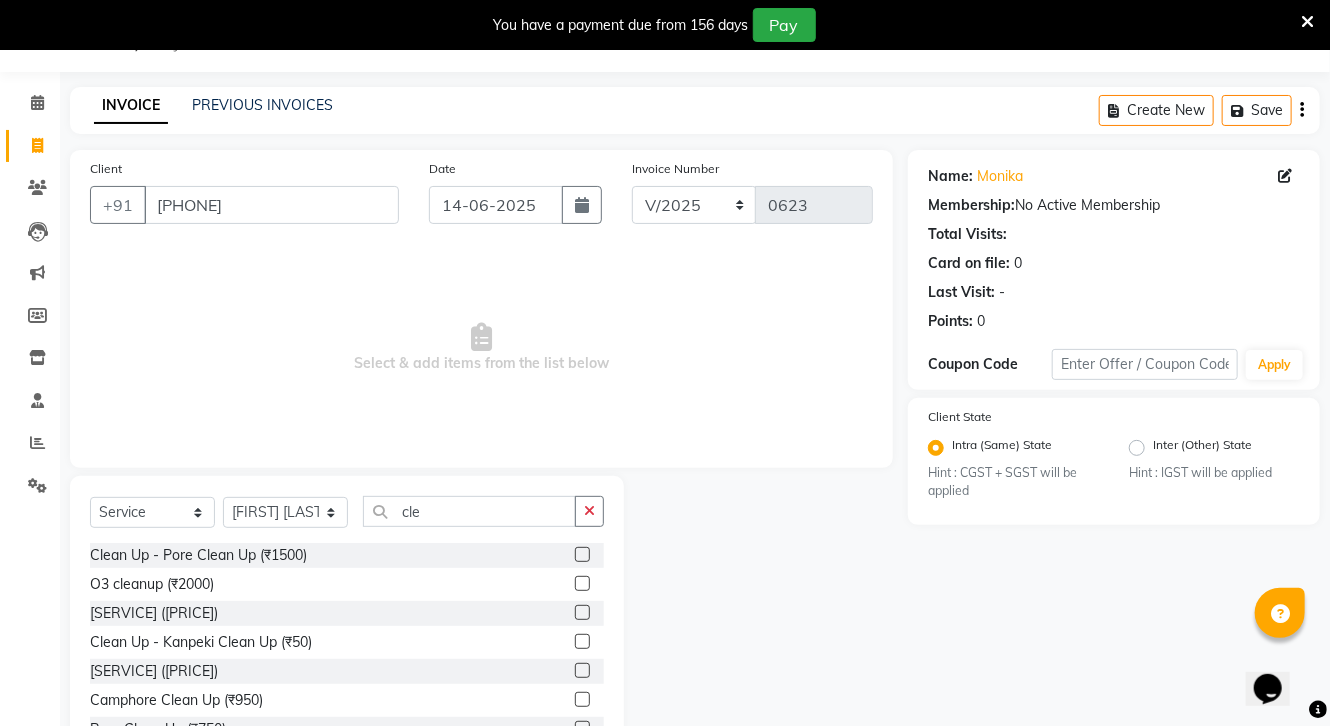 drag, startPoint x: 568, startPoint y: 614, endPoint x: 511, endPoint y: 579, distance: 66.88796 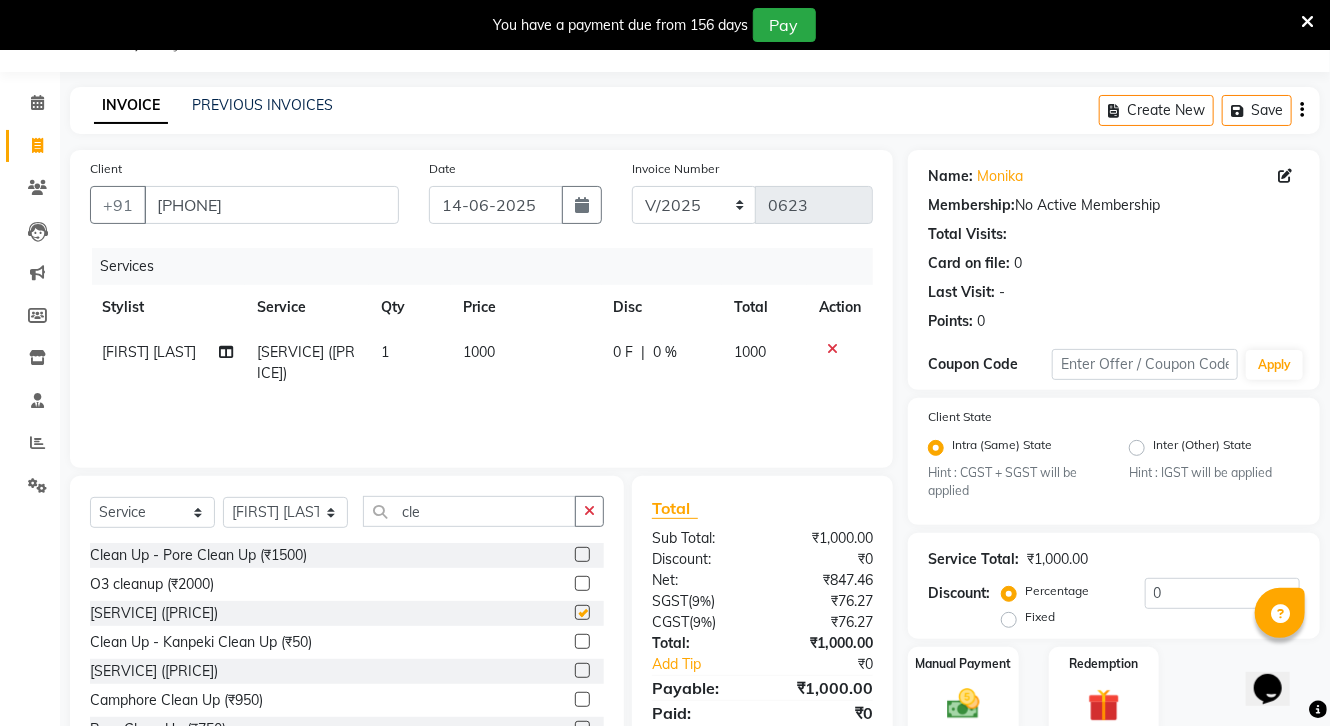 checkbox on "false" 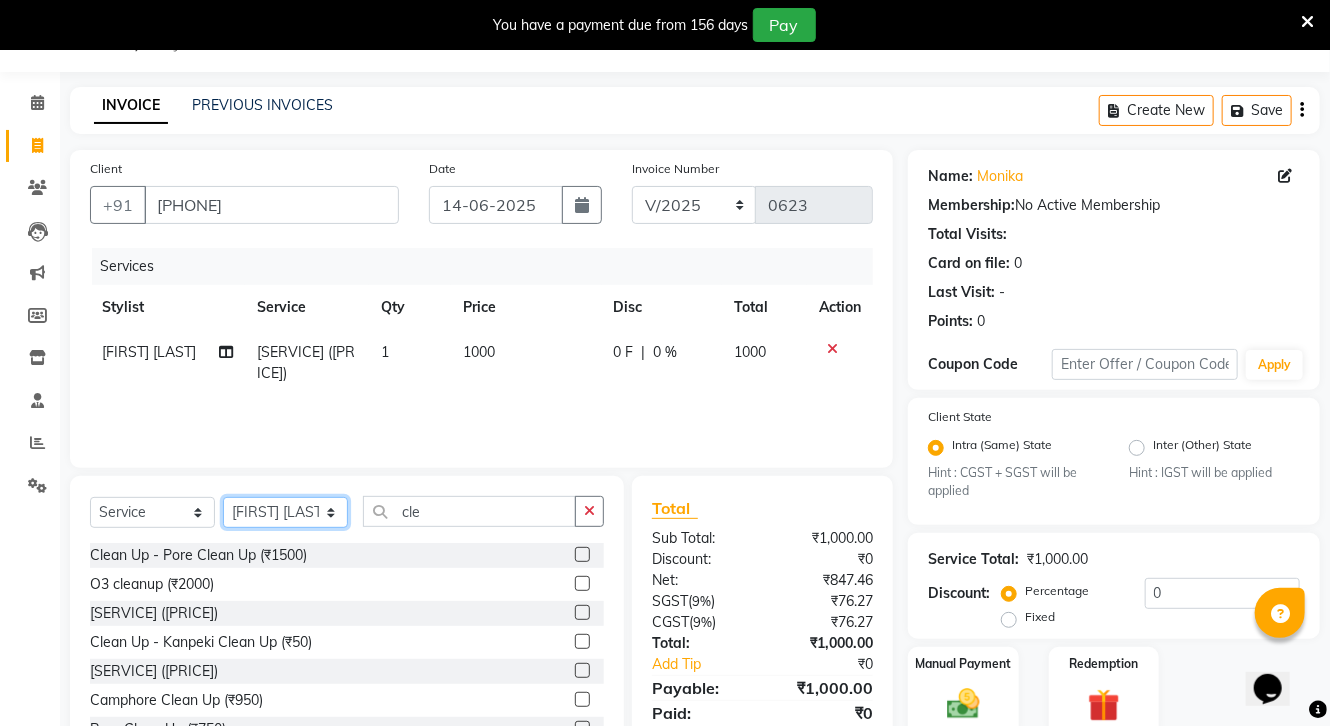 click on "Select Stylist [FIRST] [FIRST] [FIRST] [FIRST] [FIRST] [FIRST] [FIRST] [FIRST] [FIRST] [FIRST] [FIRST] [FIRST] [FIRST] [FIRST] [FIRST] [FIRST] [FIRST] [FIRST] [FIRST] [FIRST] [FIRST] [FIRST] [FIRST]" 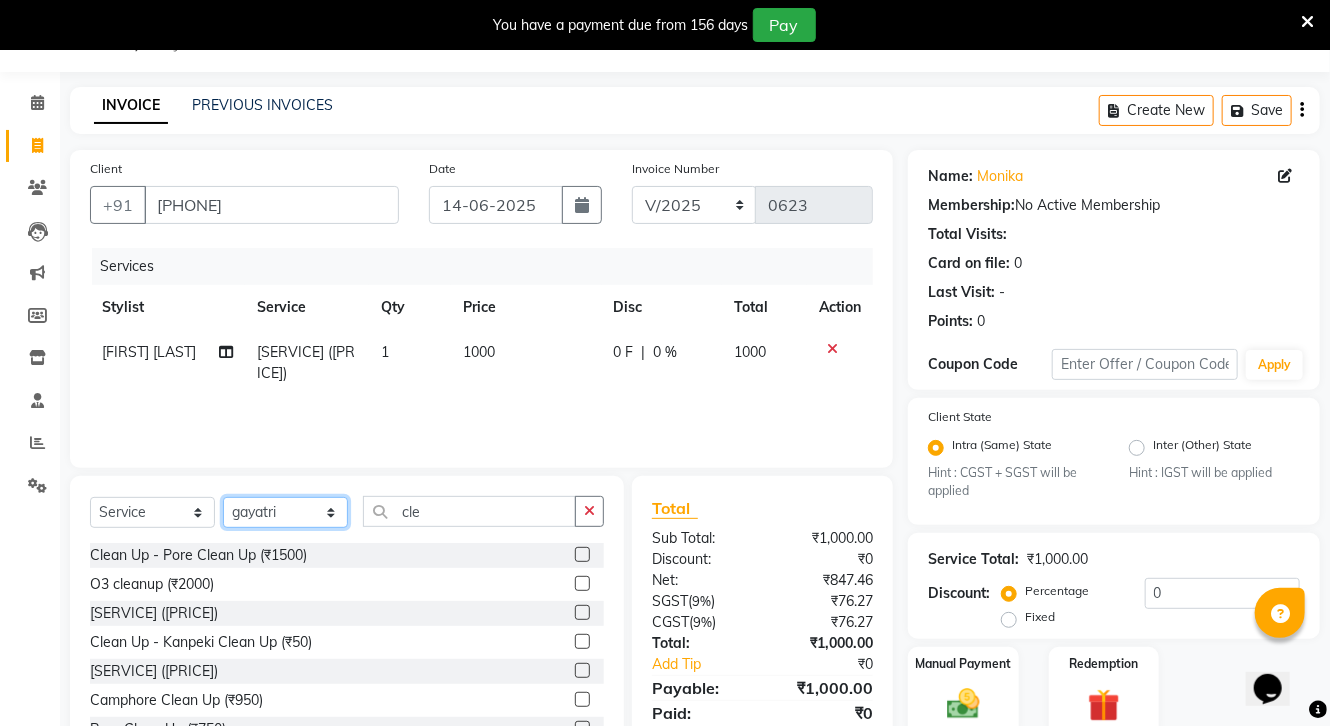 click on "Select Stylist [FIRST] [FIRST] [FIRST] [FIRST] [FIRST] [FIRST] [FIRST] [FIRST] [FIRST] [FIRST] [FIRST] [FIRST] [FIRST] [FIRST] [FIRST] [FIRST] [FIRST] [FIRST] [FIRST] [FIRST] [FIRST] [FIRST] [FIRST]" 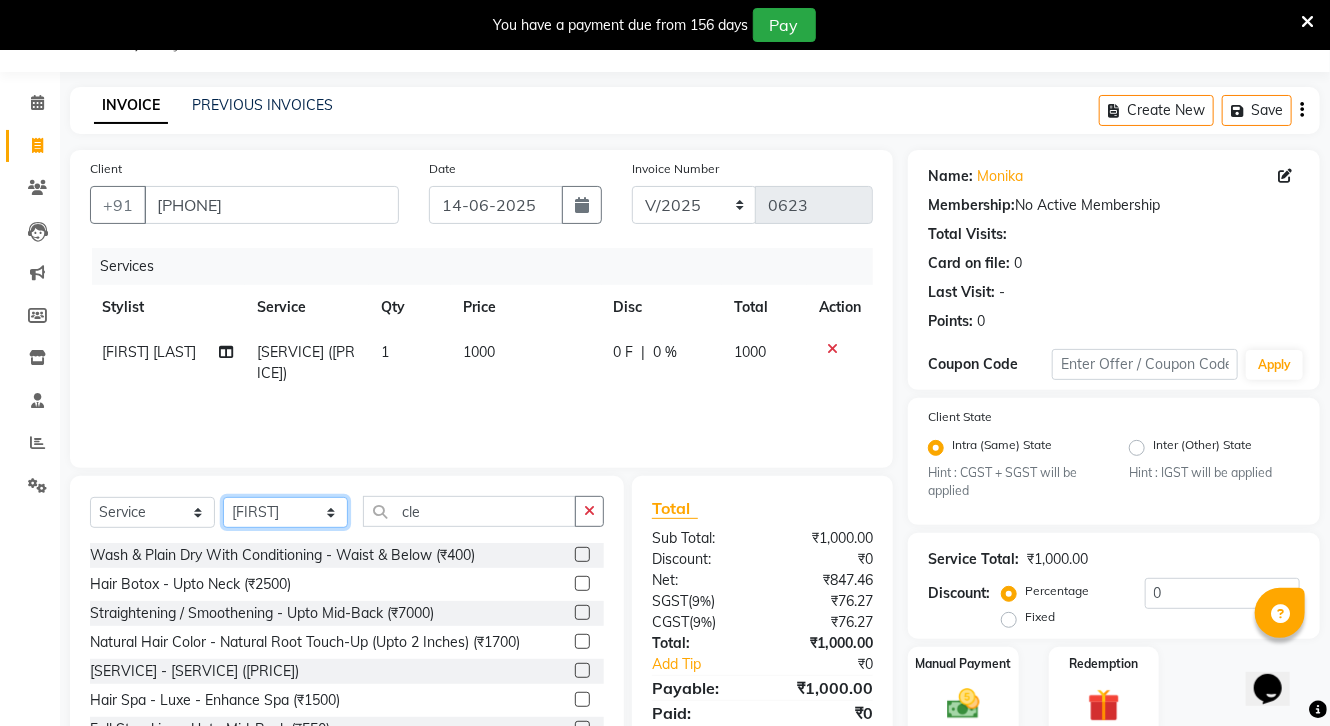 select on "26550" 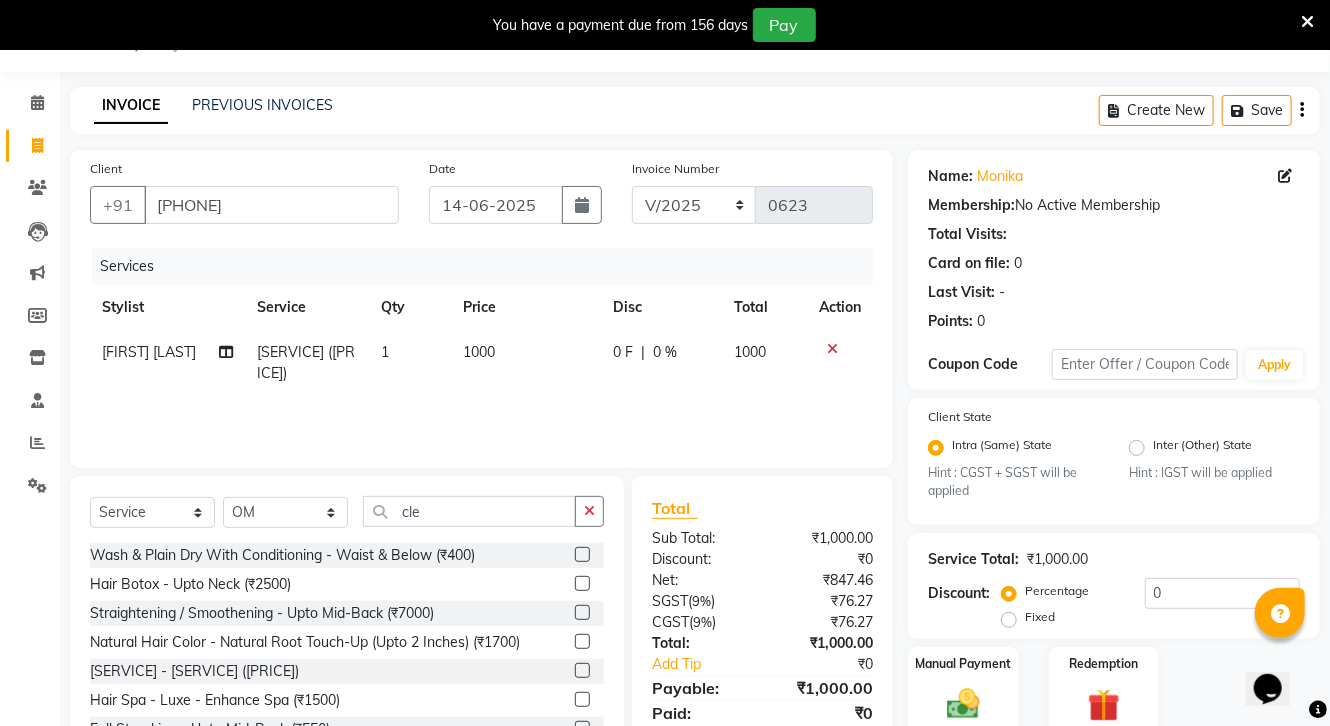 click 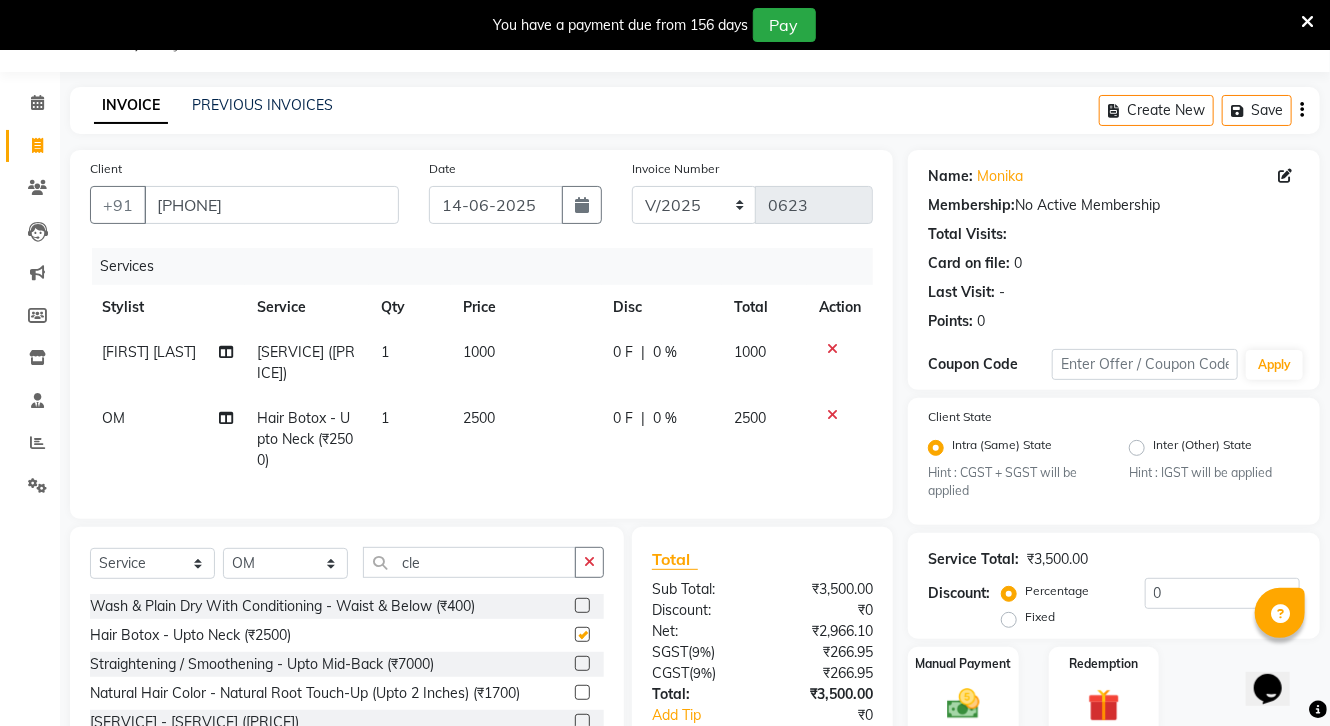 checkbox on "false" 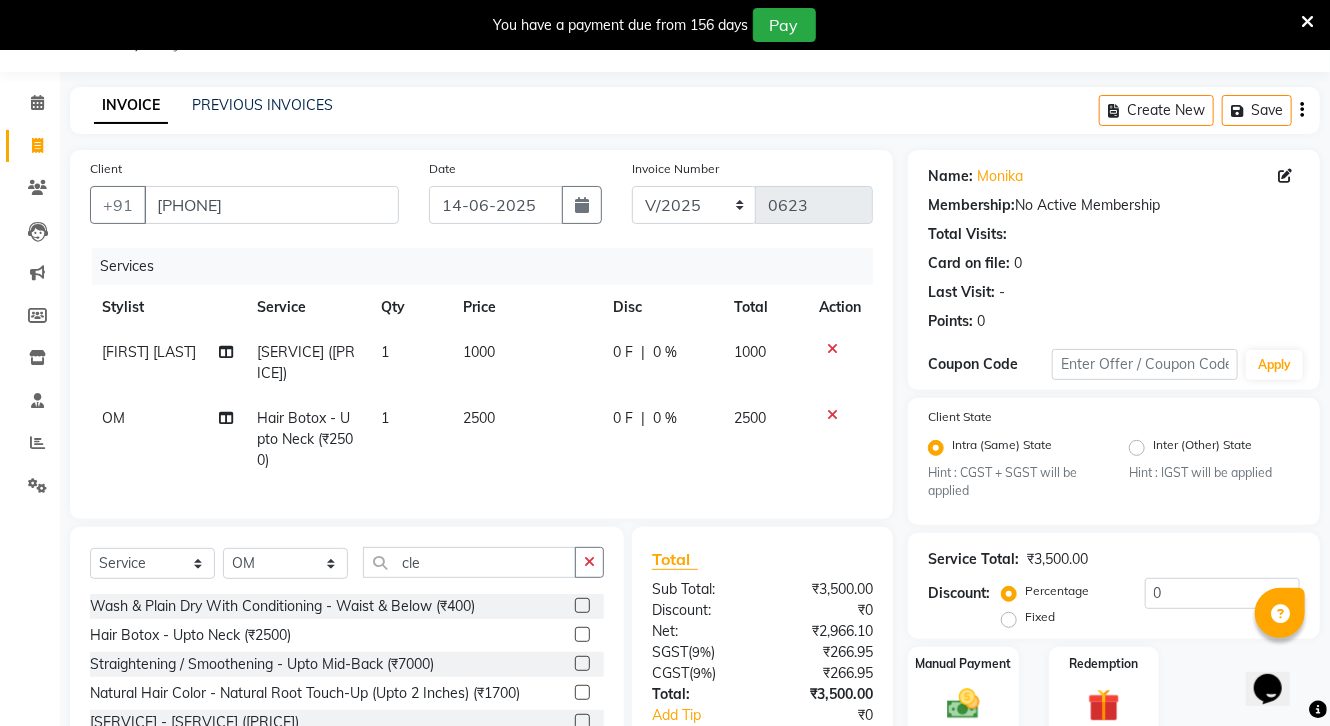 click on "2500" 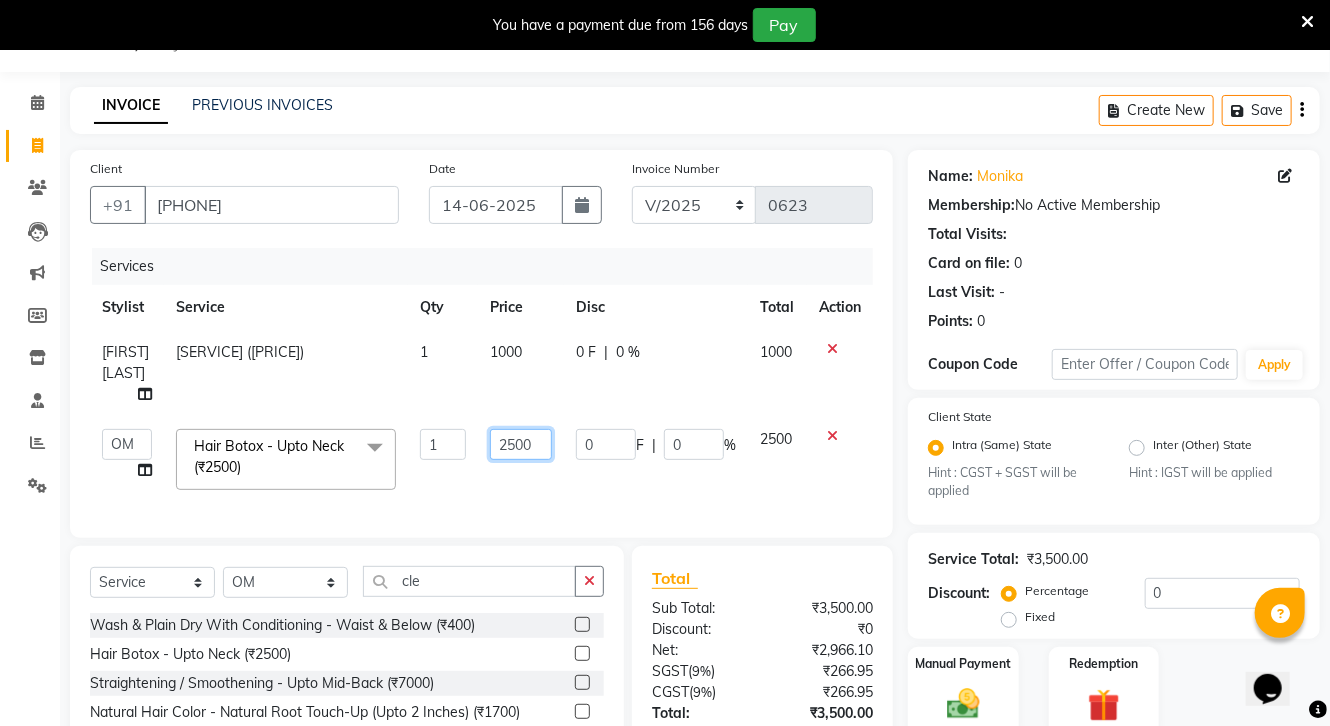 click on "2500" 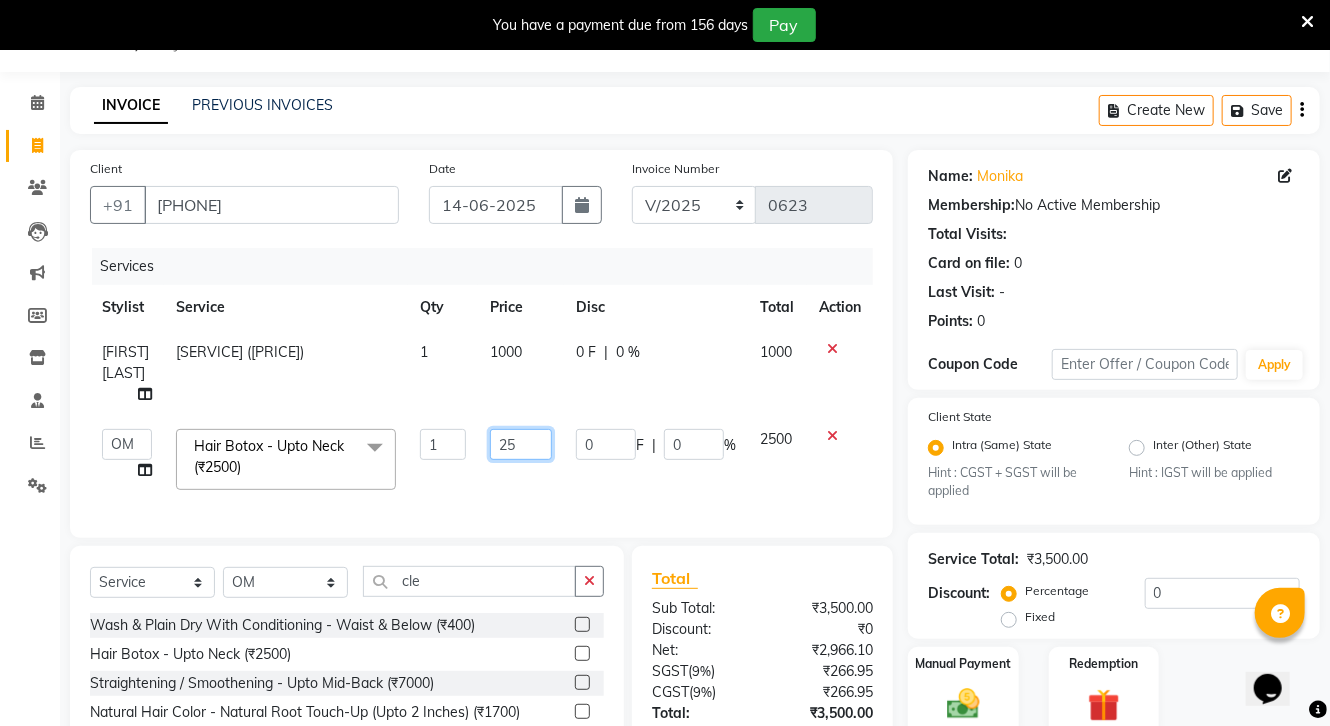 type on "2" 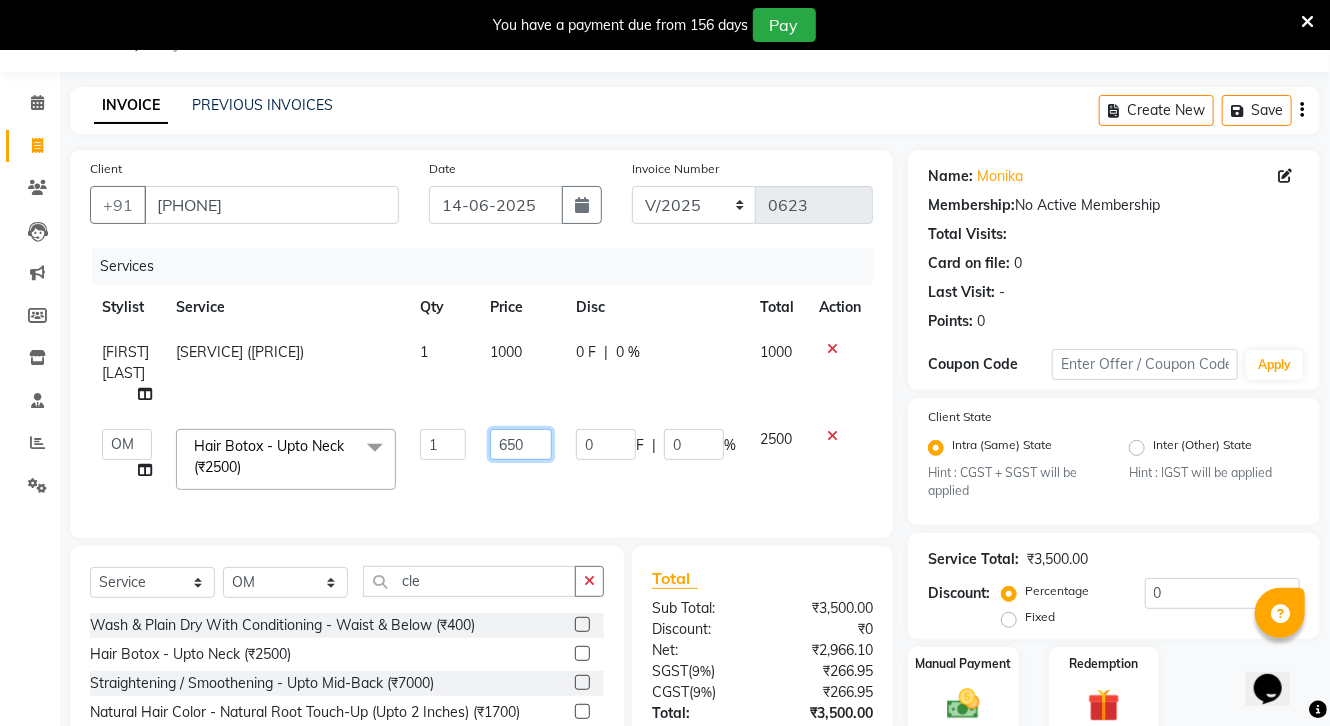 type on "6500" 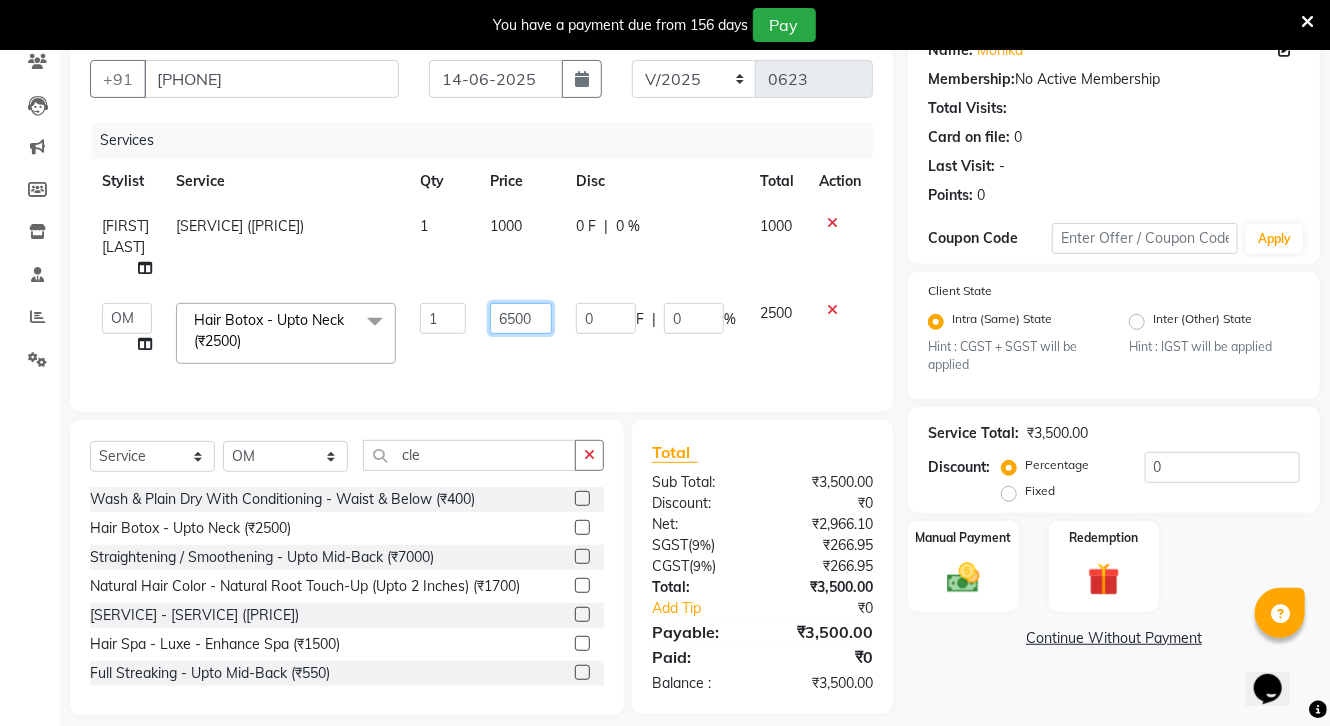 scroll, scrollTop: 210, scrollLeft: 0, axis: vertical 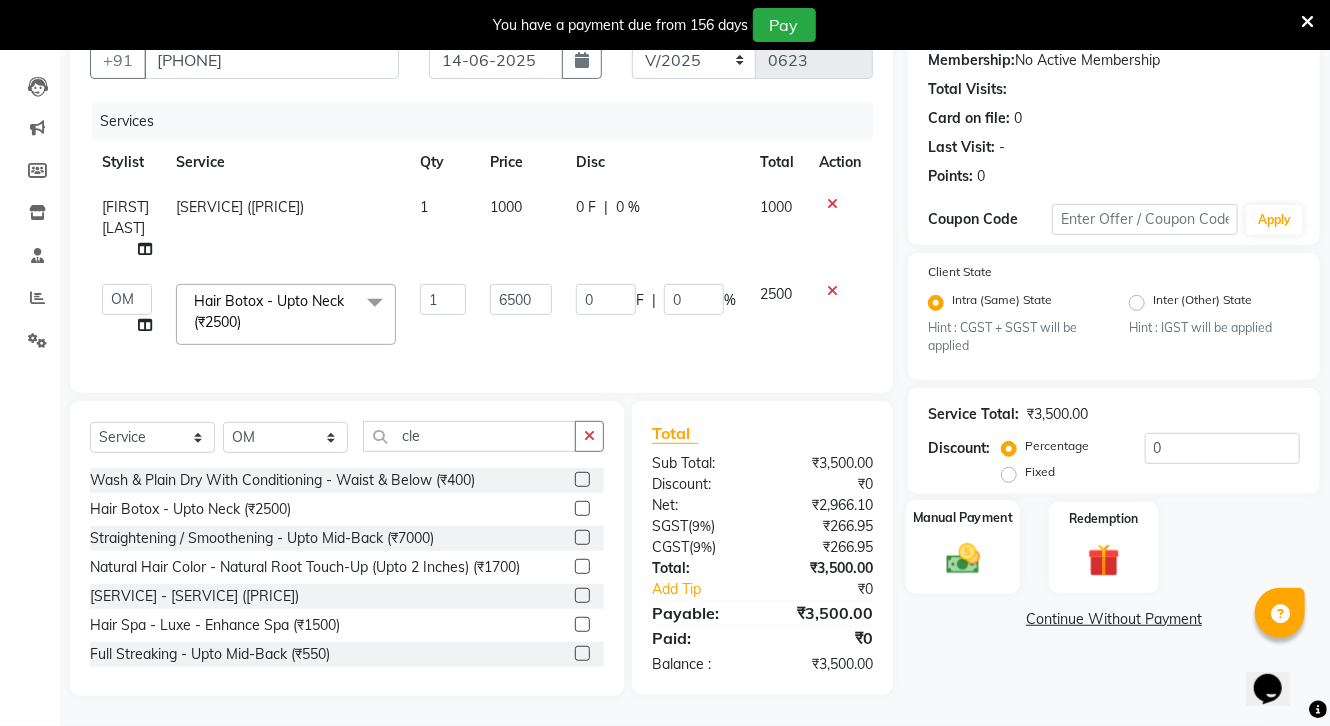click on "Manual Payment" 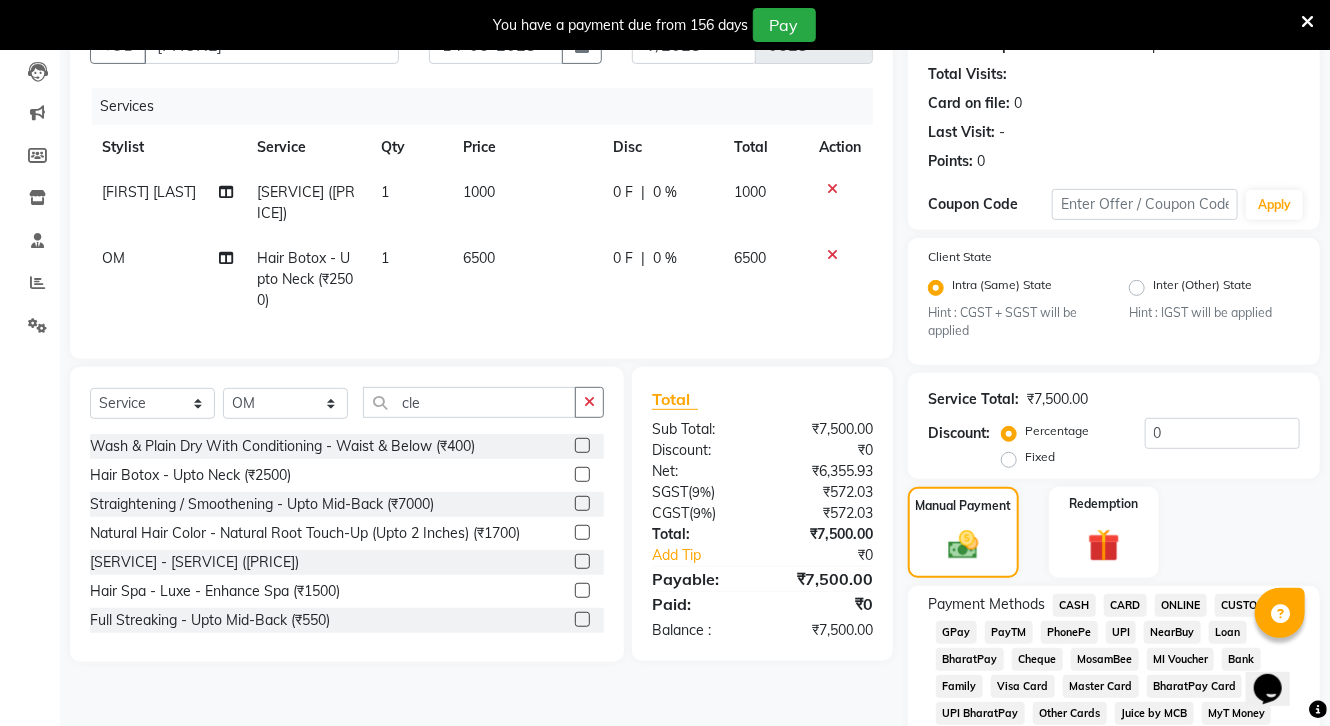 click on "ONLINE" 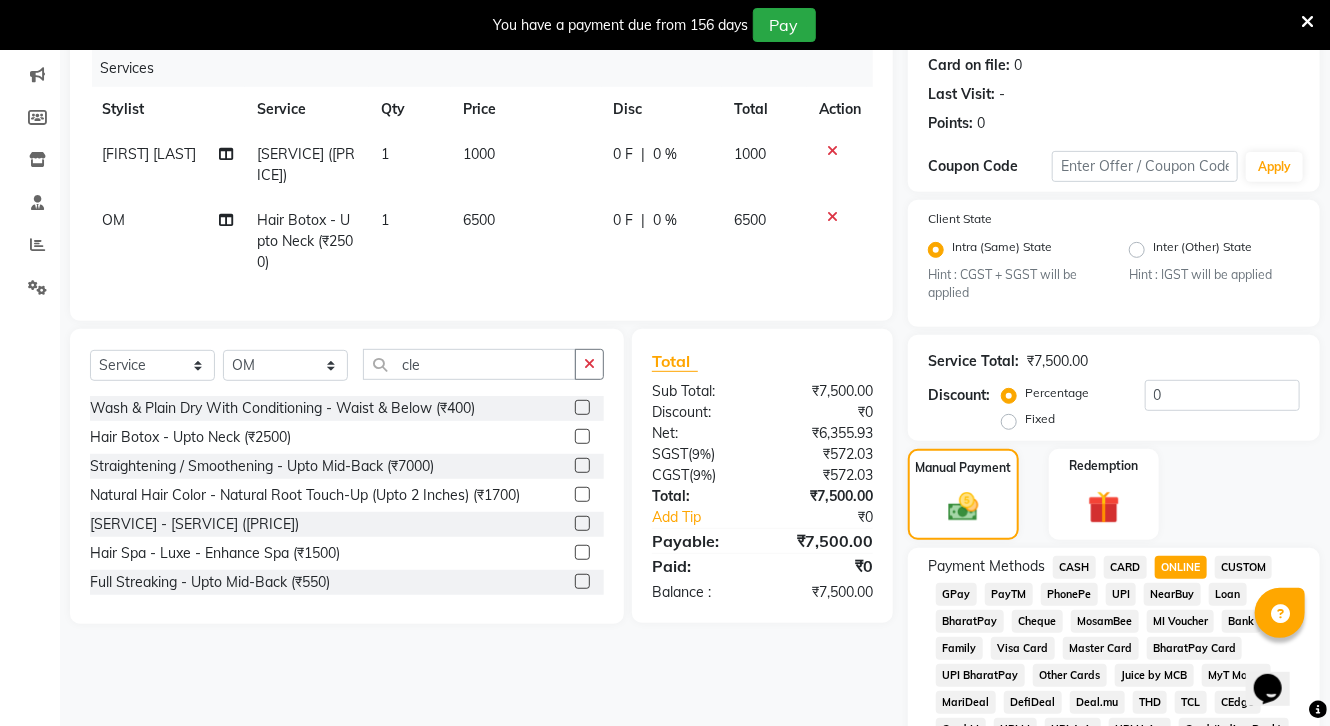 scroll, scrollTop: 845, scrollLeft: 0, axis: vertical 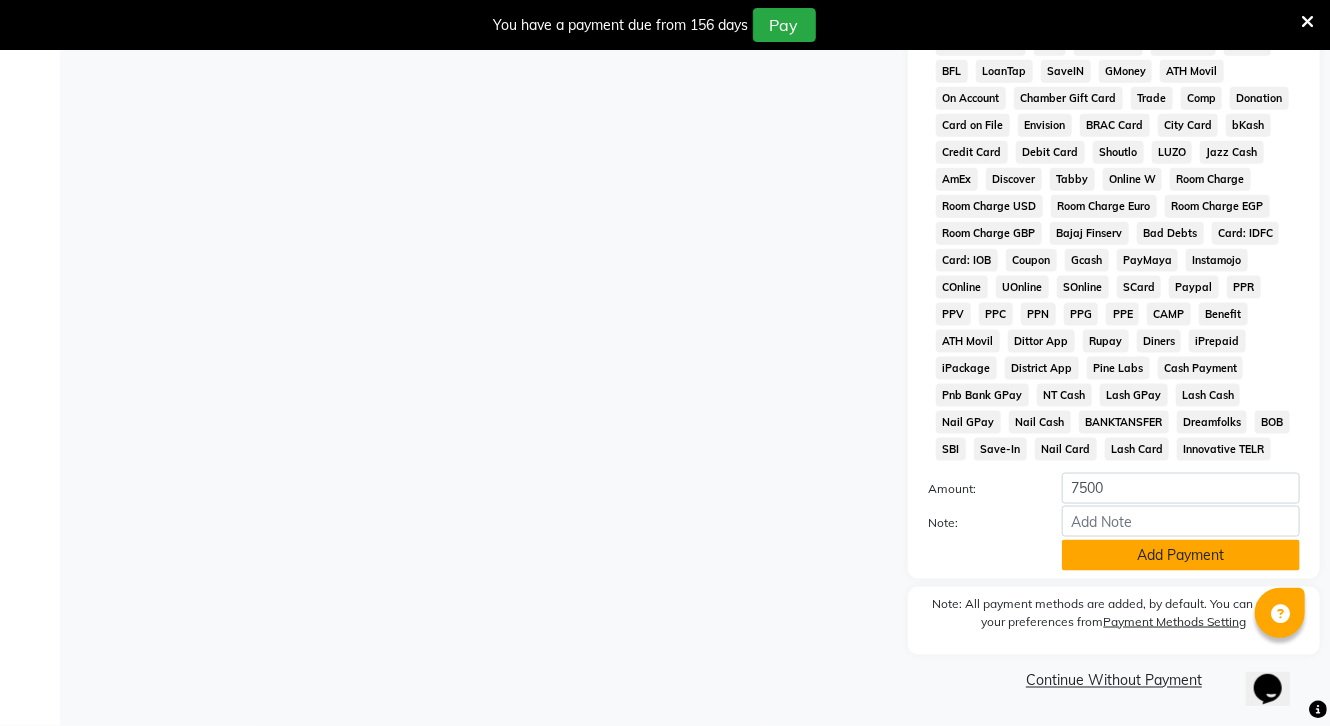 click on "Add Payment" 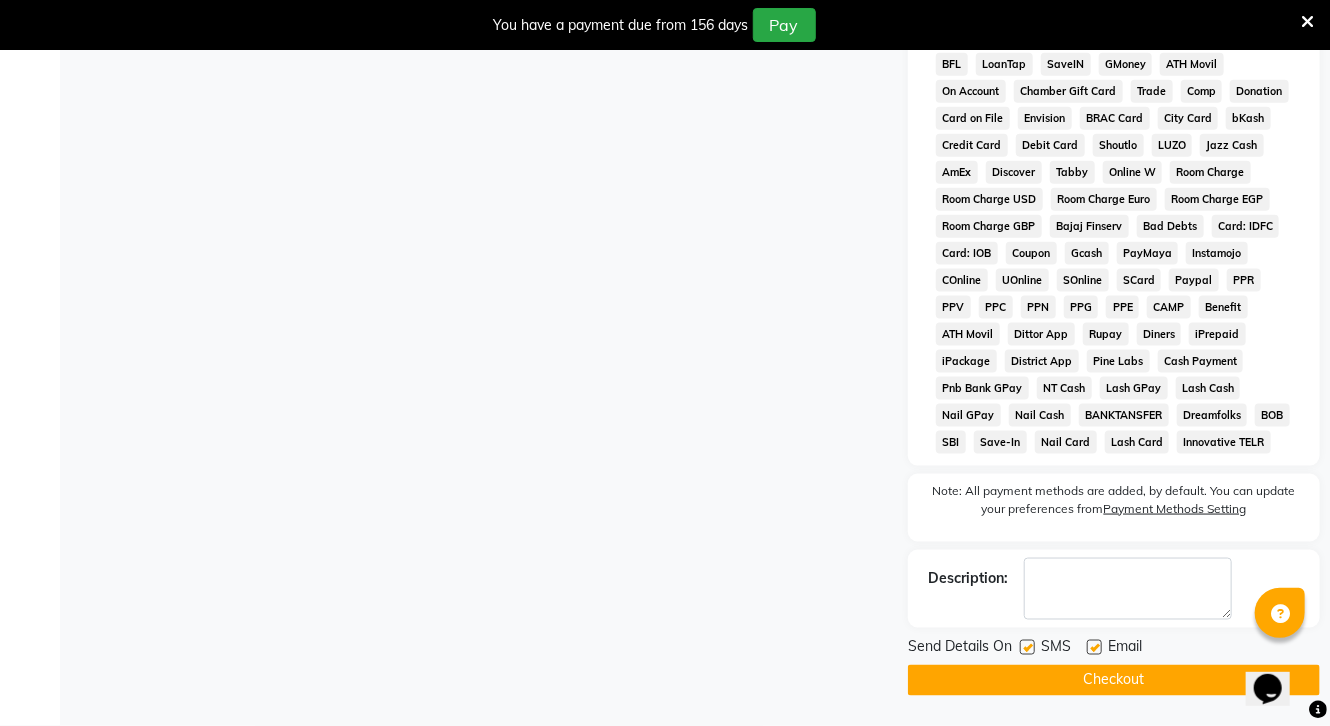 click on "Checkout" 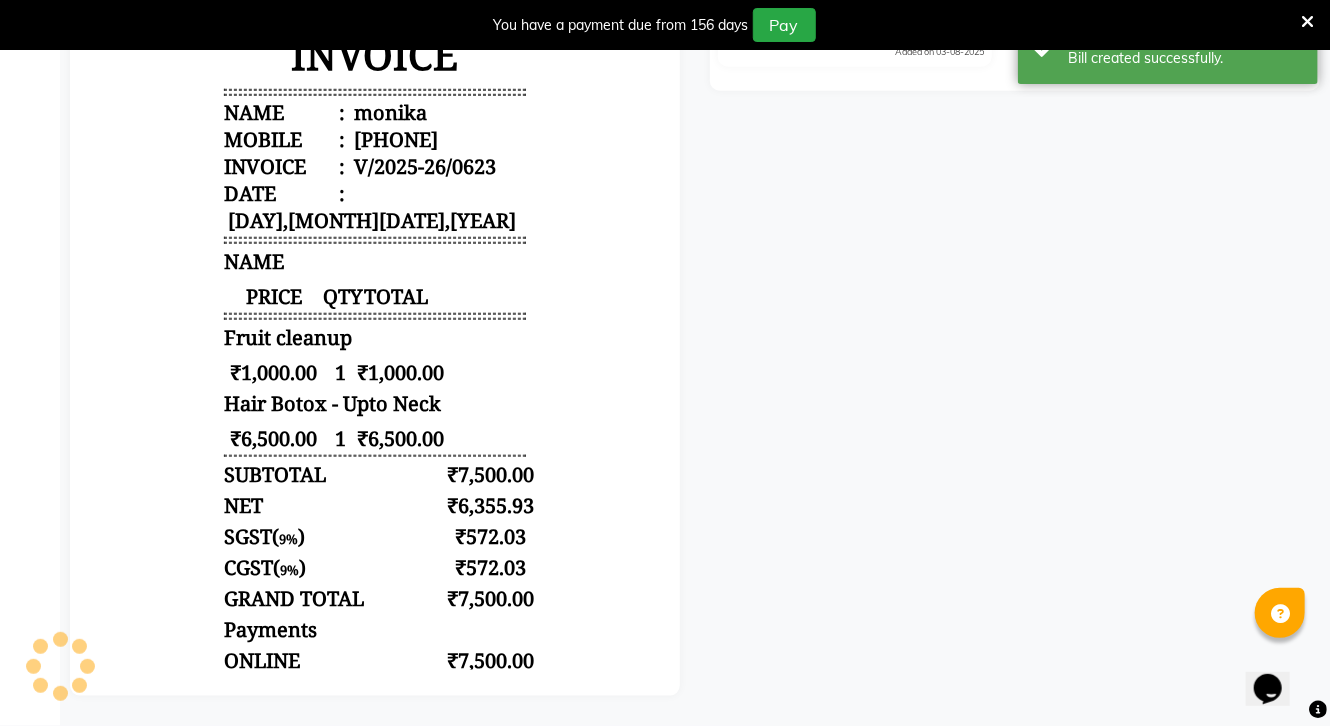 scroll, scrollTop: 0, scrollLeft: 0, axis: both 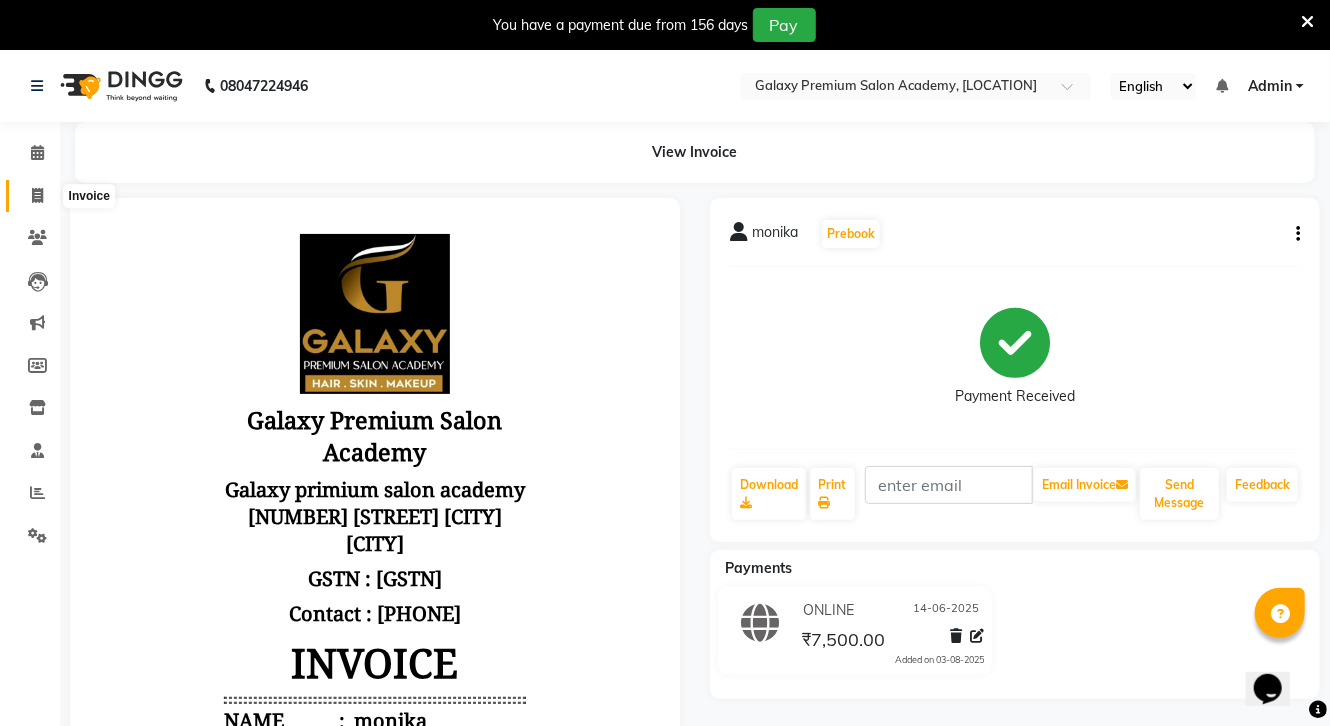 click 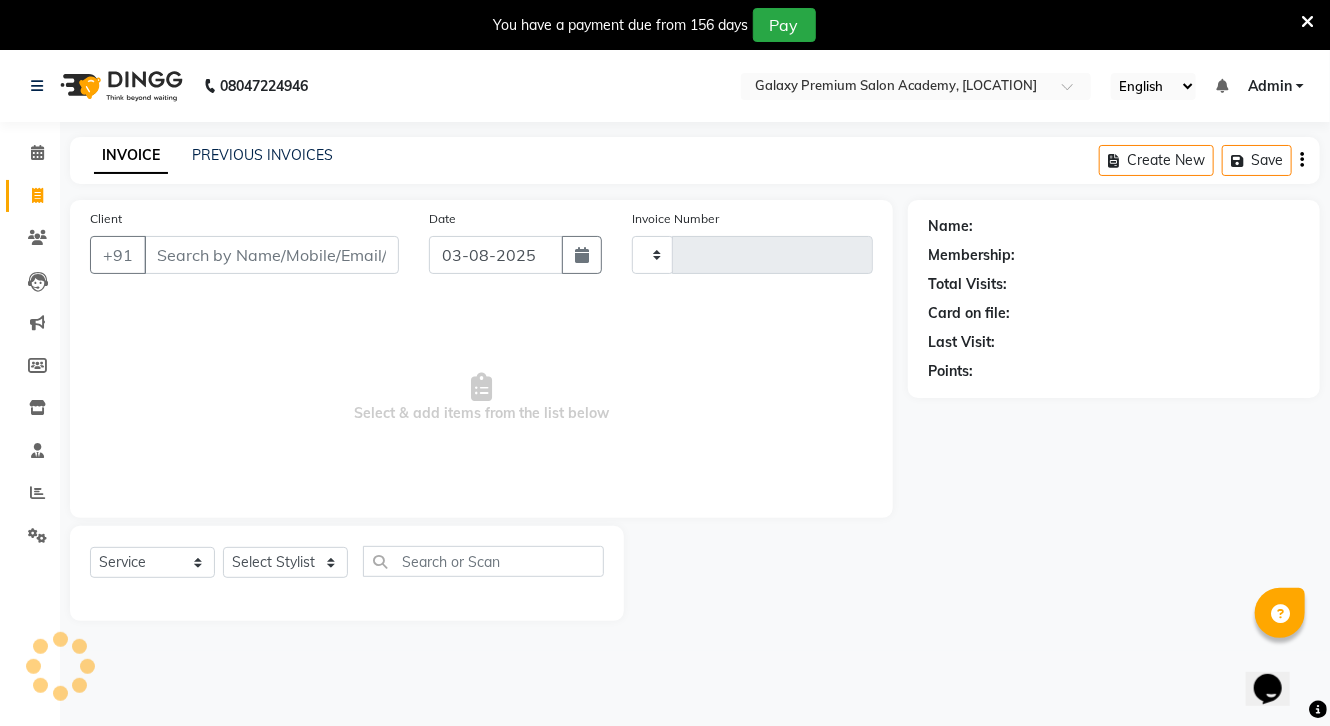 type on "0624" 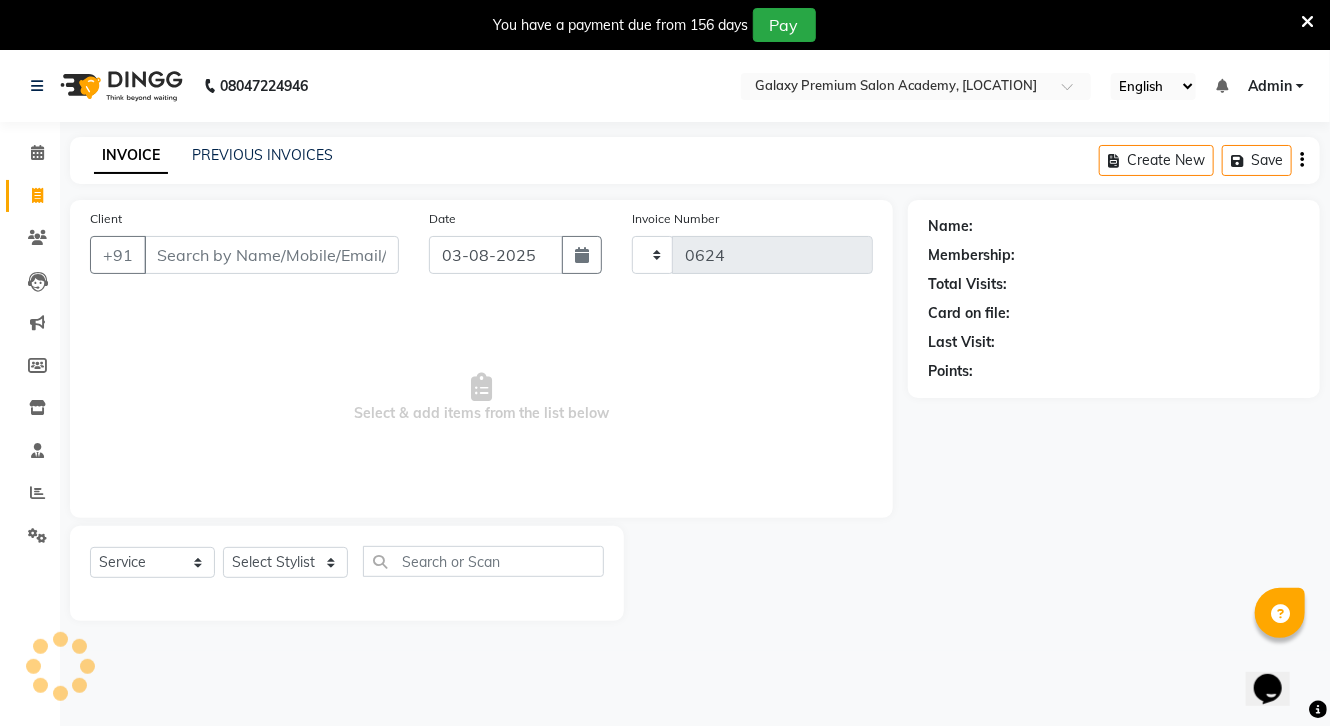 select on "3555" 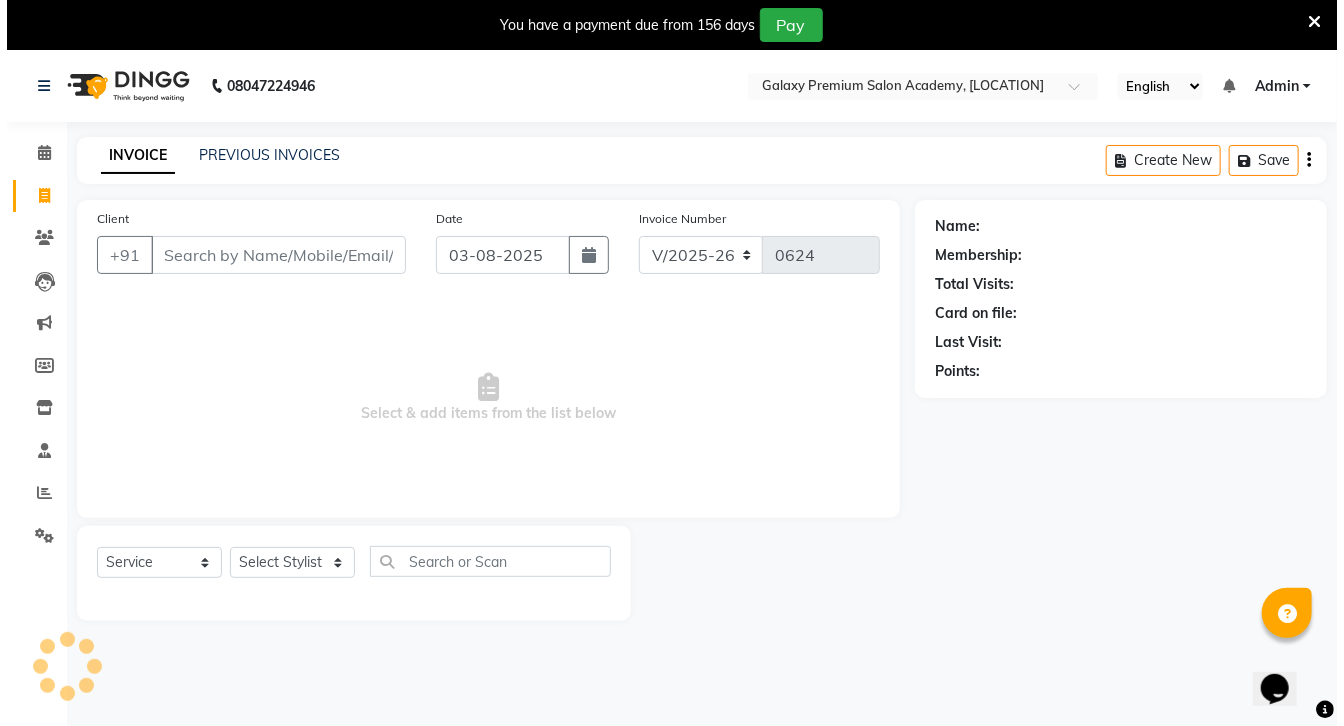 scroll, scrollTop: 50, scrollLeft: 0, axis: vertical 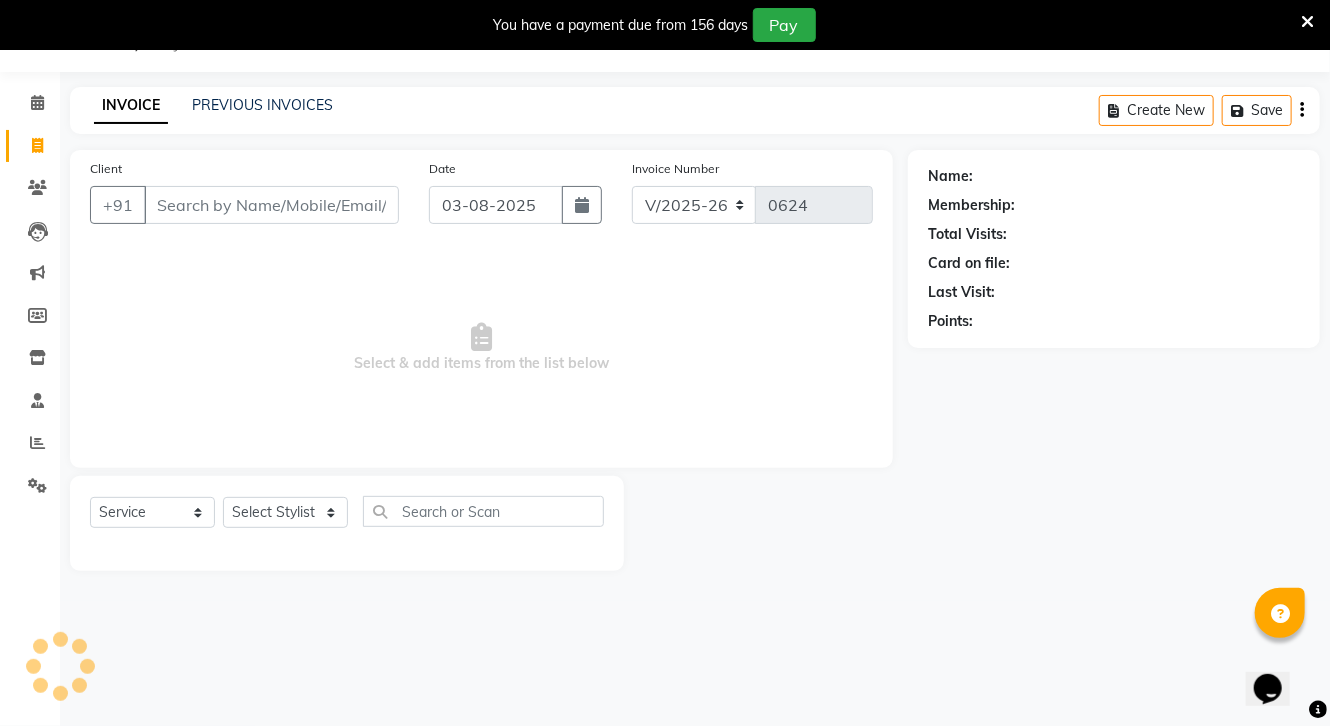 click 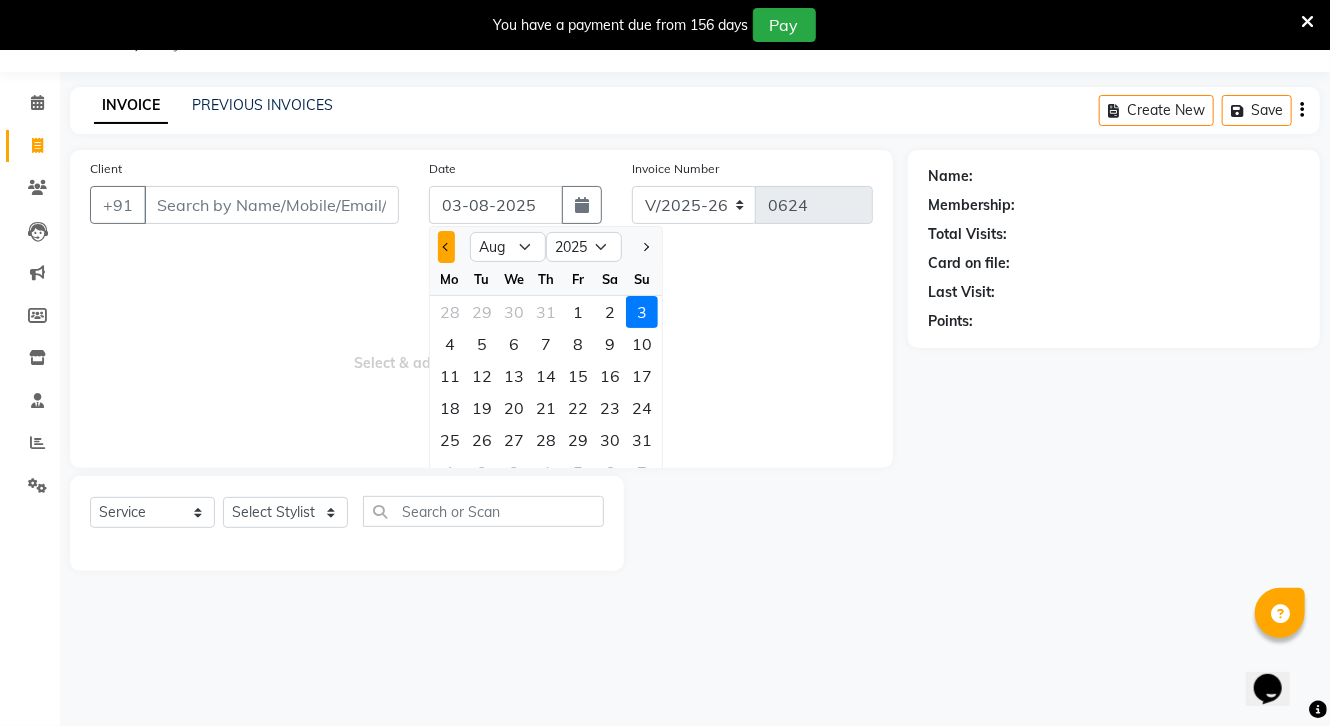 click 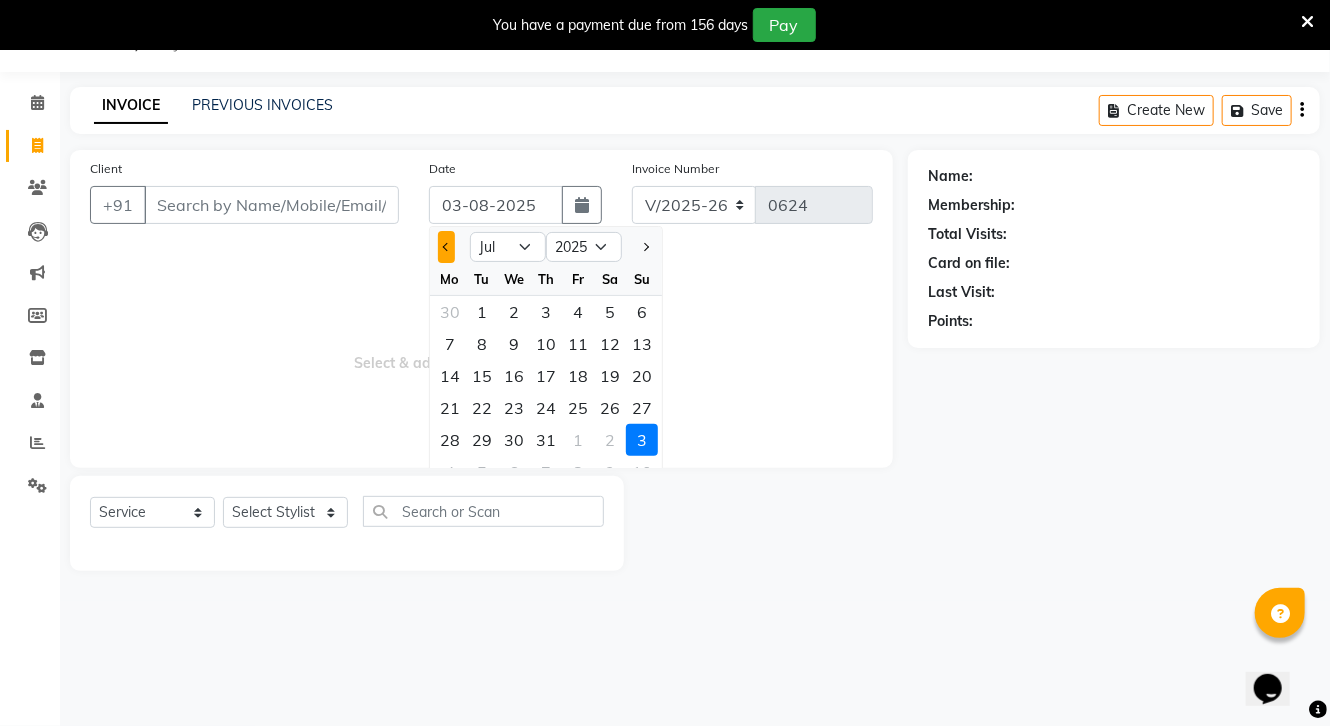 click 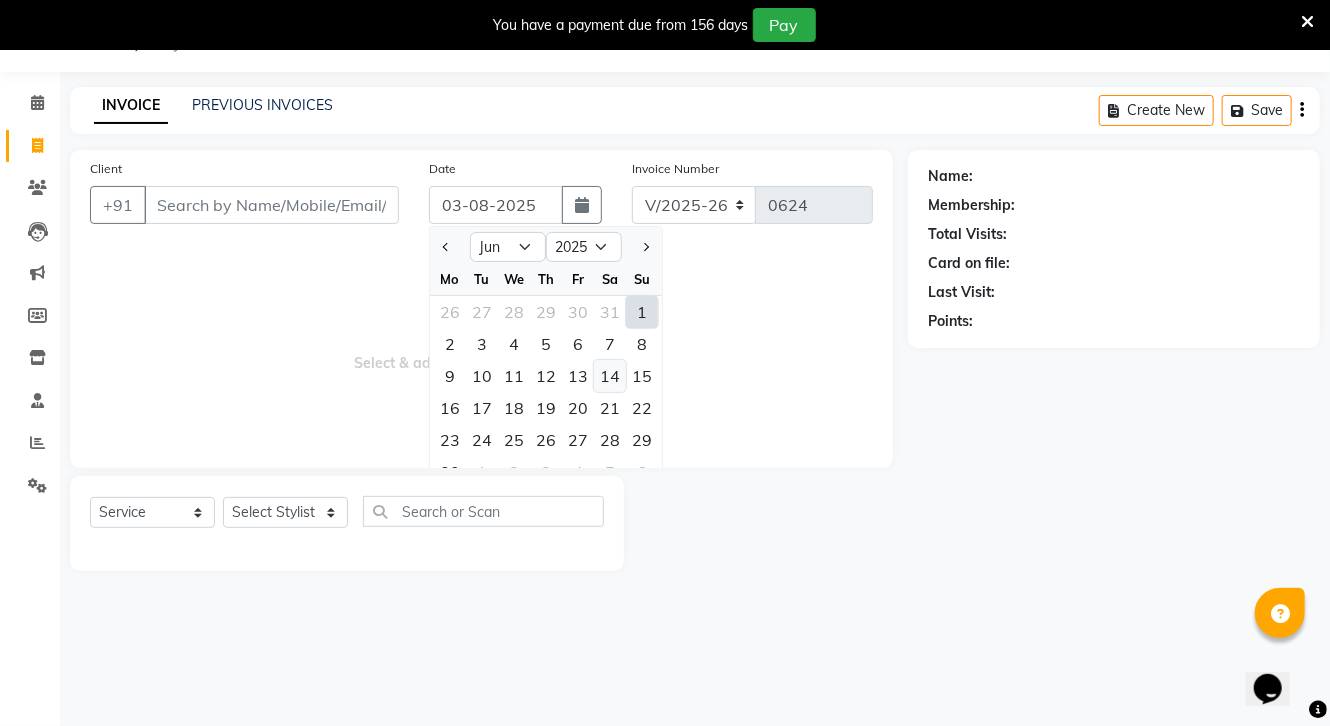 click on "14" 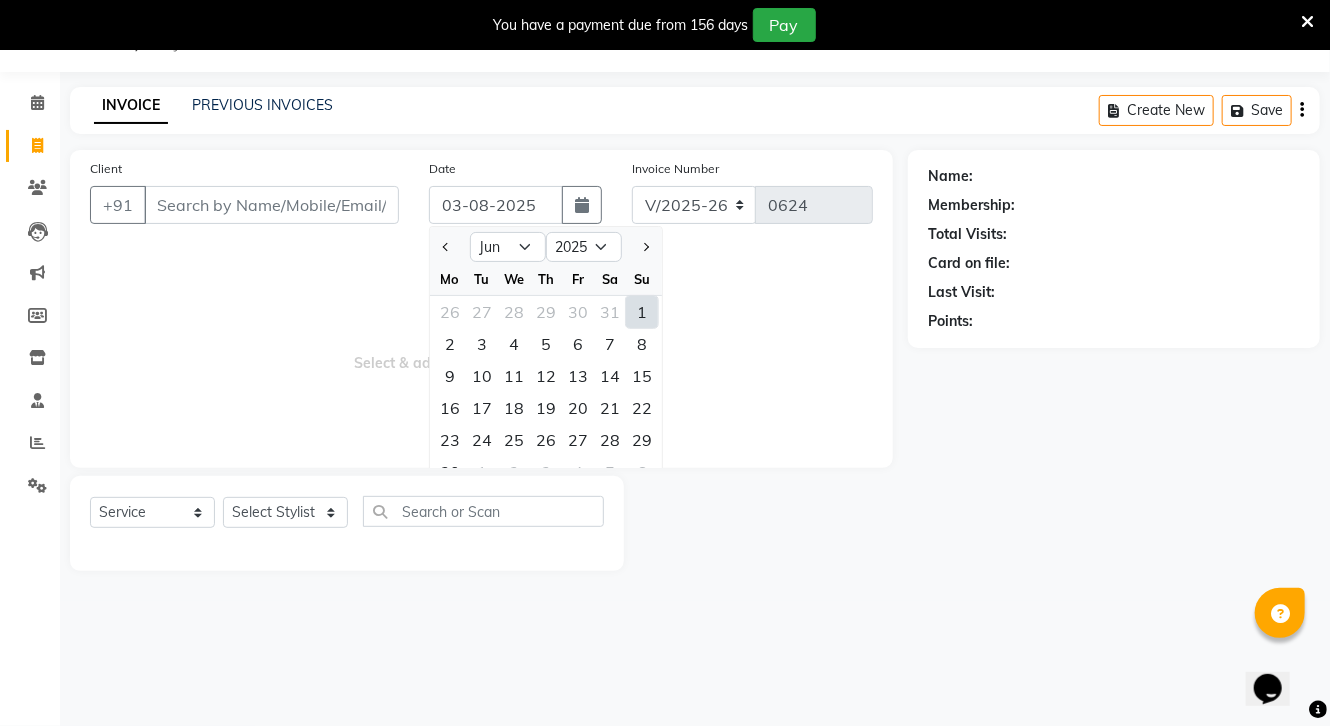 type on "14-06-2025" 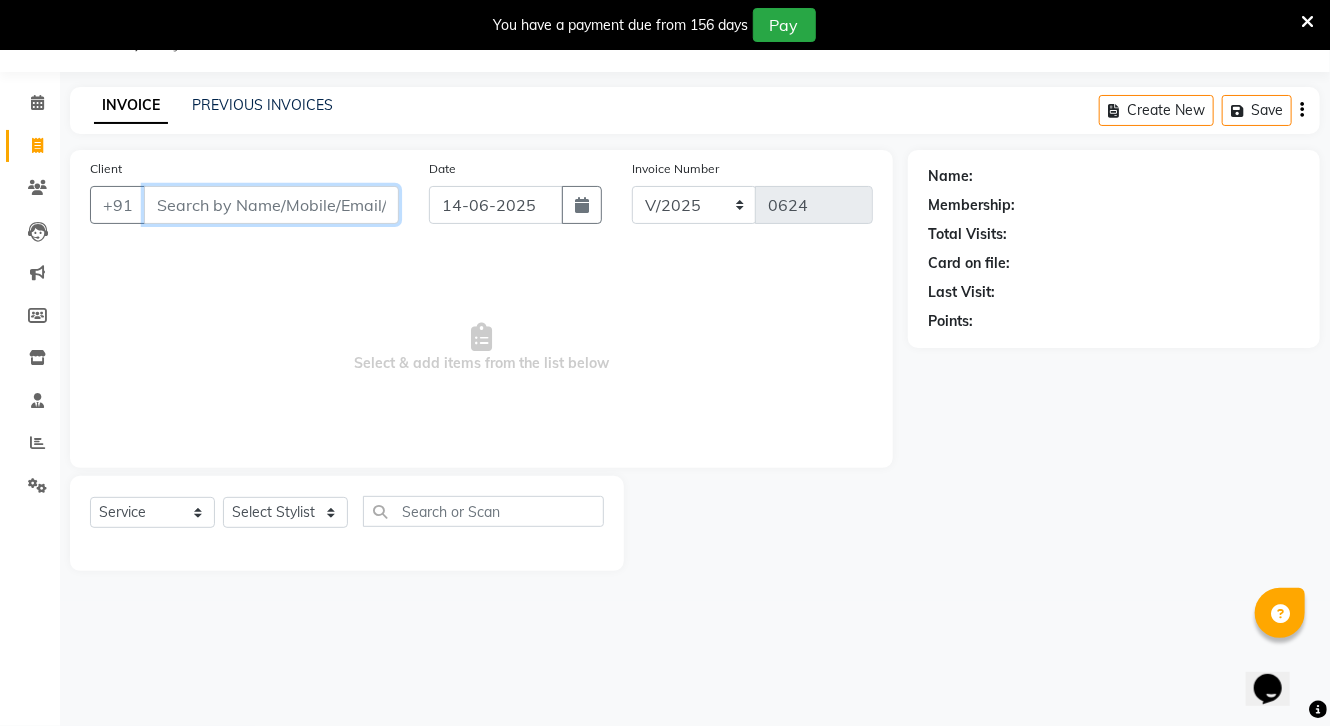 click on "Client" at bounding box center [271, 205] 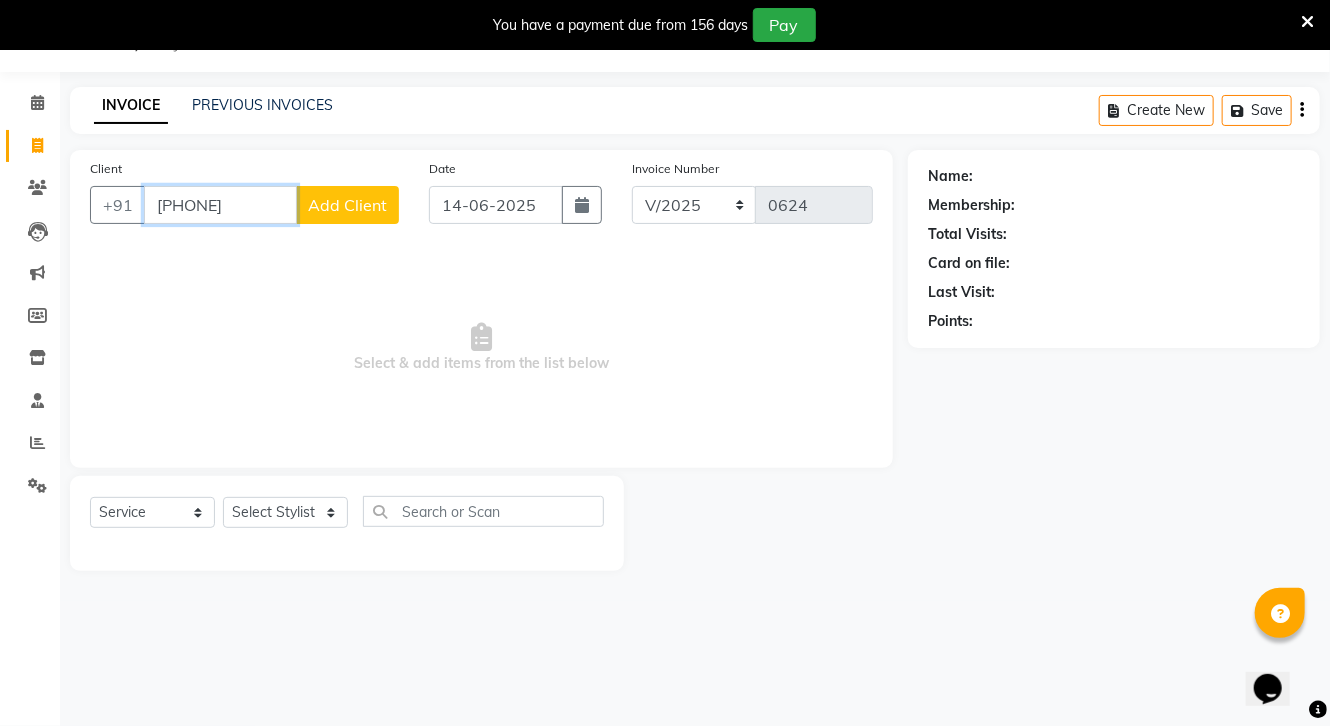 type on "[PHONE]" 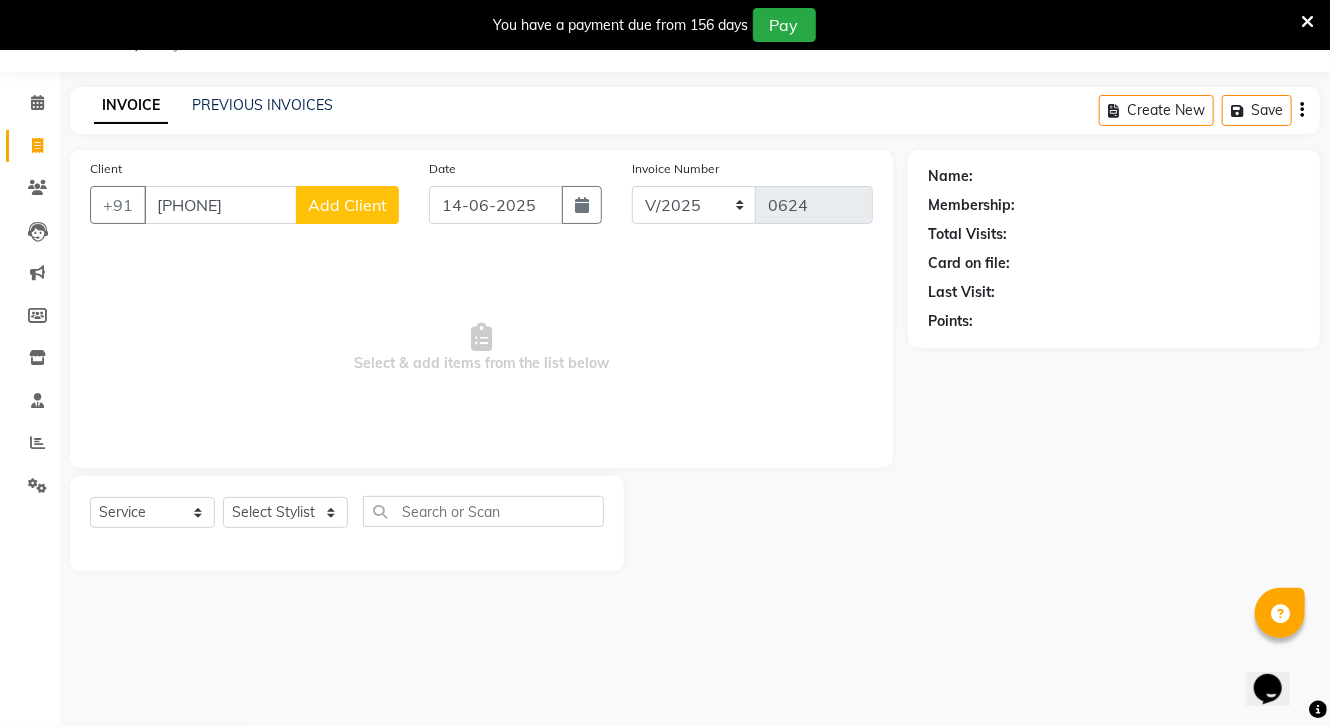 click on "Add Client" 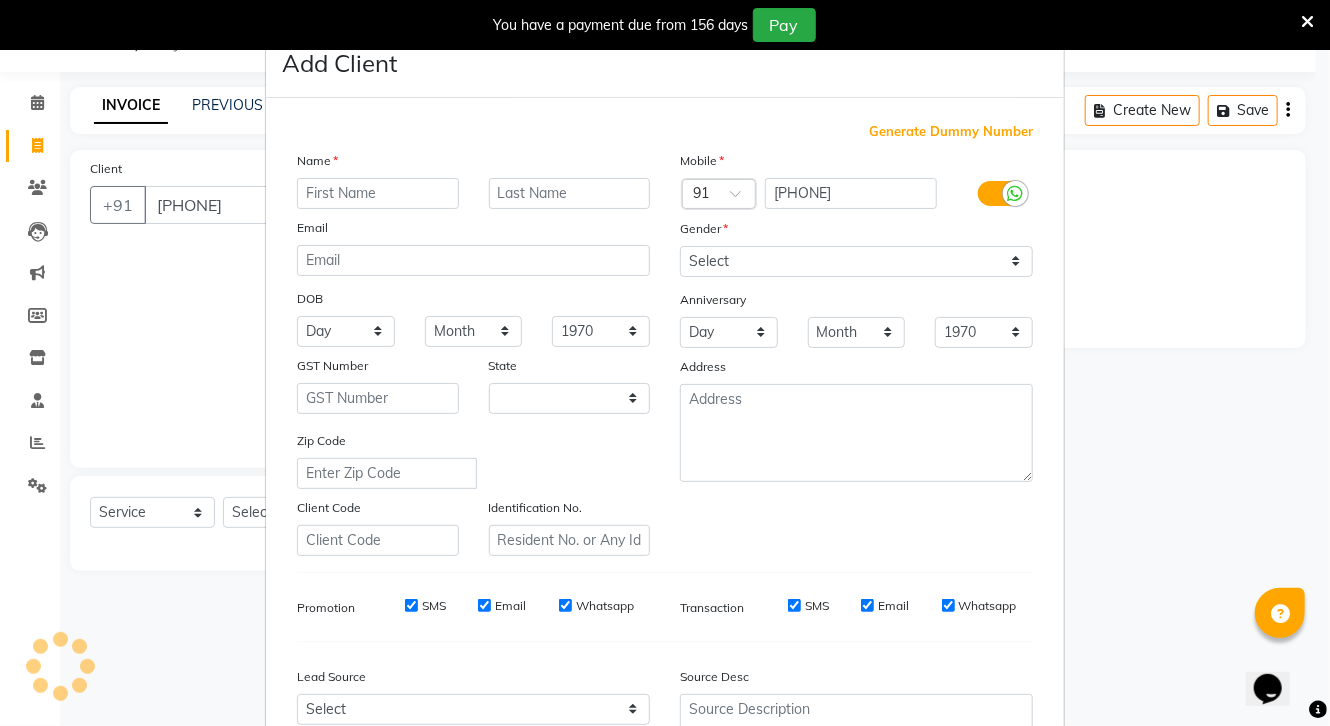 select on "7" 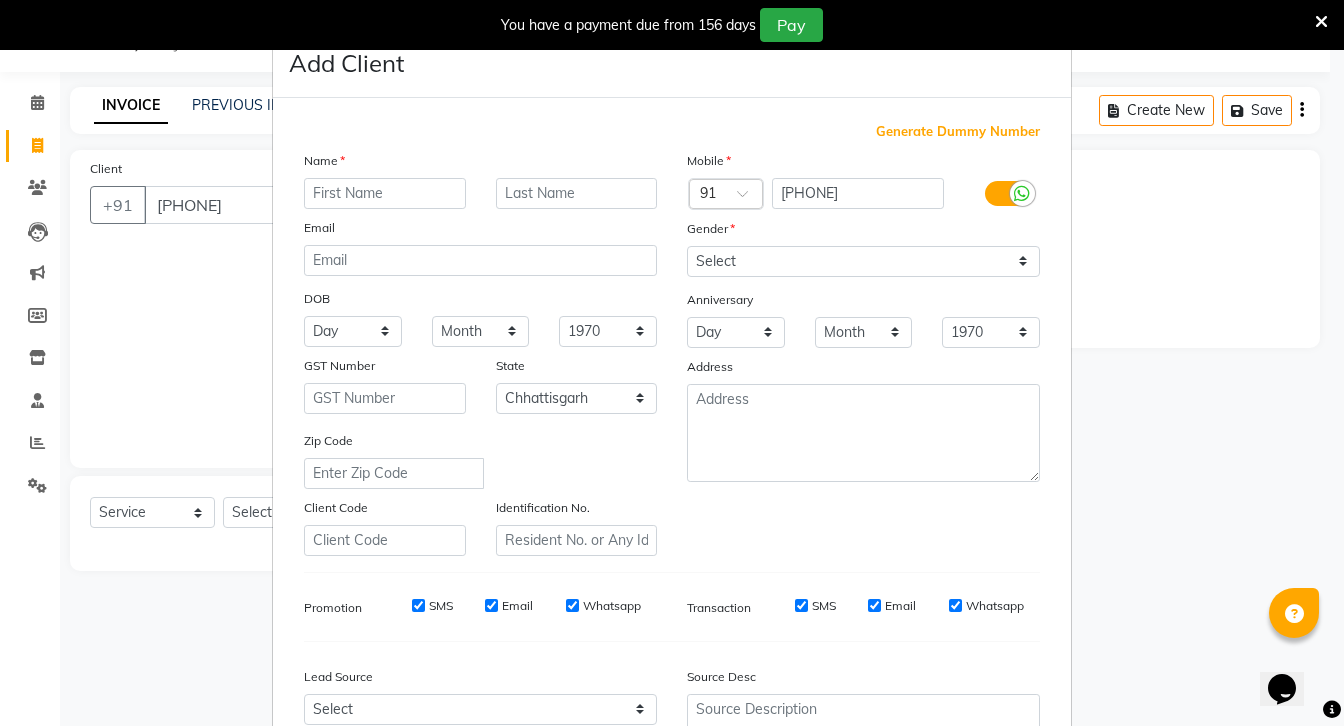 click at bounding box center (385, 193) 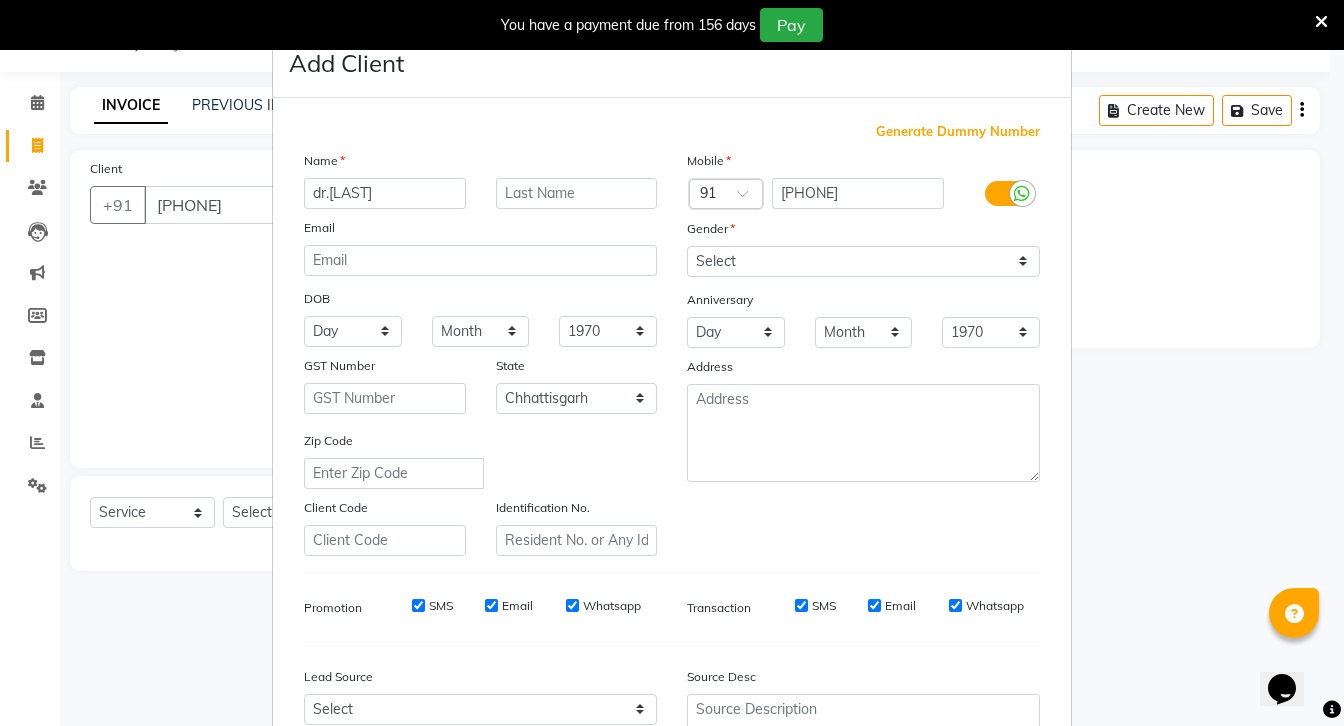 type on "dr.[LAST]" 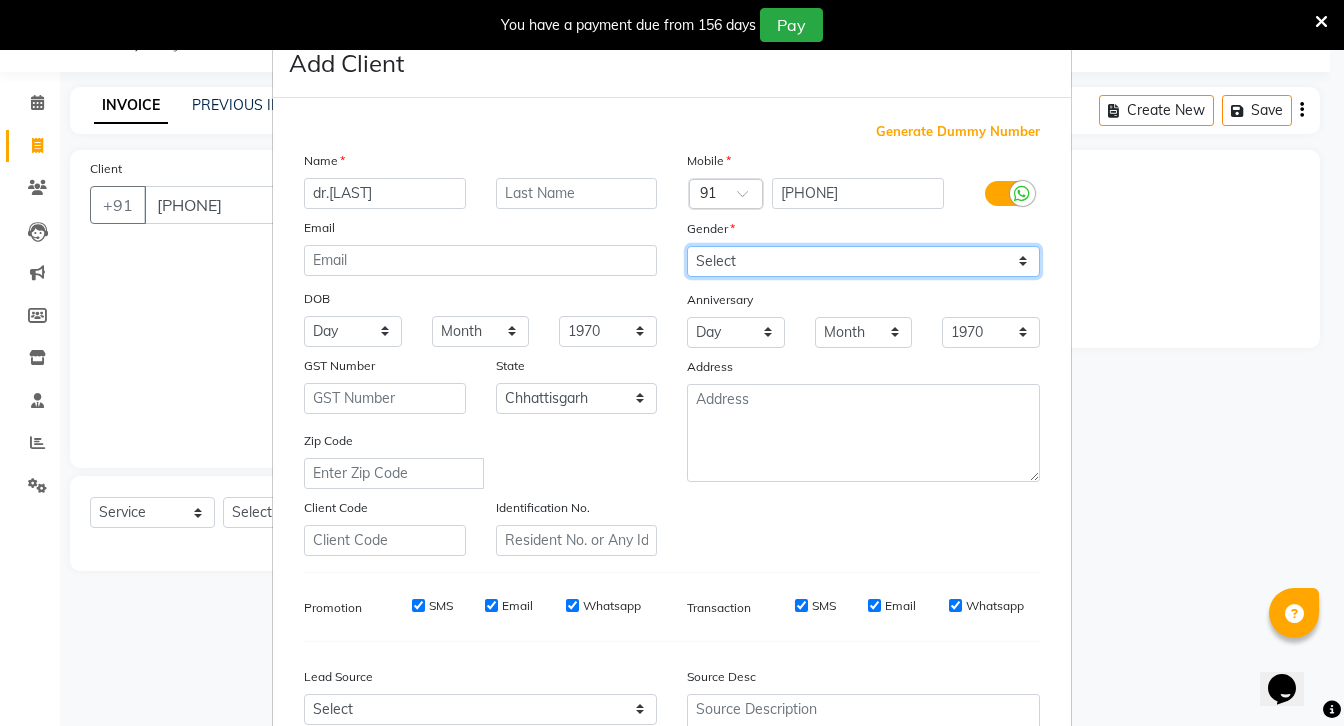 click on "Select Male Female Other Prefer Not To Say" at bounding box center (863, 261) 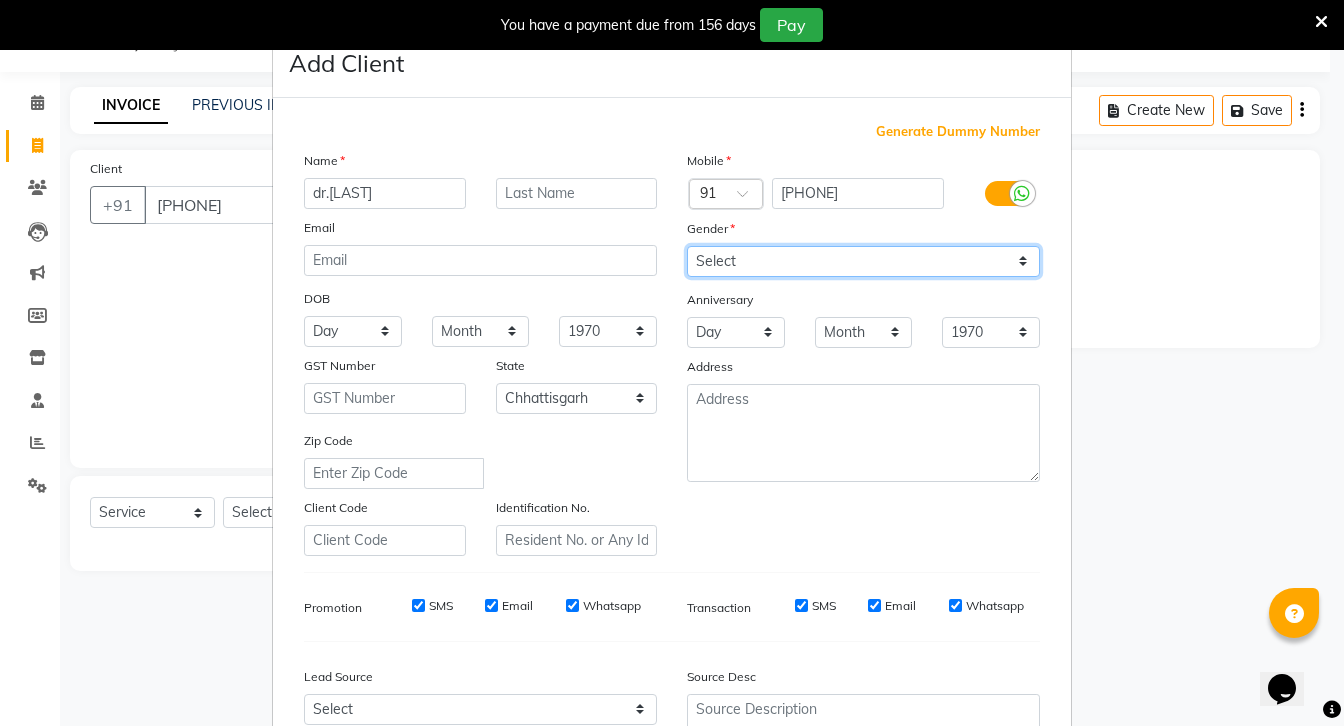 select on "male" 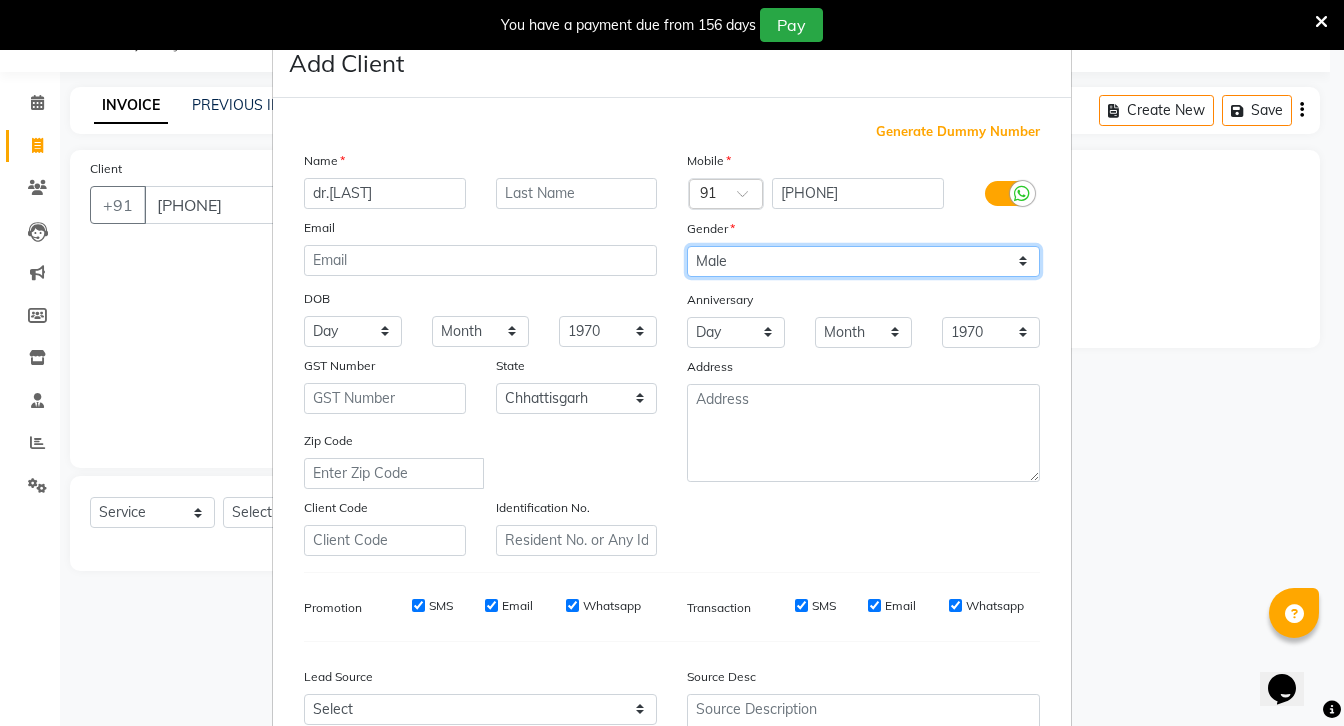click on "Select Male Female Other Prefer Not To Say" at bounding box center (863, 261) 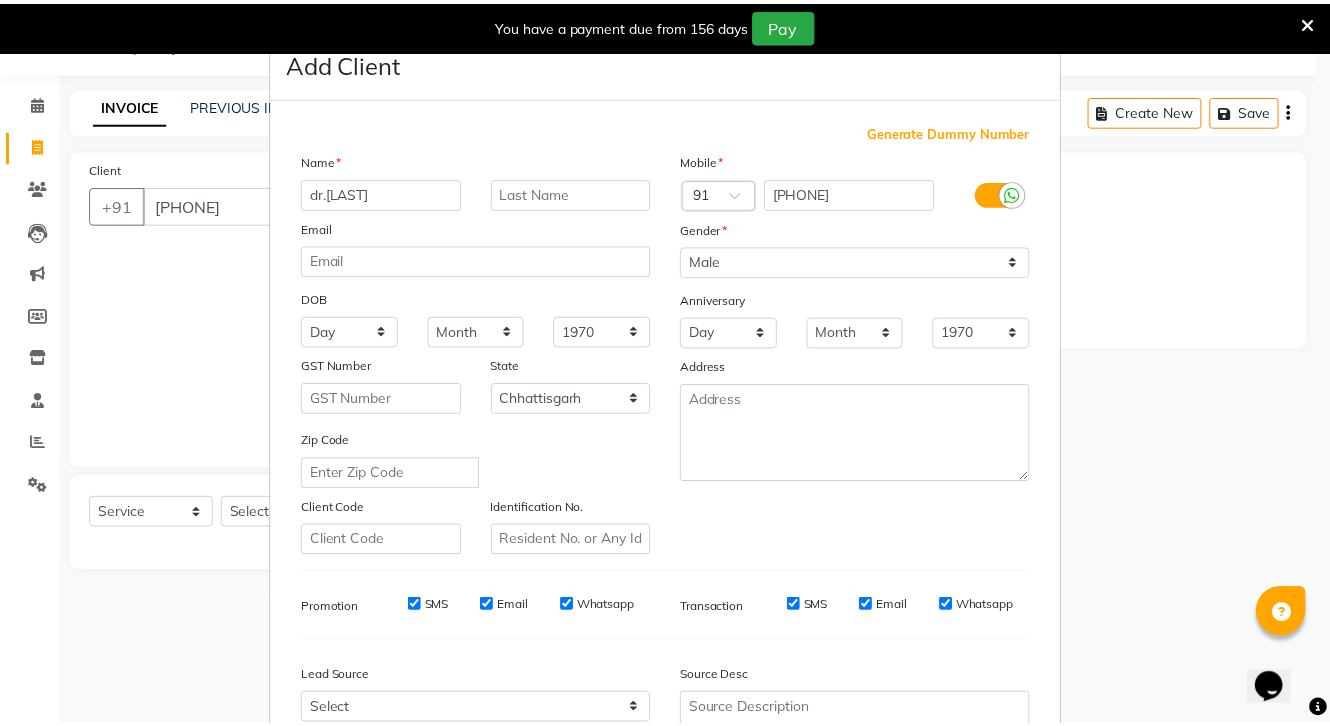 scroll, scrollTop: 208, scrollLeft: 0, axis: vertical 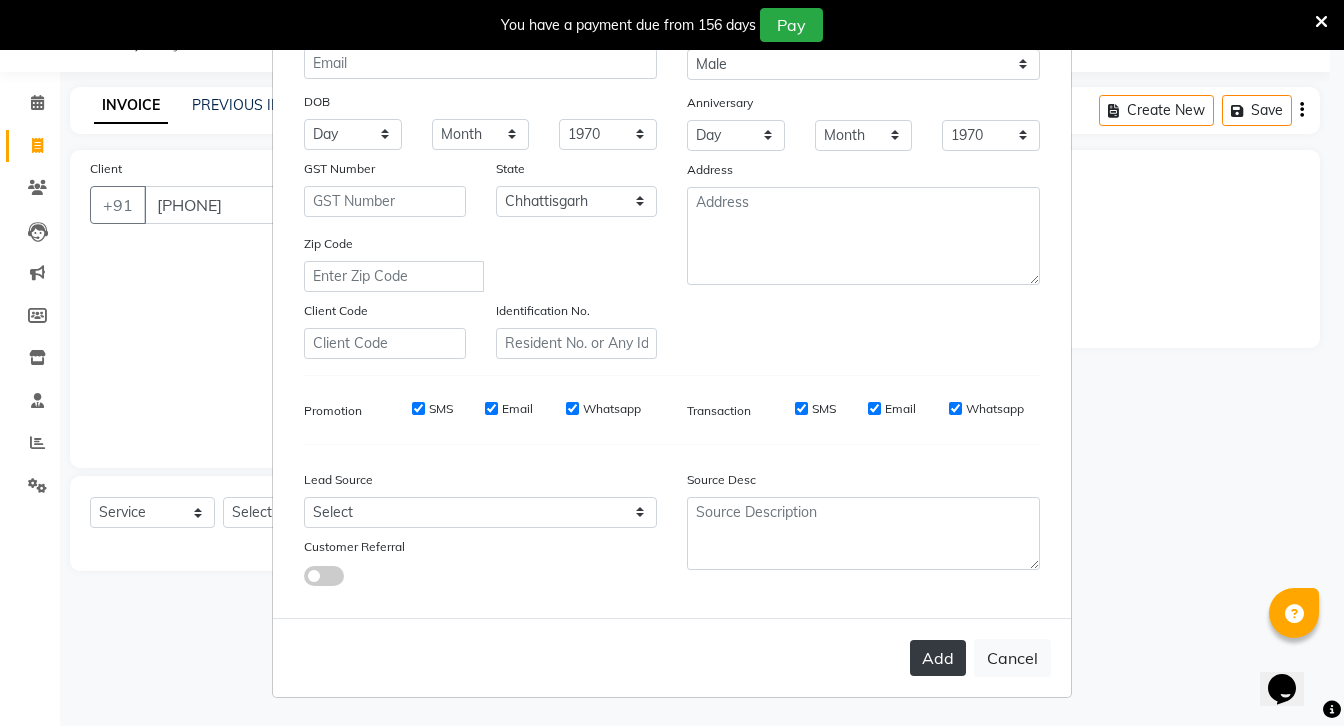 click on "Add" at bounding box center (938, 658) 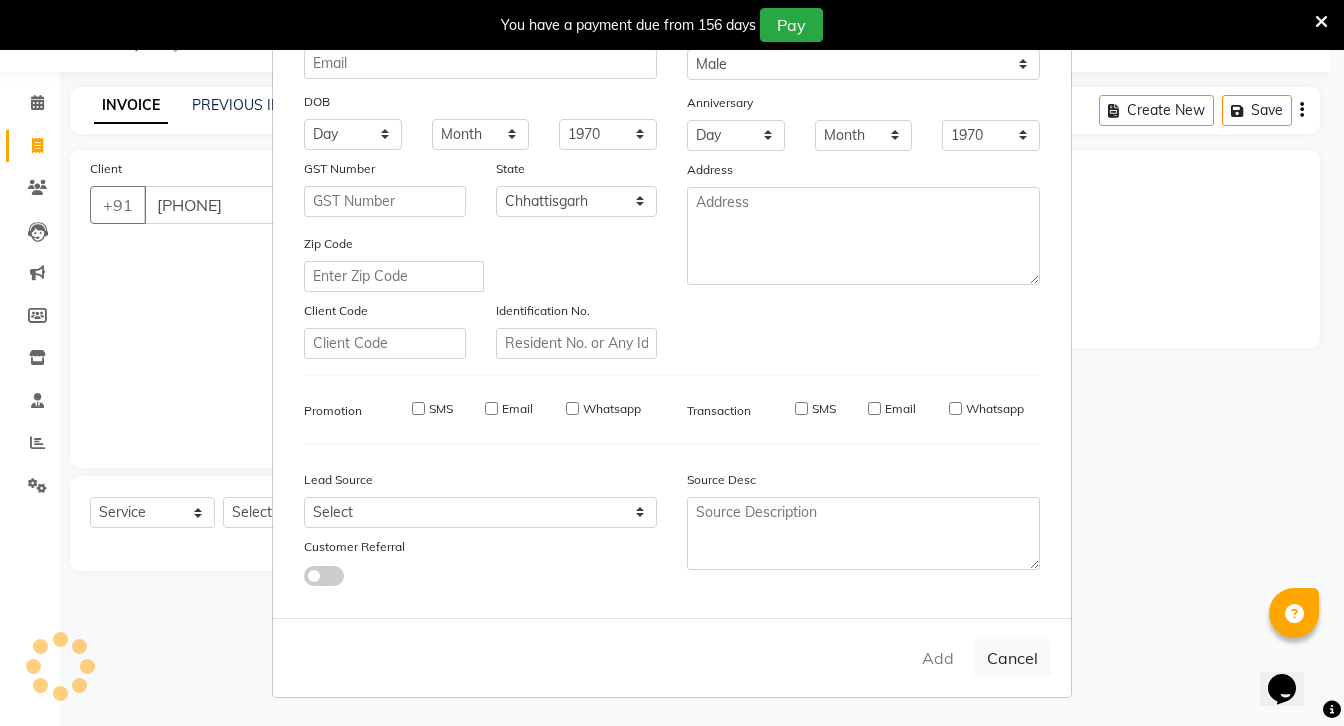 type 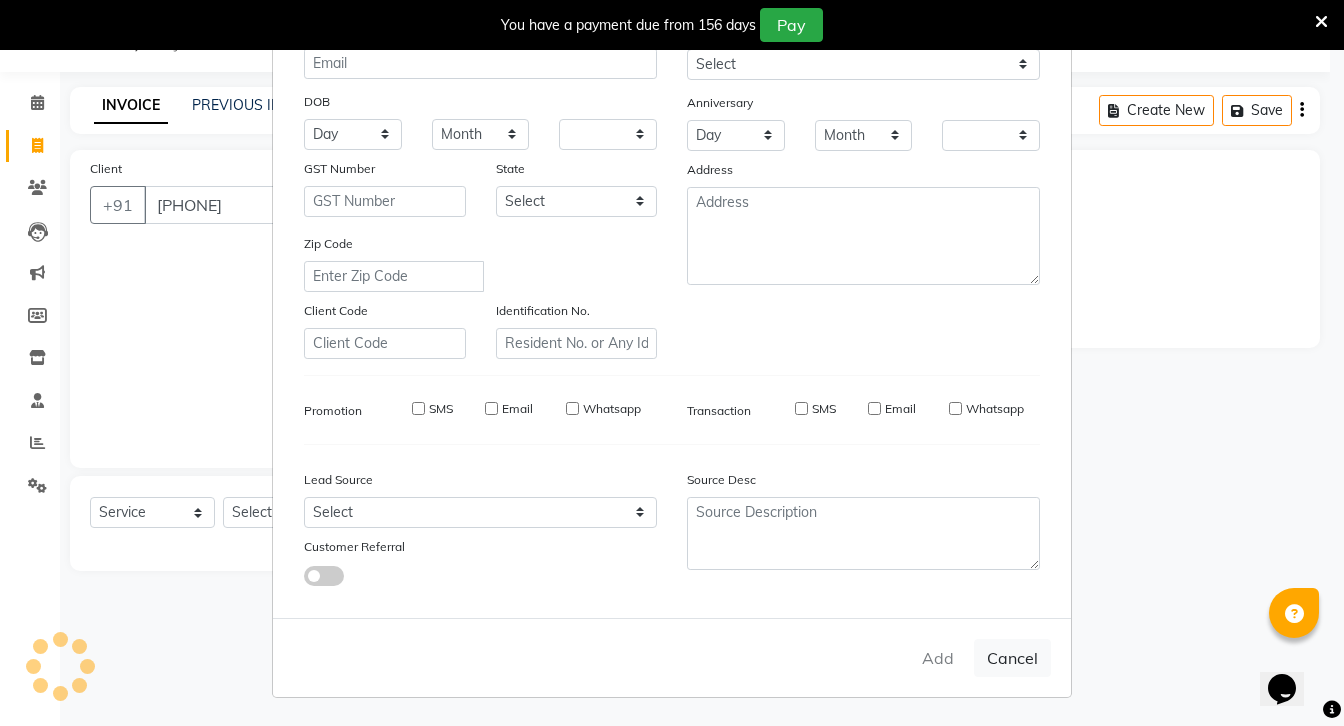 checkbox on "false" 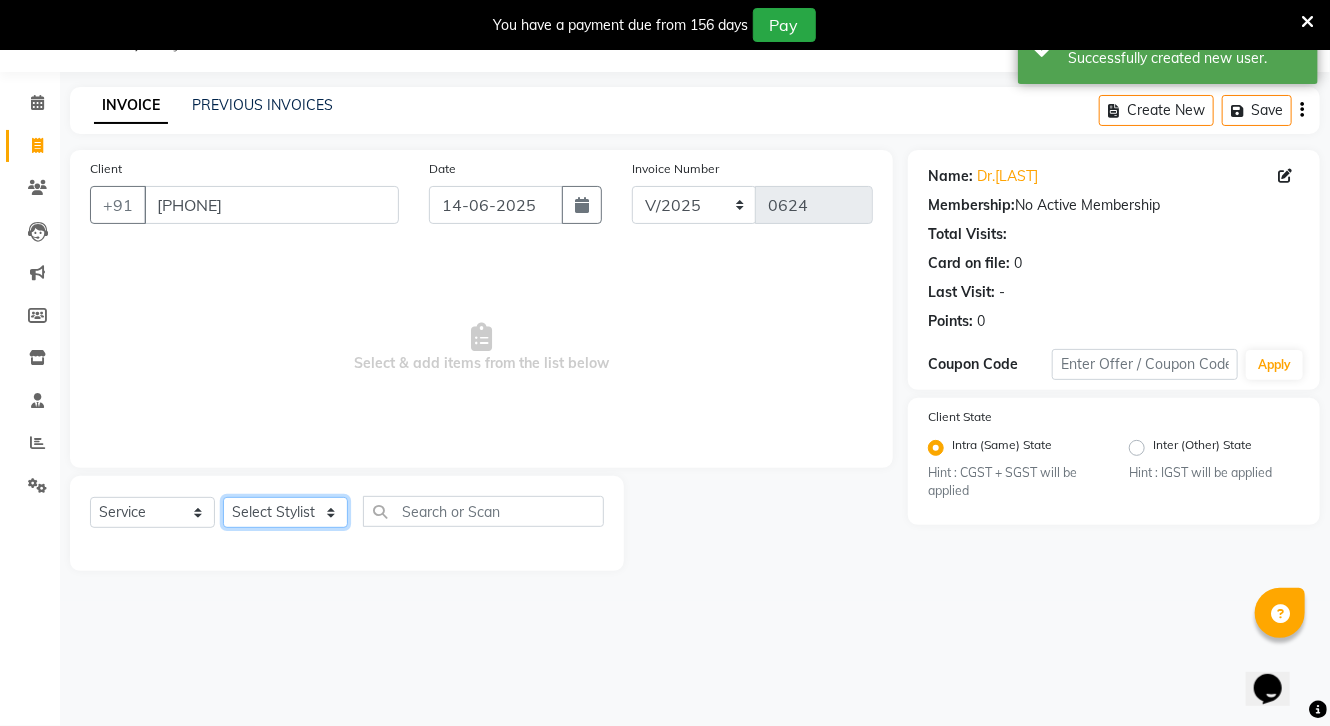 click on "Select Stylist [FIRST] [FIRST] [FIRST] [FIRST] [FIRST] [FIRST] [FIRST] [FIRST] [FIRST] [FIRST] [FIRST] [FIRST] [FIRST] [FIRST] [FIRST] [FIRST] [FIRST] [FIRST] [FIRST] [FIRST] [FIRST] [FIRST] [FIRST]" 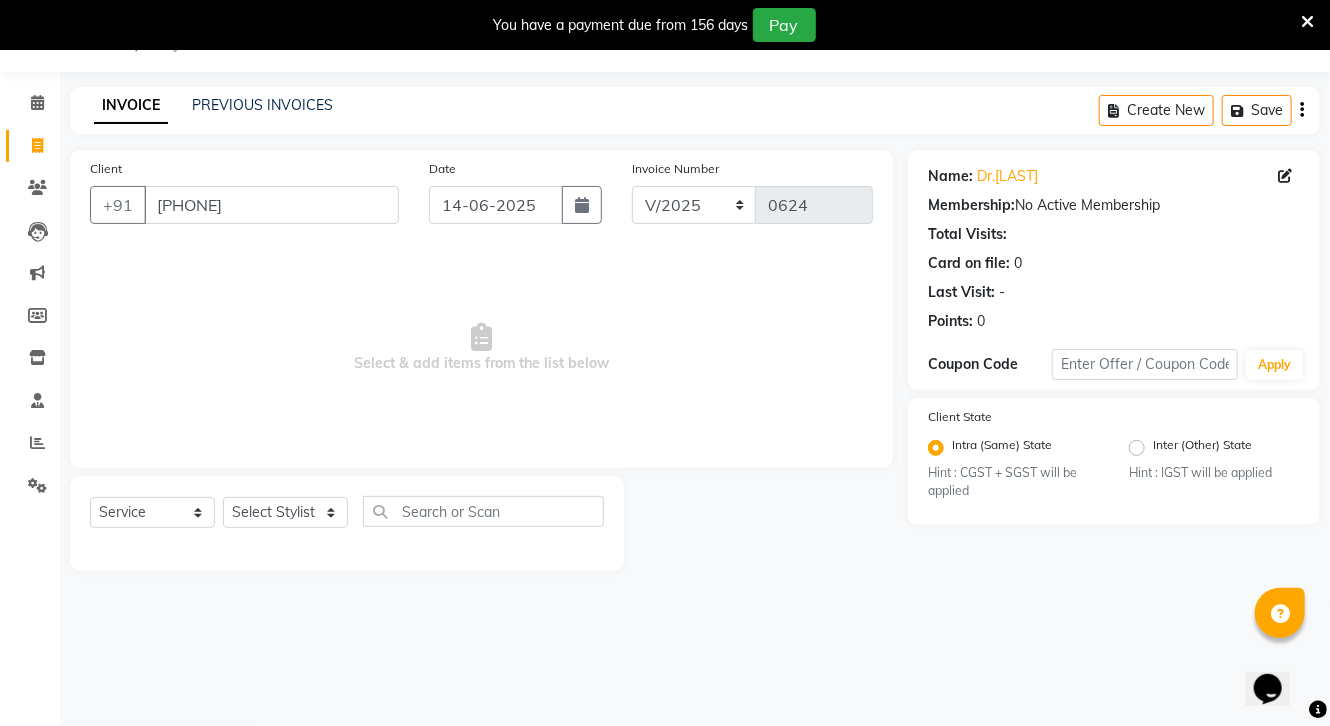 drag, startPoint x: 14, startPoint y: 392, endPoint x: 121, endPoint y: 348, distance: 115.69356 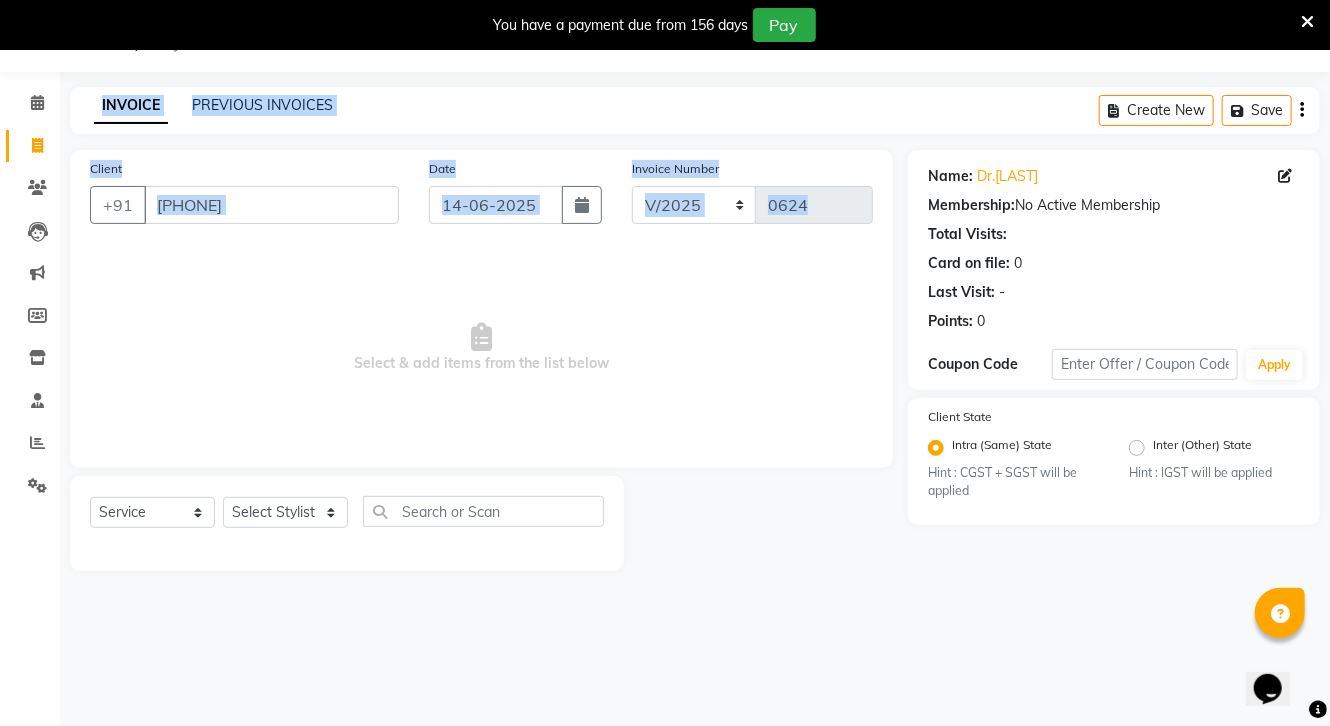 click on "Select & add items from the list below" at bounding box center (481, 348) 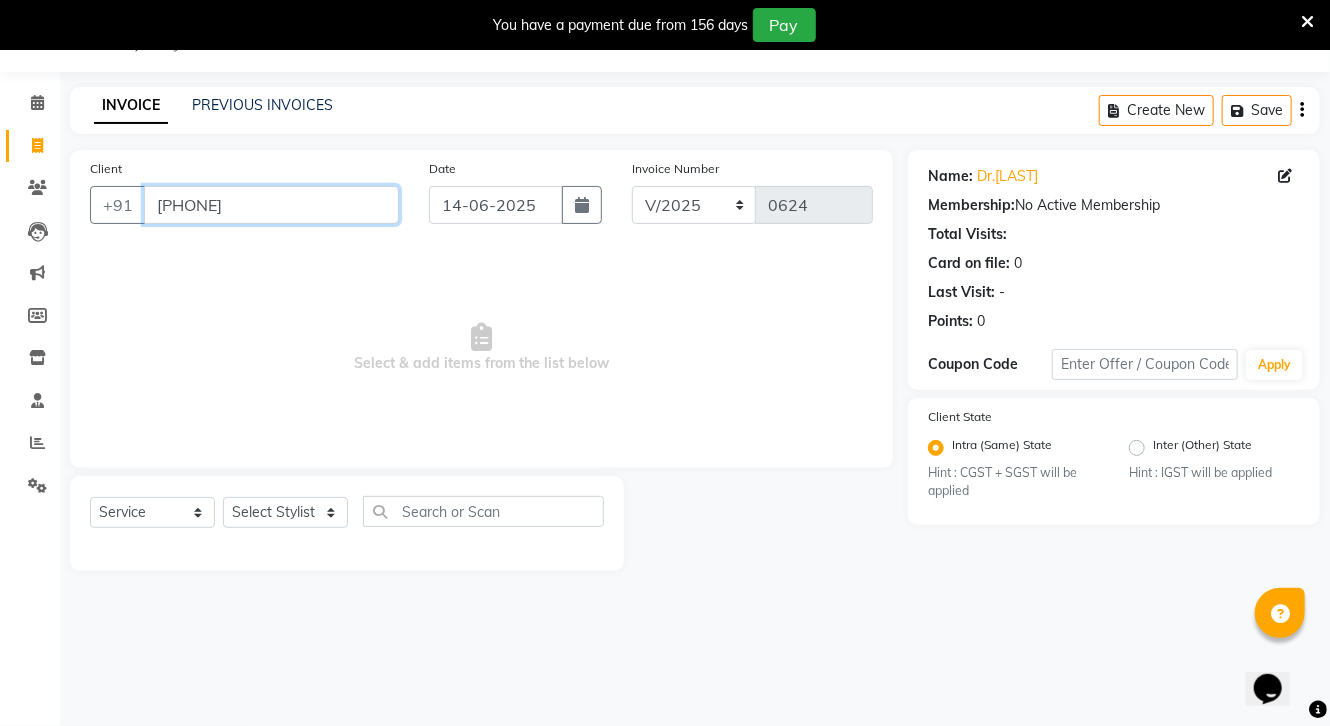 click on "[PHONE]" at bounding box center (271, 205) 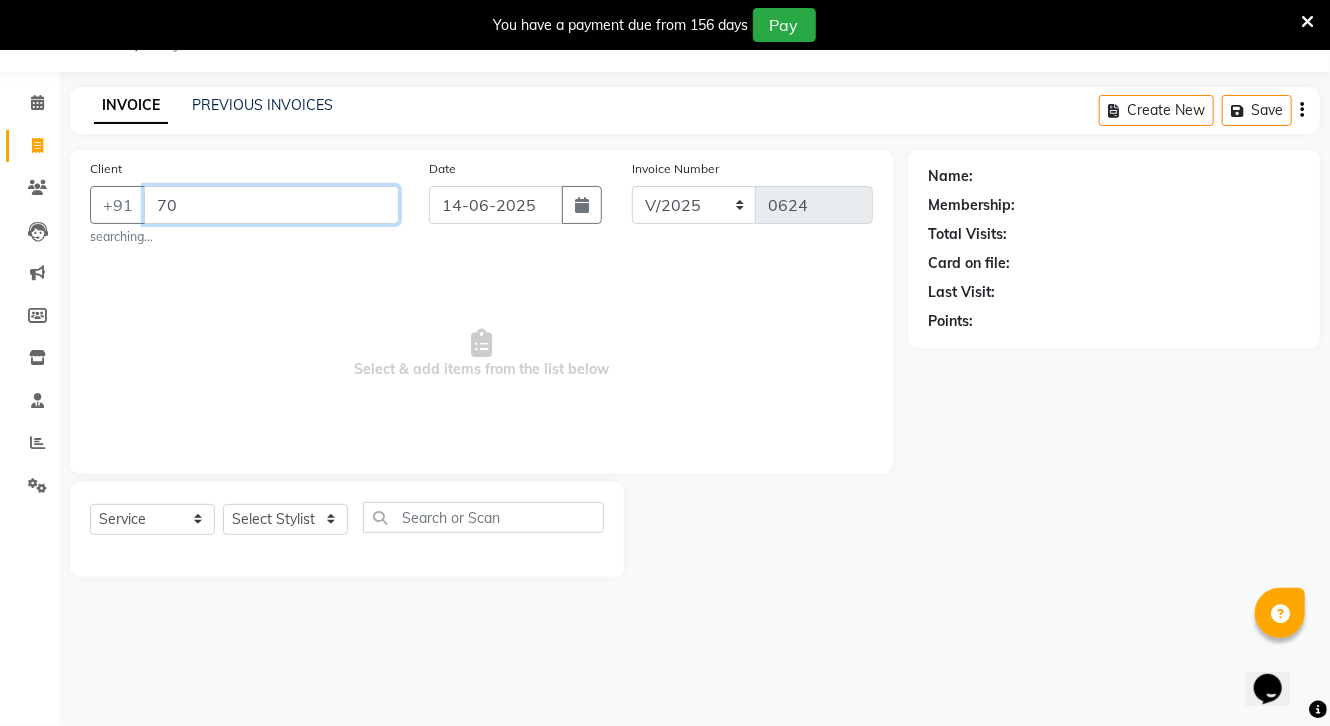 type on "7" 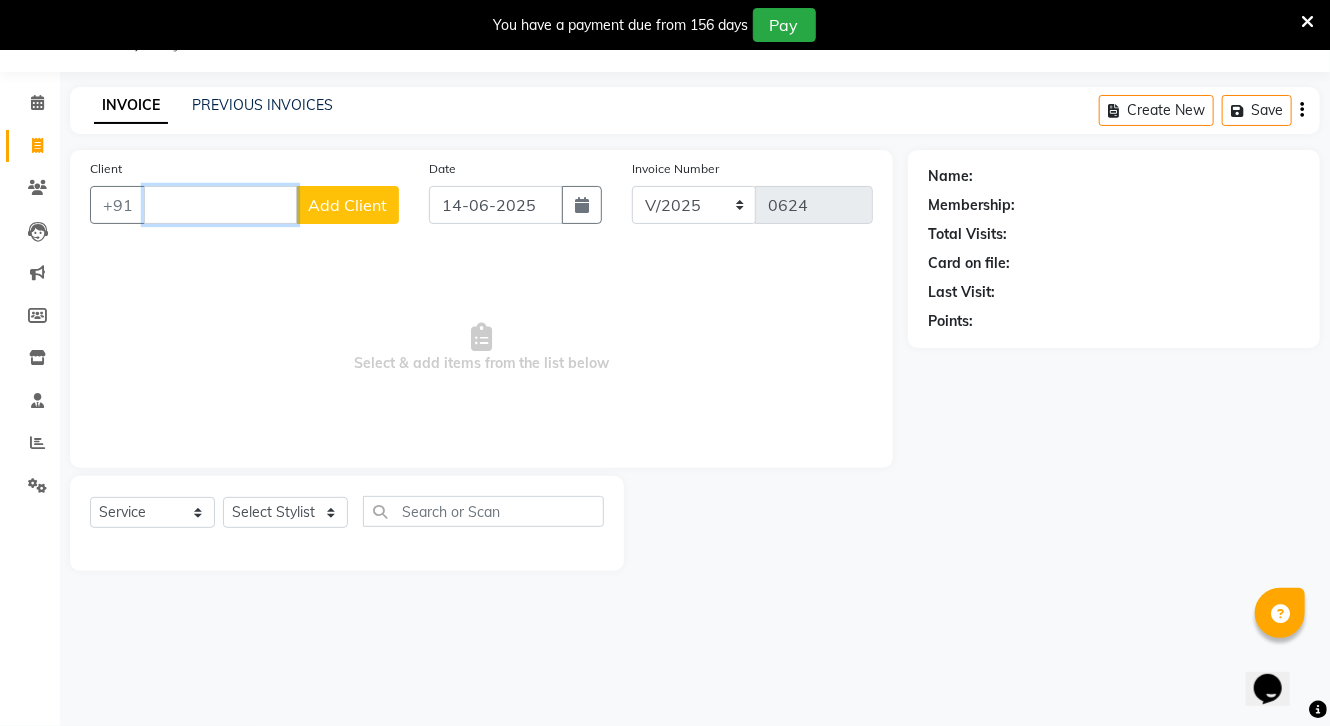 type 